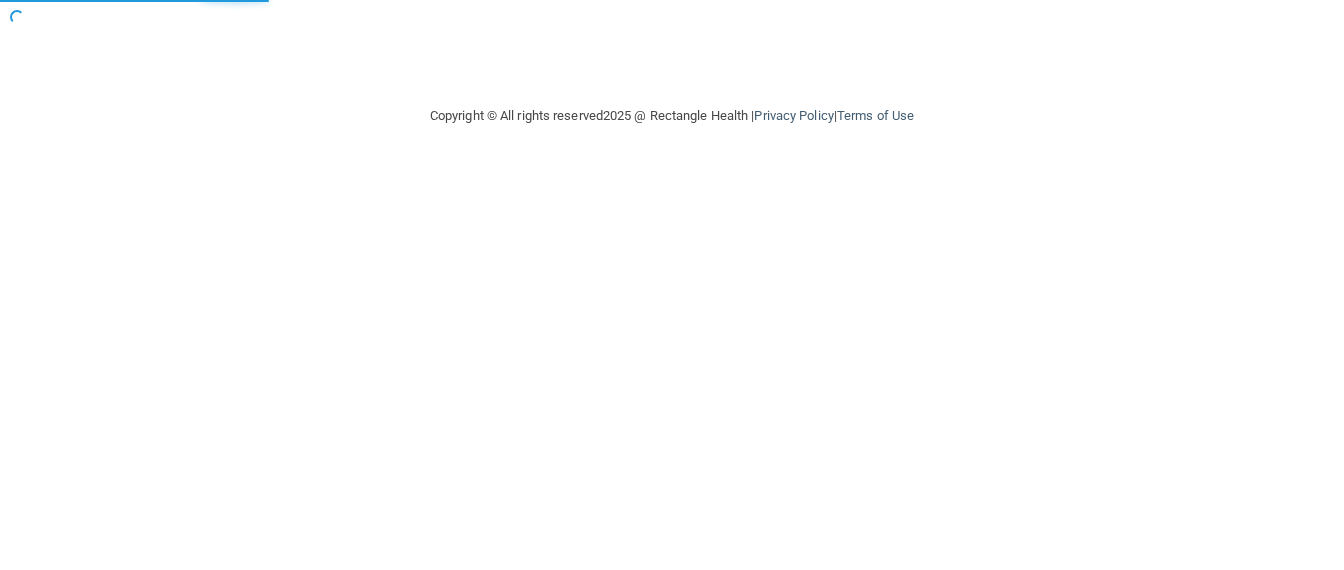 scroll, scrollTop: 0, scrollLeft: 0, axis: both 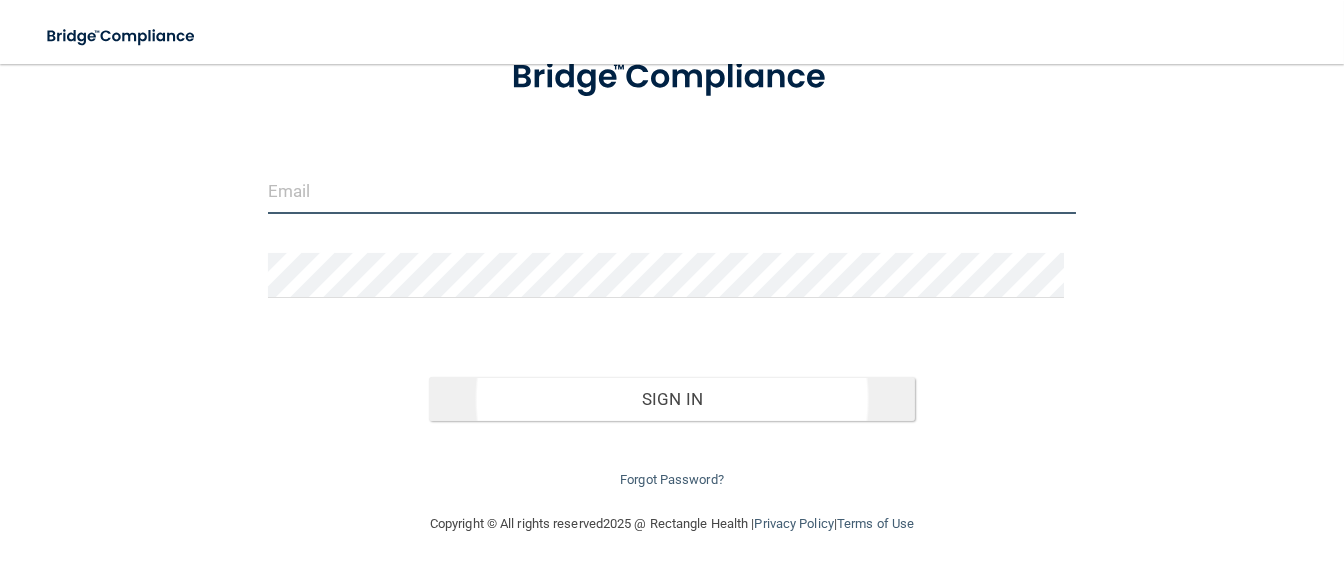 type on "[EMAIL_ADDRESS][DOMAIN_NAME]" 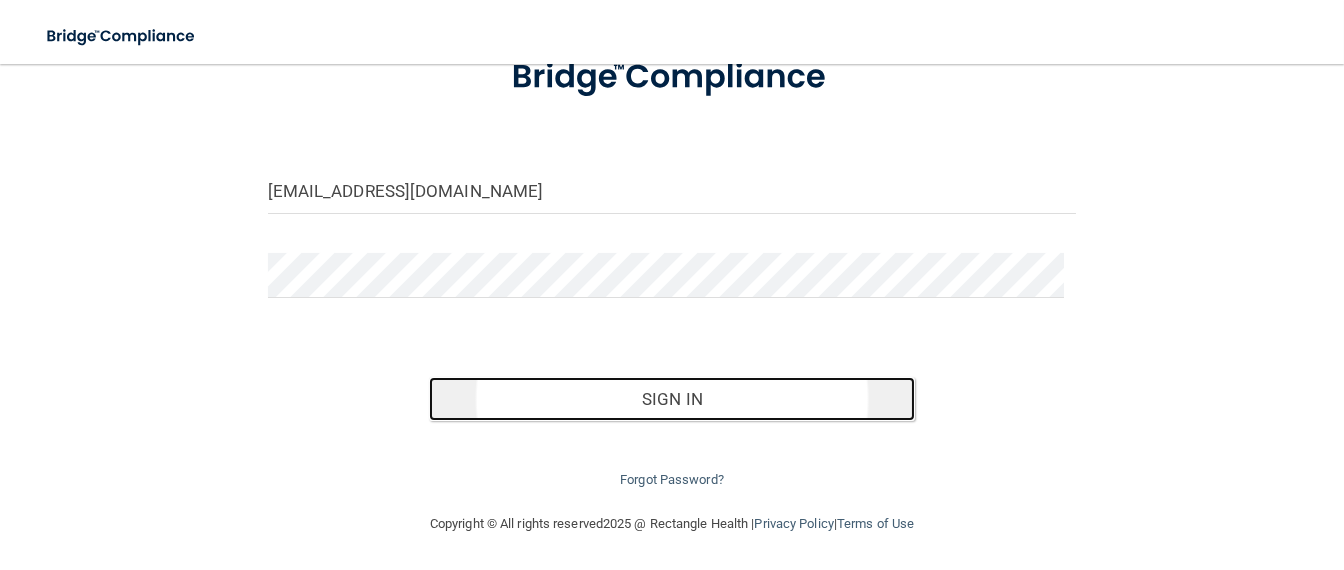 click on "Sign In" at bounding box center (671, 399) 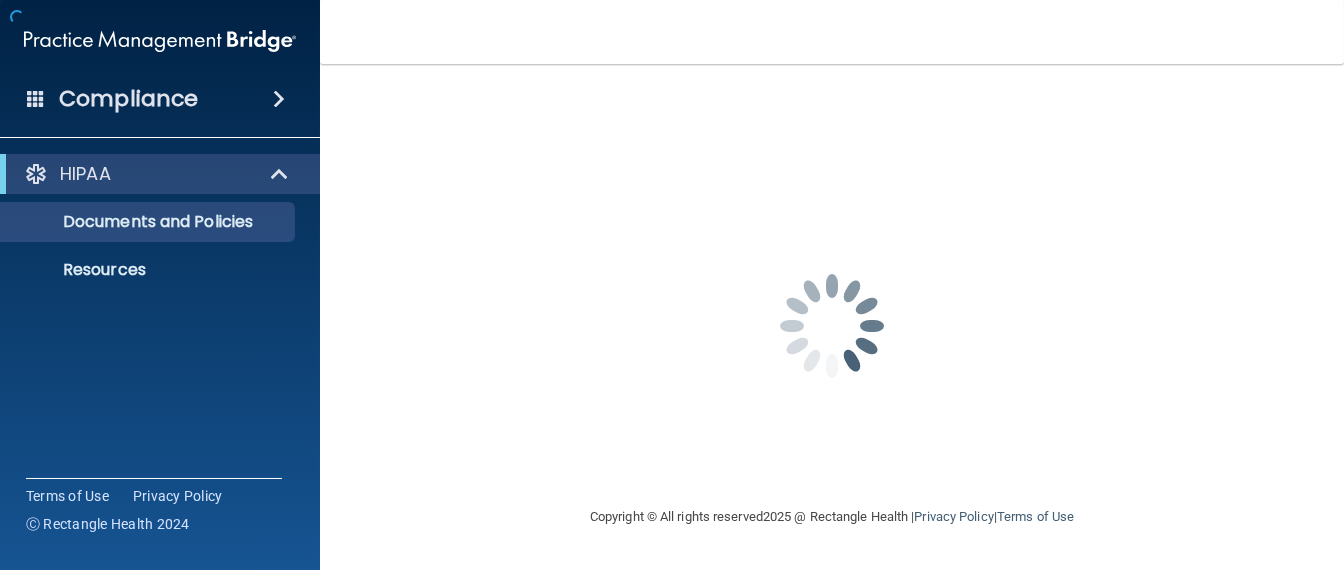 scroll, scrollTop: 0, scrollLeft: 0, axis: both 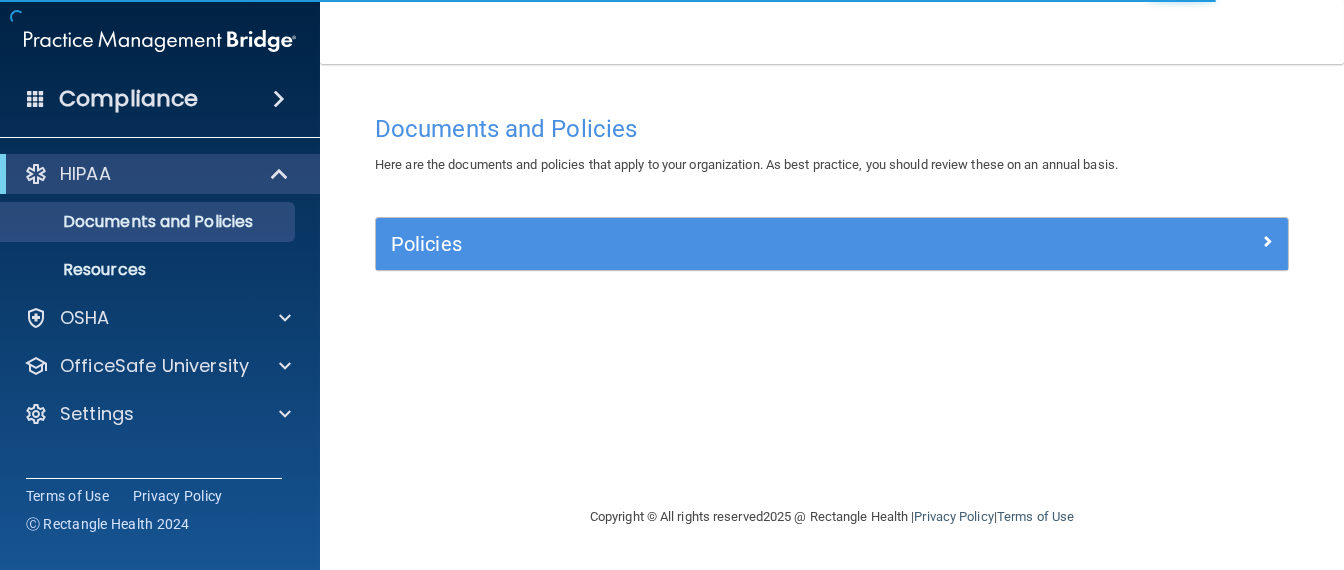 drag, startPoint x: 616, startPoint y: 220, endPoint x: 883, endPoint y: 259, distance: 269.83328 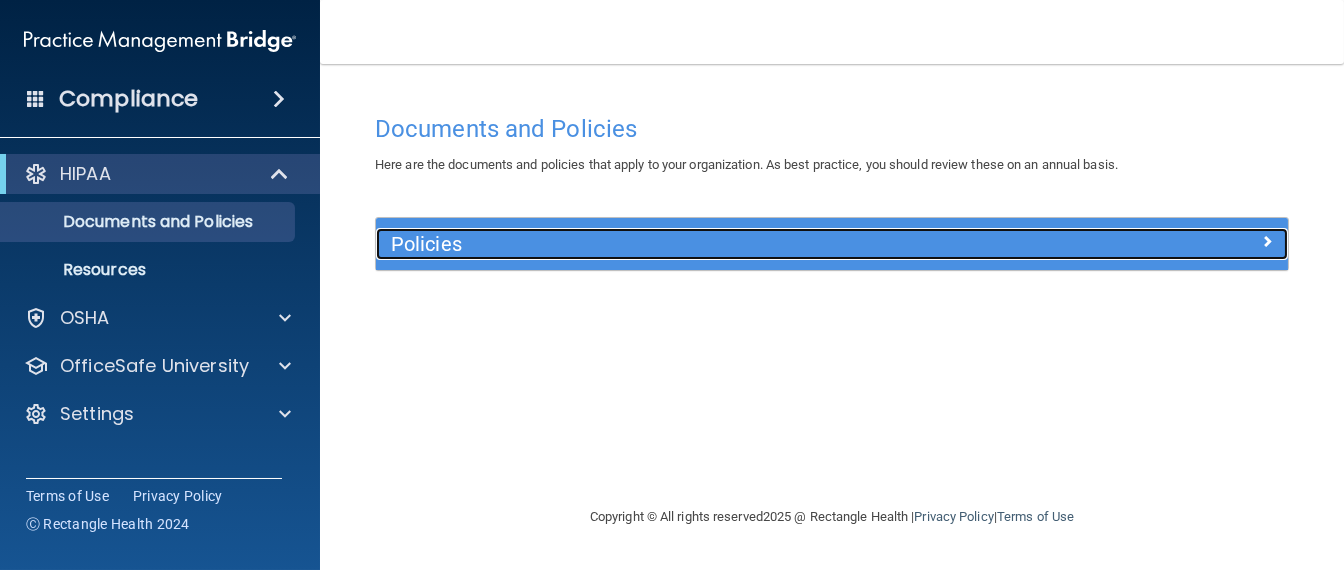 click on "Policies" at bounding box center (718, 244) 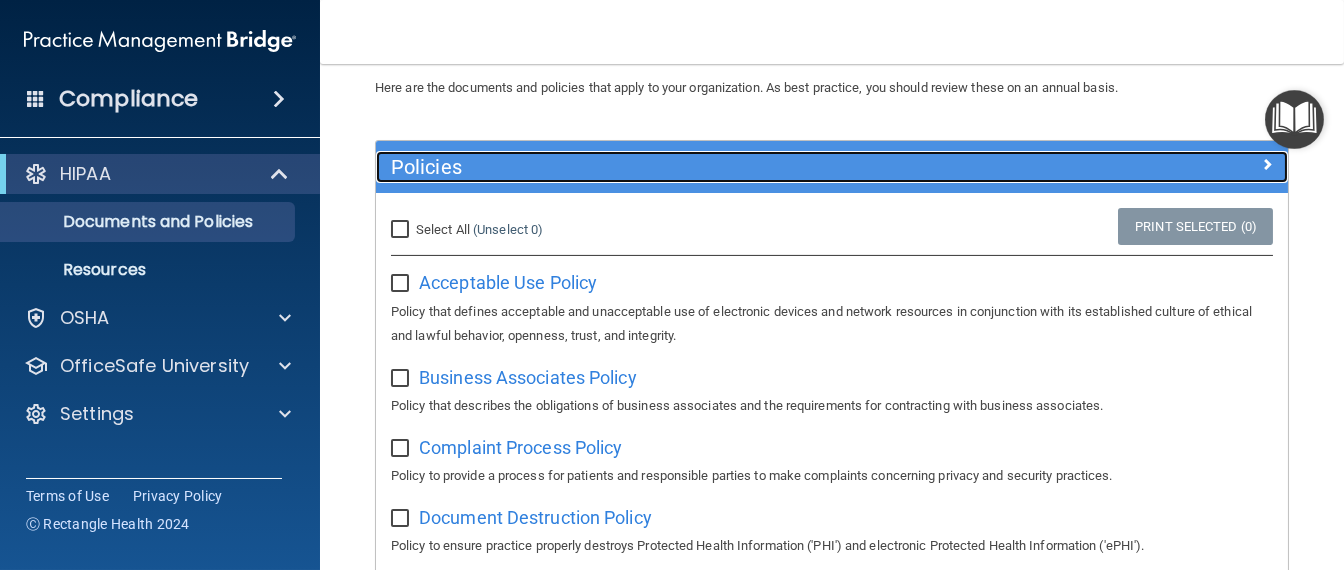 scroll, scrollTop: 125, scrollLeft: 0, axis: vertical 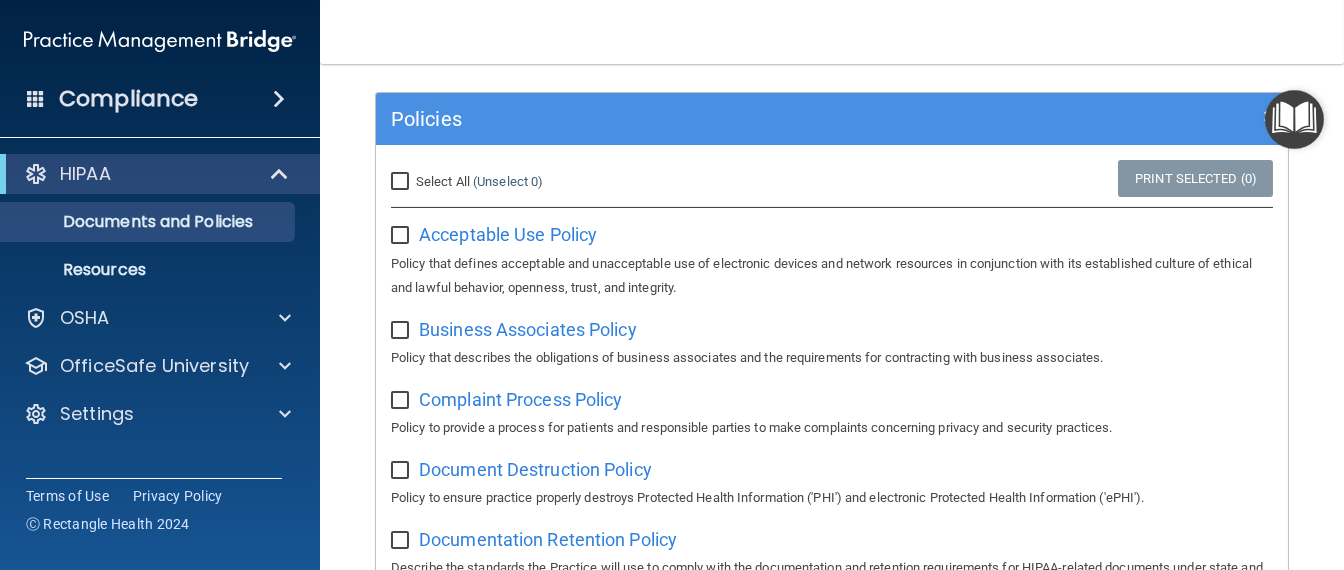 click on "Select All   (Unselect 0)    Unselect All" at bounding box center [402, 182] 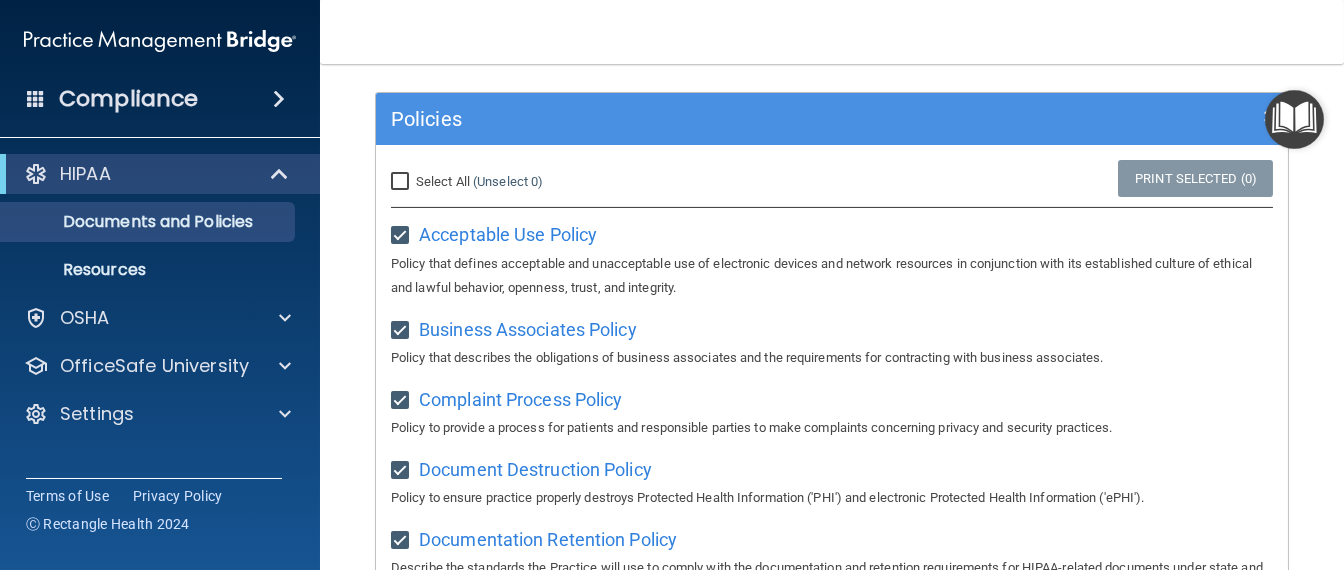 checkbox on "true" 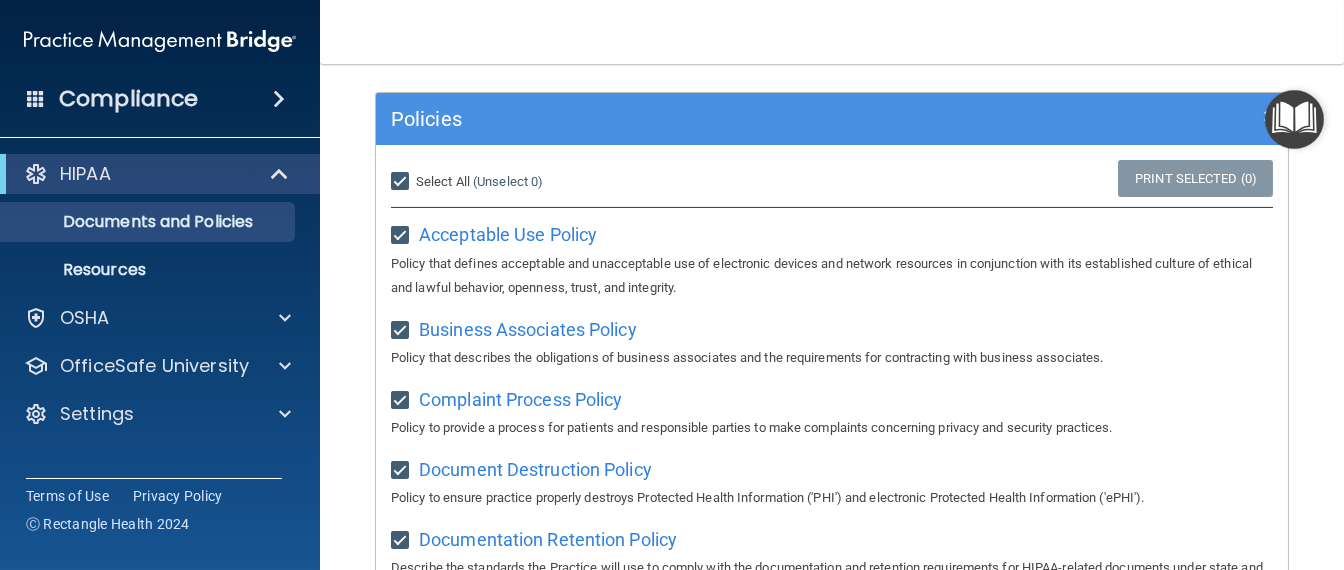 checkbox on "true" 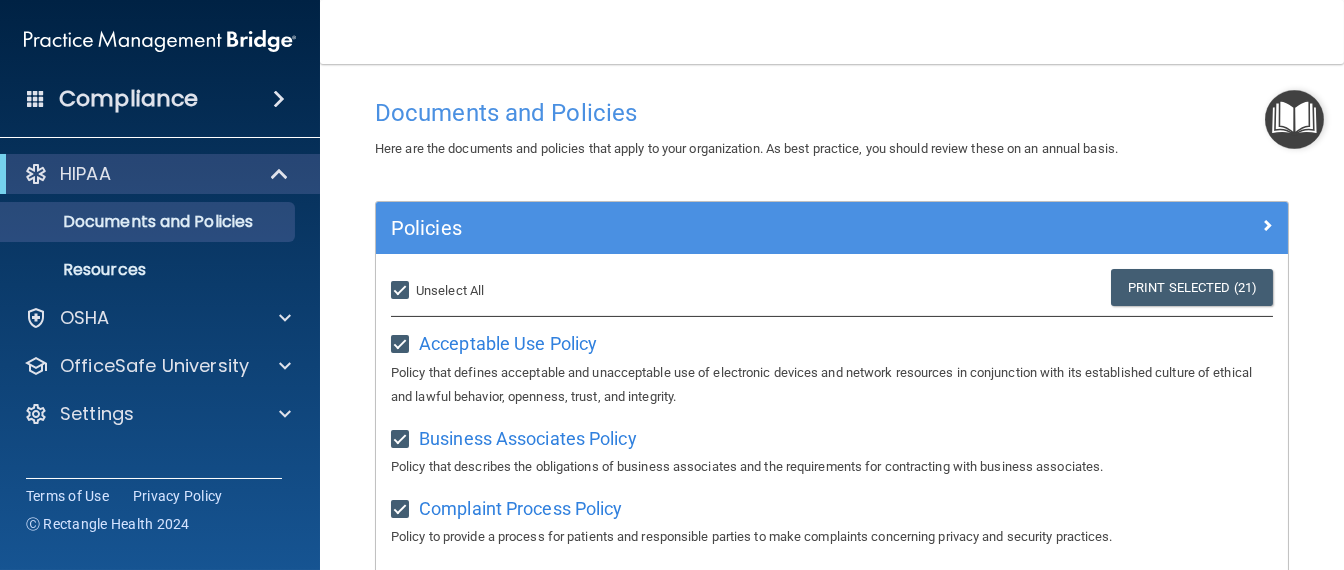 scroll, scrollTop: 0, scrollLeft: 0, axis: both 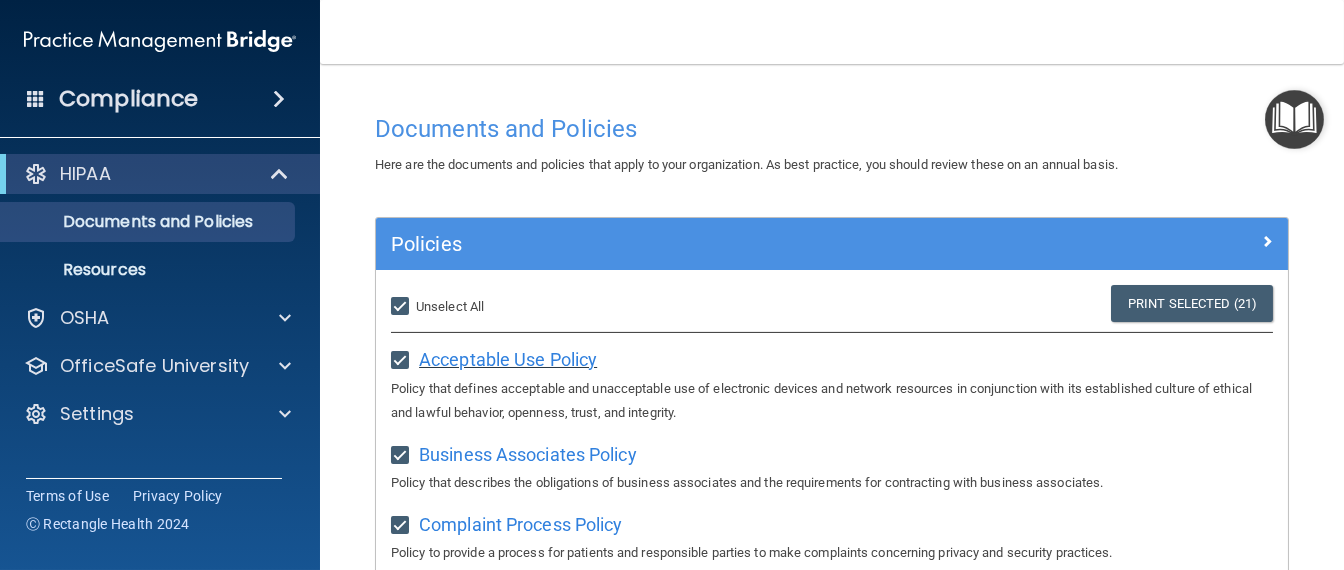 click on "Acceptable Use Policy" at bounding box center [508, 359] 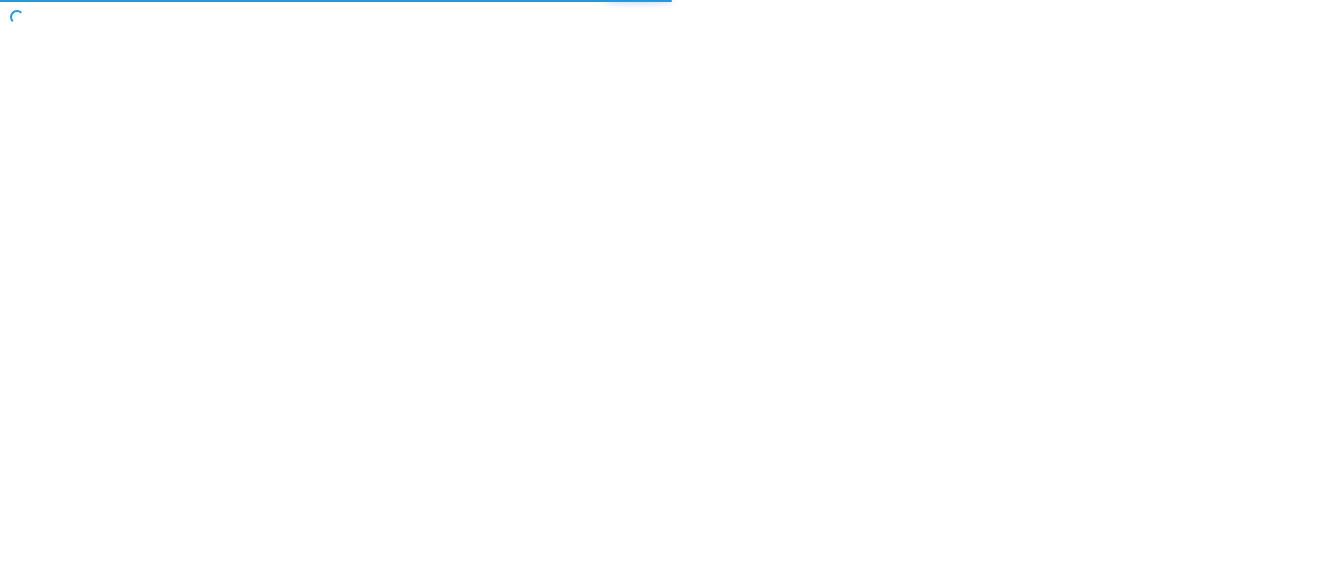 scroll, scrollTop: 0, scrollLeft: 0, axis: both 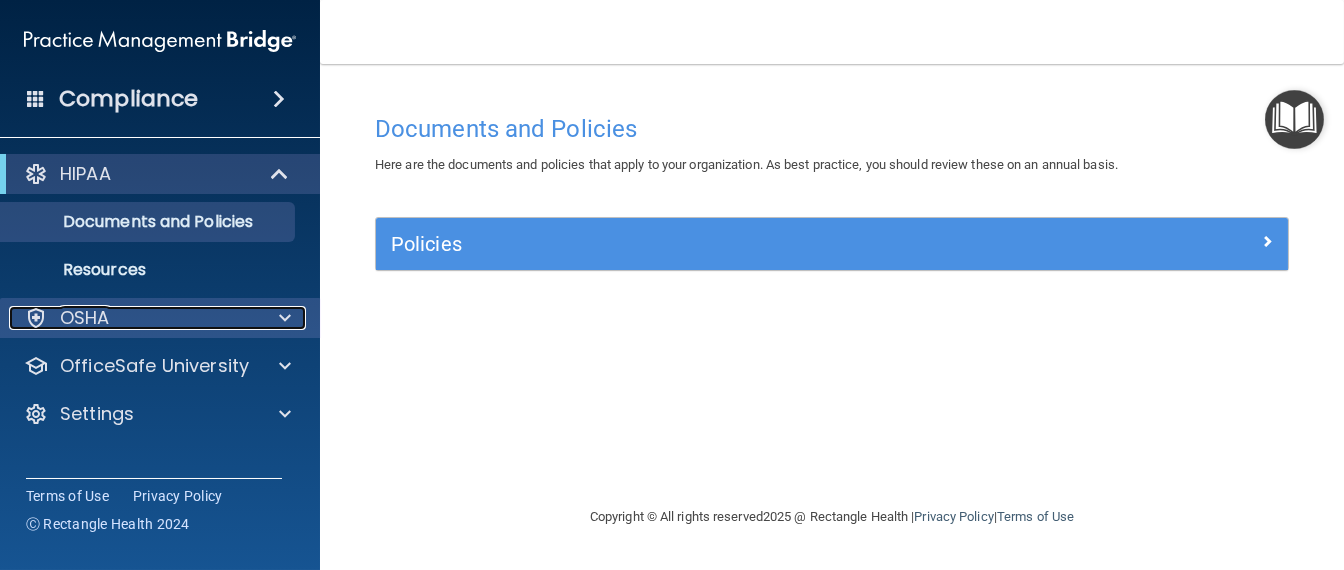 click at bounding box center [285, 318] 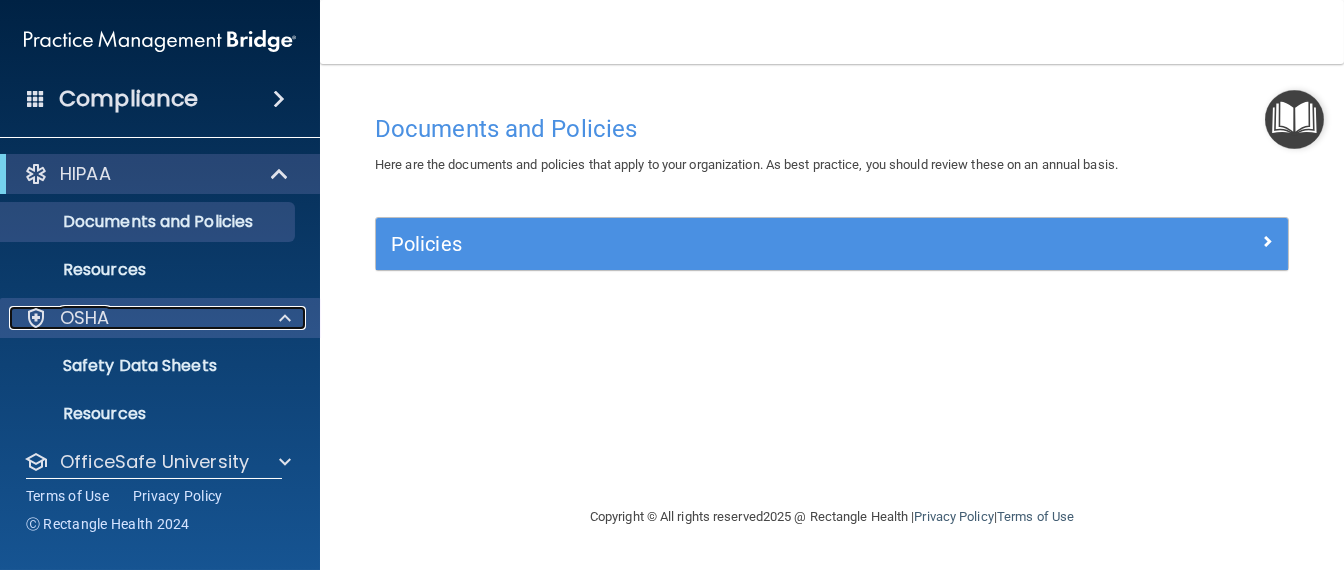 scroll, scrollTop: 67, scrollLeft: 0, axis: vertical 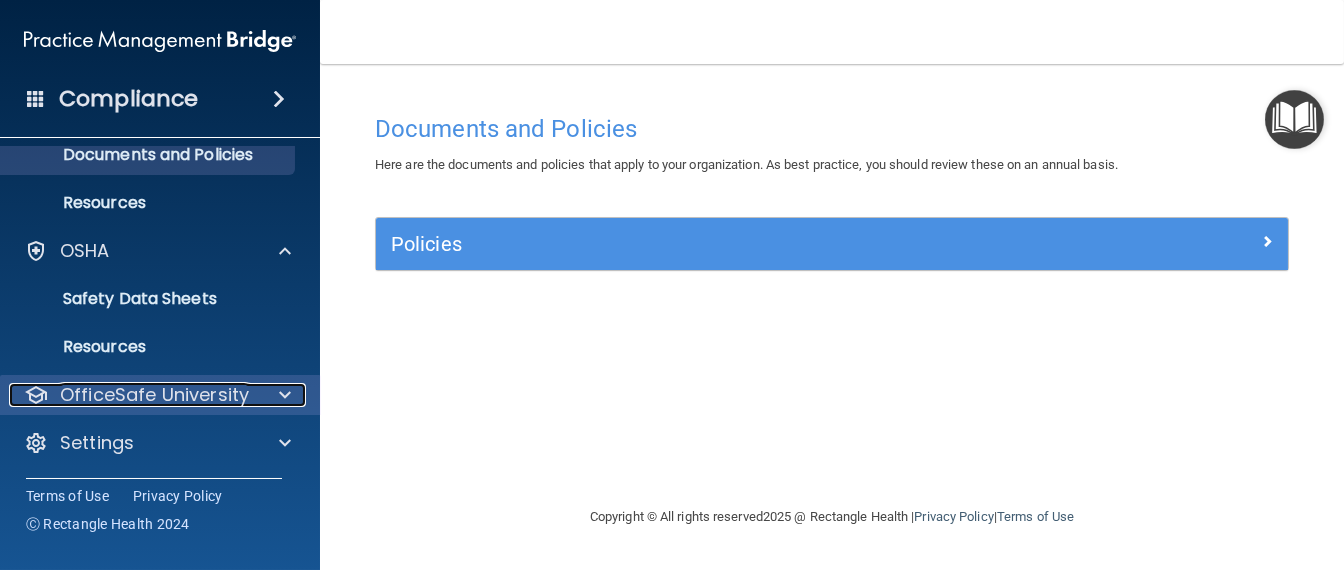 click at bounding box center [282, 395] 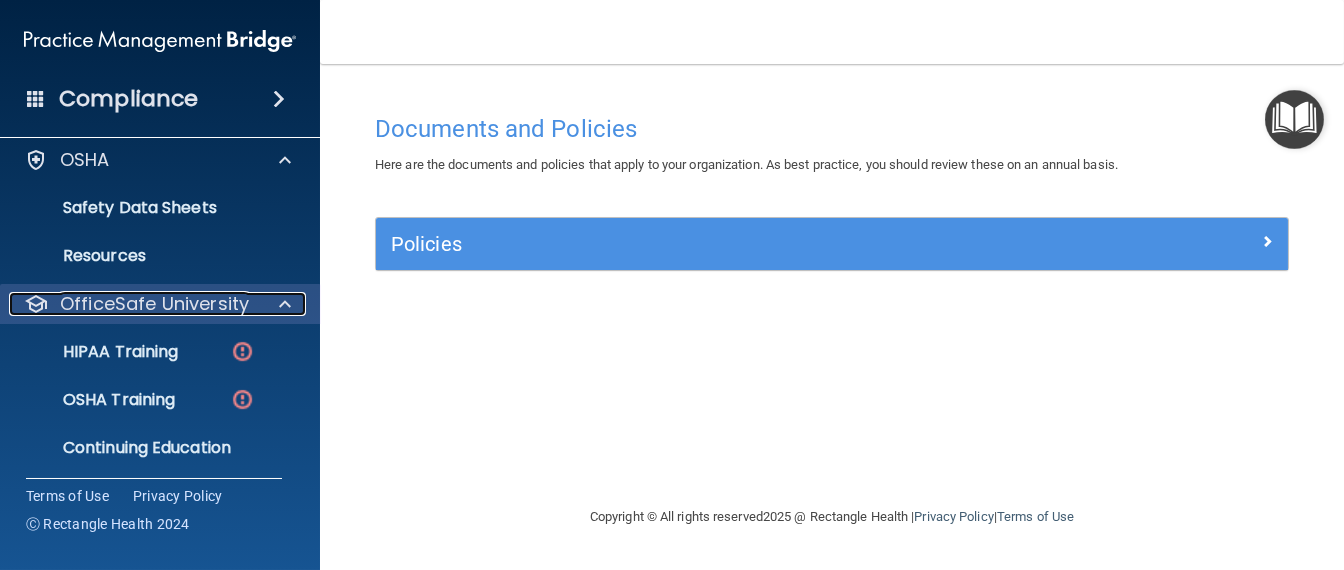 scroll, scrollTop: 211, scrollLeft: 0, axis: vertical 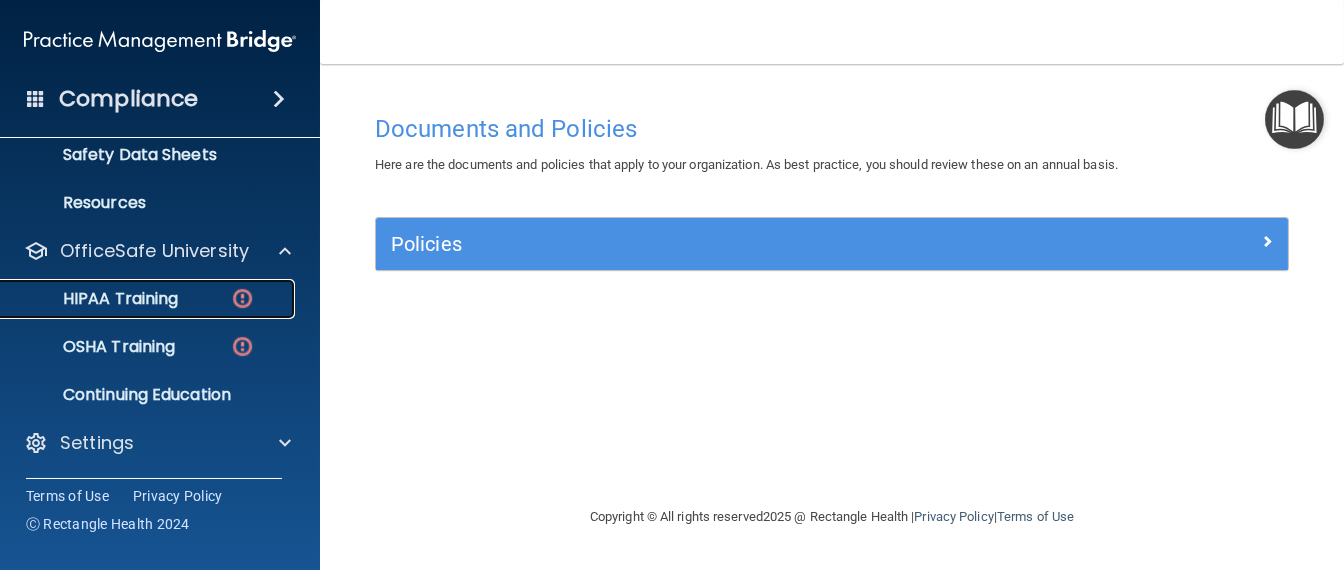 click on "HIPAA Training" at bounding box center [95, 299] 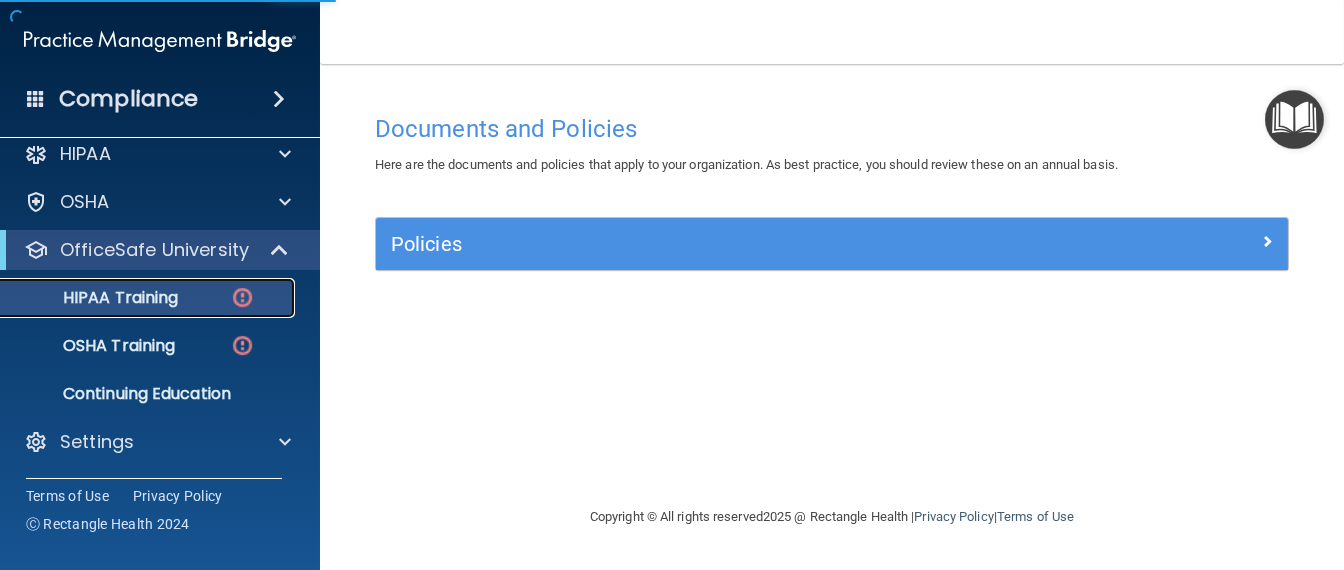 scroll, scrollTop: 18, scrollLeft: 0, axis: vertical 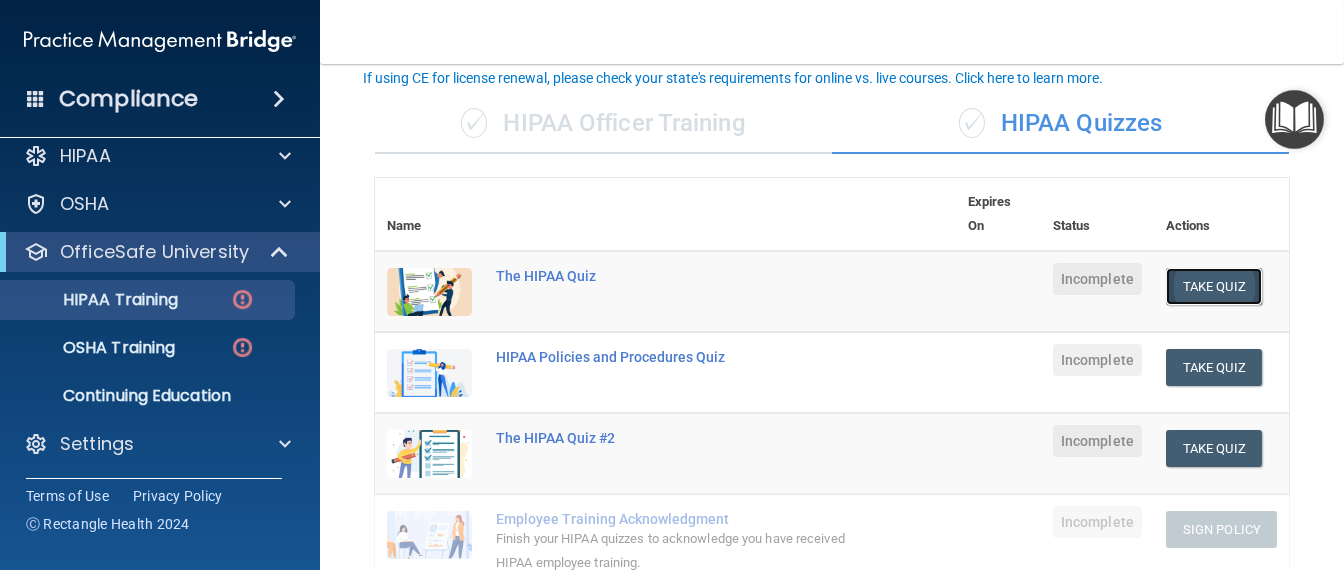 click on "Take Quiz" at bounding box center [1214, 286] 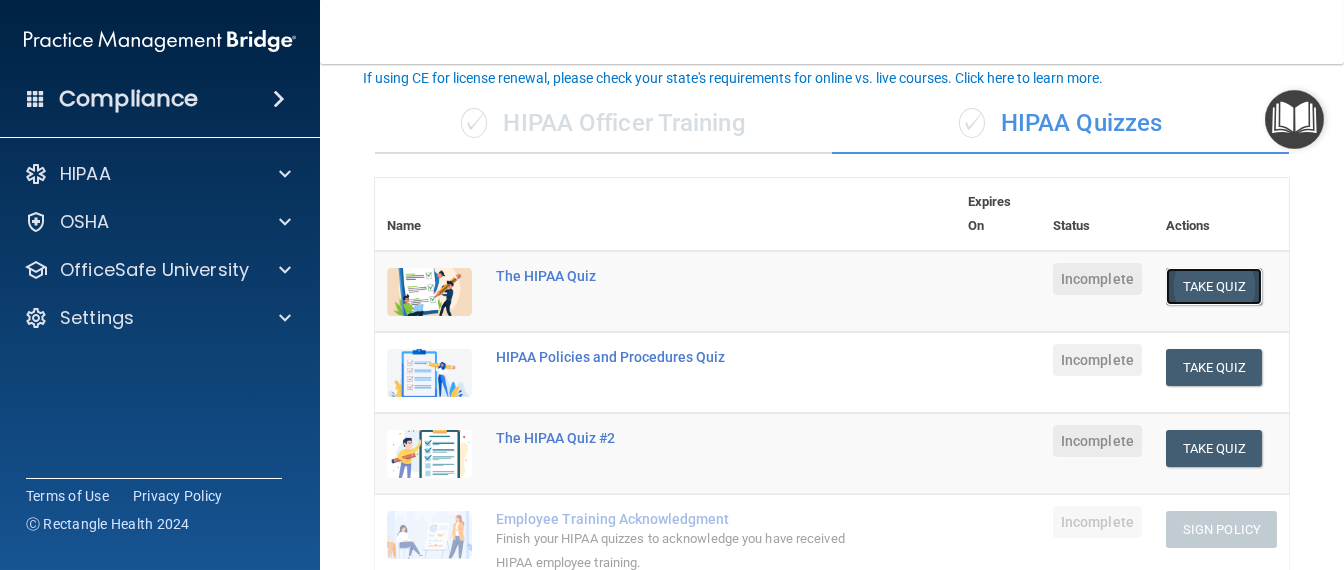 scroll, scrollTop: 0, scrollLeft: 0, axis: both 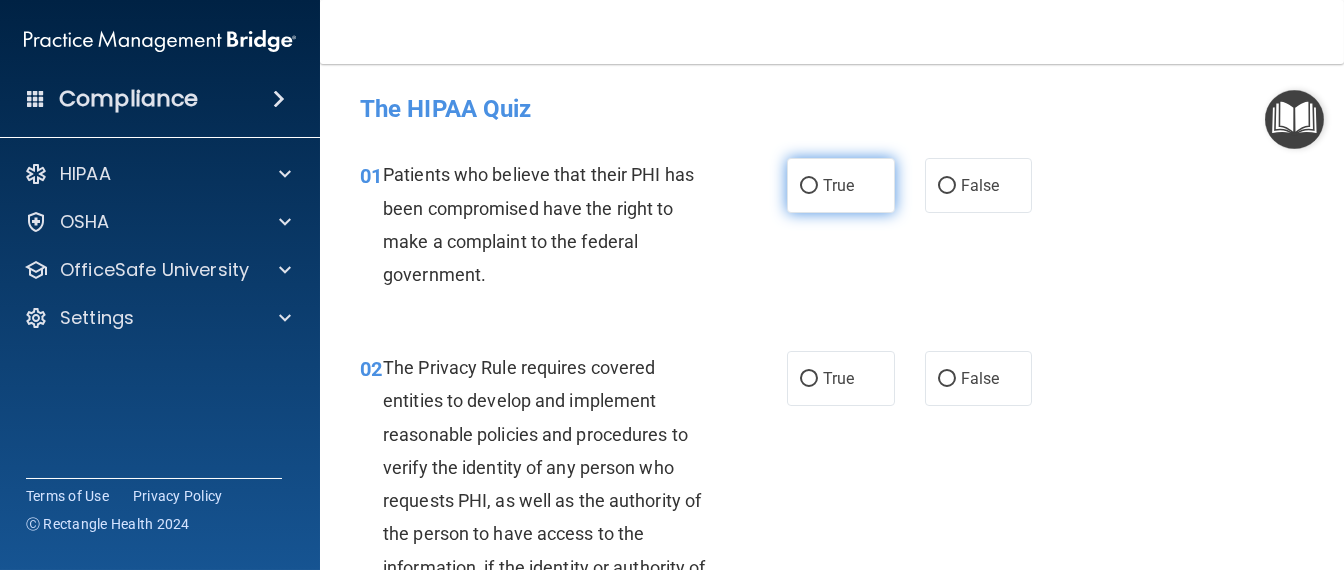 click on "True" at bounding box center [838, 185] 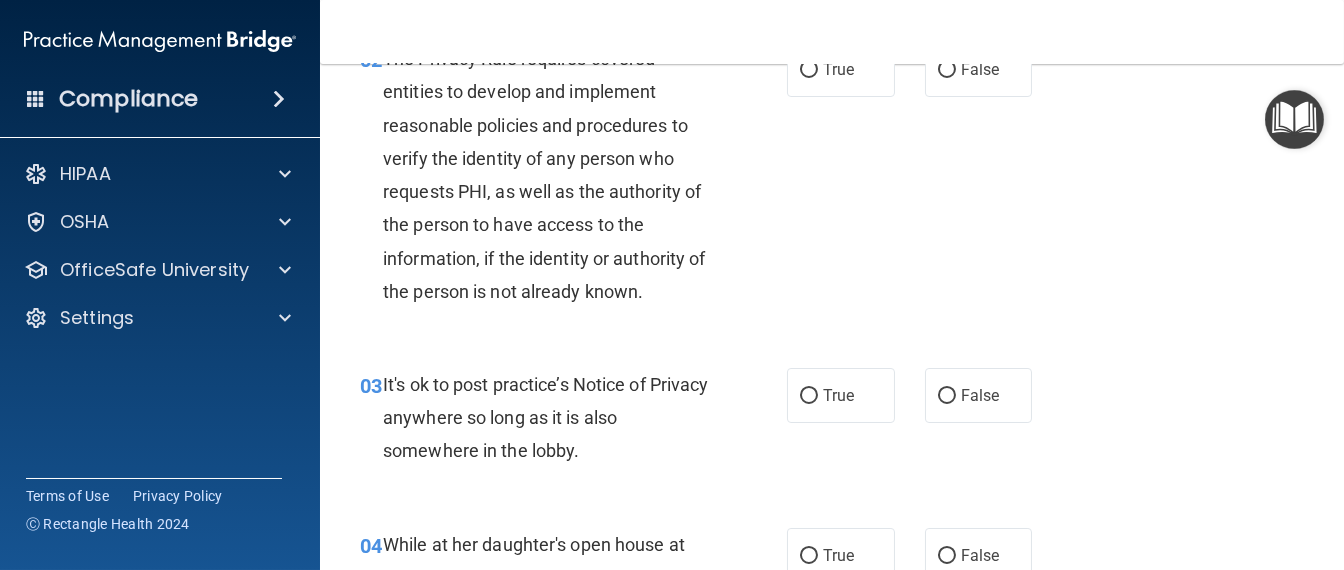 scroll, scrollTop: 249, scrollLeft: 0, axis: vertical 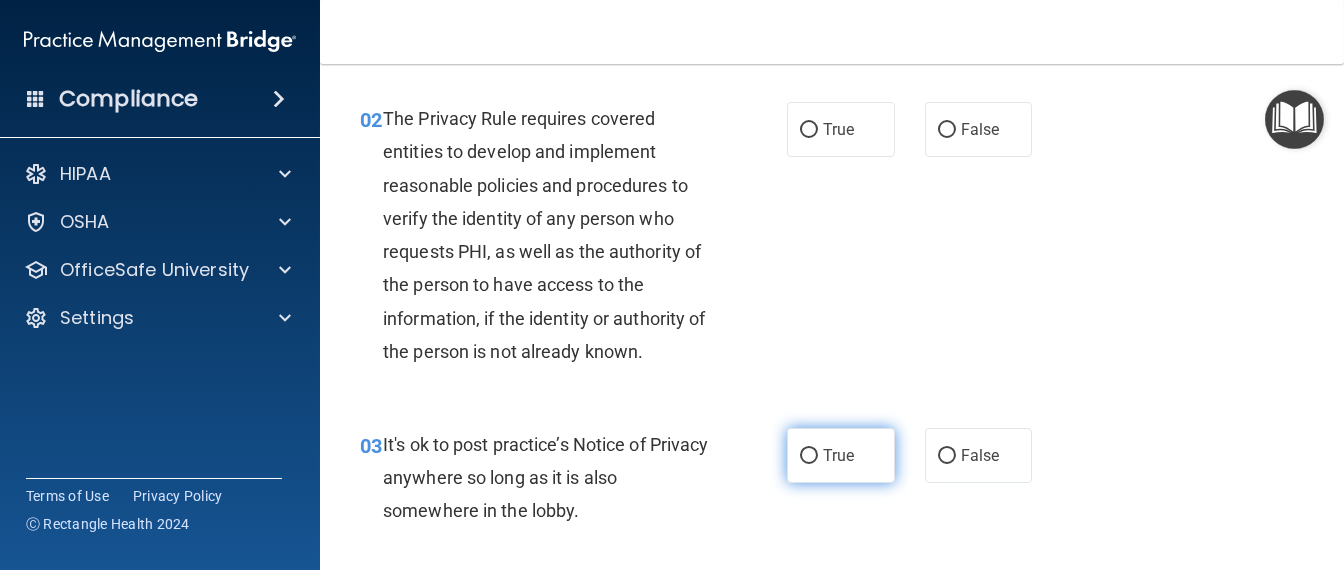 click on "True" at bounding box center (838, 455) 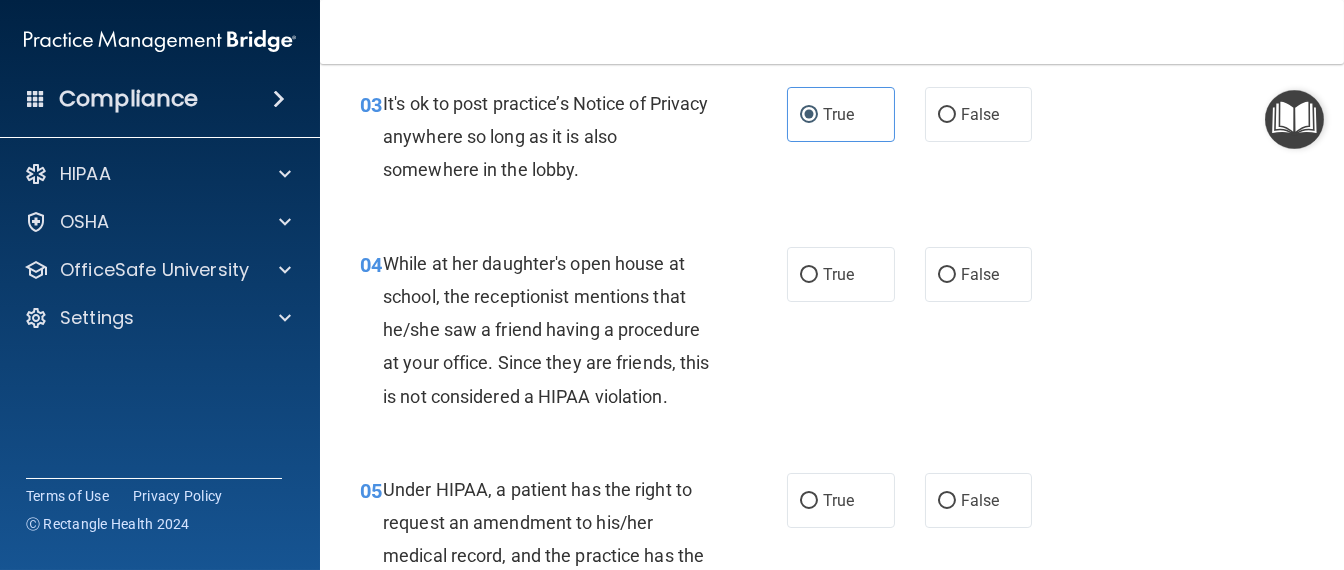 scroll, scrollTop: 625, scrollLeft: 0, axis: vertical 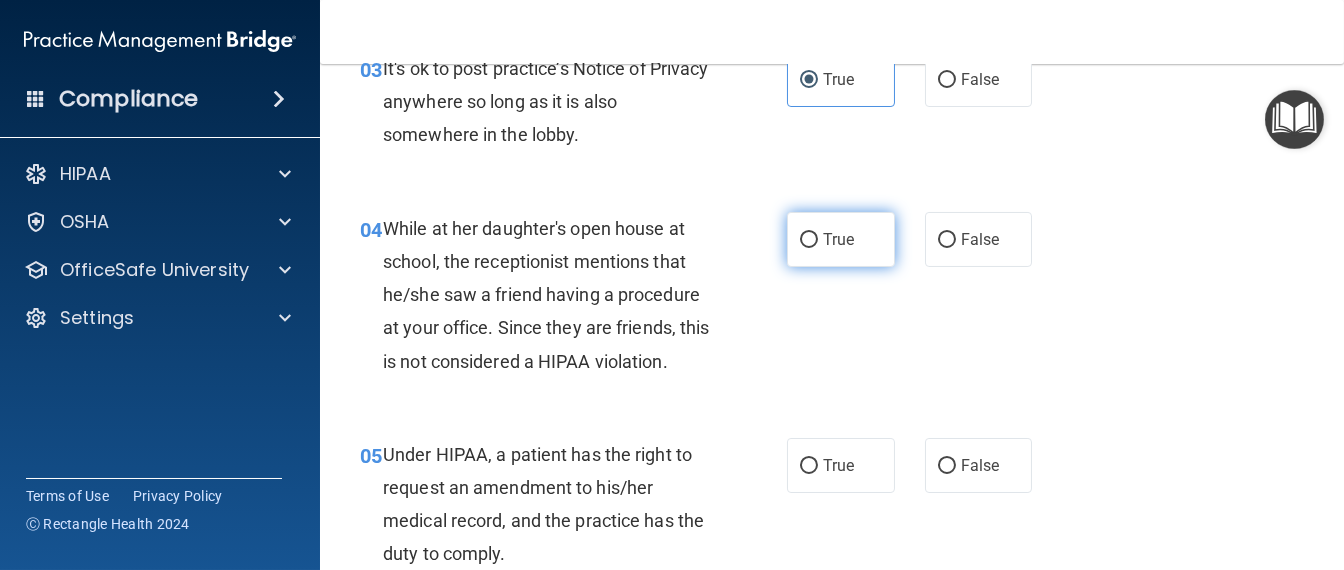 click on "True" at bounding box center [841, 239] 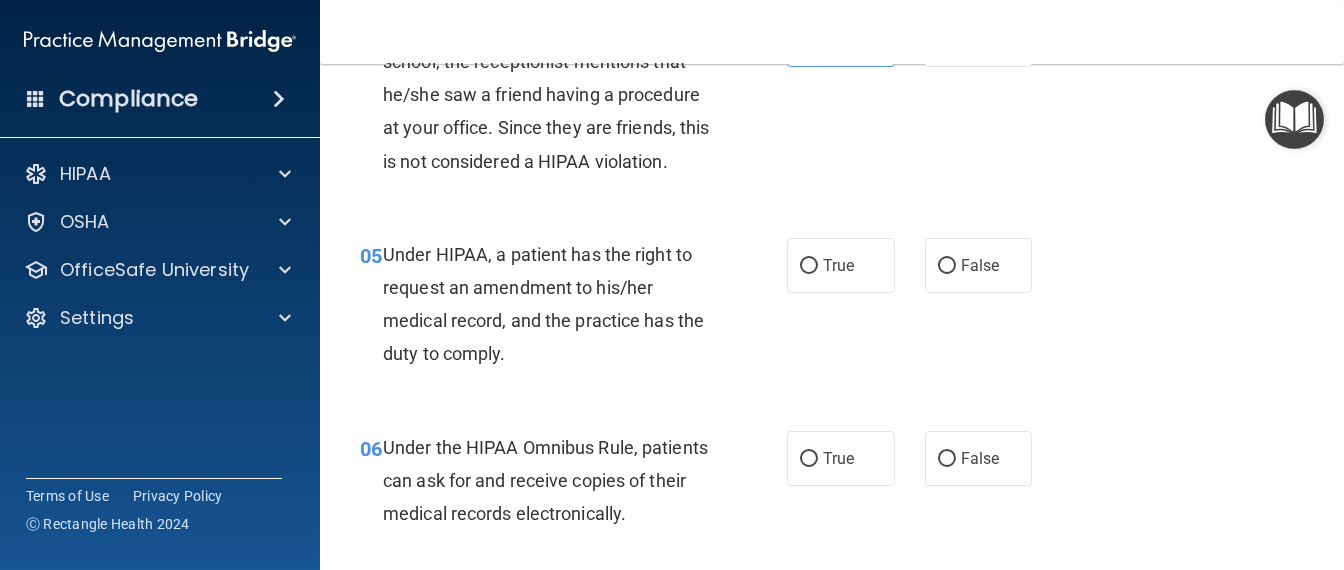 scroll, scrollTop: 874, scrollLeft: 0, axis: vertical 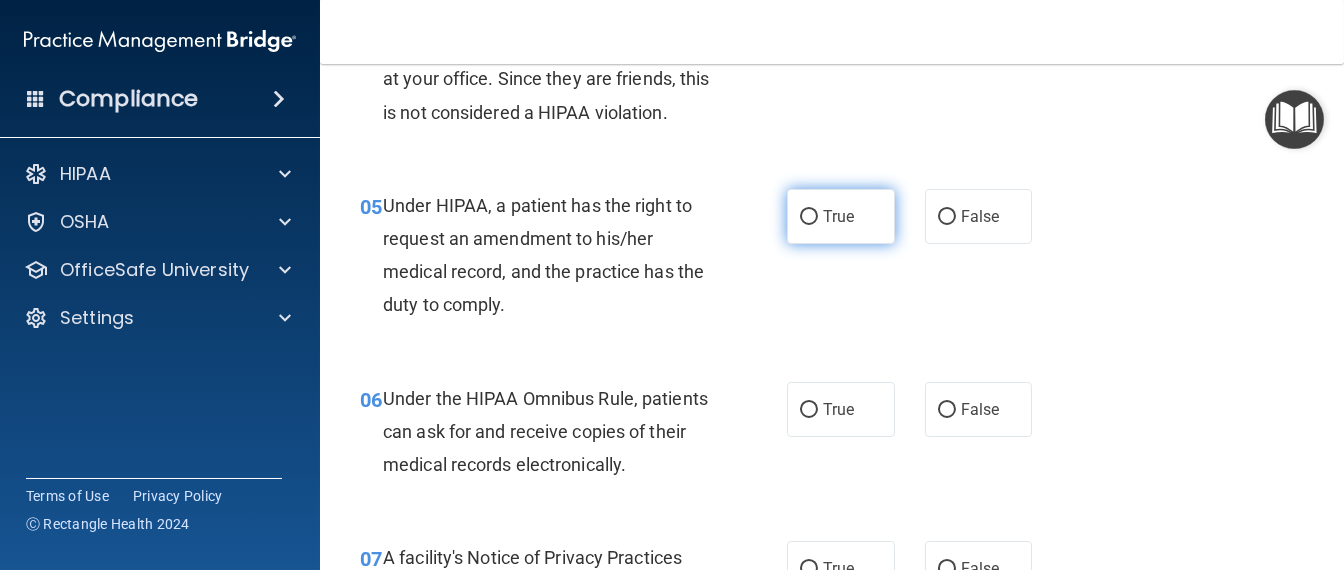 click on "True" at bounding box center (841, 216) 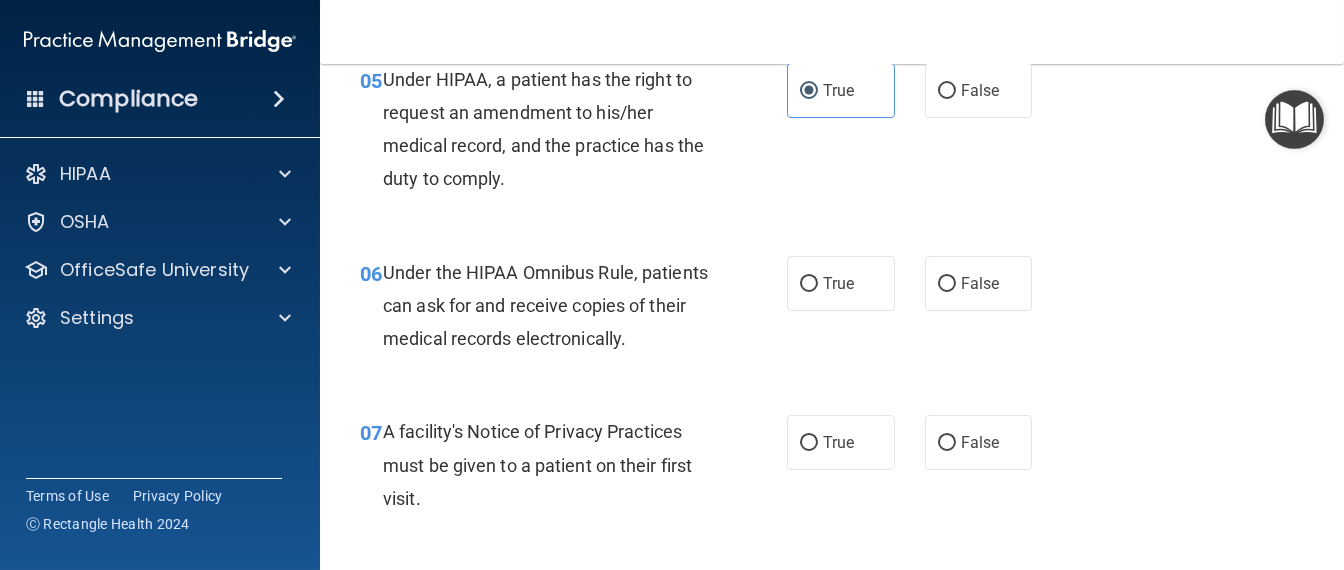 scroll, scrollTop: 1125, scrollLeft: 0, axis: vertical 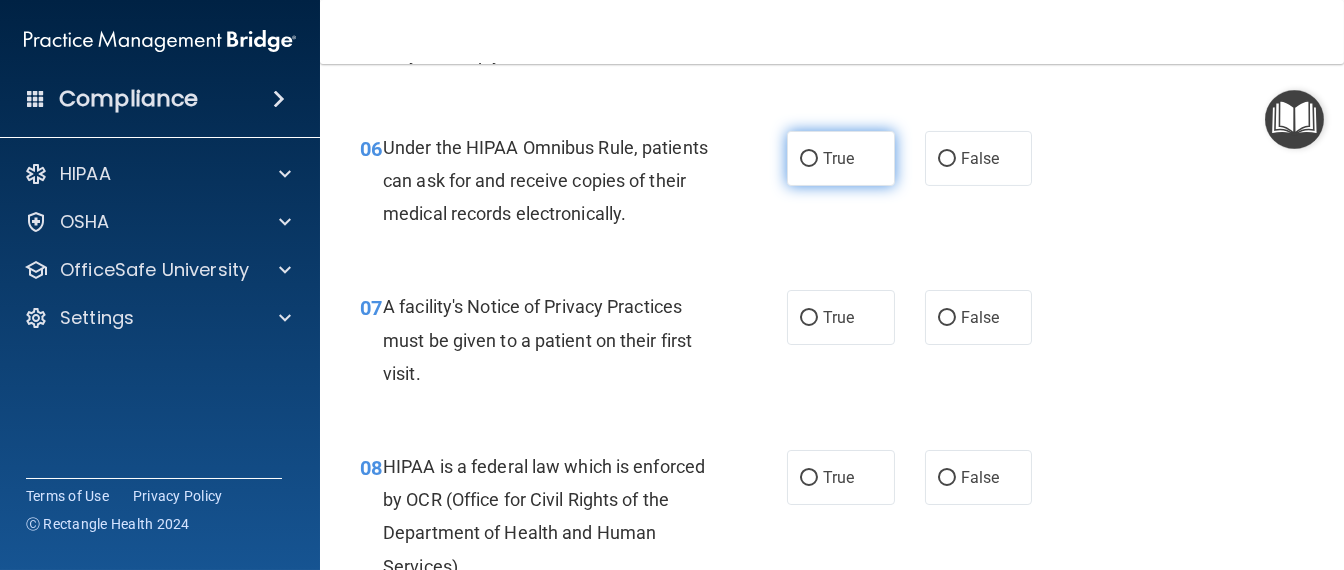click on "True" at bounding box center [841, 158] 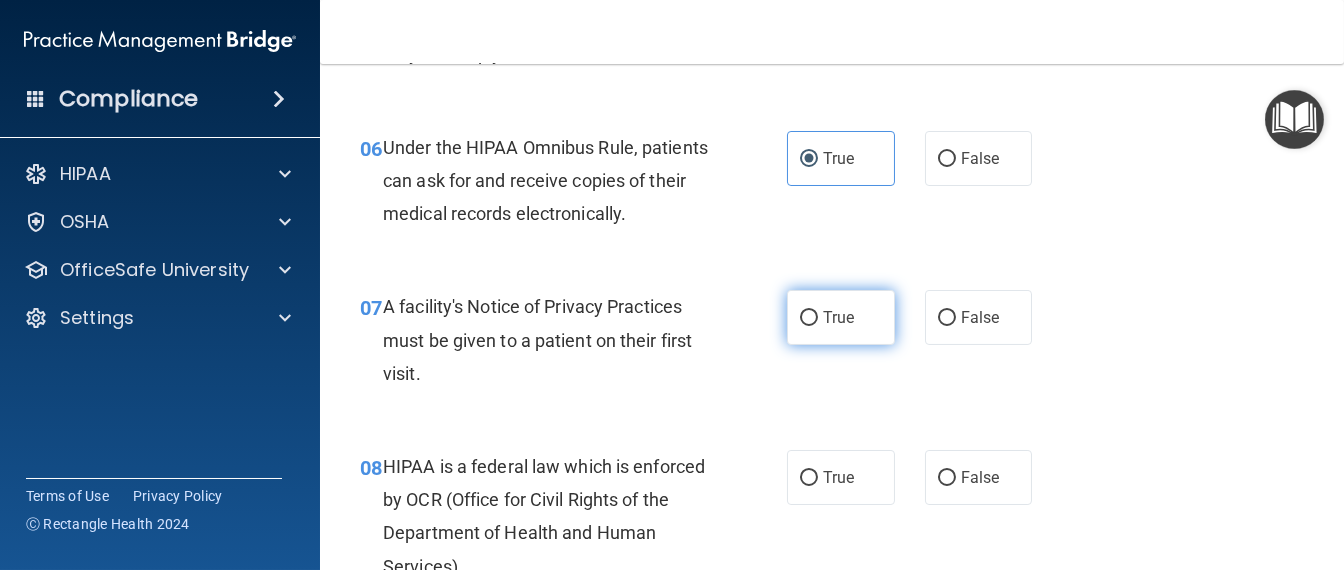 click on "True" at bounding box center (838, 317) 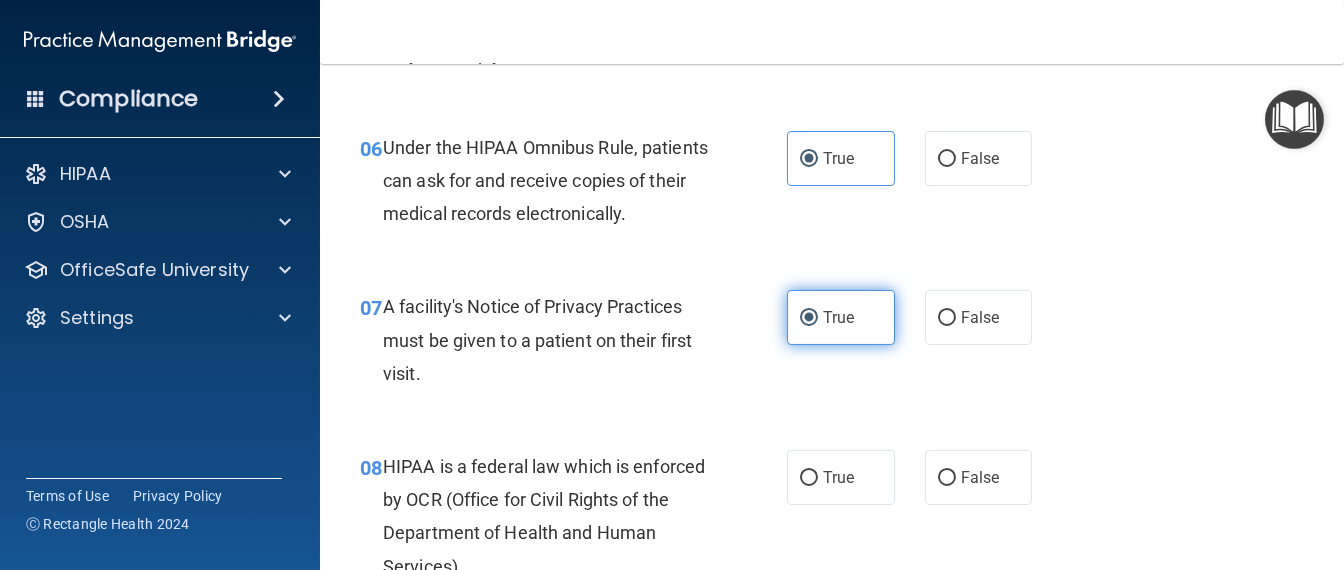 scroll, scrollTop: 1374, scrollLeft: 0, axis: vertical 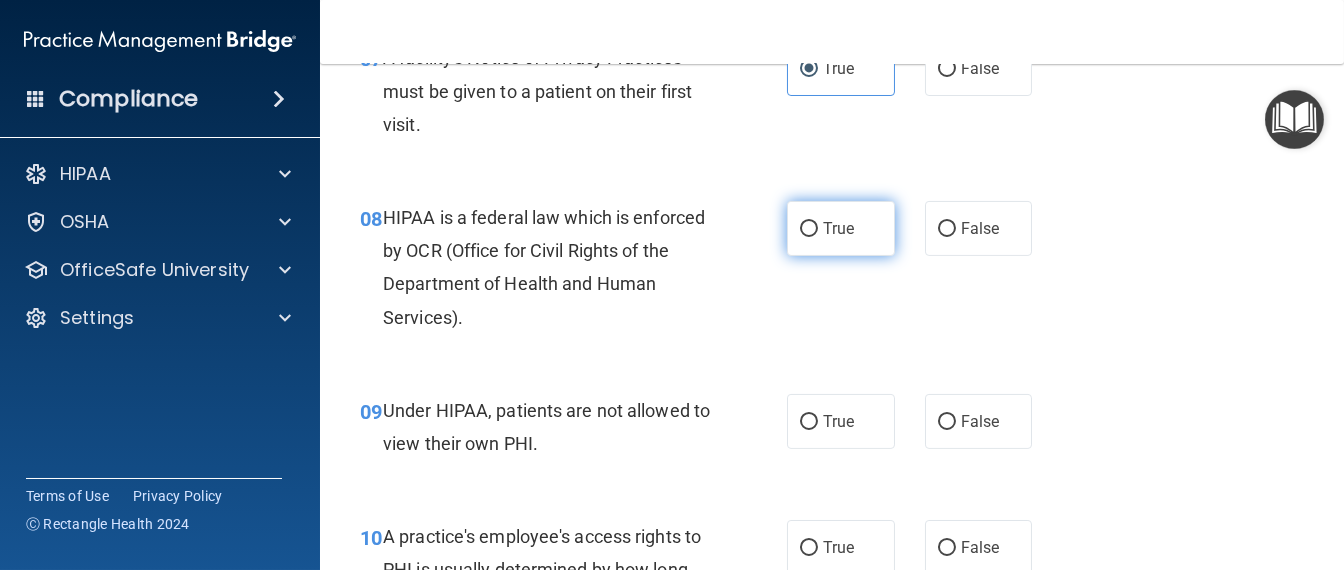 click on "True" at bounding box center (809, 229) 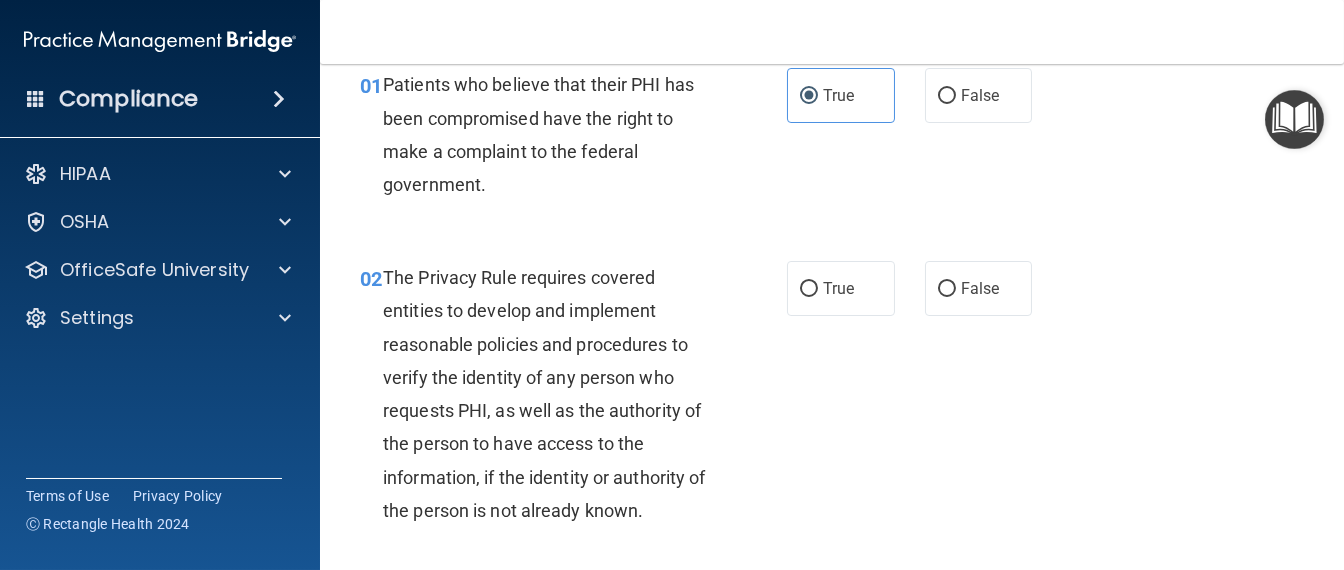 scroll, scrollTop: 125, scrollLeft: 0, axis: vertical 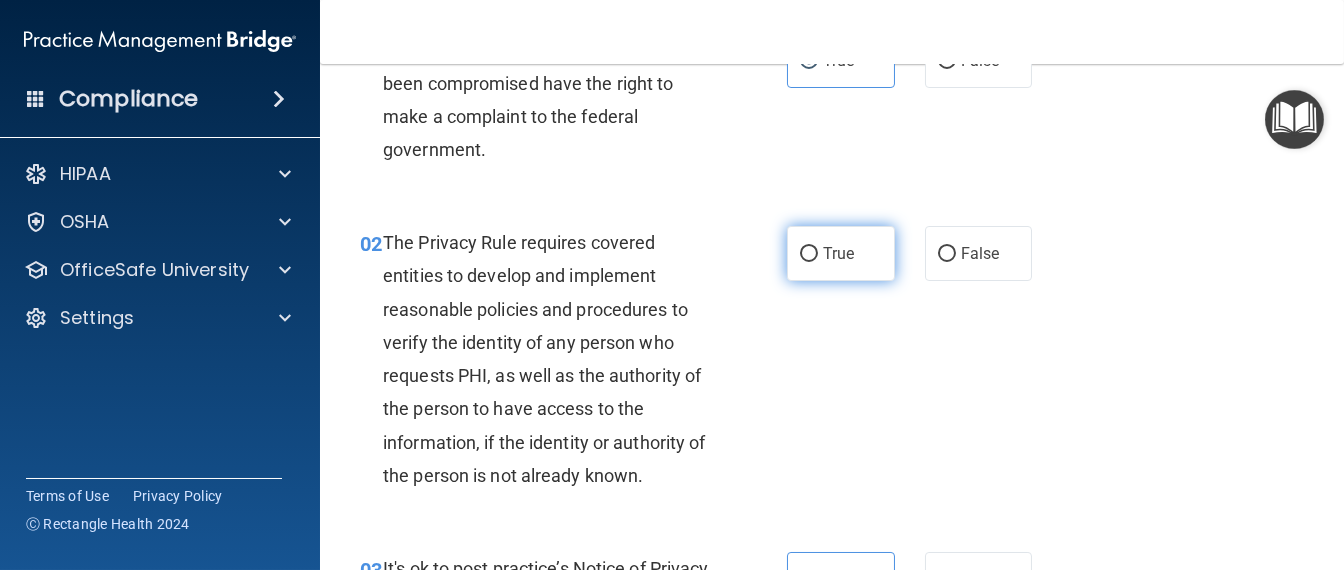 click on "True" at bounding box center (841, 253) 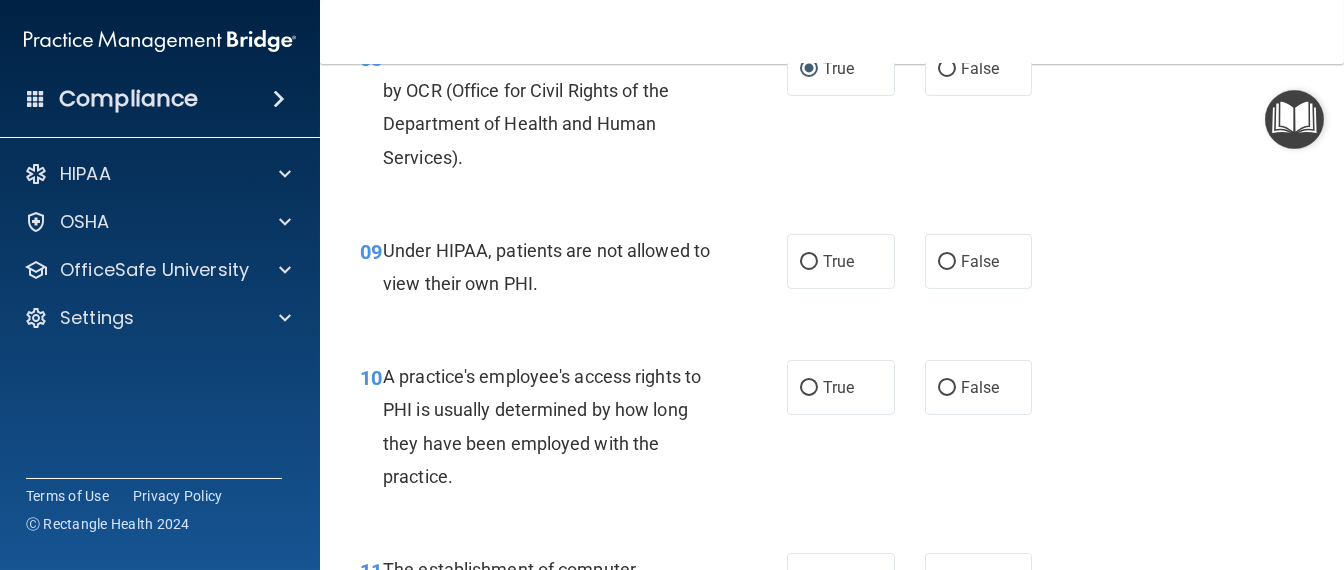 scroll, scrollTop: 1500, scrollLeft: 0, axis: vertical 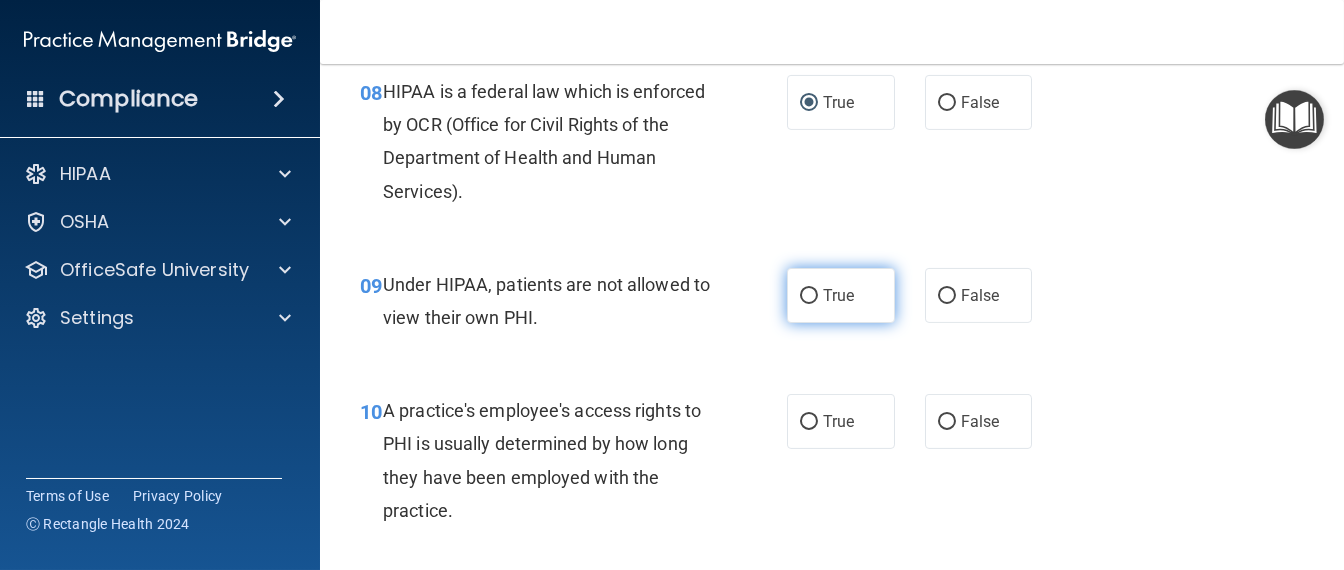 click on "True" at bounding box center [809, 296] 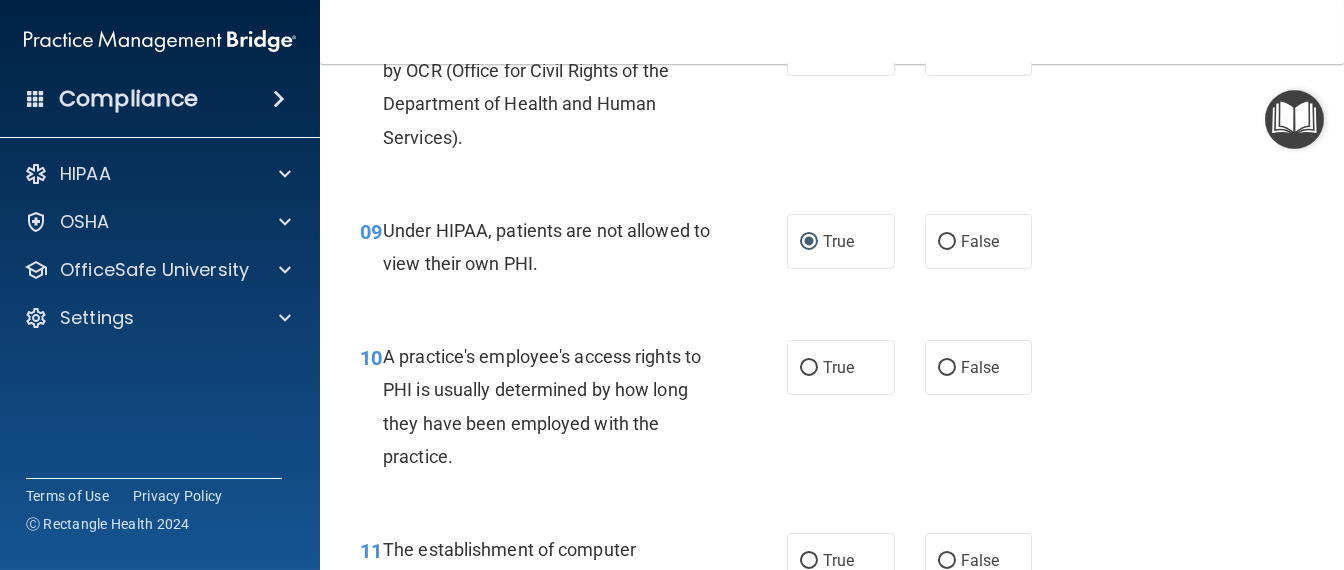 scroll, scrollTop: 1625, scrollLeft: 0, axis: vertical 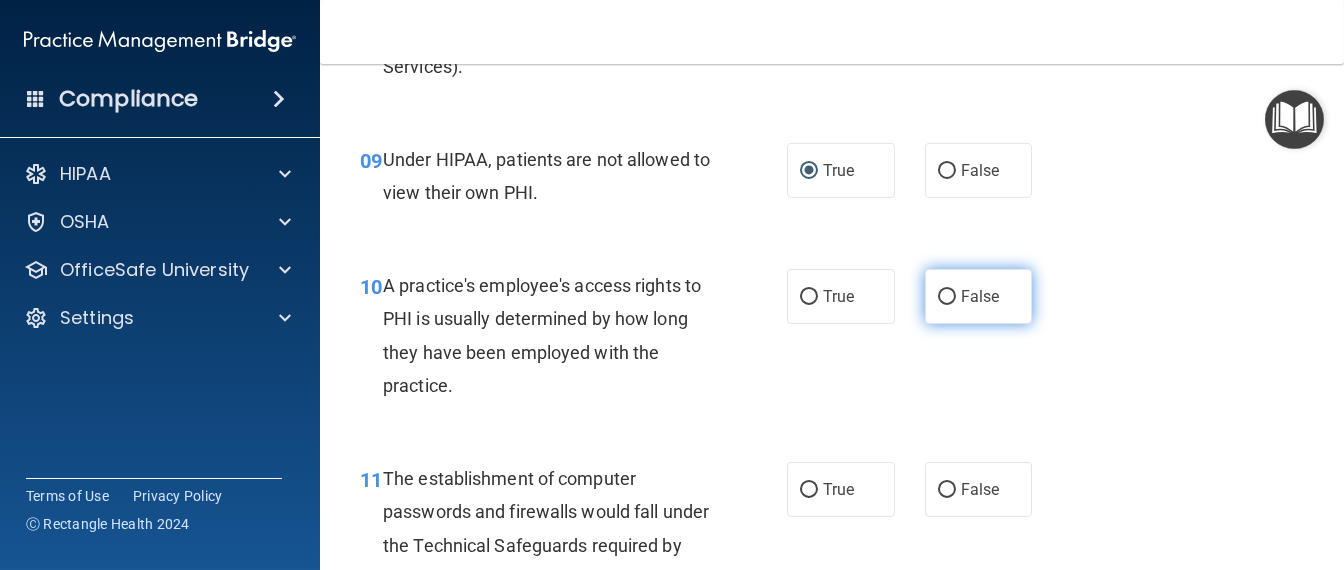 click on "False" at bounding box center [979, 296] 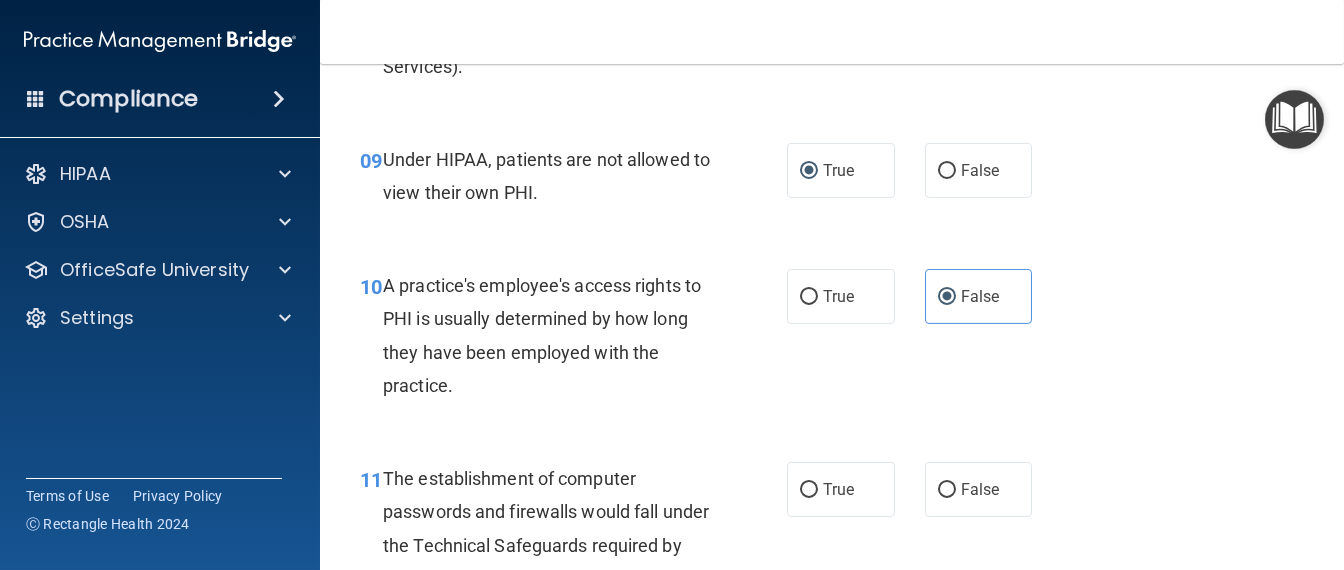 scroll, scrollTop: 1749, scrollLeft: 0, axis: vertical 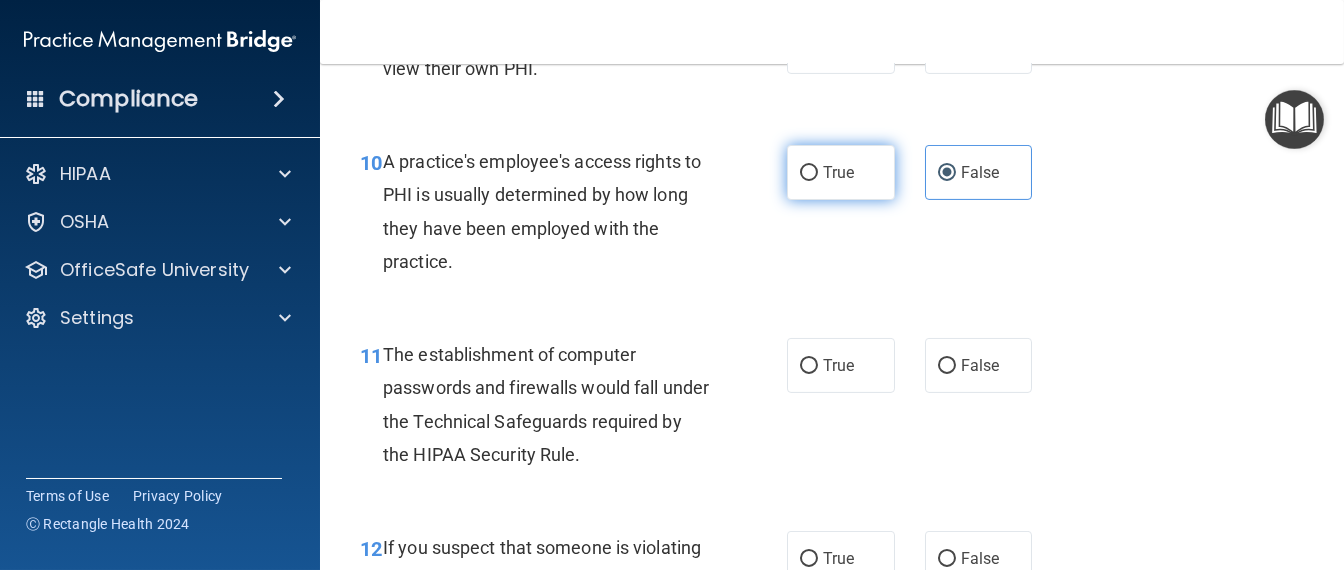 click on "True" at bounding box center (841, 172) 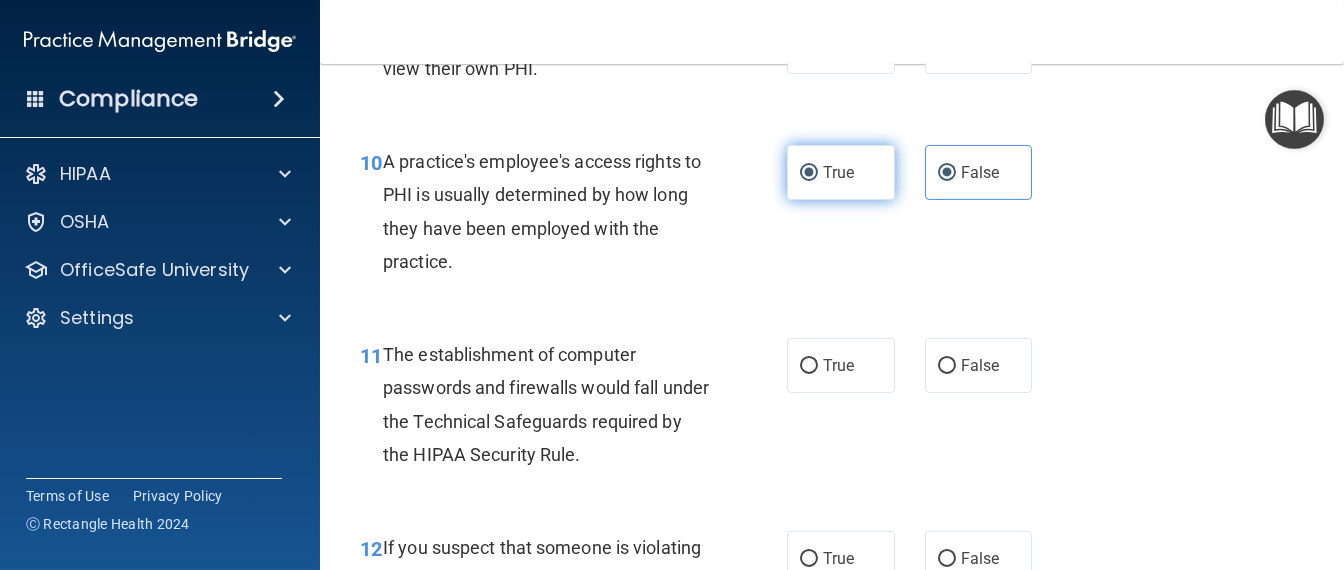 radio on "false" 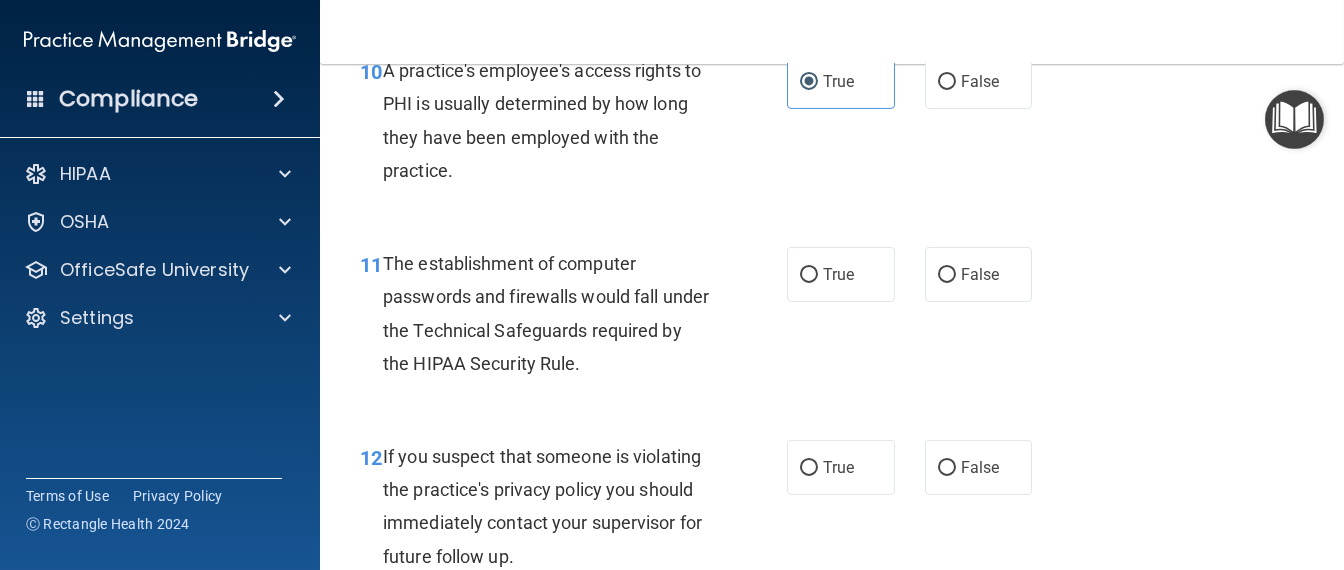 scroll, scrollTop: 1874, scrollLeft: 0, axis: vertical 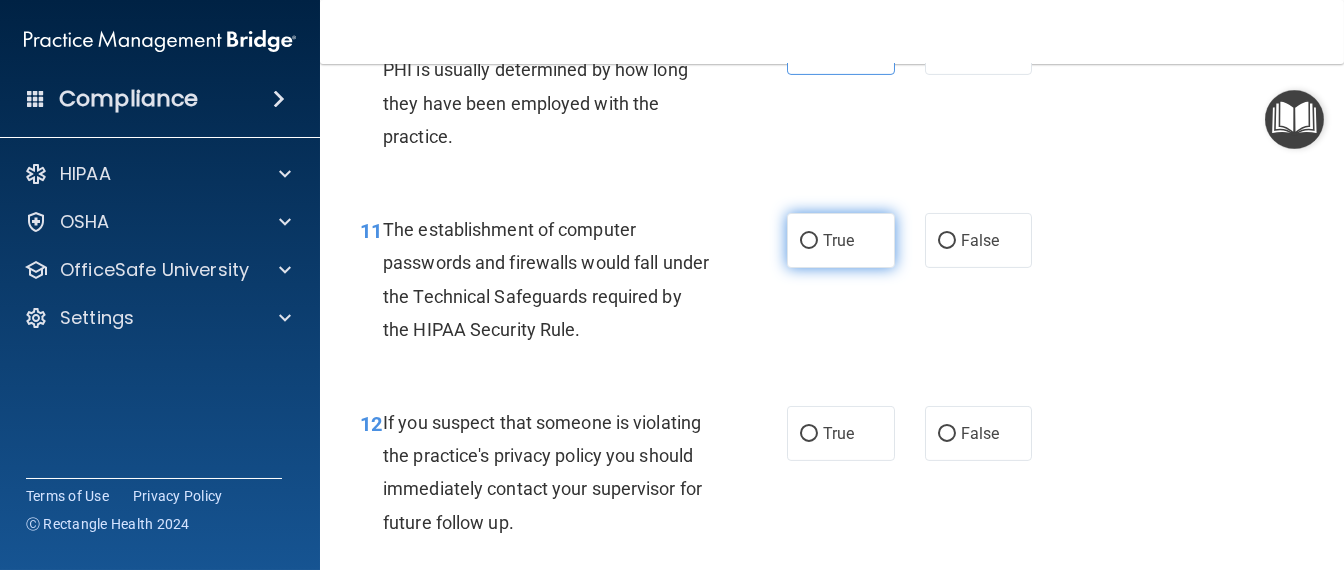 click on "True" at bounding box center (841, 240) 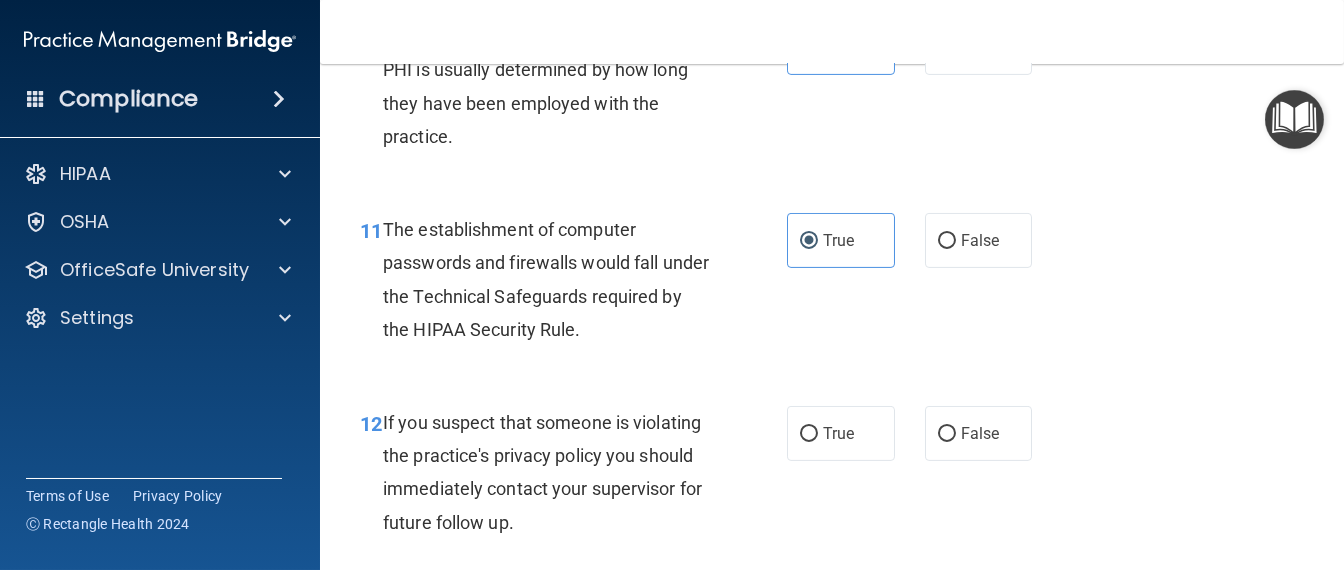 scroll, scrollTop: 2000, scrollLeft: 0, axis: vertical 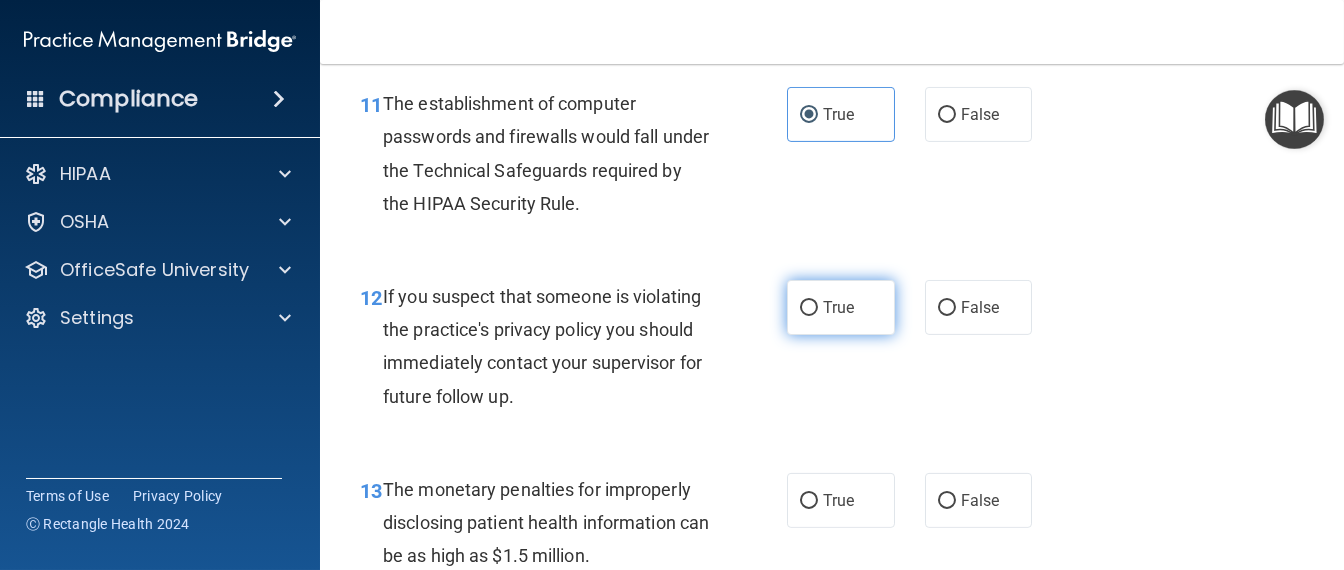 click on "True" at bounding box center [809, 308] 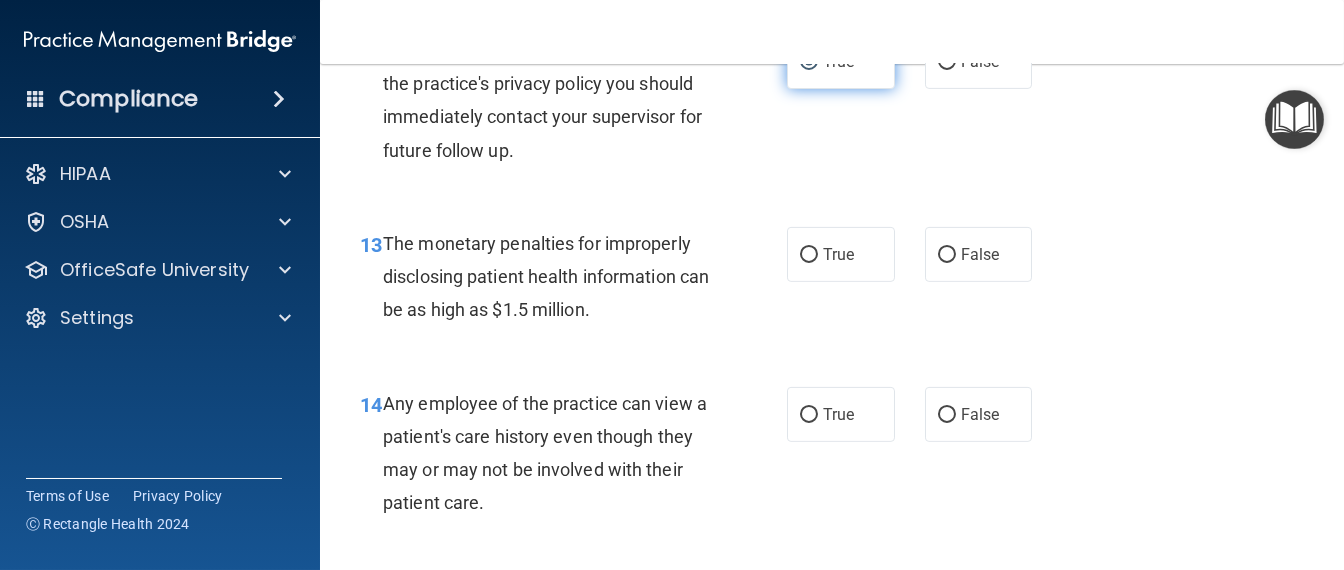 scroll, scrollTop: 2249, scrollLeft: 0, axis: vertical 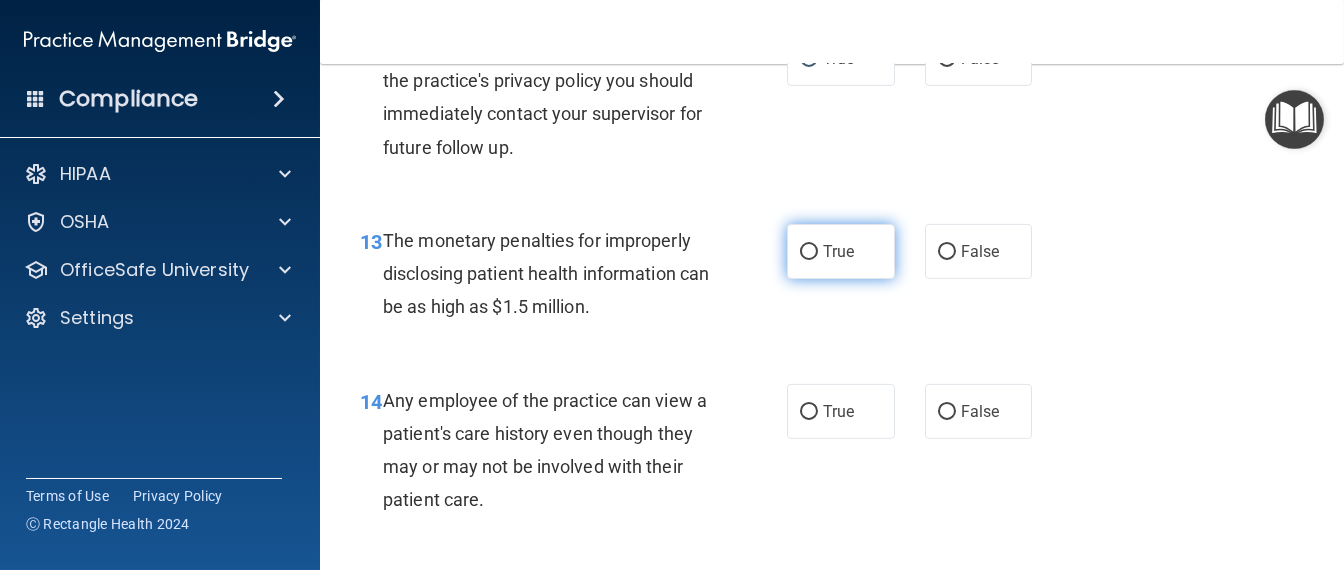 click on "True" at bounding box center (838, 251) 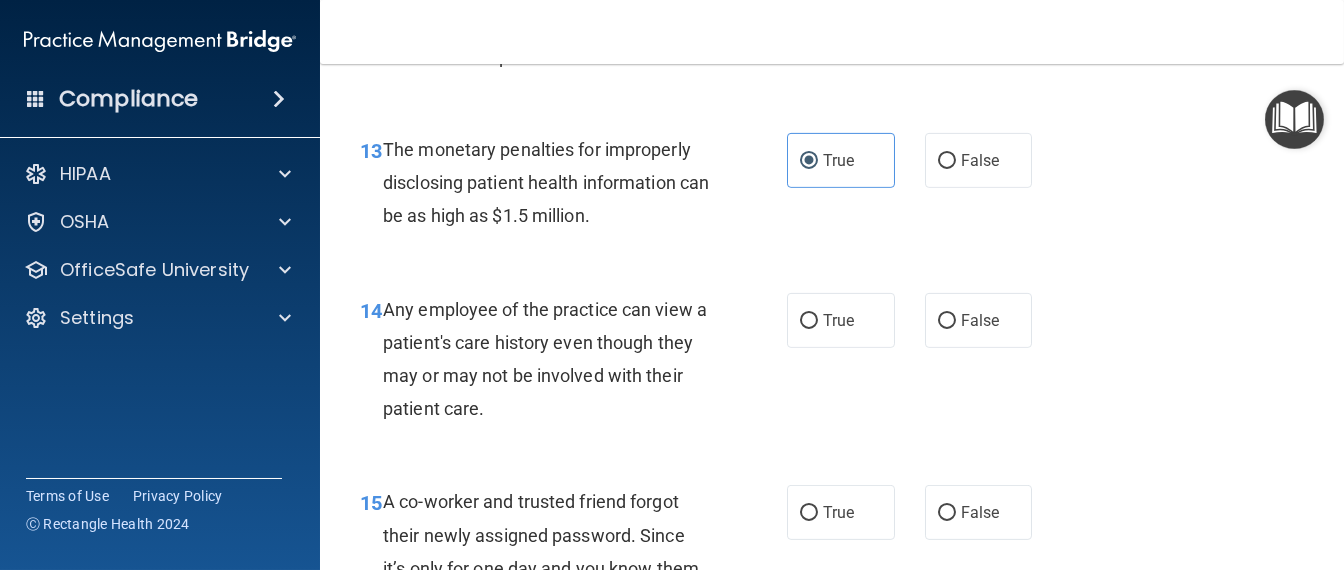 scroll, scrollTop: 2374, scrollLeft: 0, axis: vertical 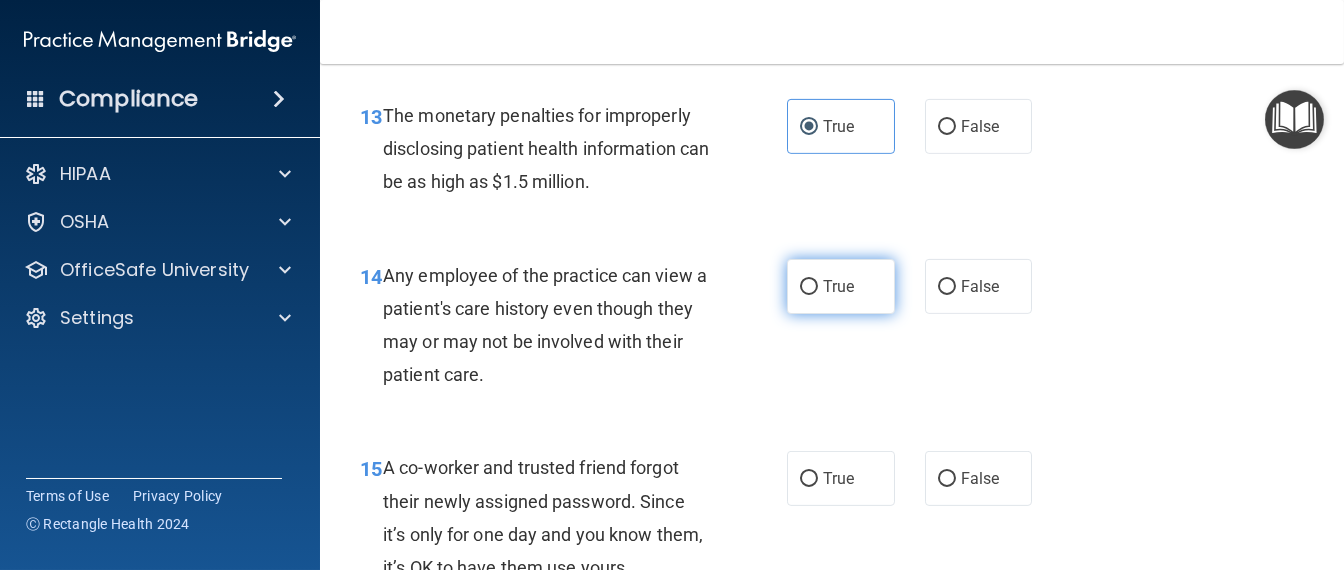 click on "True" at bounding box center (809, 287) 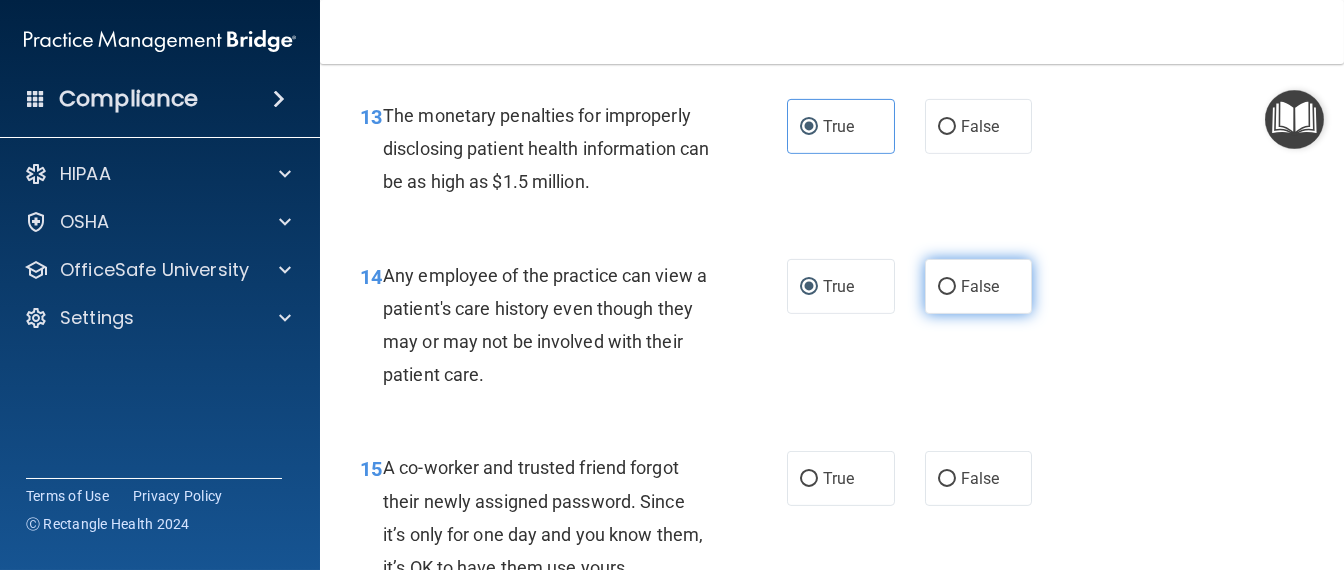 click on "False" at bounding box center (947, 287) 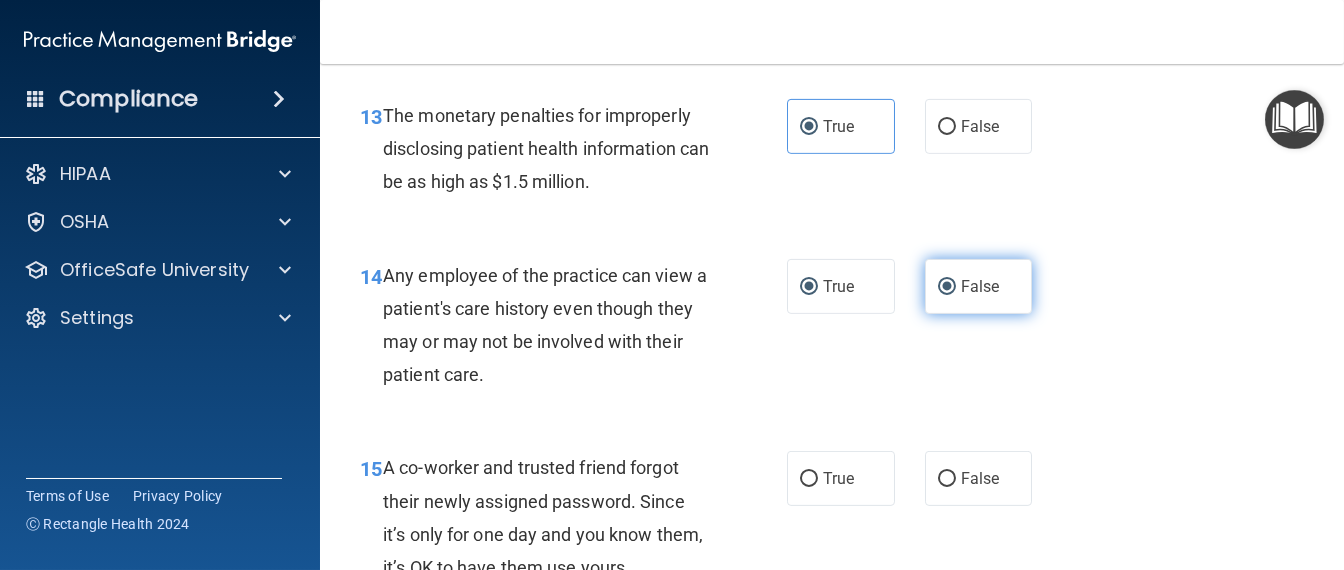radio on "false" 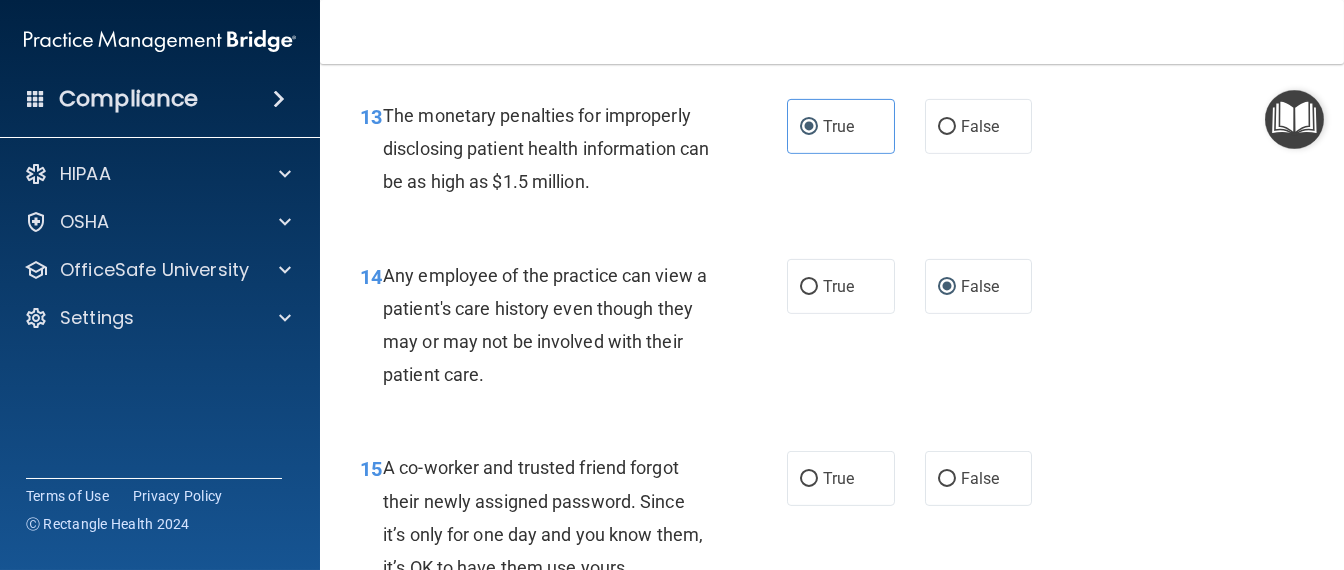 scroll, scrollTop: 2500, scrollLeft: 0, axis: vertical 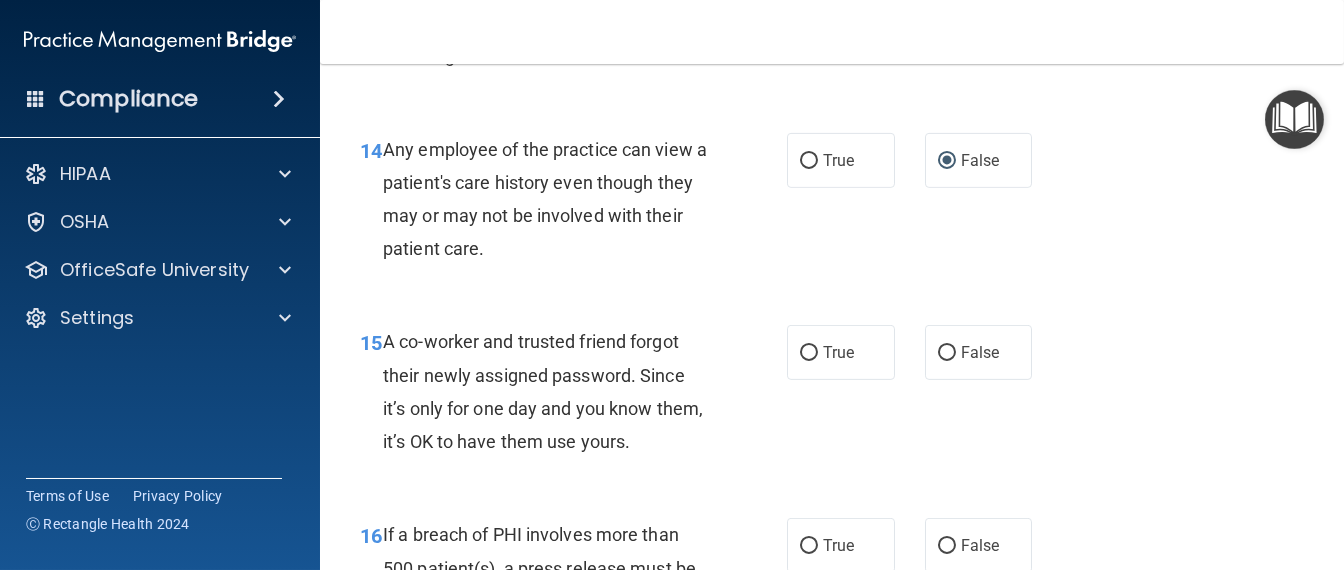 click on "Take the quiz anyway!" at bounding box center [0, 0] 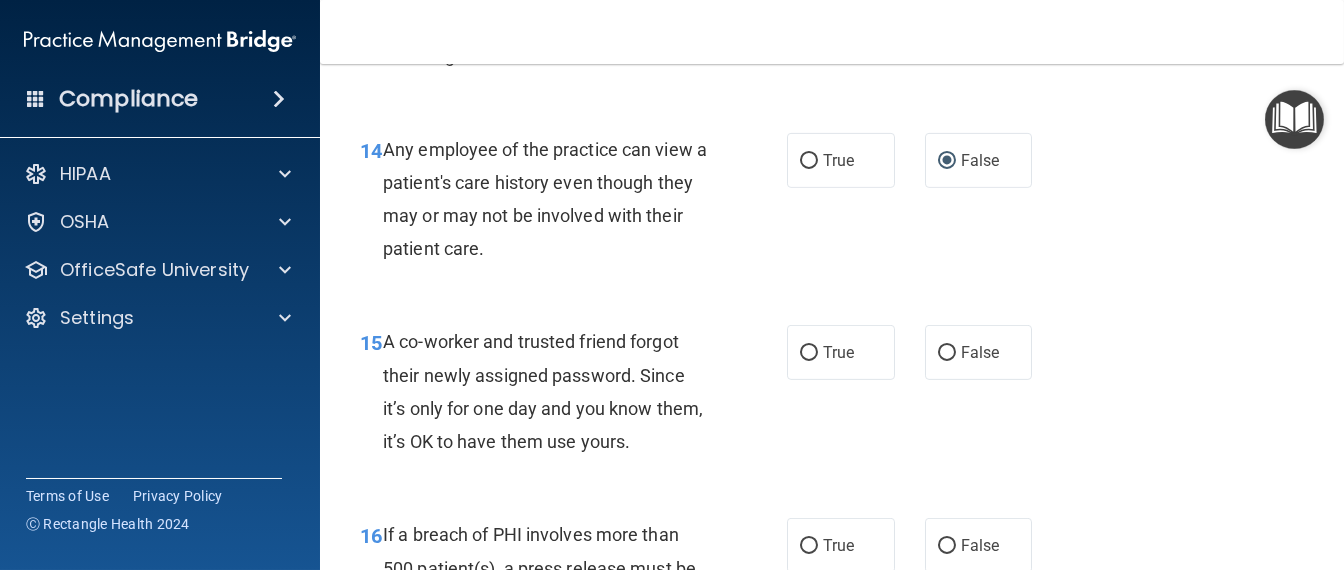 drag, startPoint x: 1060, startPoint y: 352, endPoint x: 1306, endPoint y: 141, distance: 324.09412 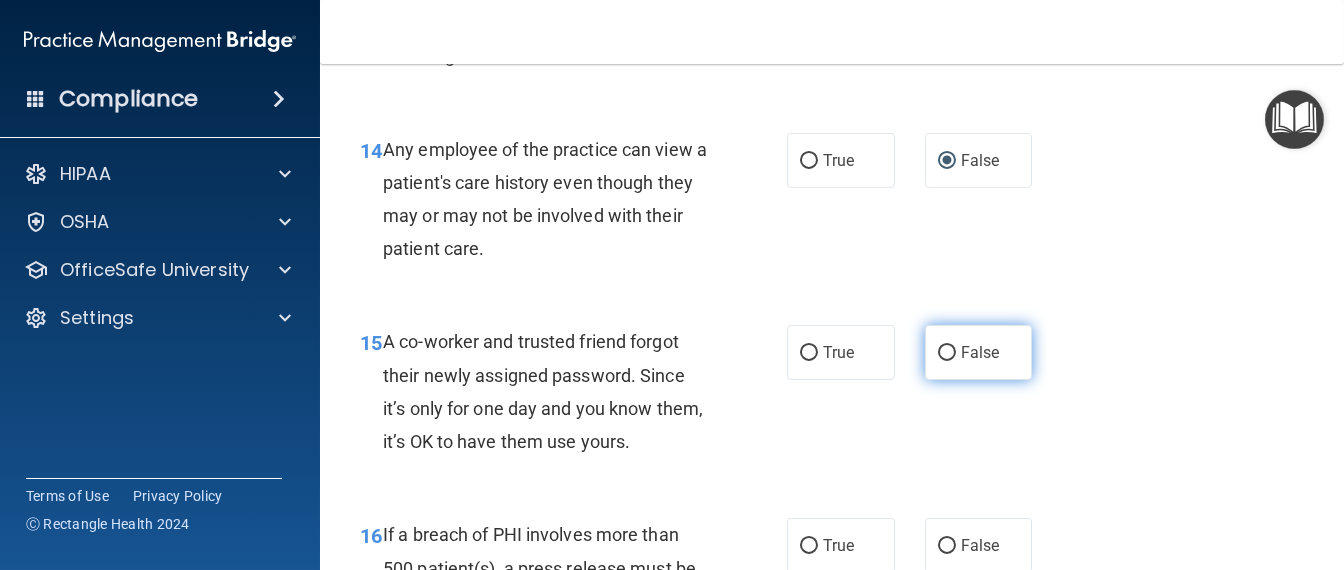 click on "False" at bounding box center [980, 352] 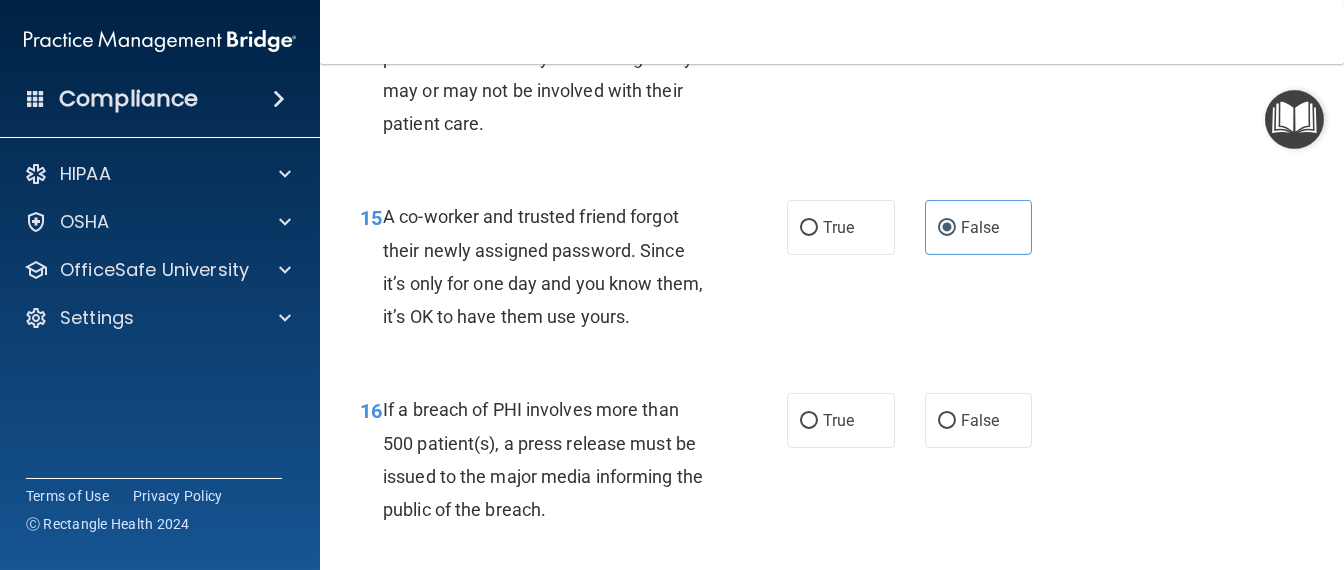 scroll, scrollTop: 2749, scrollLeft: 0, axis: vertical 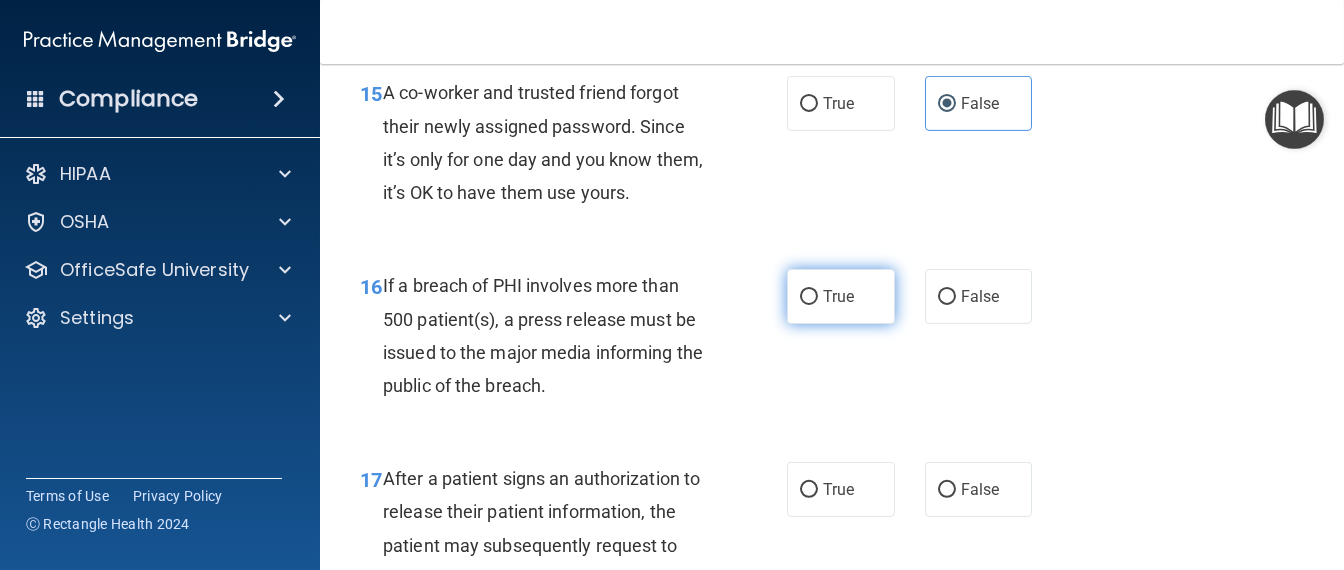 click on "True" at bounding box center (809, 297) 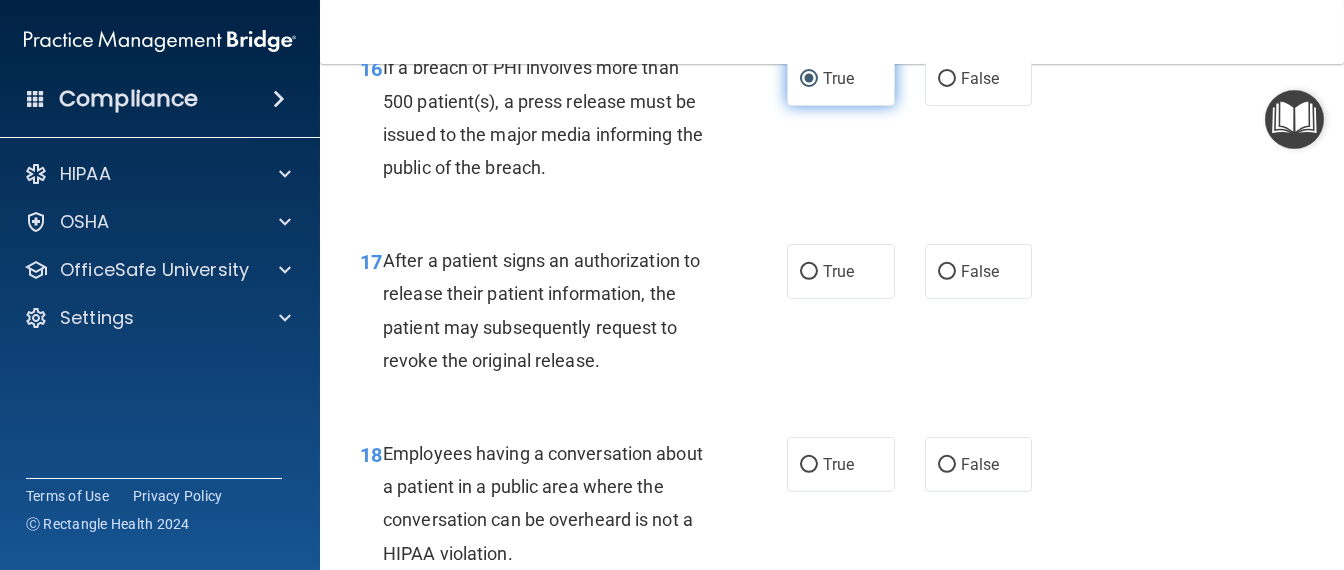 scroll, scrollTop: 3000, scrollLeft: 0, axis: vertical 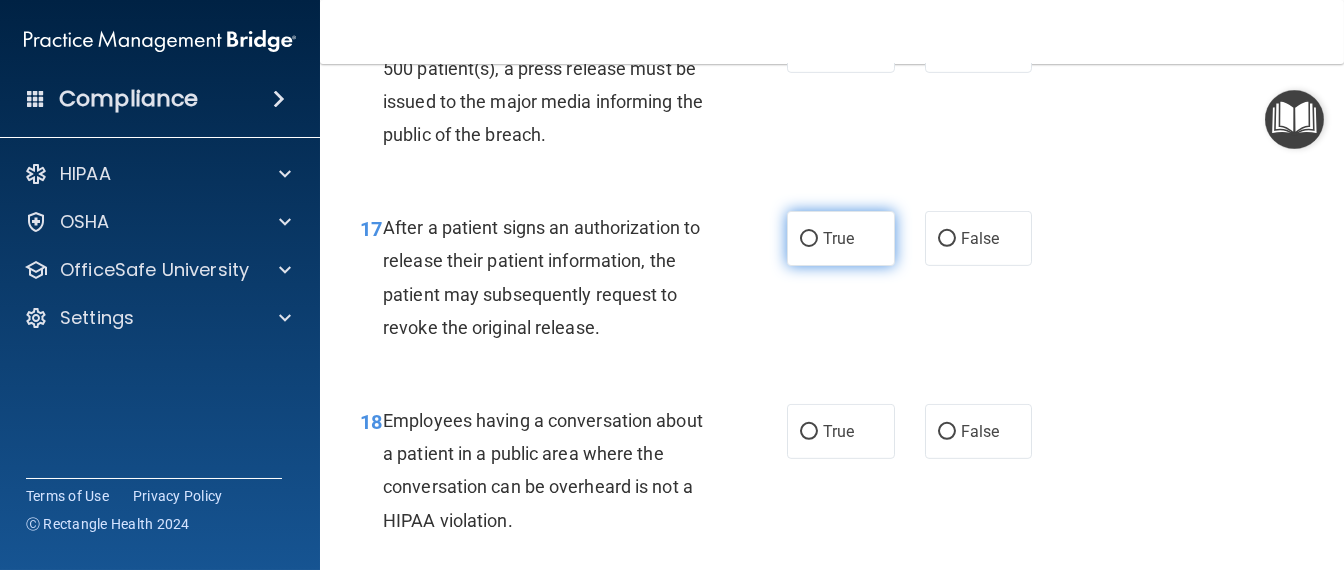 click on "True" at bounding box center [841, 238] 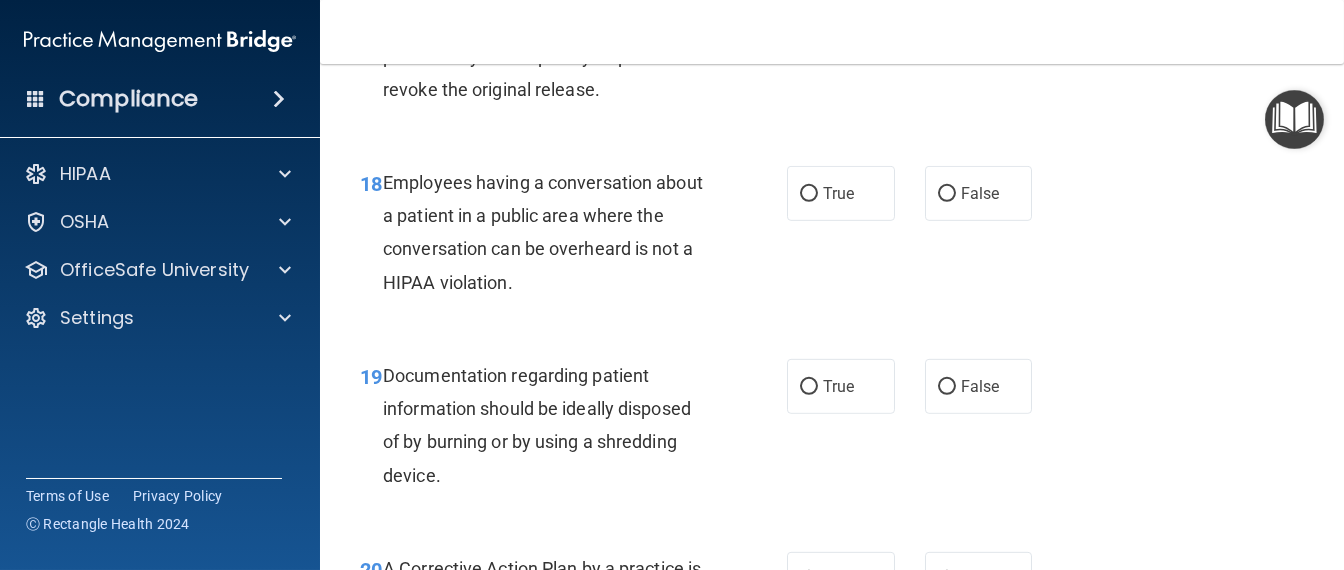 scroll, scrollTop: 3249, scrollLeft: 0, axis: vertical 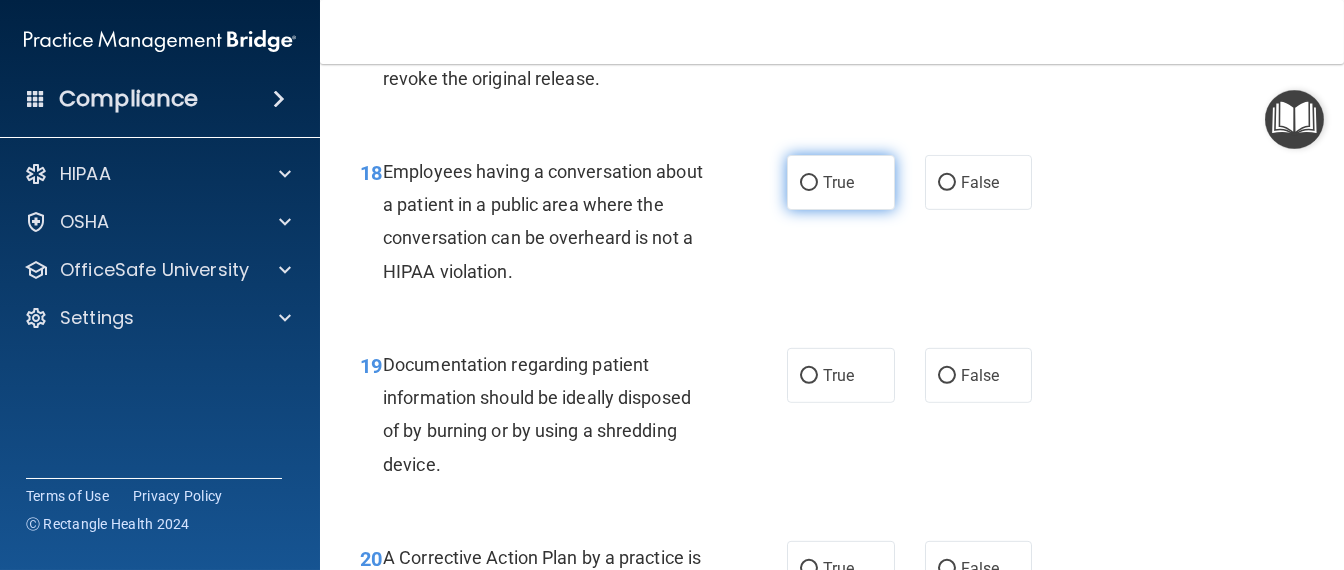 click on "True" at bounding box center [841, 182] 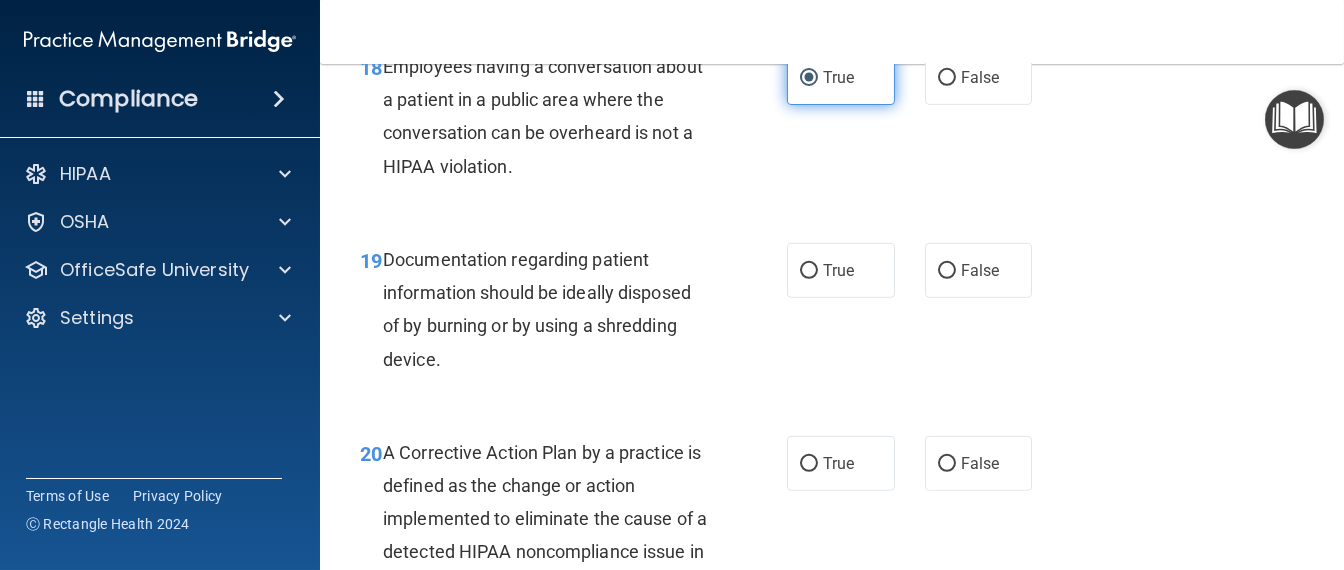 scroll, scrollTop: 3500, scrollLeft: 0, axis: vertical 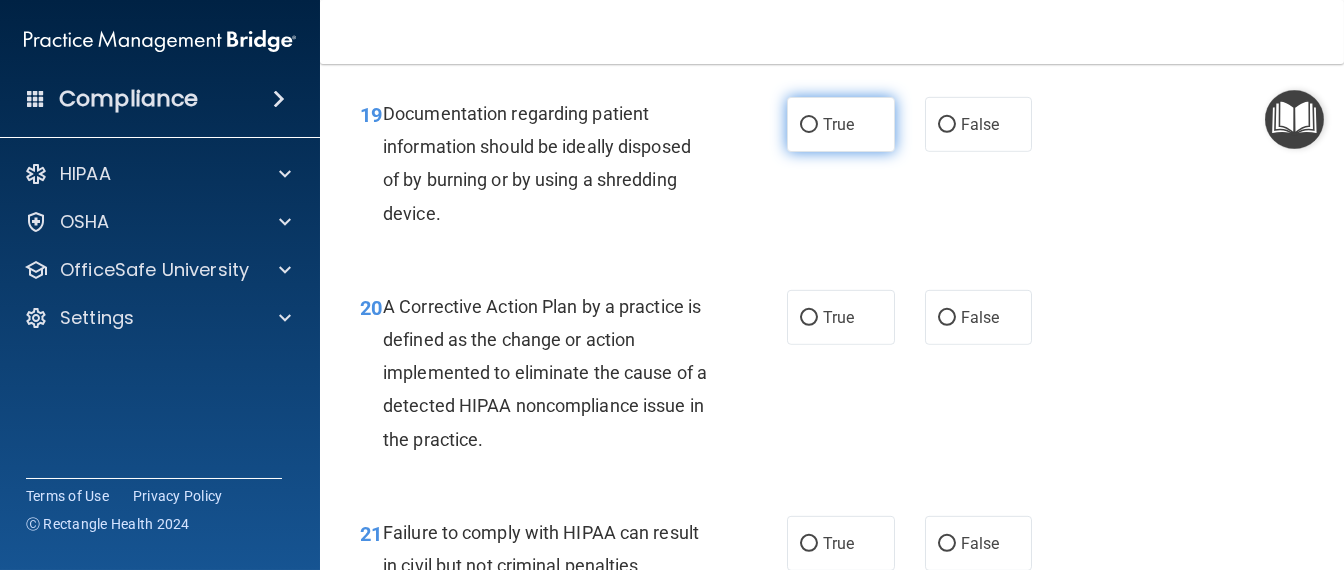click on "True" at bounding box center (838, 124) 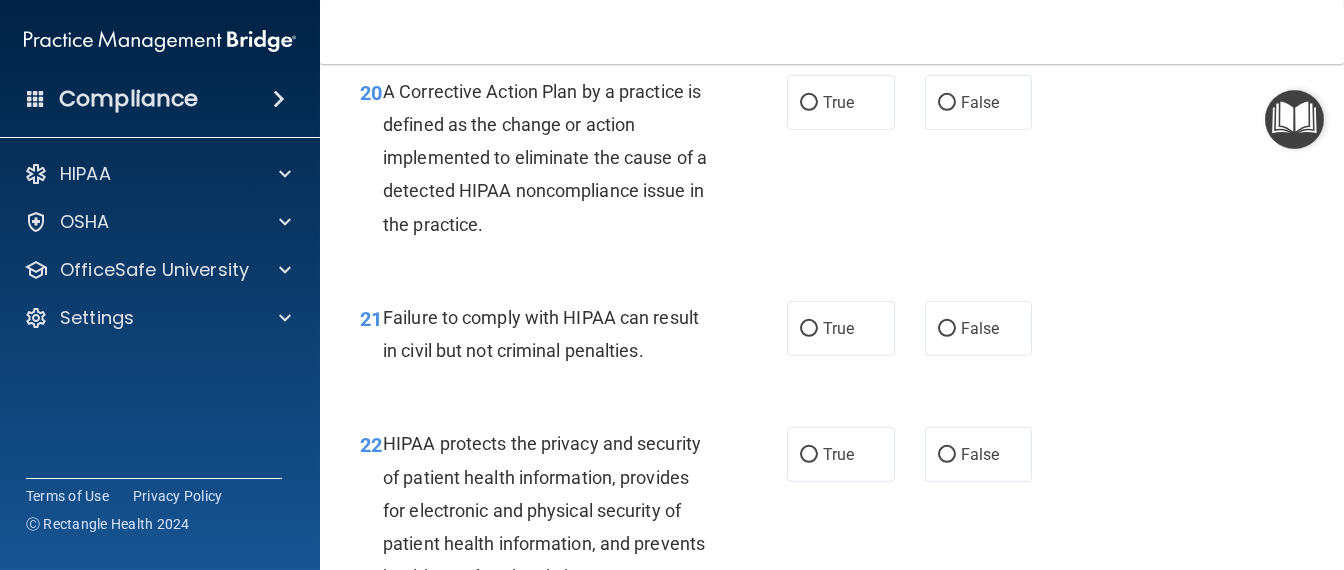 scroll, scrollTop: 3749, scrollLeft: 0, axis: vertical 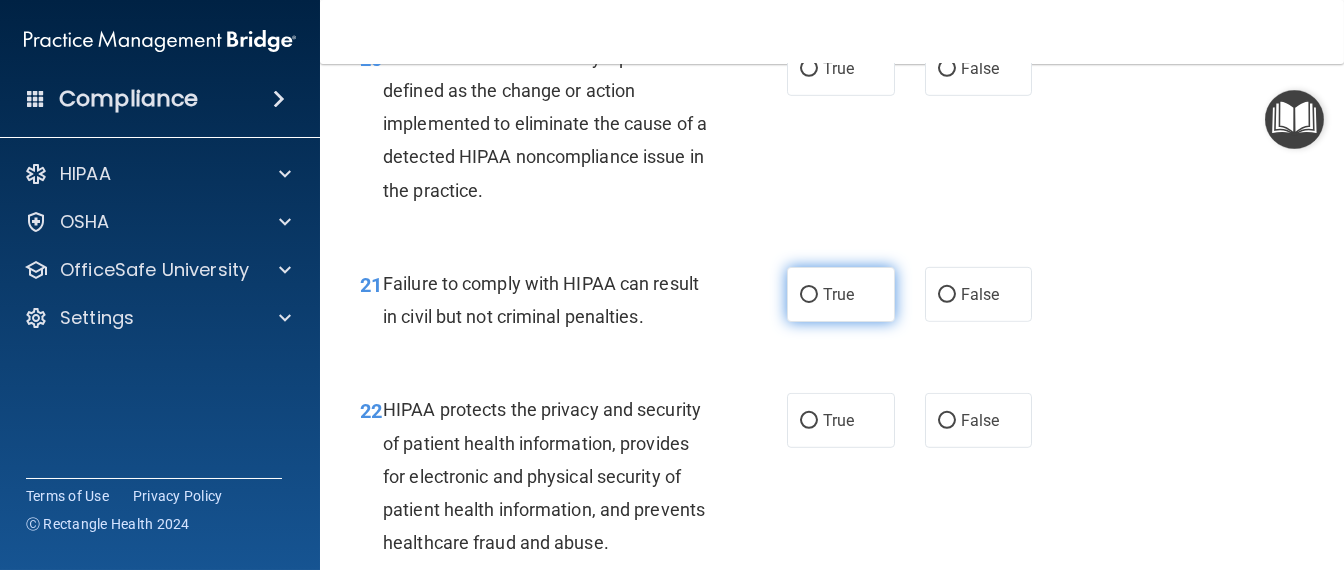 click on "True" at bounding box center [809, 295] 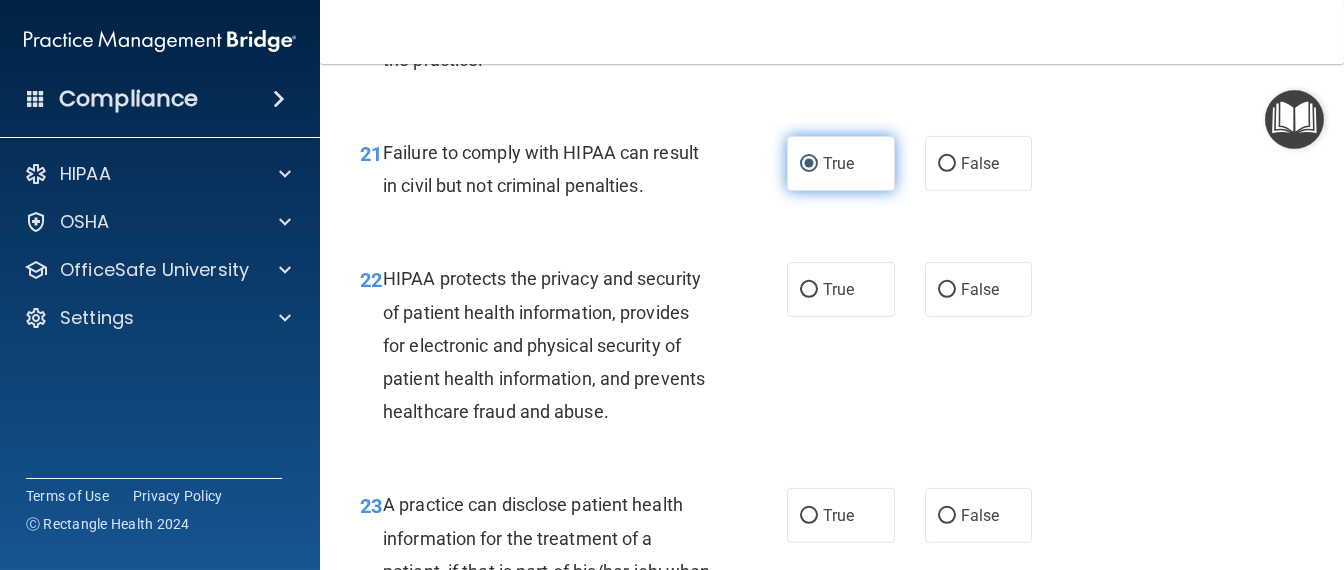 scroll, scrollTop: 4000, scrollLeft: 0, axis: vertical 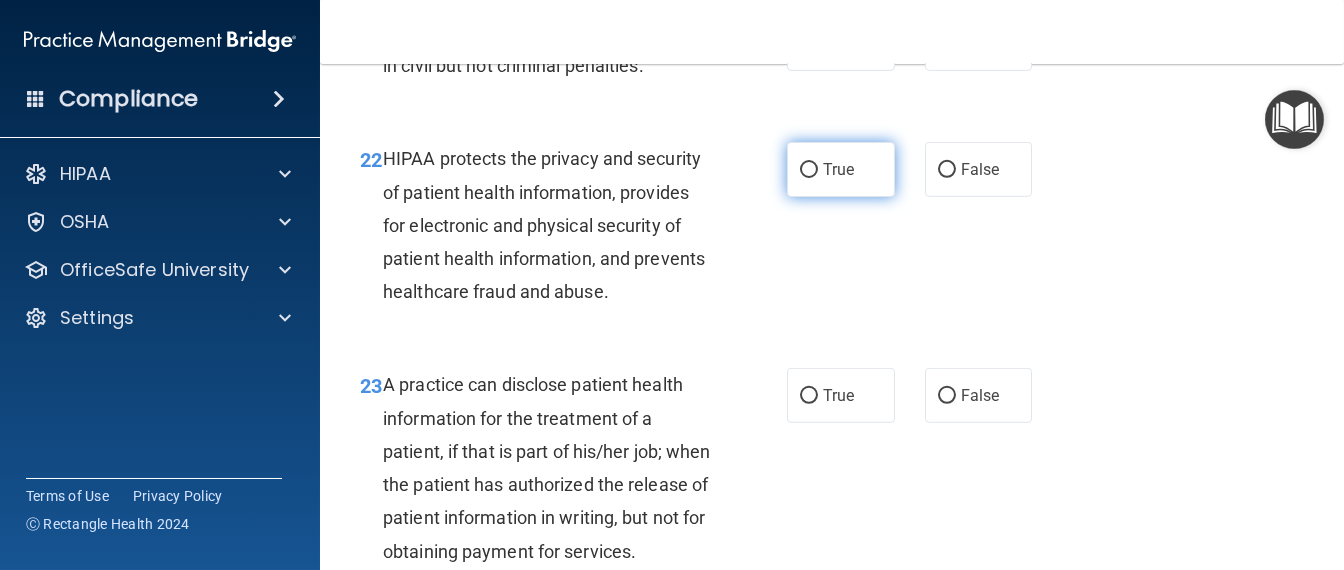 click on "True" at bounding box center (809, 170) 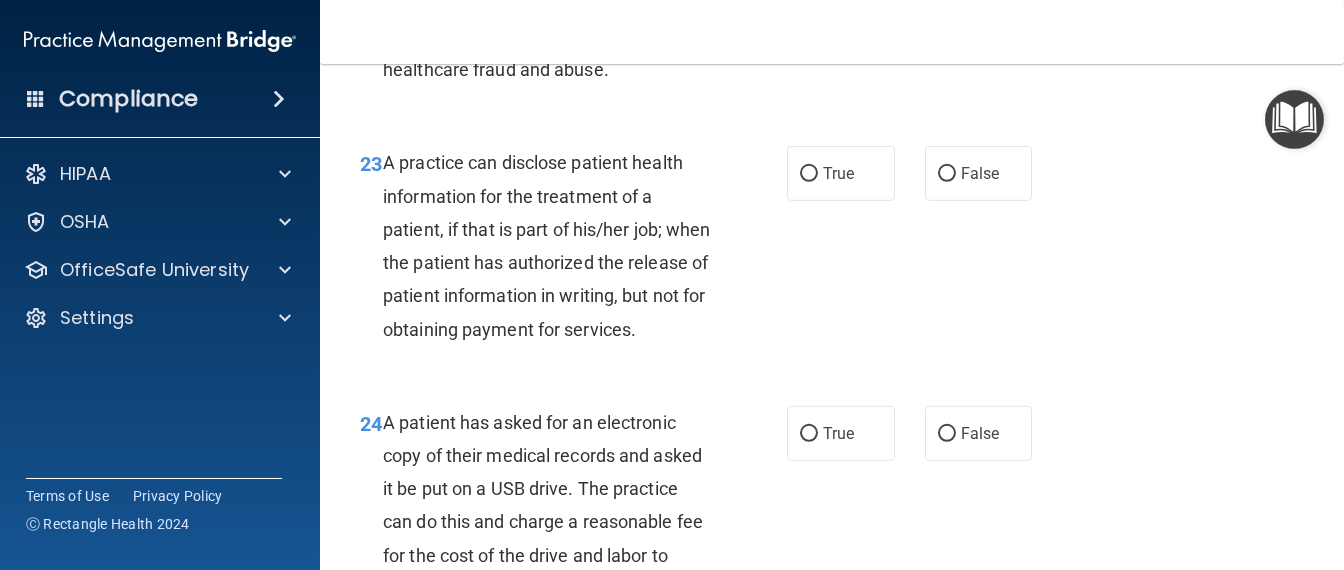 scroll, scrollTop: 4249, scrollLeft: 0, axis: vertical 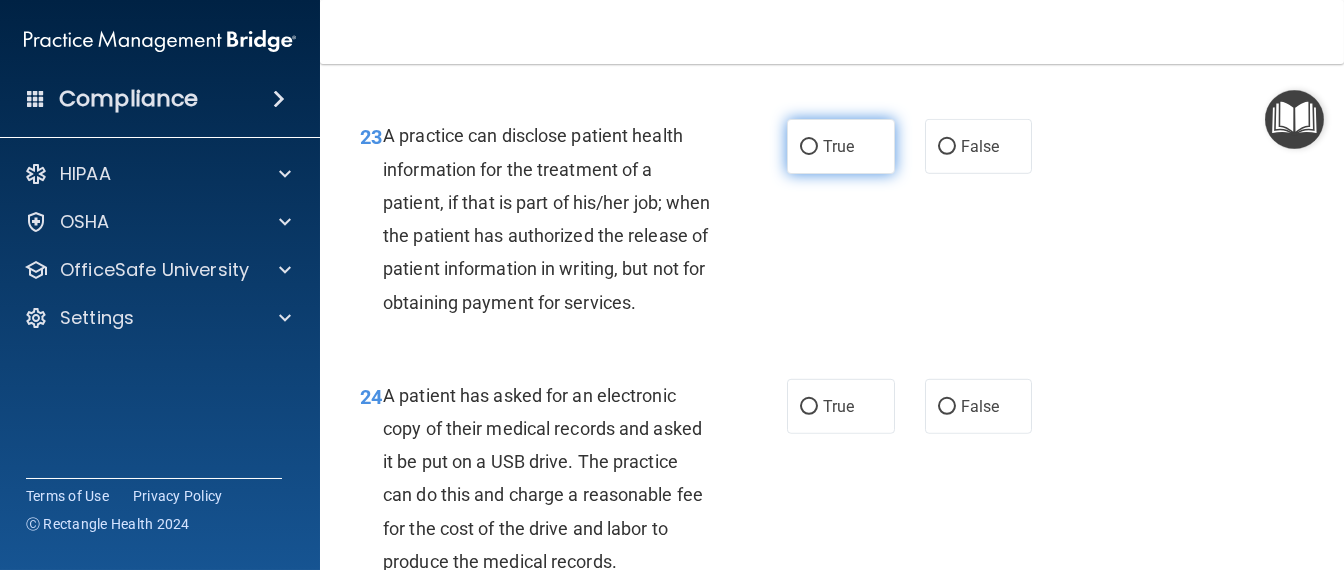 click on "True" at bounding box center (838, 146) 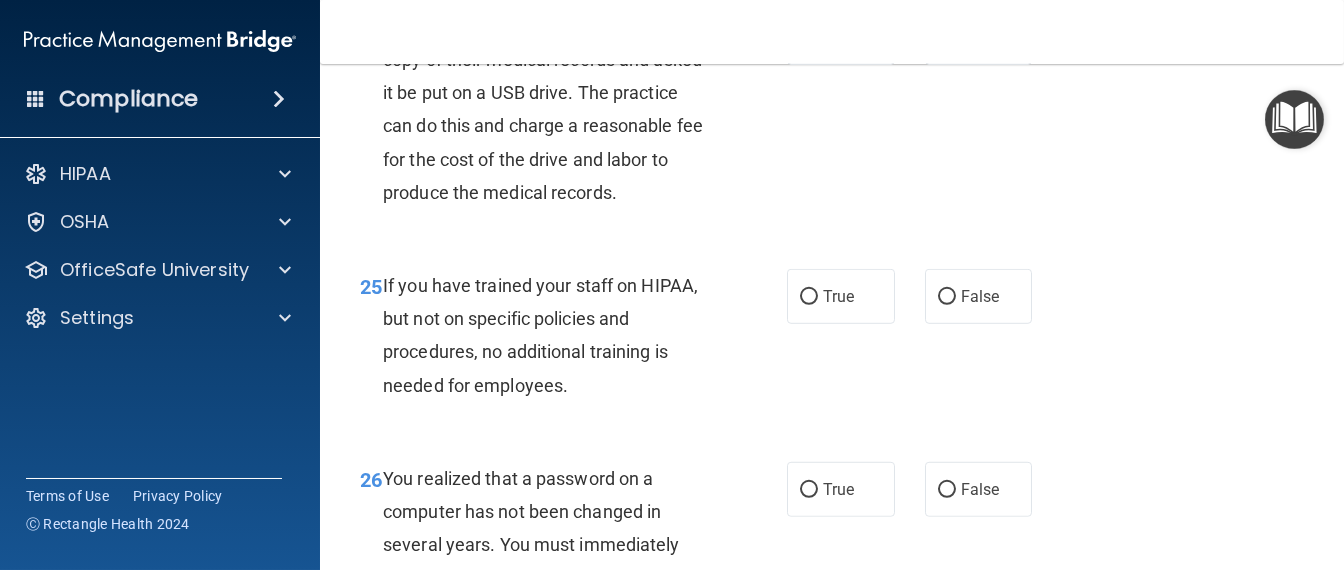 scroll, scrollTop: 4625, scrollLeft: 0, axis: vertical 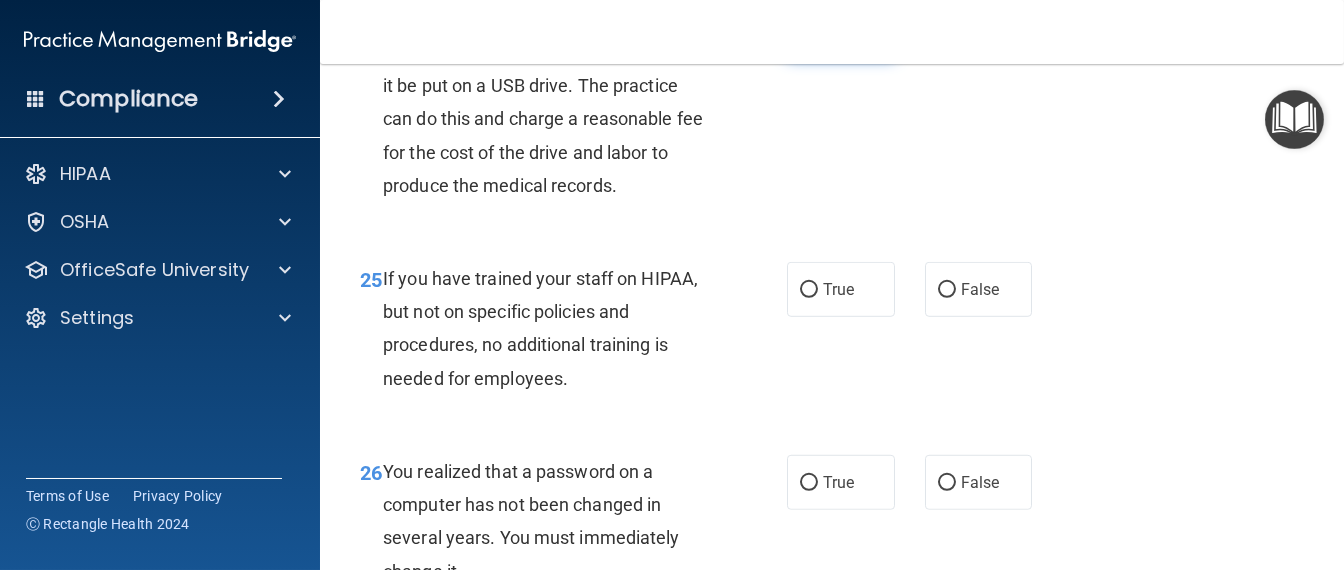 click on "True" at bounding box center (841, 30) 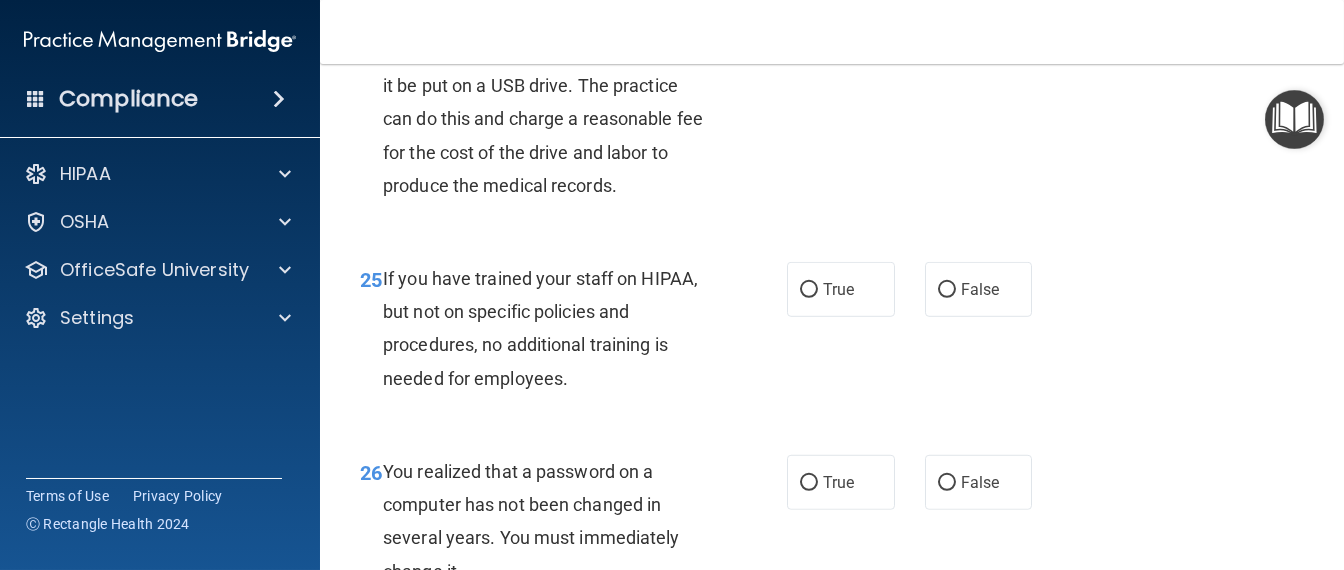 scroll, scrollTop: 4749, scrollLeft: 0, axis: vertical 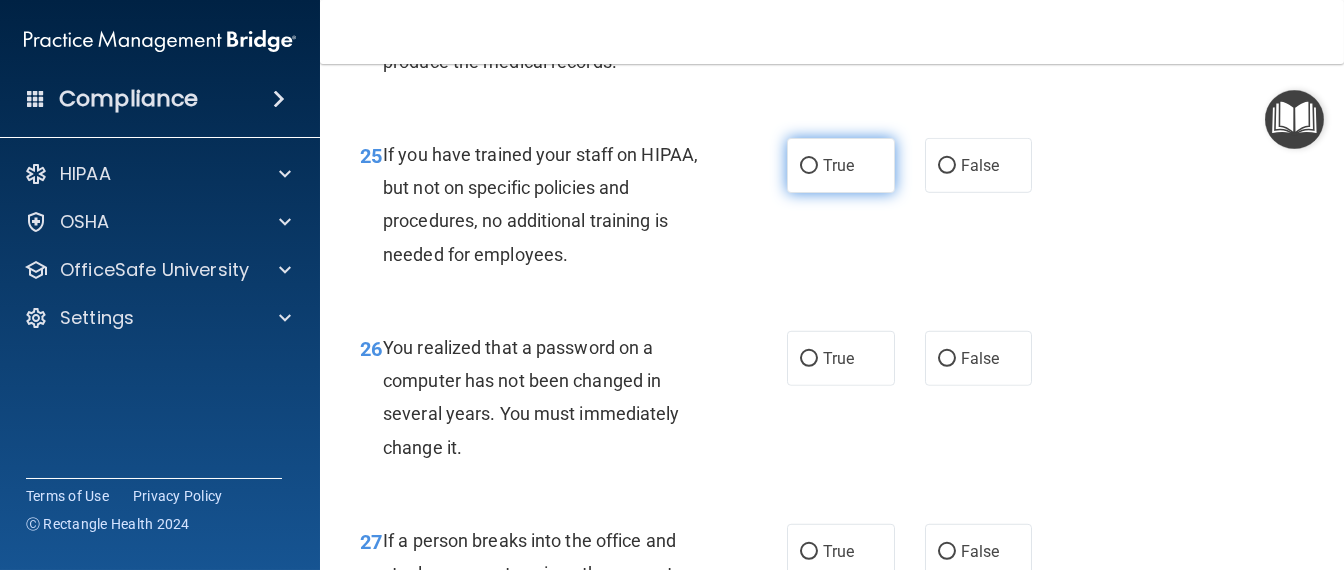 click on "True" at bounding box center [841, 165] 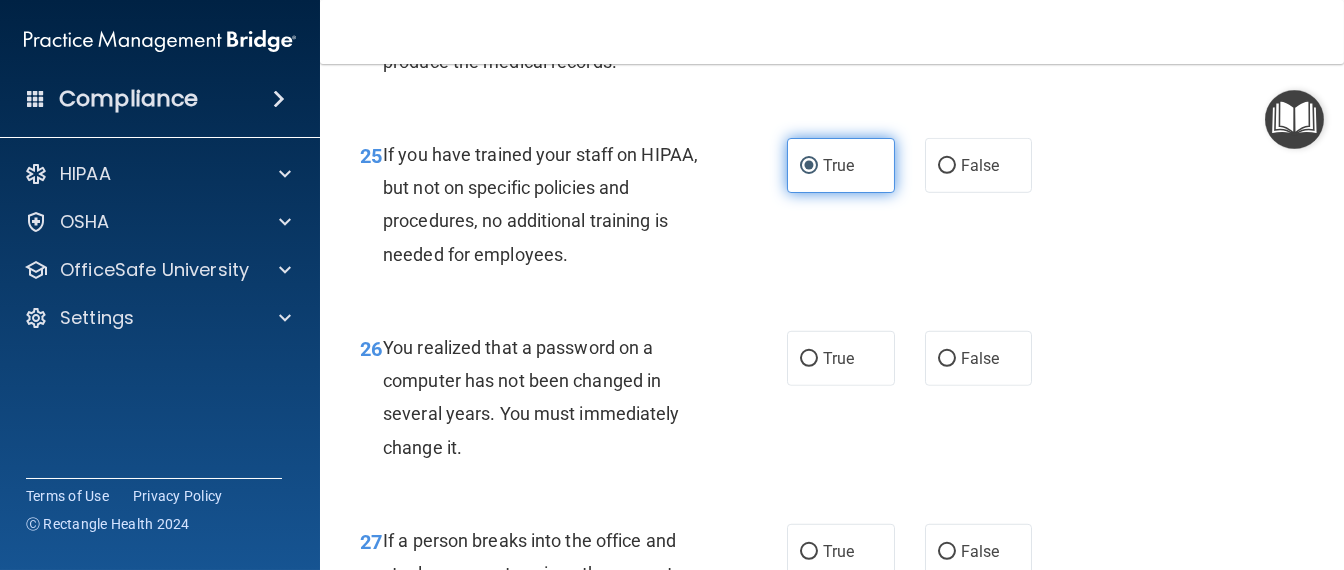 scroll, scrollTop: 4874, scrollLeft: 0, axis: vertical 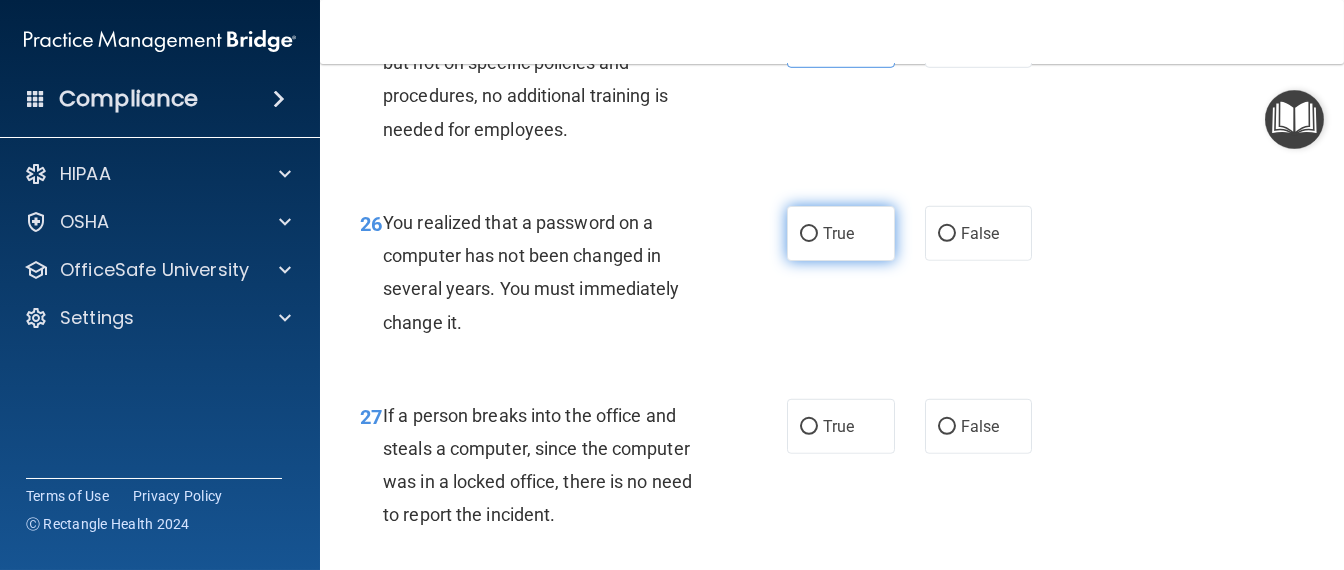 click on "True" at bounding box center (841, 233) 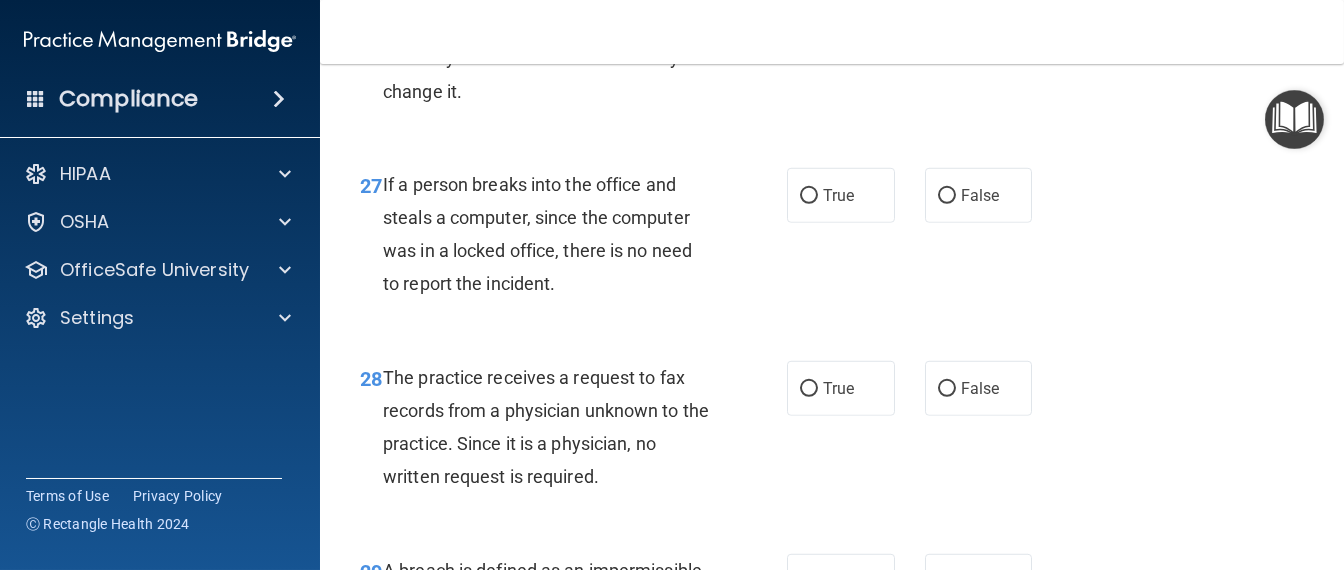 scroll, scrollTop: 5125, scrollLeft: 0, axis: vertical 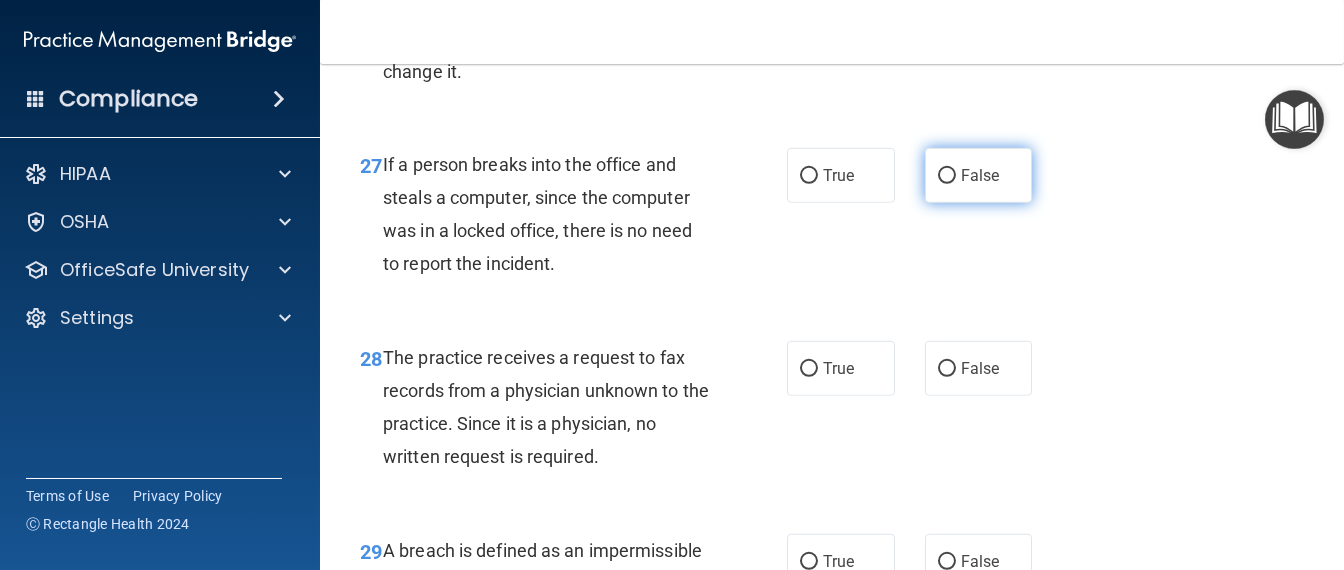 click on "False" at bounding box center [979, 175] 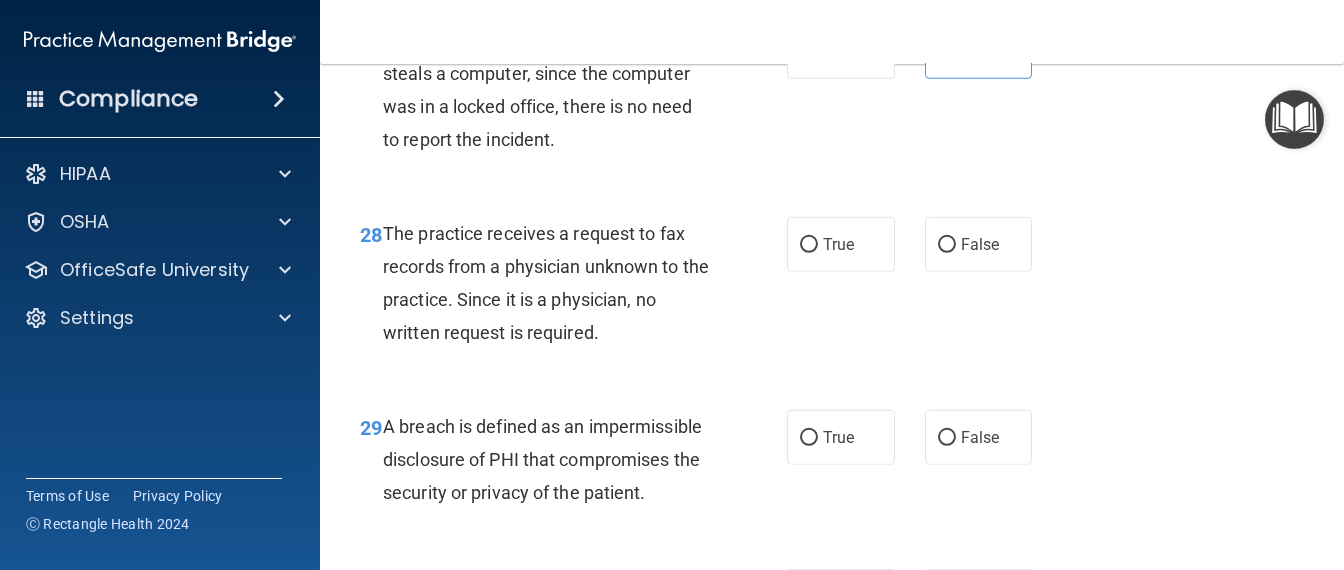 scroll, scrollTop: 5374, scrollLeft: 0, axis: vertical 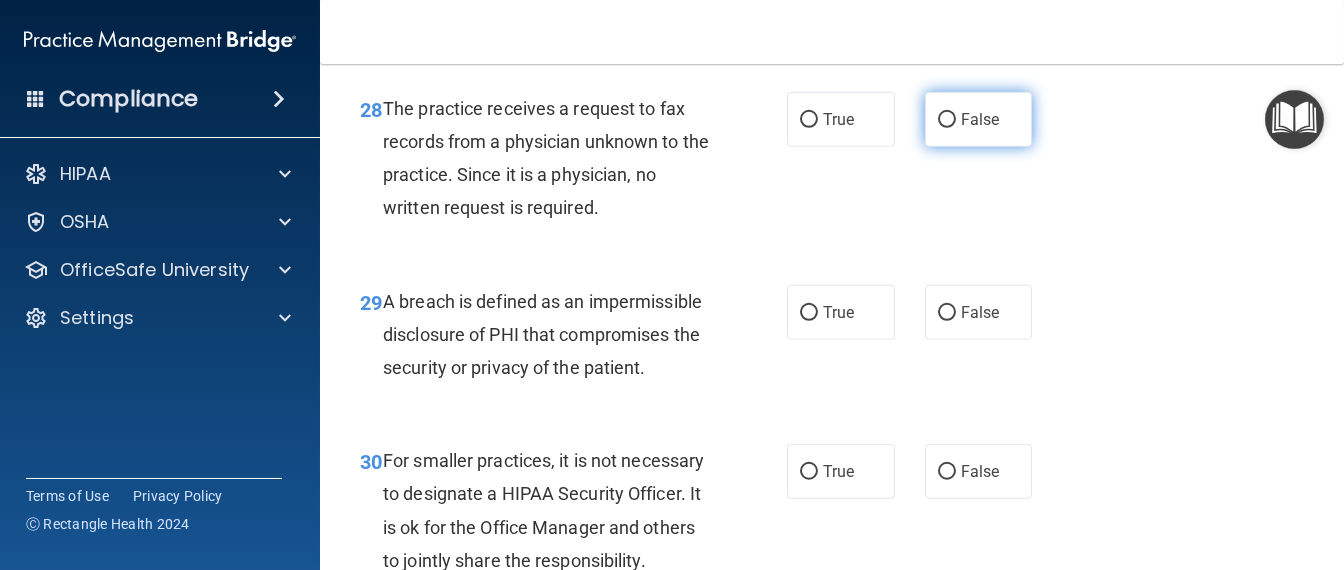 click on "False" at bounding box center (979, 119) 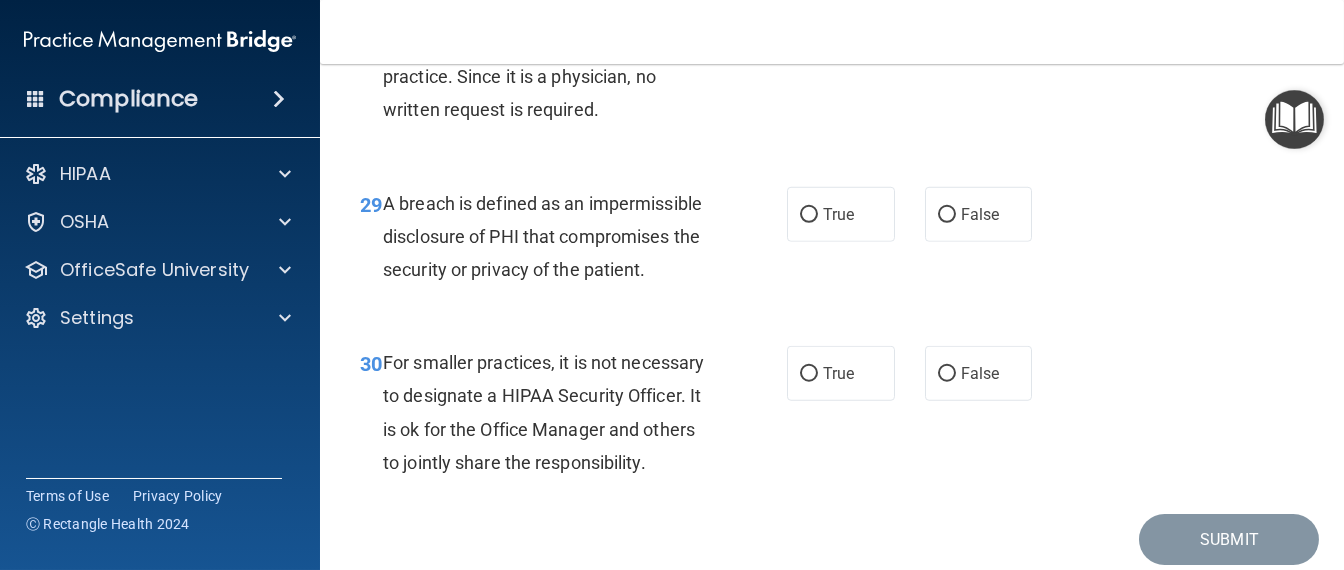 scroll, scrollTop: 5500, scrollLeft: 0, axis: vertical 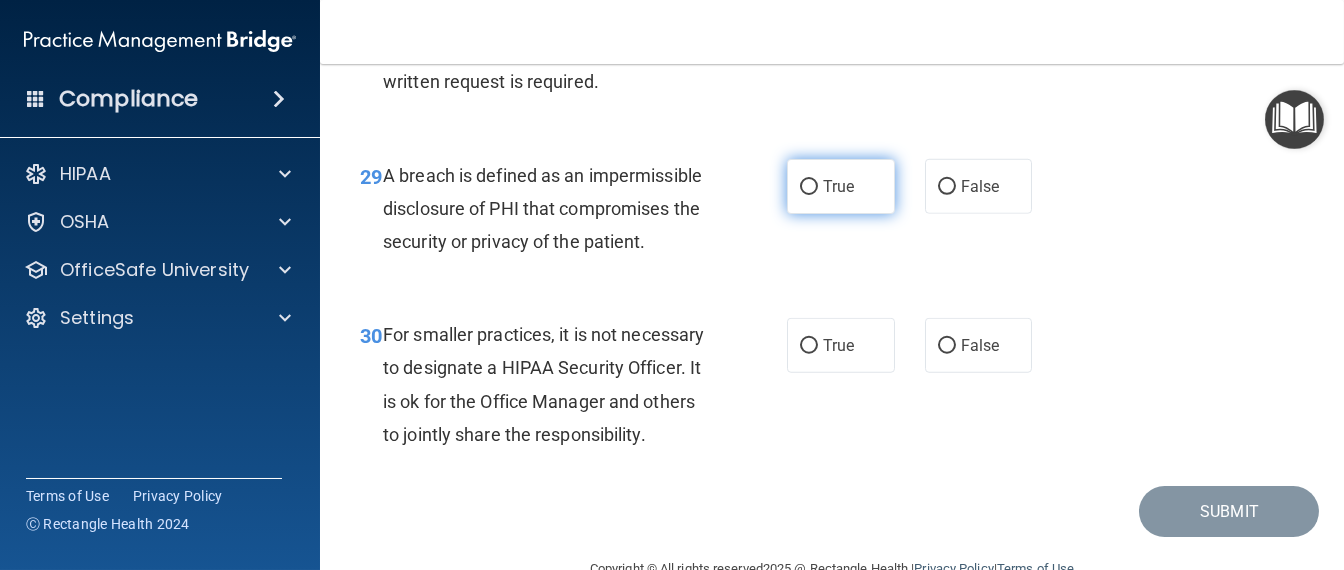 click on "True" at bounding box center [841, 186] 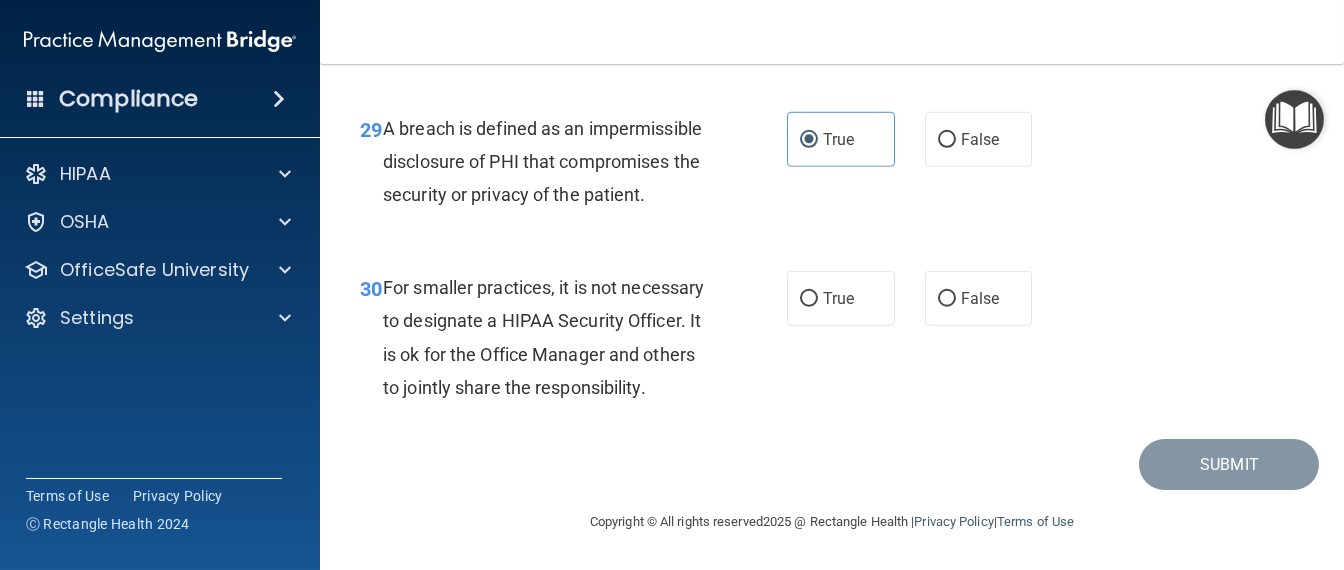 scroll, scrollTop: 5711, scrollLeft: 0, axis: vertical 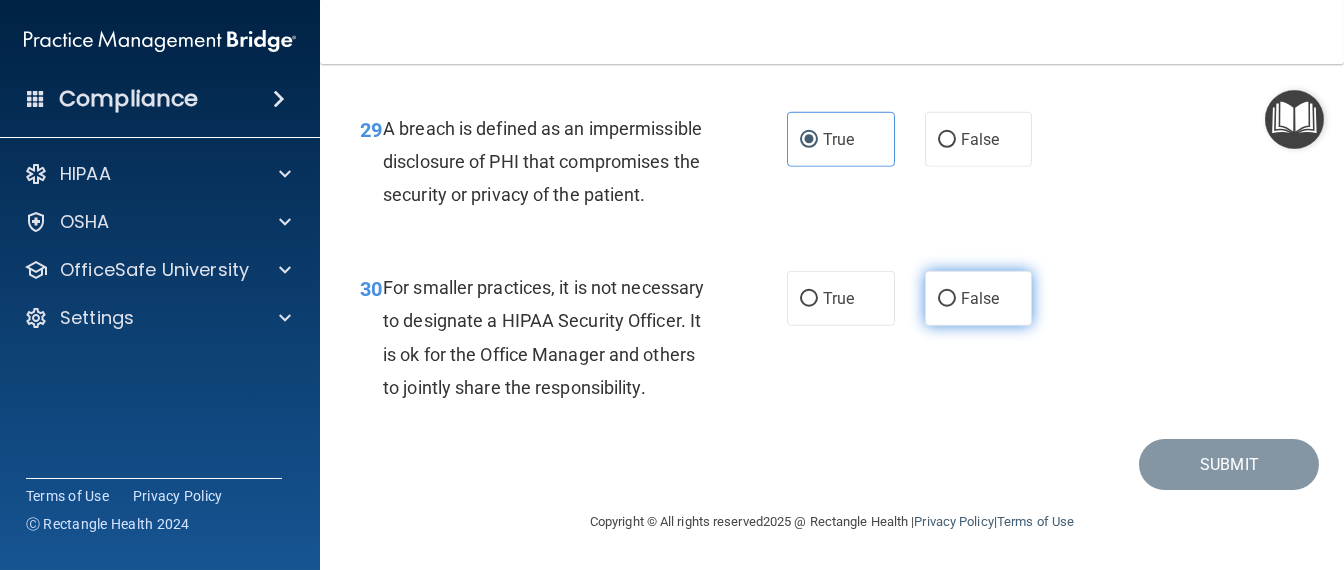 click on "False" at bounding box center (980, 298) 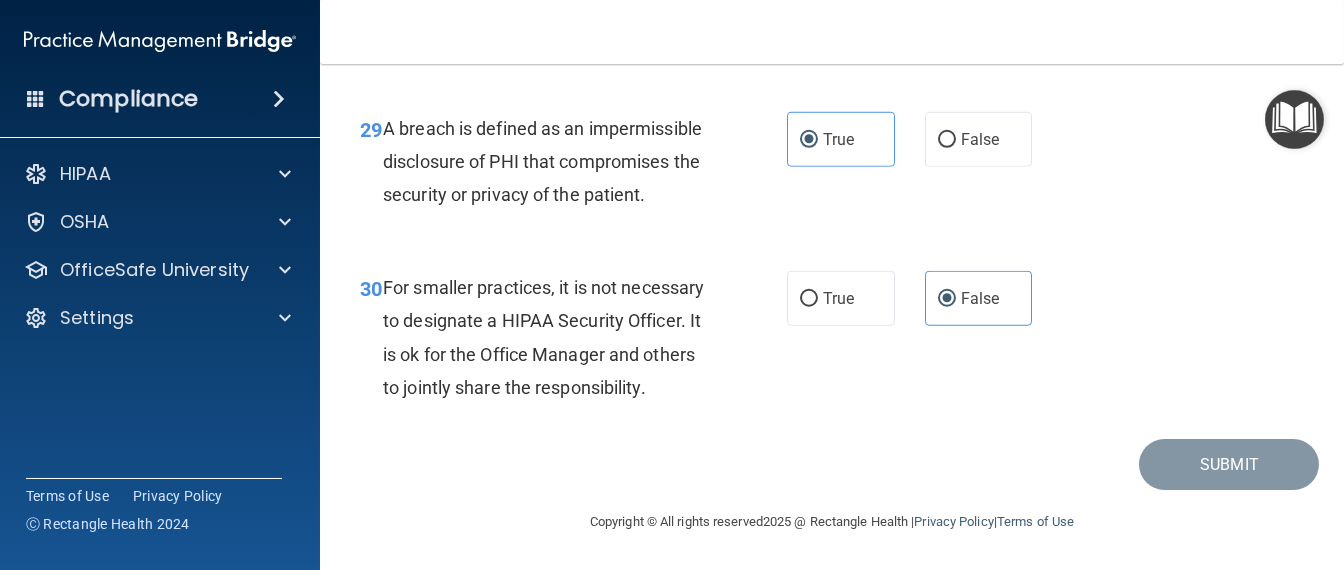 scroll, scrollTop: 5711, scrollLeft: 0, axis: vertical 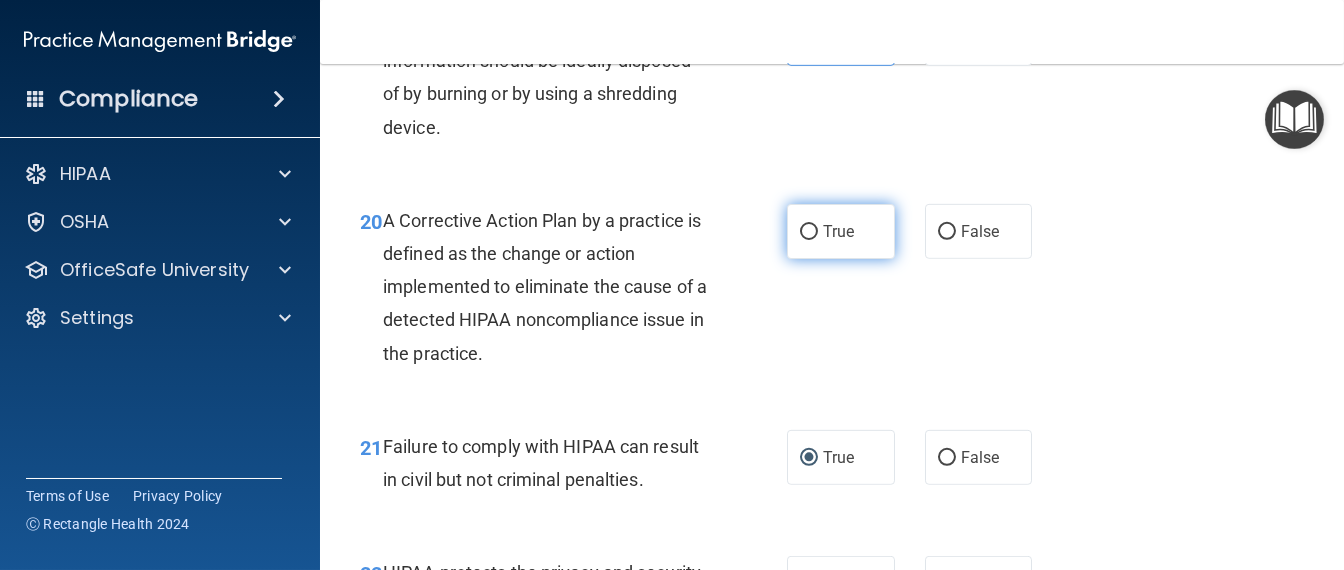 click on "True" at bounding box center (838, 231) 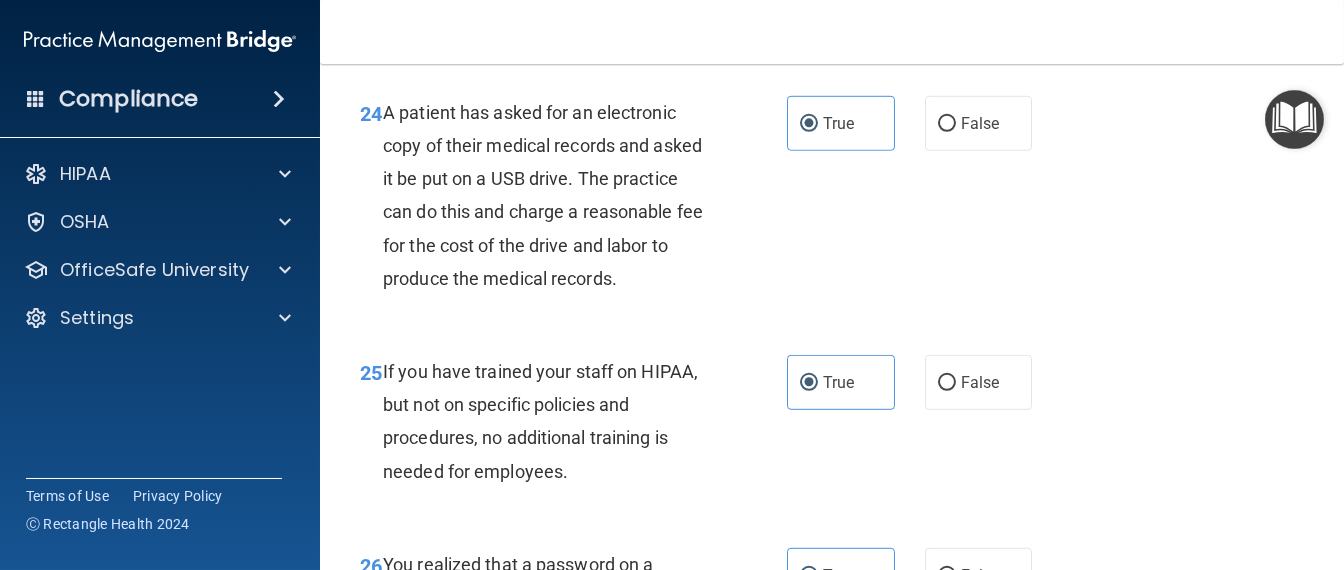 scroll, scrollTop: 5711, scrollLeft: 0, axis: vertical 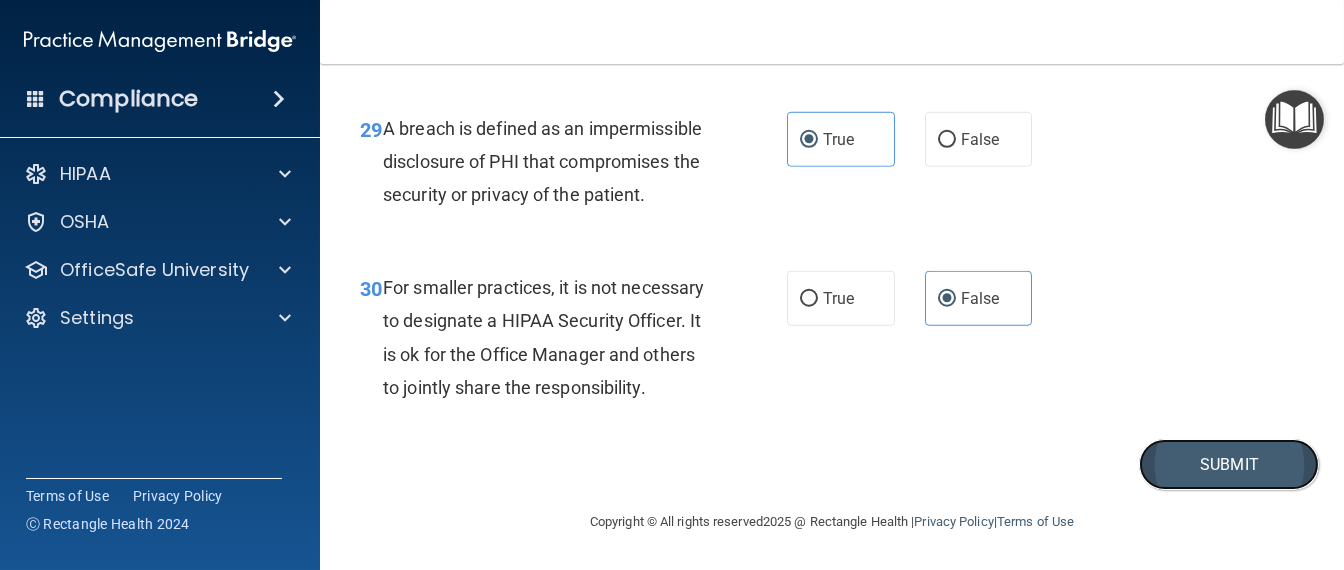 click on "Submit" at bounding box center [1229, 464] 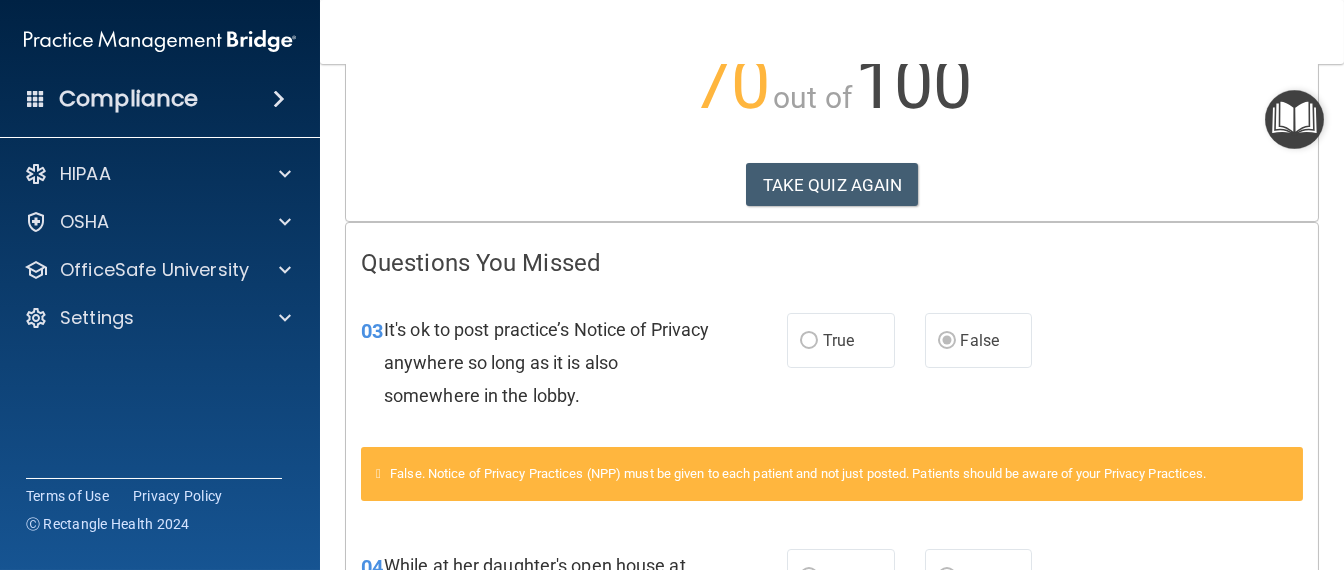 scroll, scrollTop: 0, scrollLeft: 0, axis: both 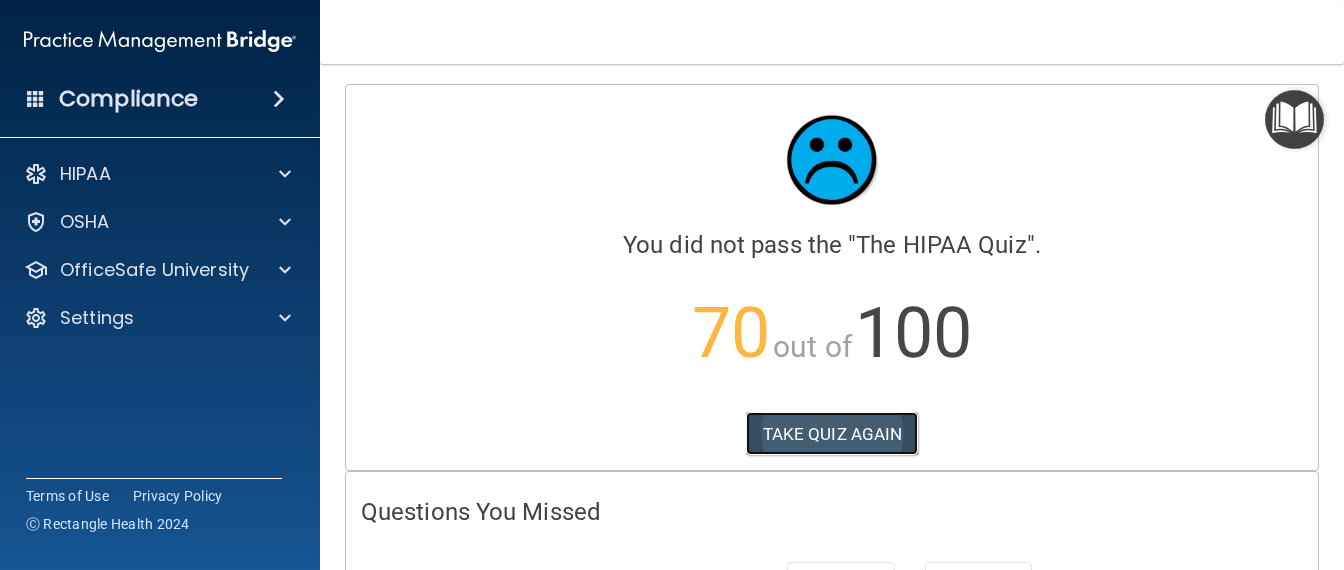 click on "TAKE QUIZ AGAIN" at bounding box center [832, 434] 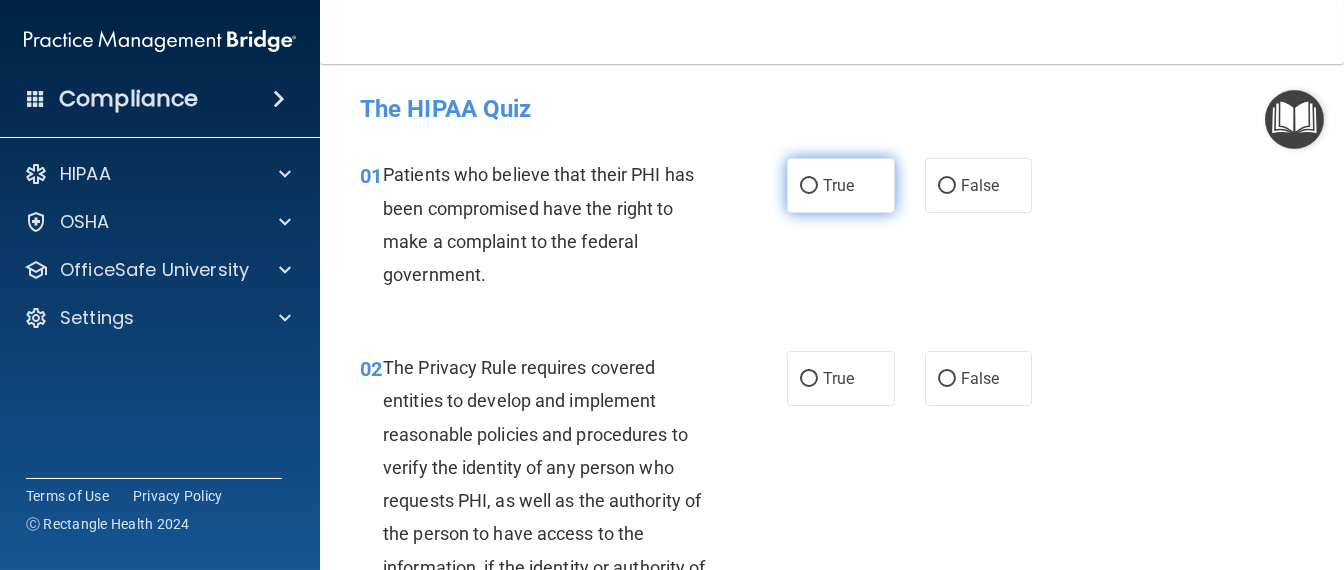 click on "True" at bounding box center (841, 185) 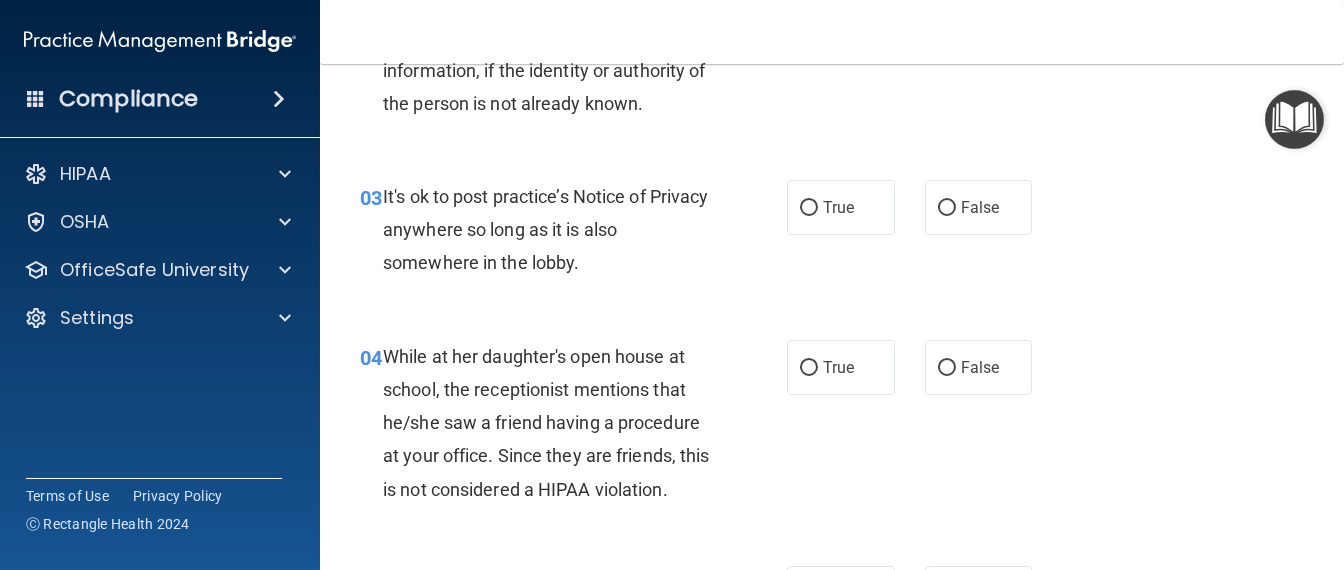 scroll, scrollTop: 500, scrollLeft: 0, axis: vertical 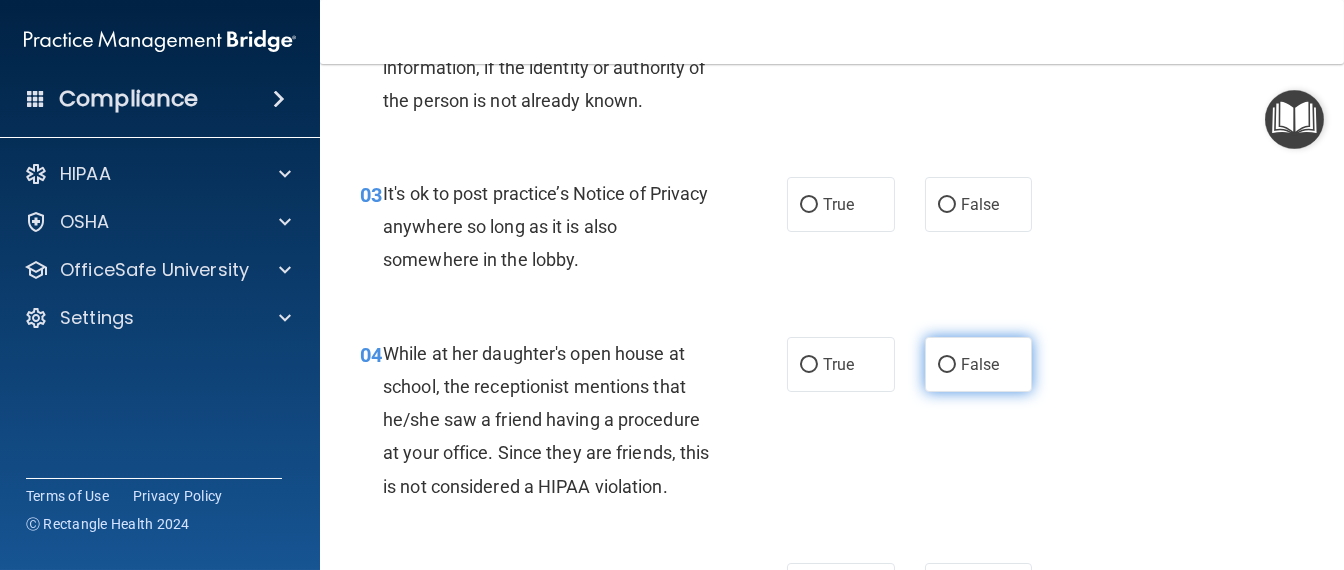 click on "False" at bounding box center [979, 364] 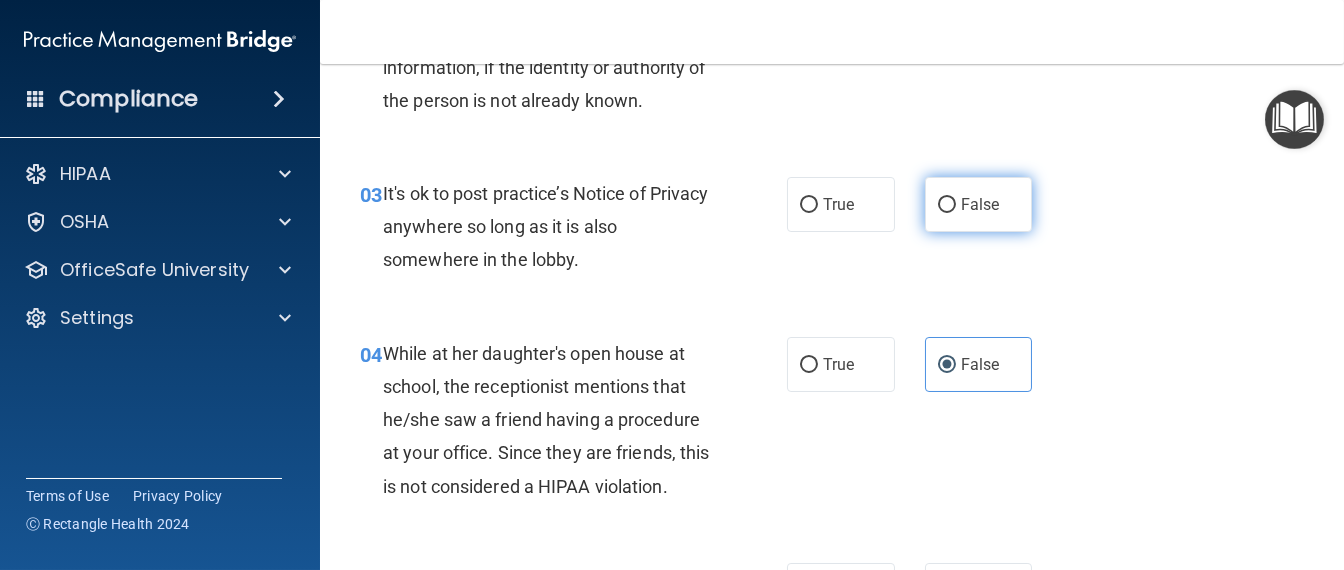 click on "False" at bounding box center [980, 204] 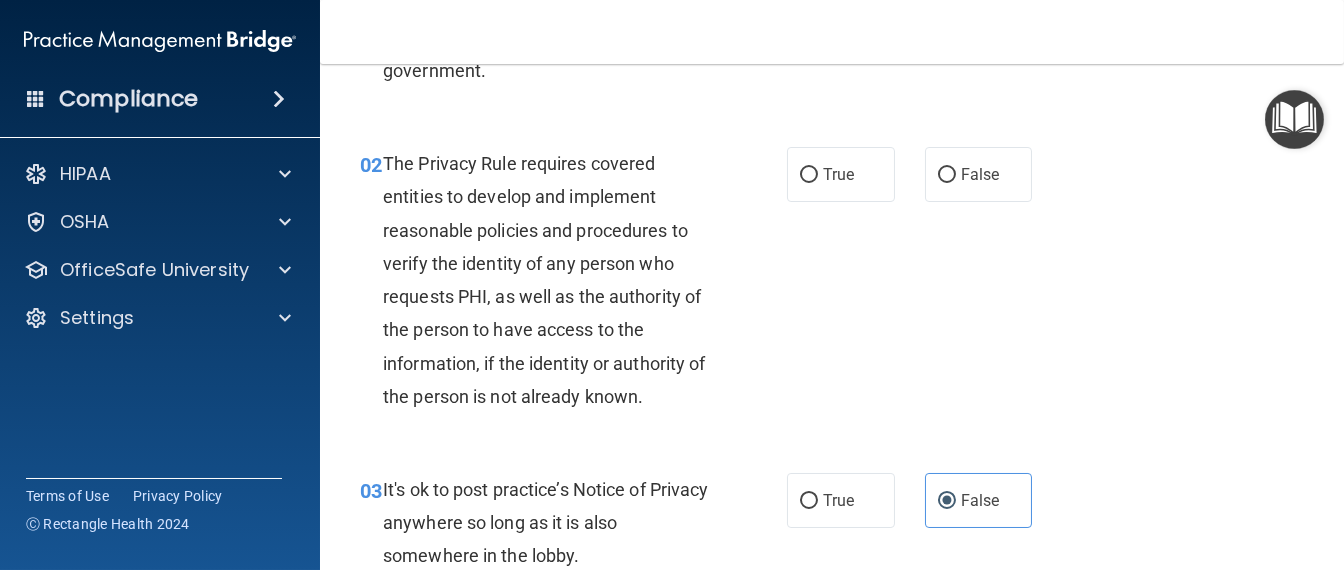 scroll, scrollTop: 249, scrollLeft: 0, axis: vertical 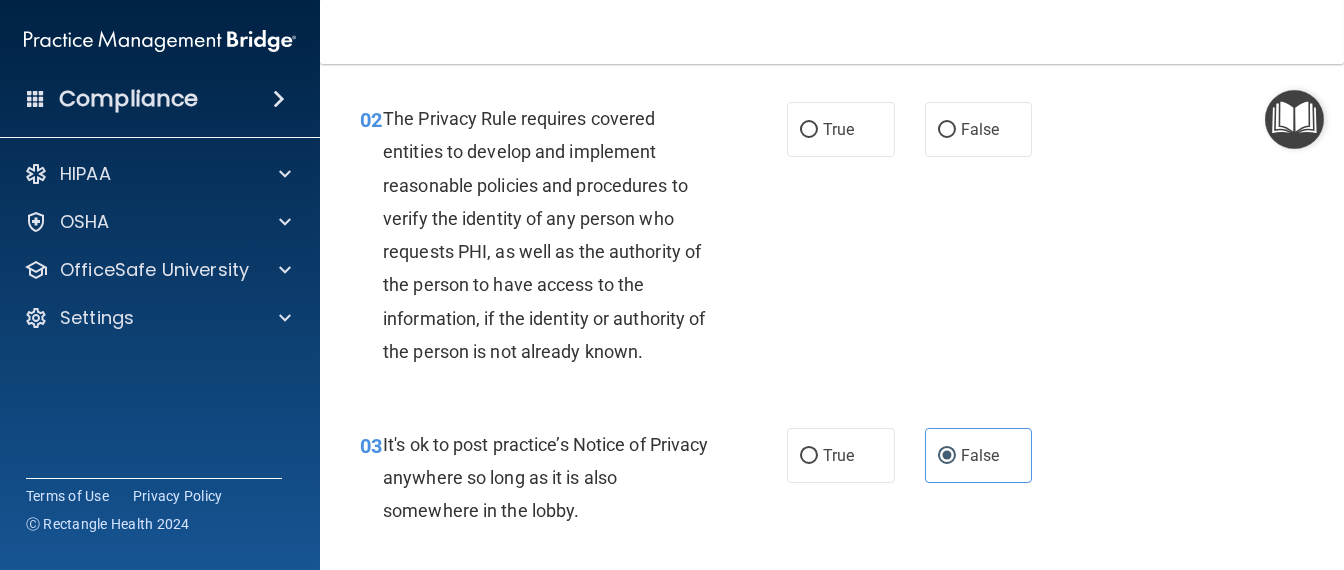 click on "03       It's ok to post  practice’s Notice of Privacy anywhere so long as it is also somewhere in the lobby.                 True           False" at bounding box center (832, 483) 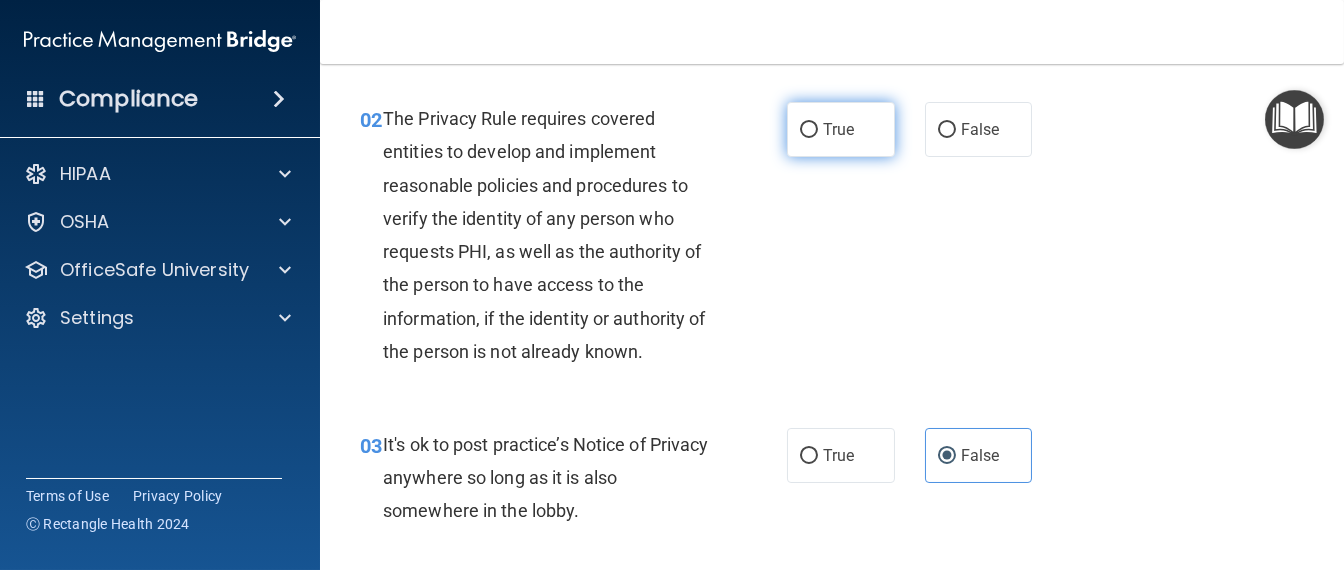 click on "True" at bounding box center (841, 129) 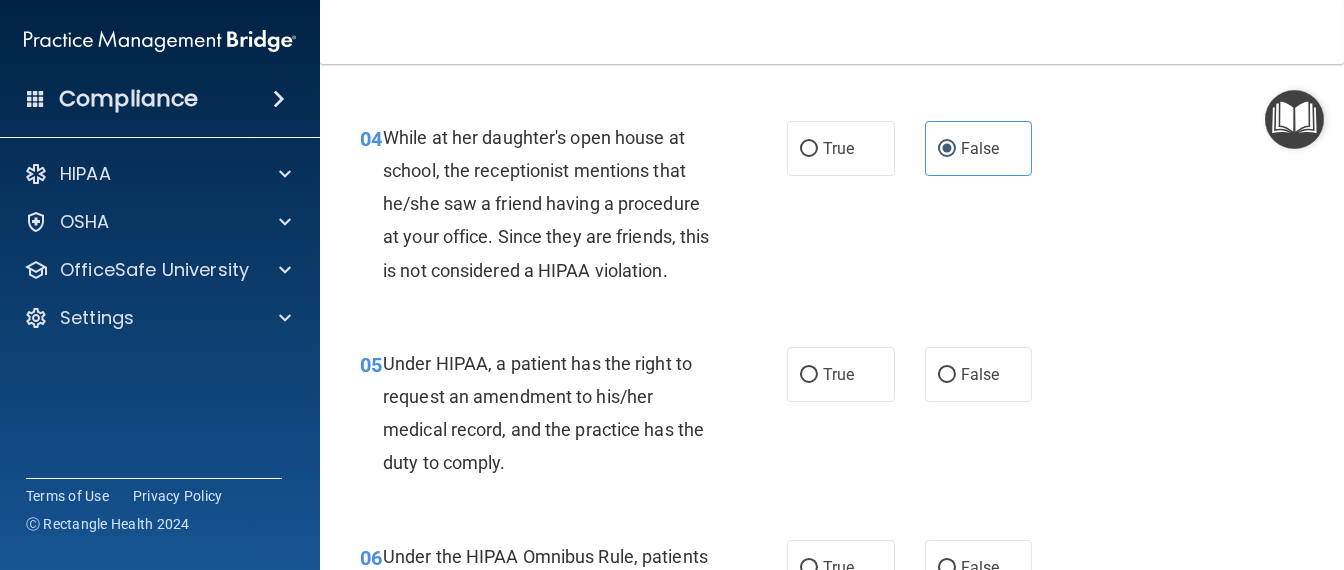 scroll, scrollTop: 1000, scrollLeft: 0, axis: vertical 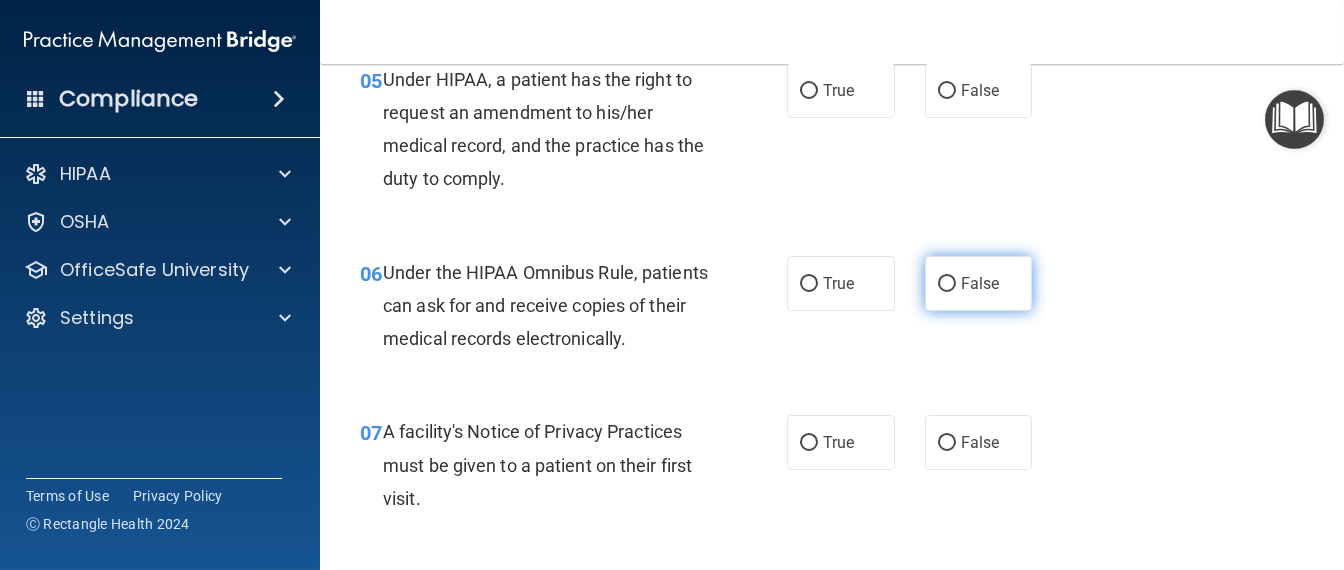 click on "False" at bounding box center [979, 283] 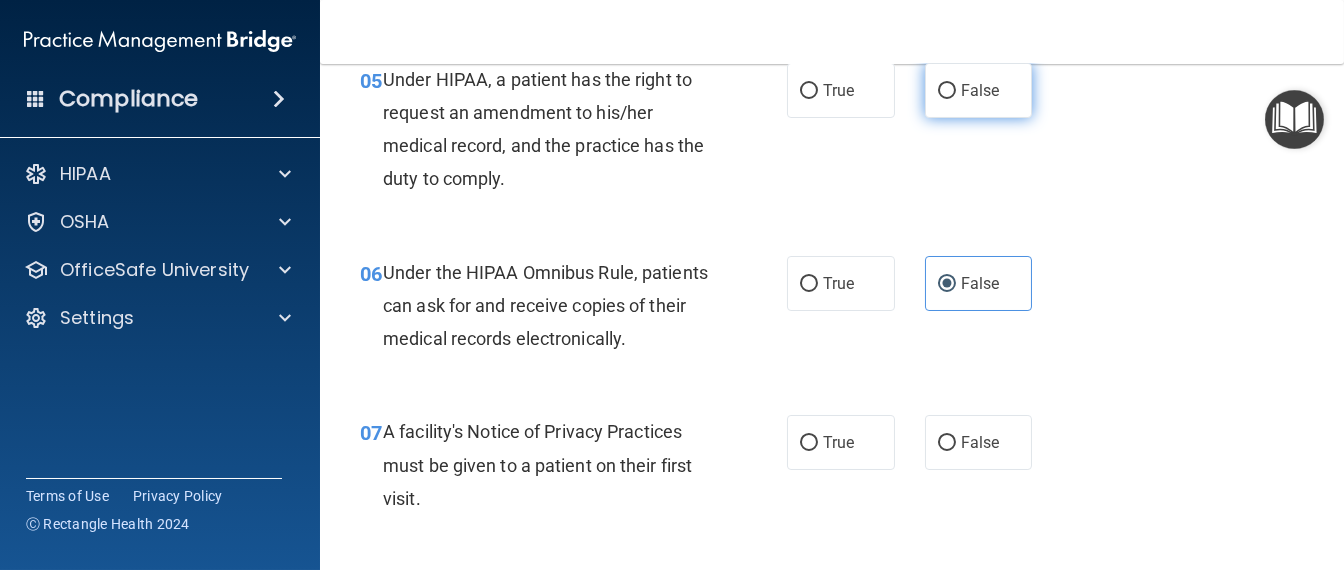 click on "False" at bounding box center (947, 91) 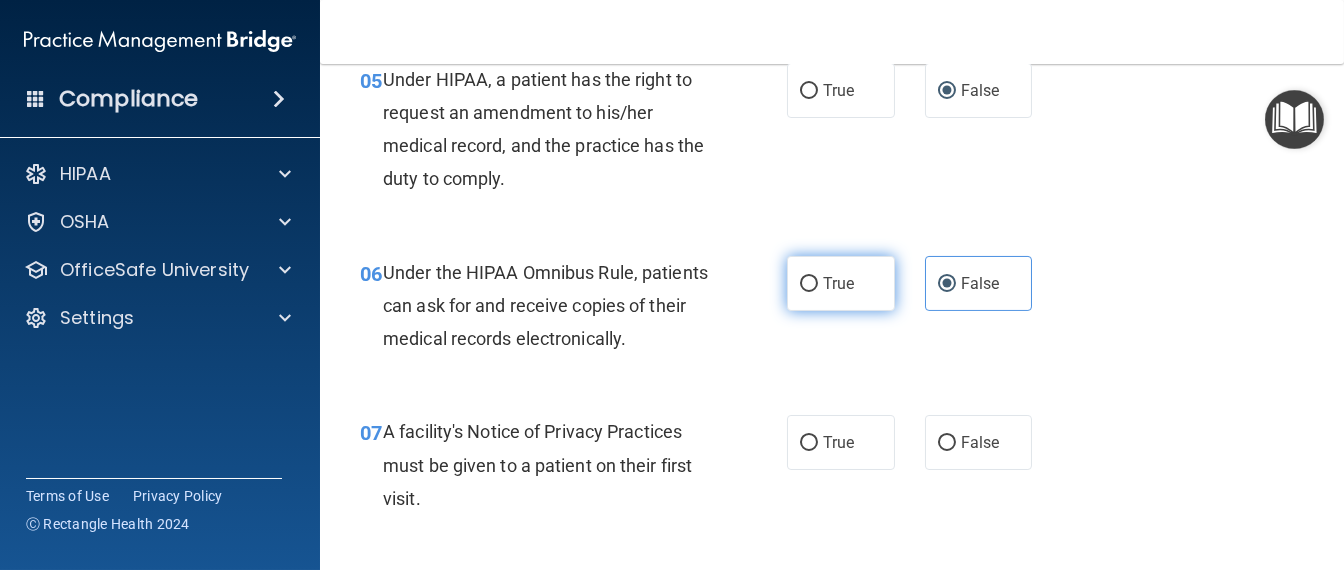 click on "True" at bounding box center [841, 283] 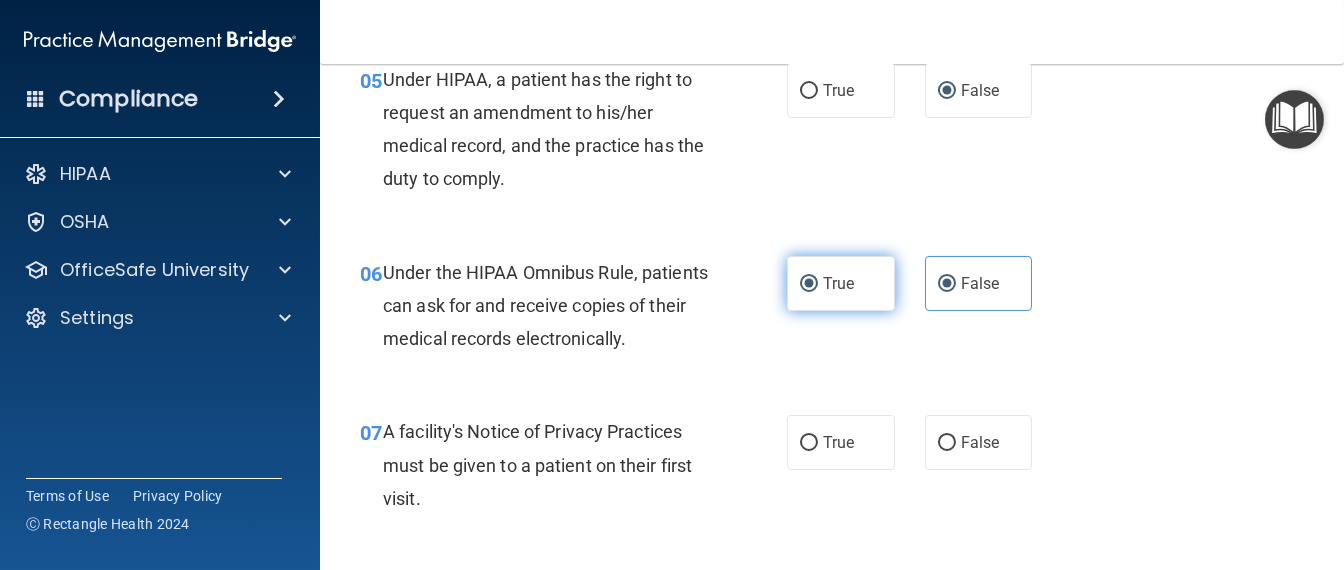 radio on "false" 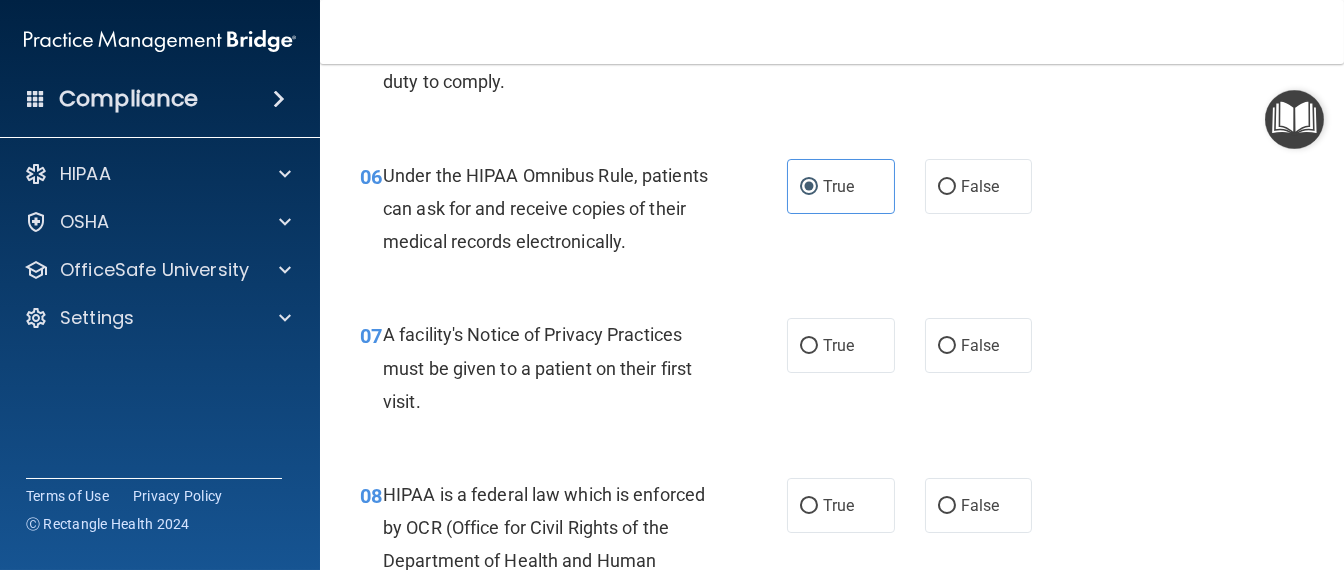 scroll, scrollTop: 1125, scrollLeft: 0, axis: vertical 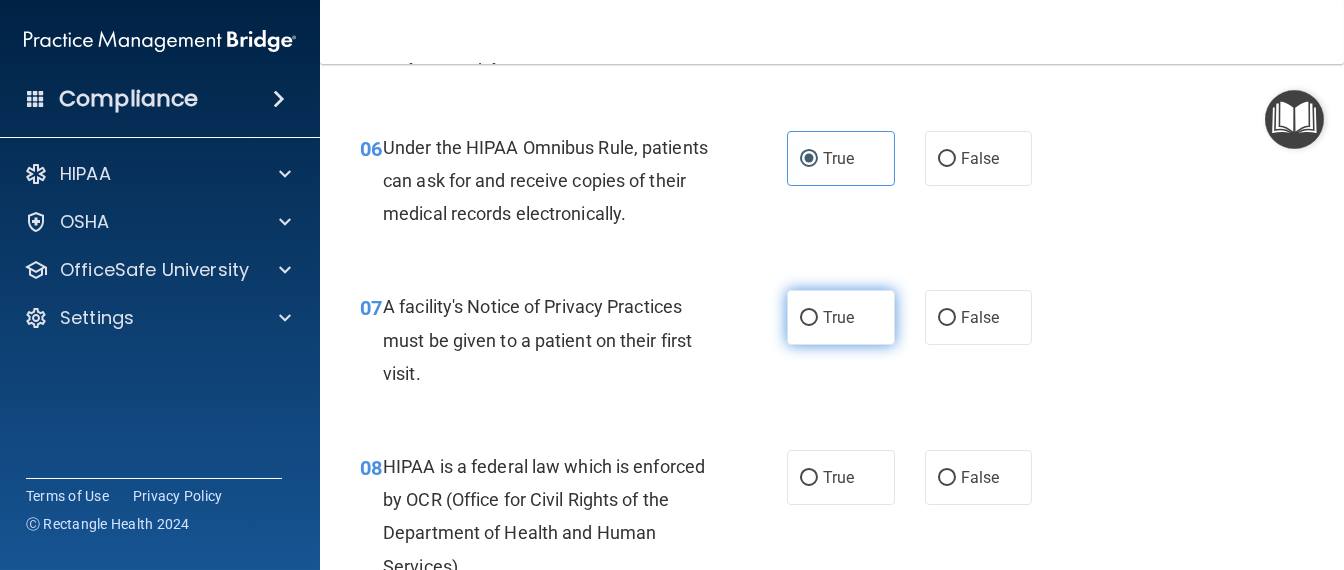 click on "True" at bounding box center (841, 317) 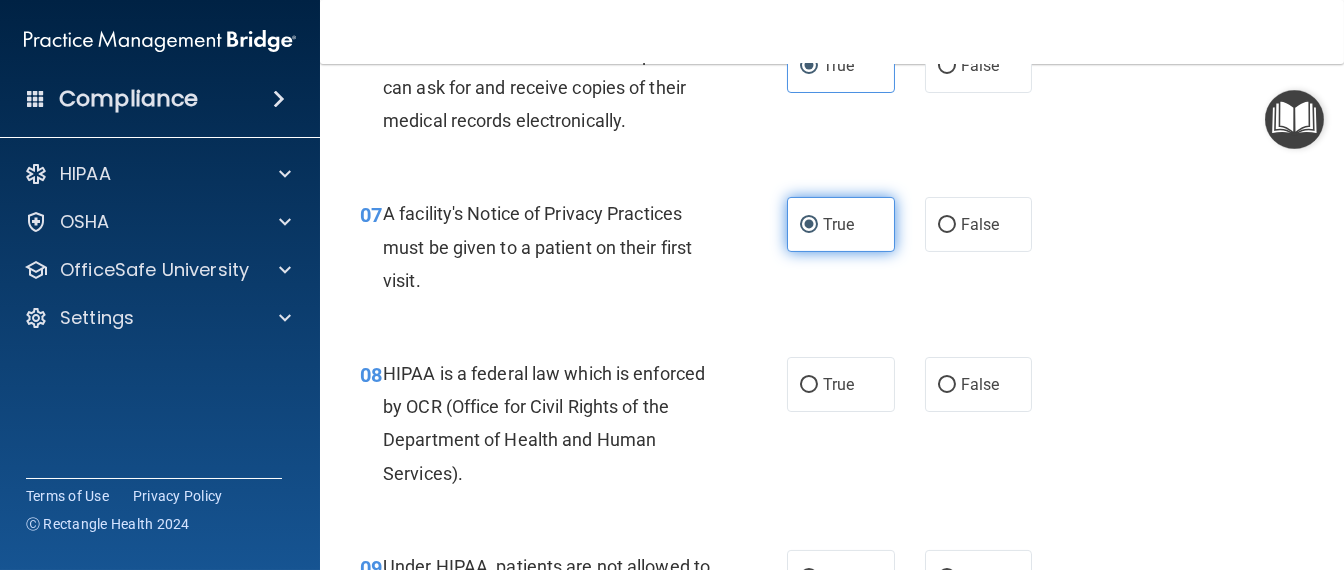 scroll, scrollTop: 1249, scrollLeft: 0, axis: vertical 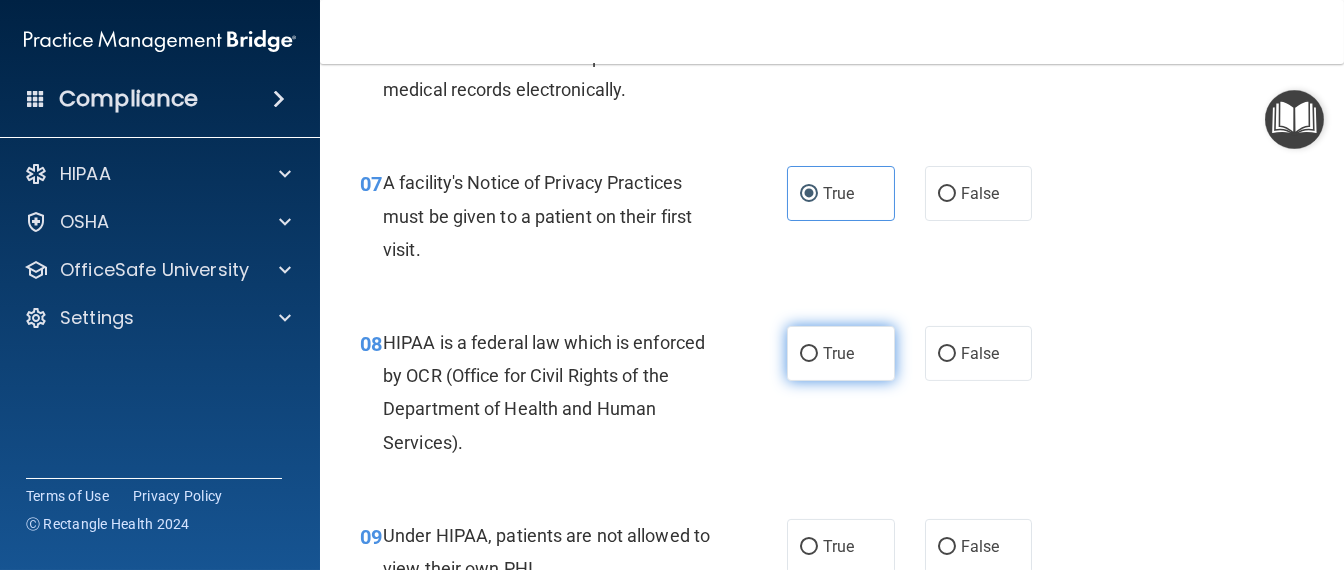 click on "True" at bounding box center (841, 353) 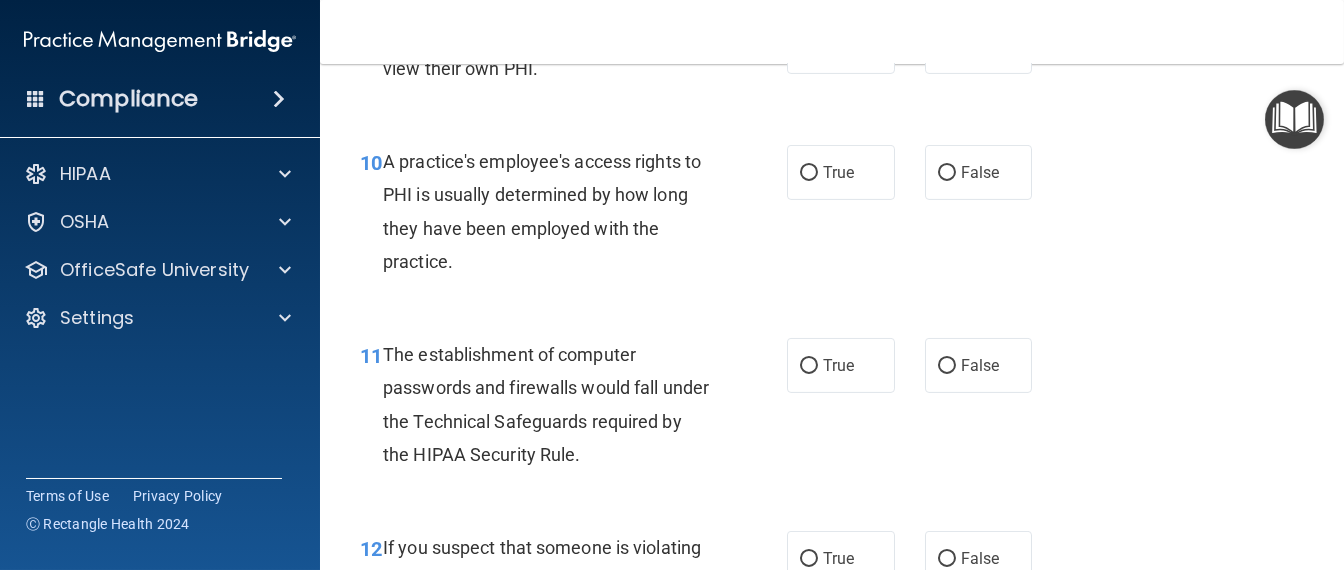 scroll, scrollTop: 1625, scrollLeft: 0, axis: vertical 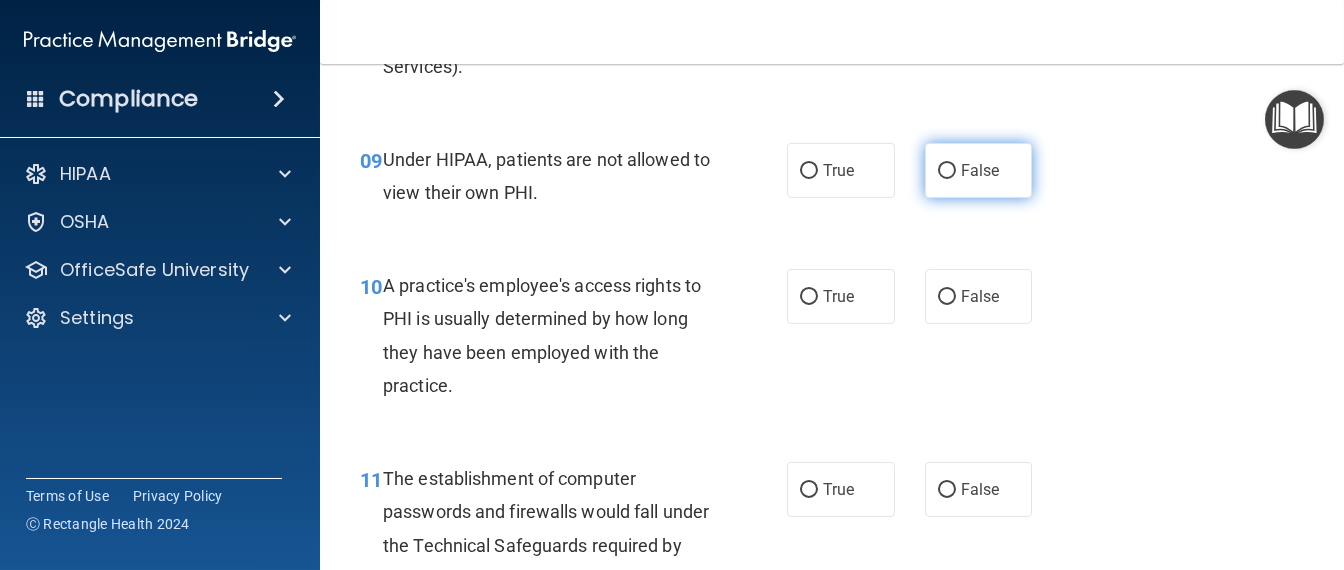 click on "False" at bounding box center (979, 170) 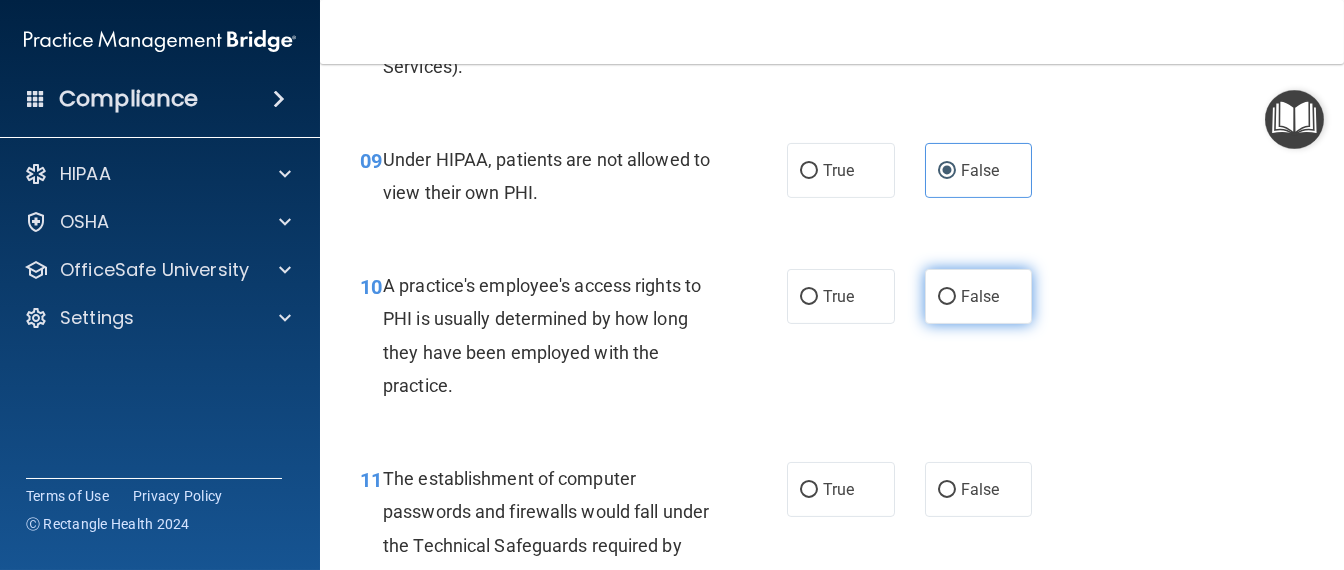 click on "False" at bounding box center (979, 296) 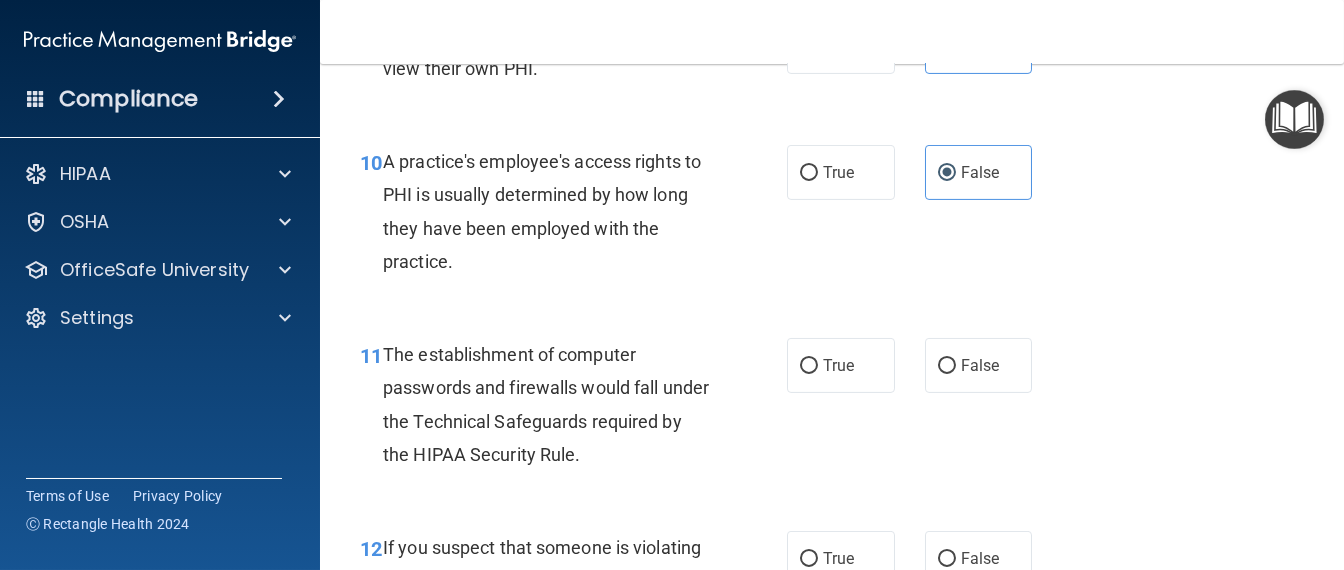 scroll, scrollTop: 1874, scrollLeft: 0, axis: vertical 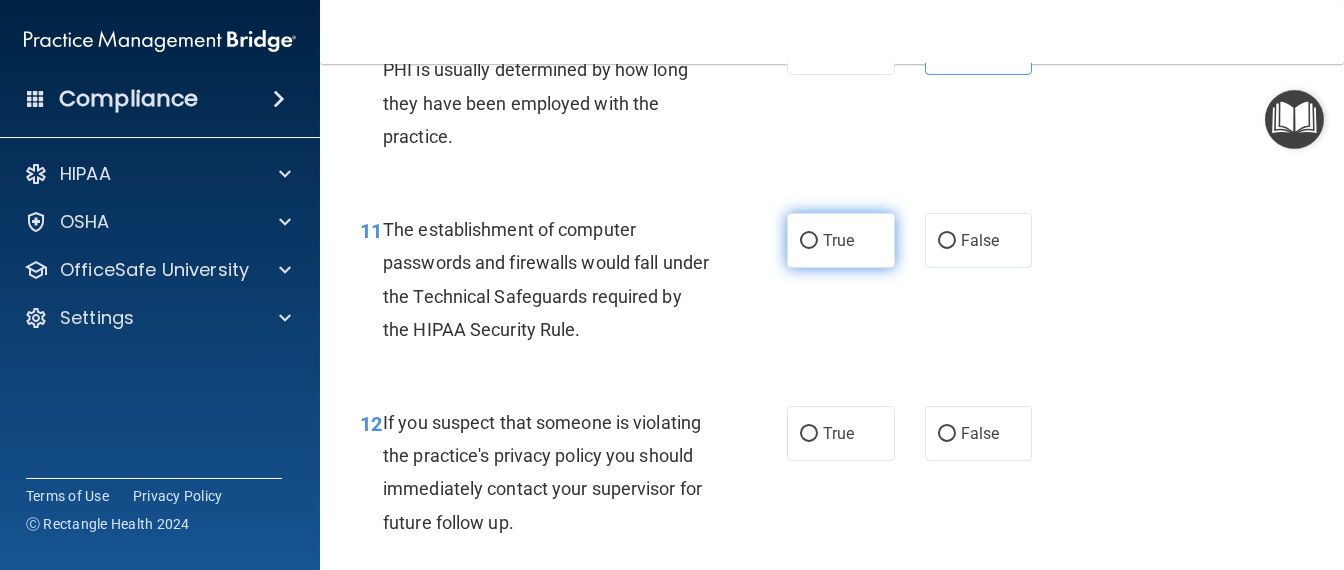 click on "True" at bounding box center [809, 241] 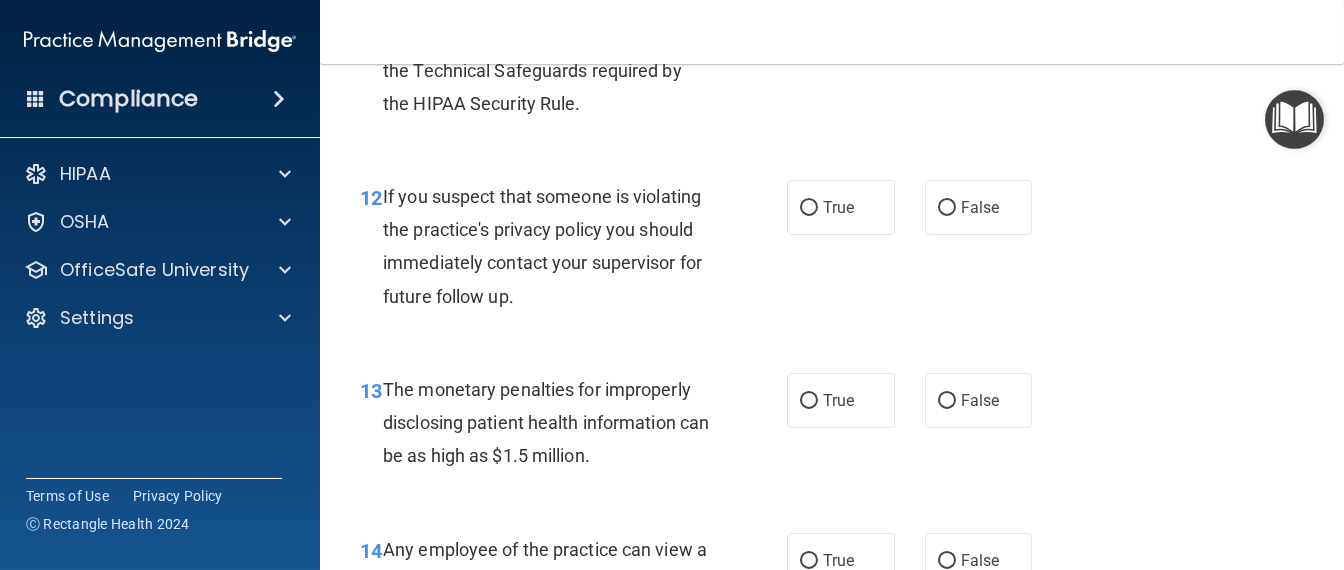 scroll, scrollTop: 2125, scrollLeft: 0, axis: vertical 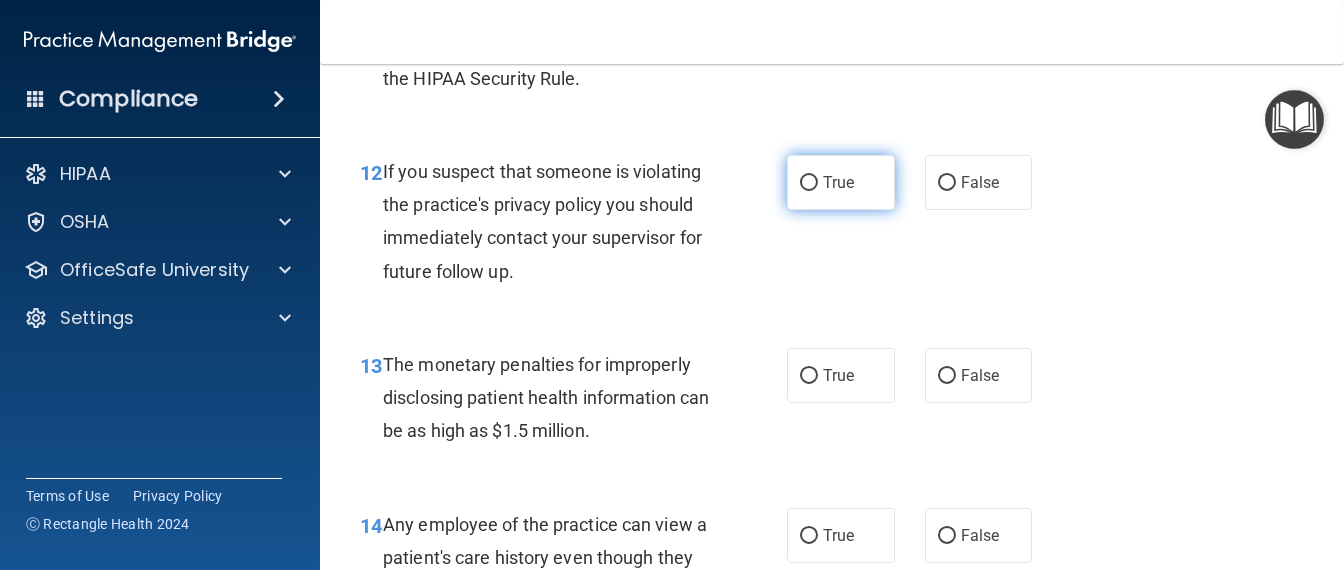 click on "True" at bounding box center (838, 182) 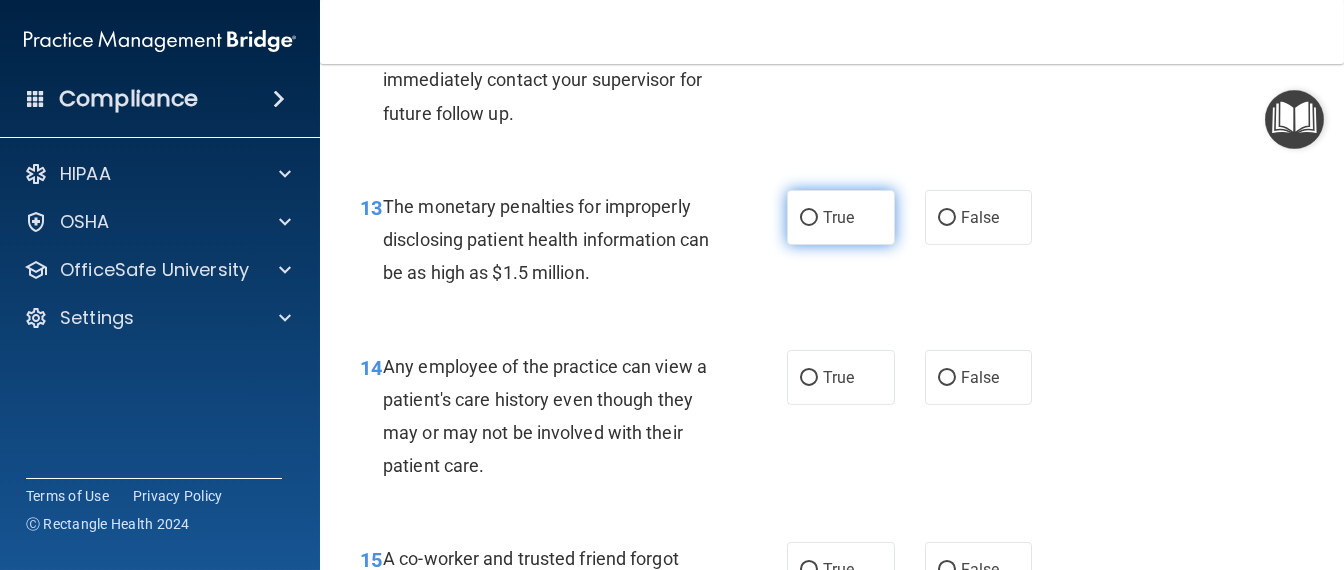 scroll, scrollTop: 2249, scrollLeft: 0, axis: vertical 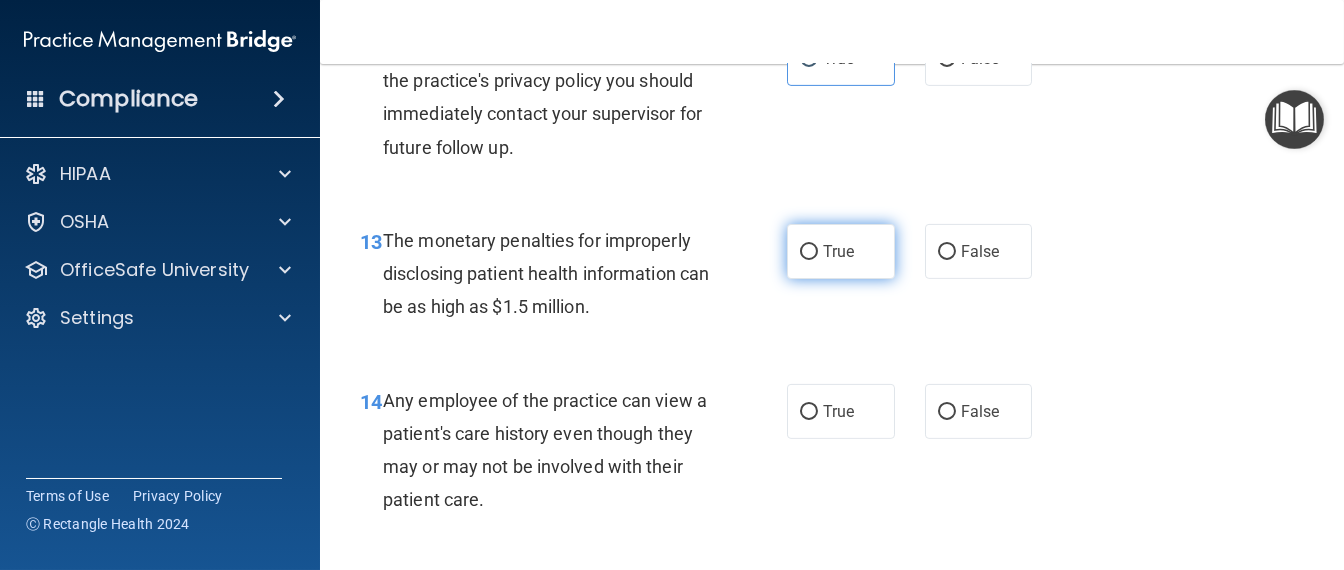 click on "True" at bounding box center [809, 252] 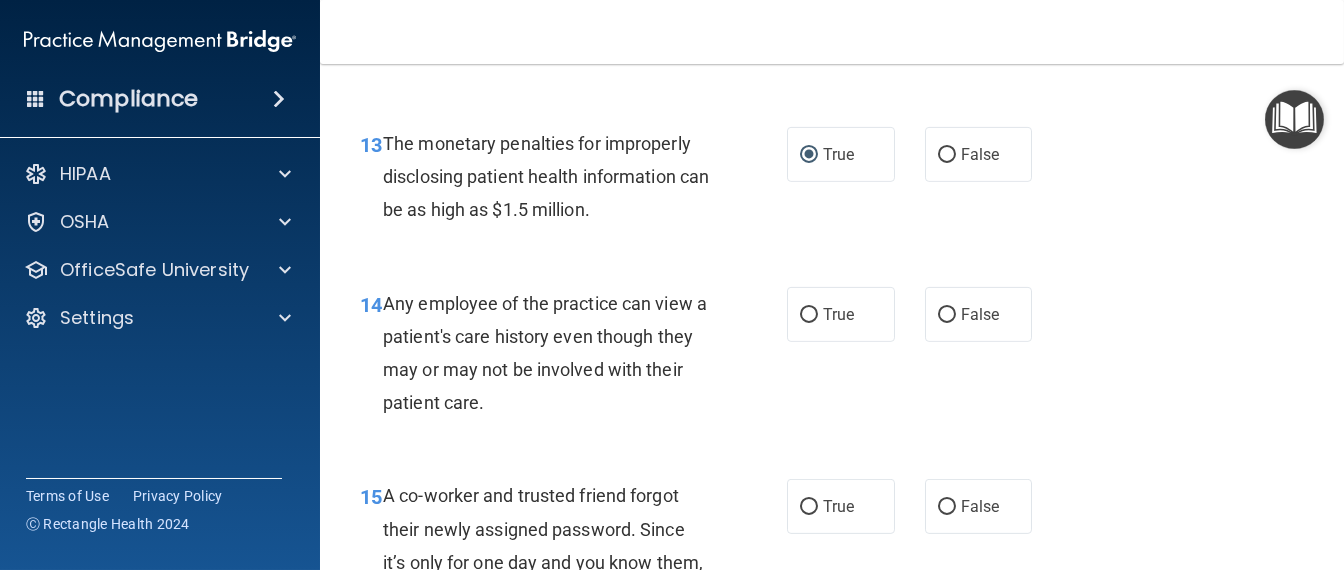 scroll, scrollTop: 2374, scrollLeft: 0, axis: vertical 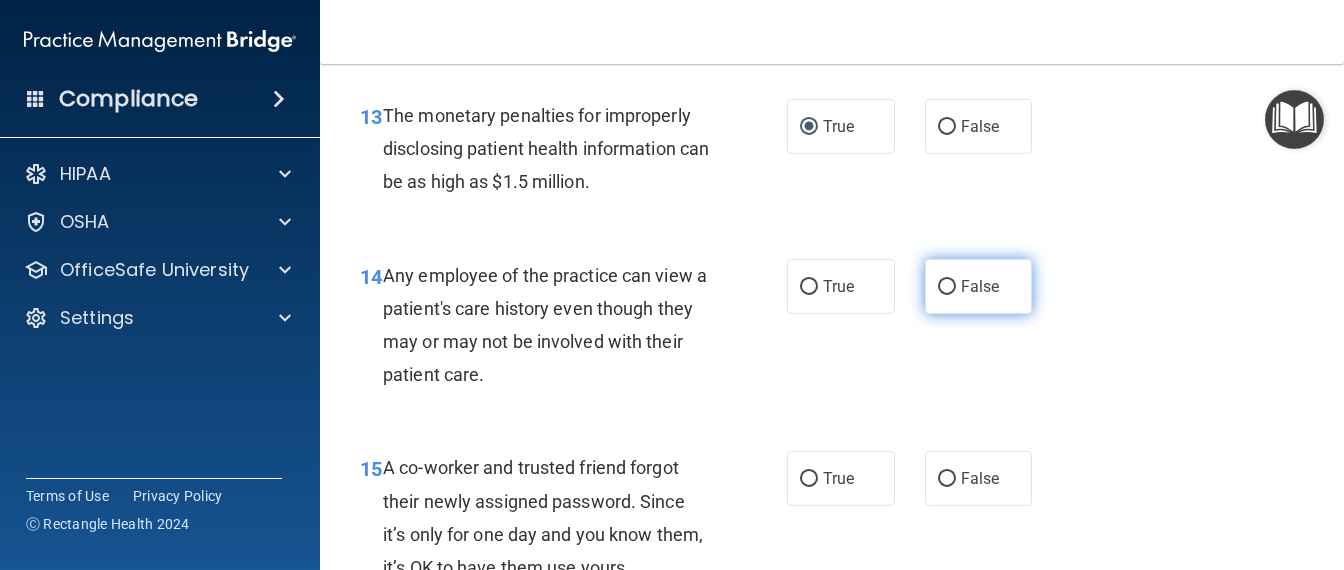 click on "False" at bounding box center [980, 286] 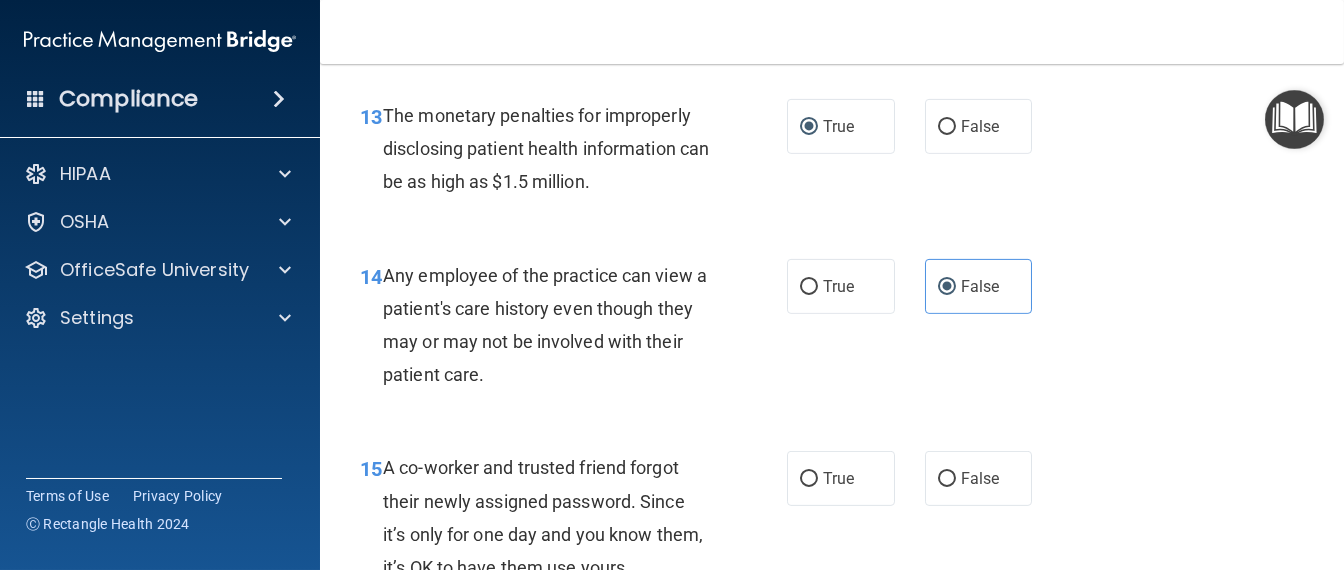 click on "14       Any employee of the practice can view a patient's care history even though they may or may not be involved with their patient care.                 True           False" at bounding box center [832, 330] 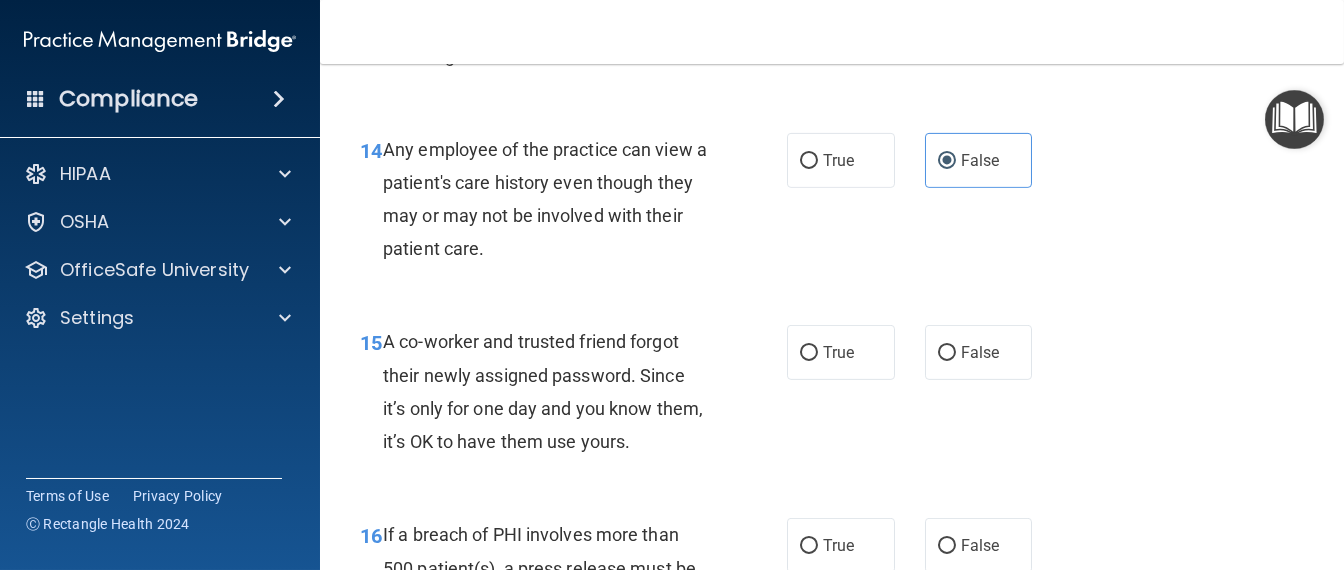 scroll, scrollTop: 2625, scrollLeft: 0, axis: vertical 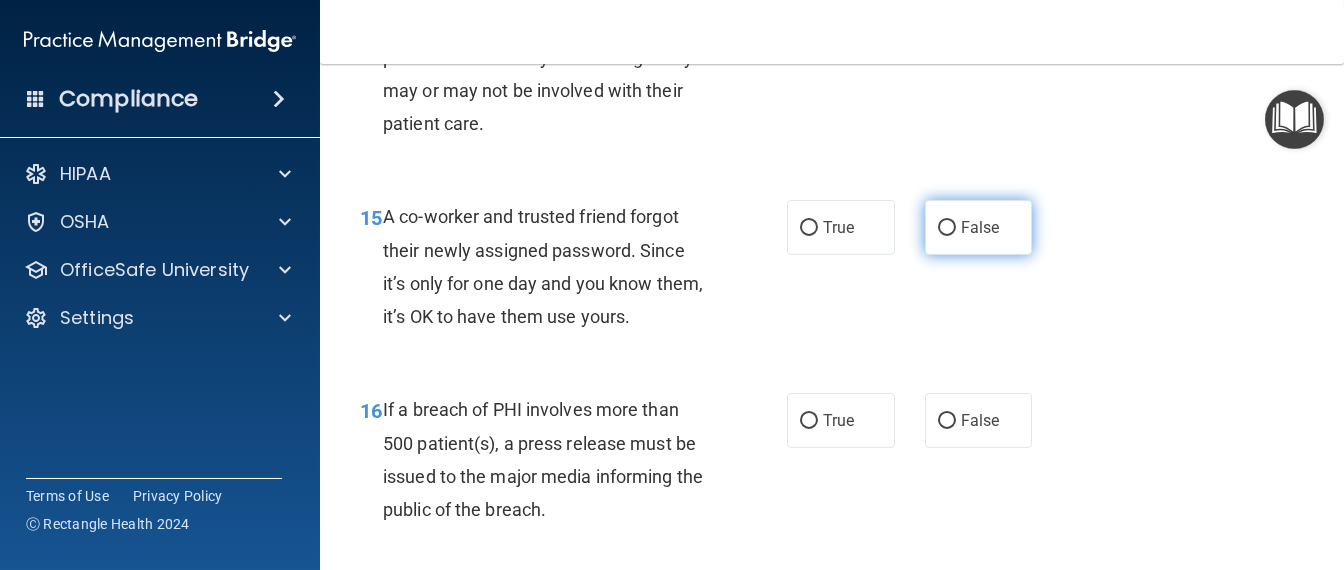 click on "False" at bounding box center (947, 228) 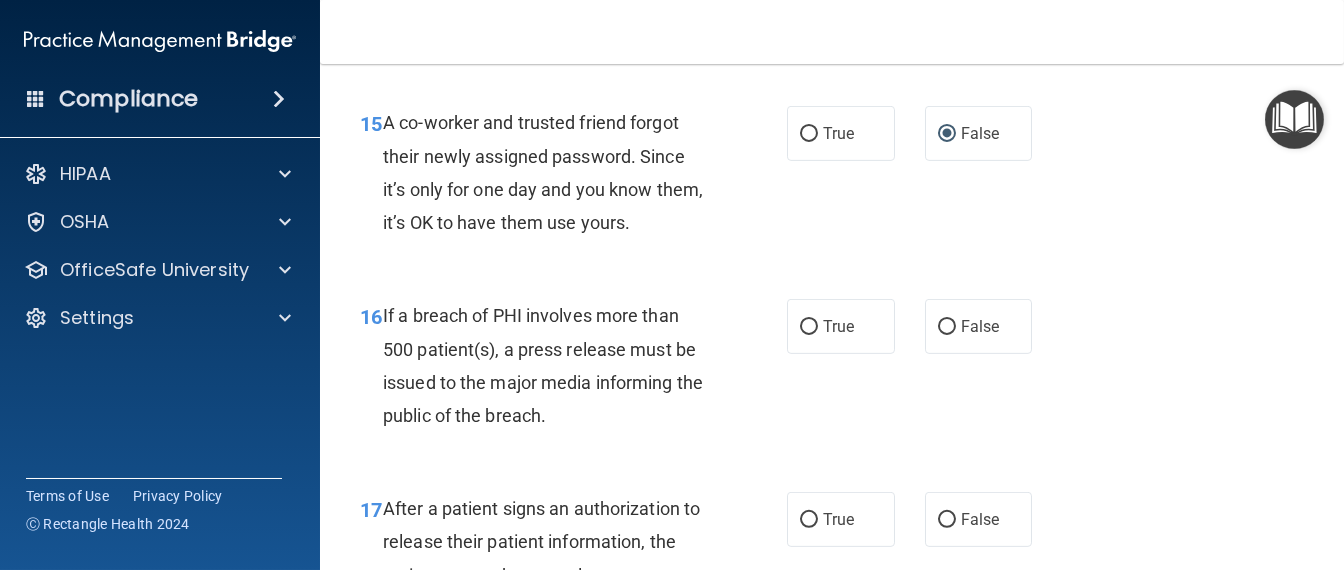 scroll, scrollTop: 2749, scrollLeft: 0, axis: vertical 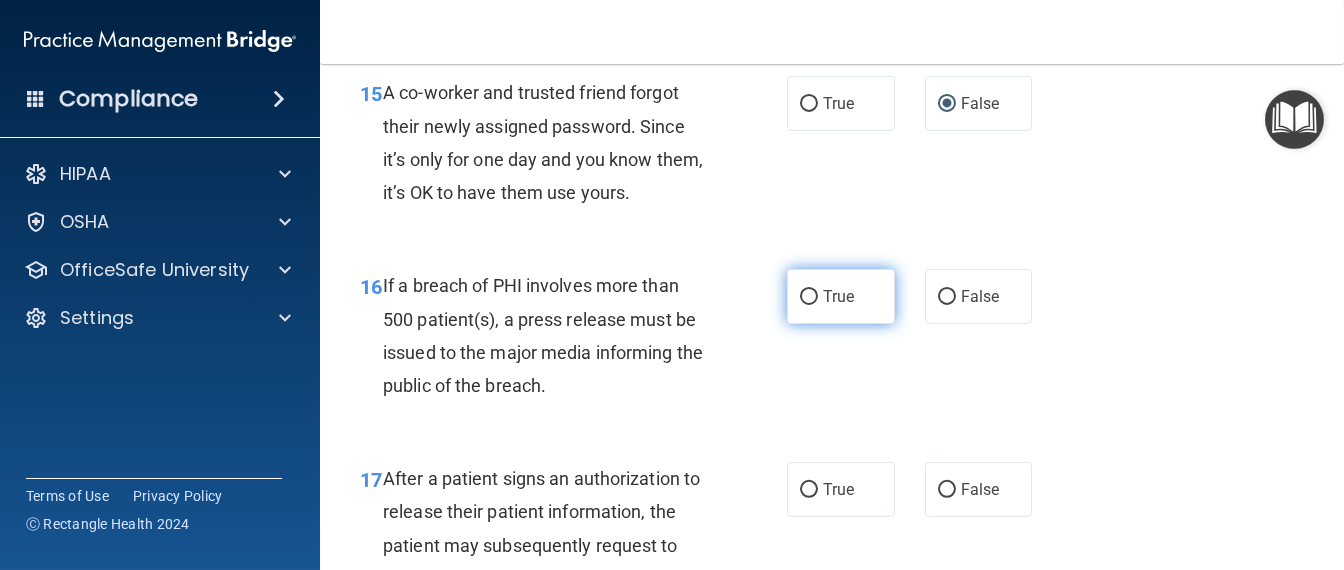 click on "True" at bounding box center (841, 296) 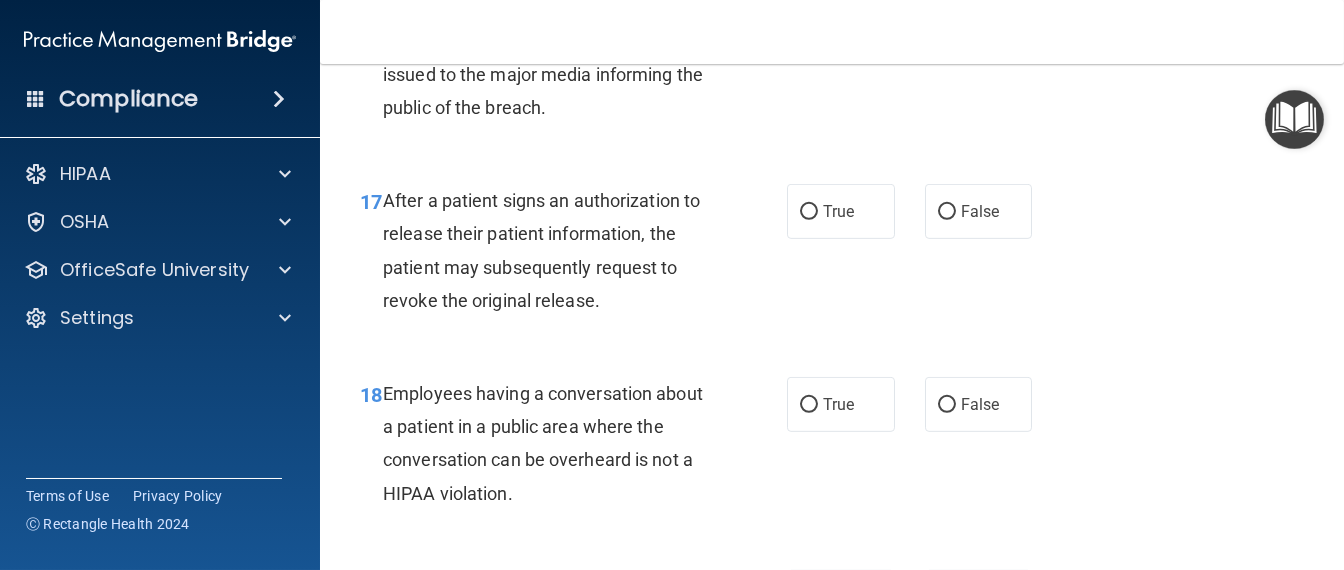 scroll, scrollTop: 3000, scrollLeft: 0, axis: vertical 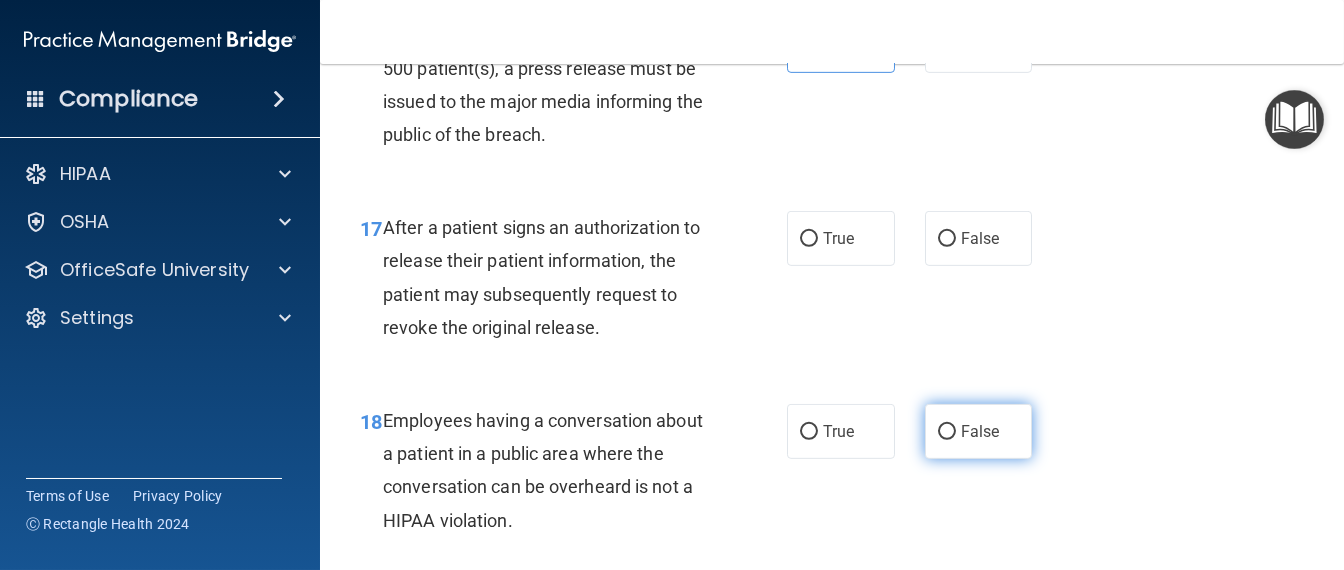 click on "False" at bounding box center [947, 432] 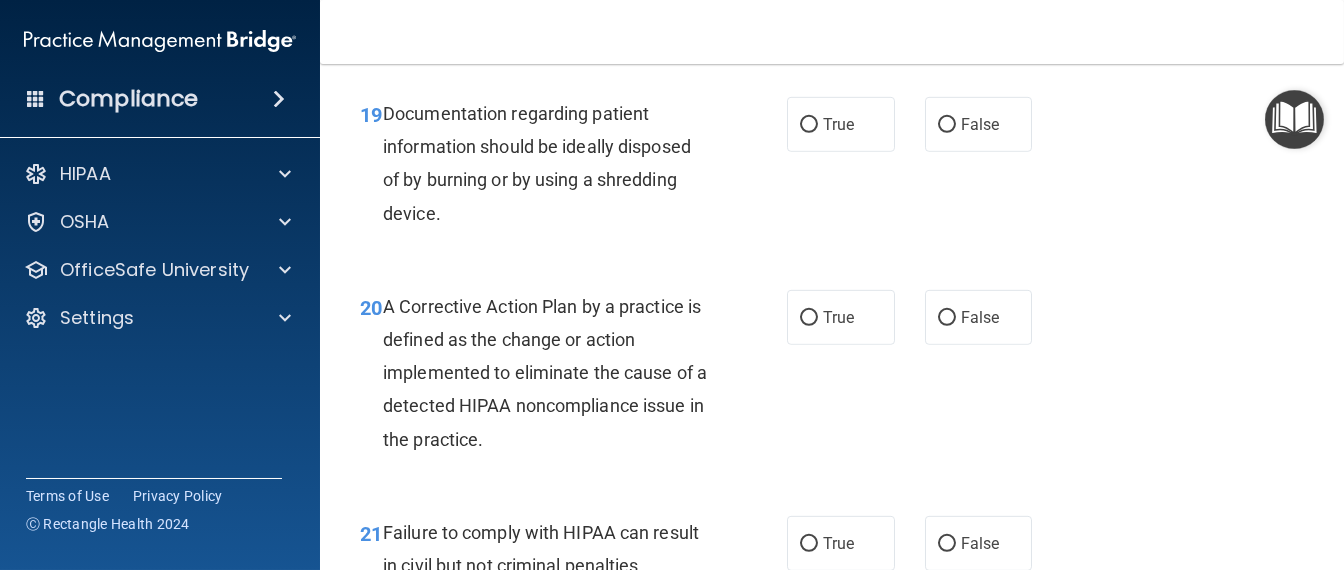 scroll, scrollTop: 3874, scrollLeft: 0, axis: vertical 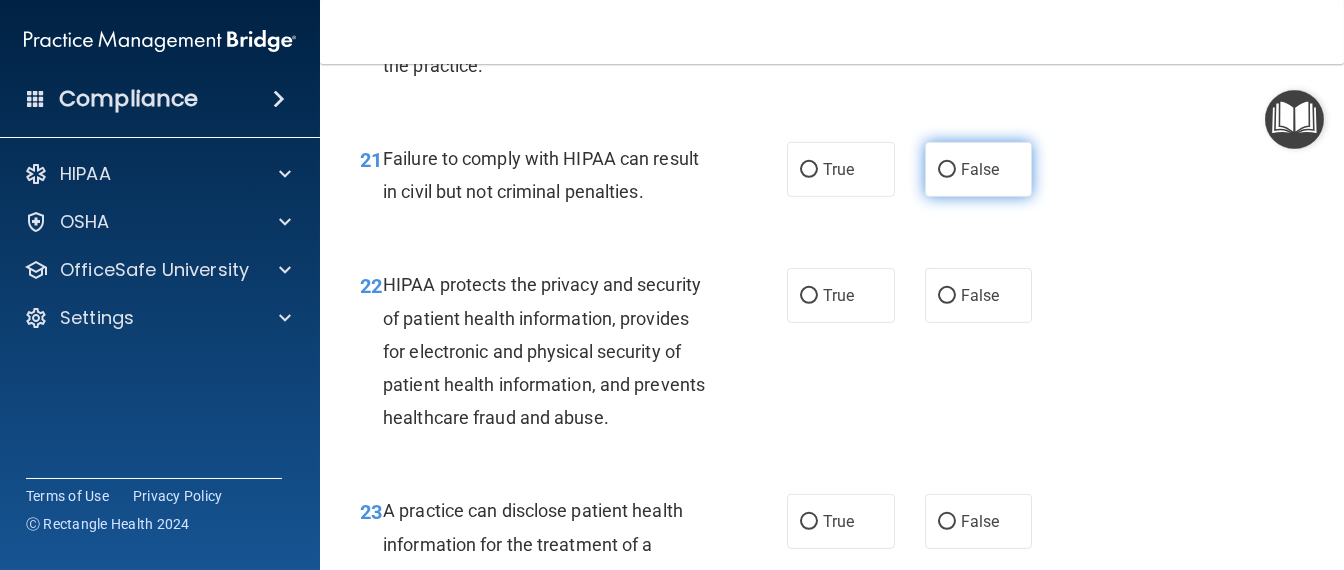 click on "False" at bounding box center (947, 170) 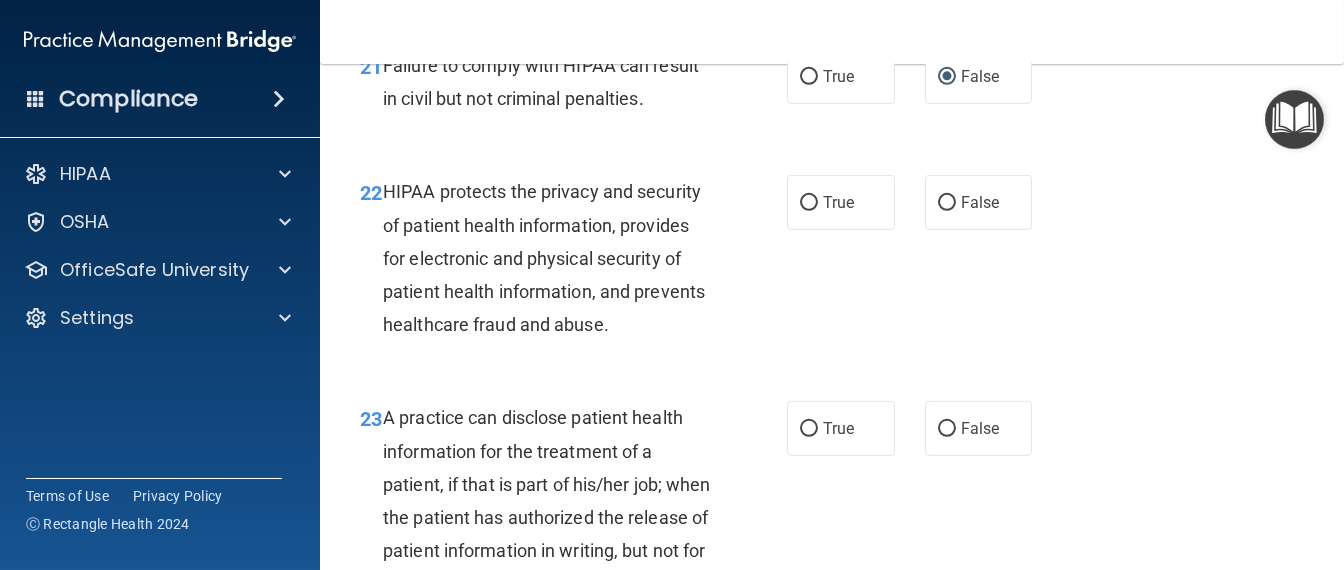 scroll, scrollTop: 4000, scrollLeft: 0, axis: vertical 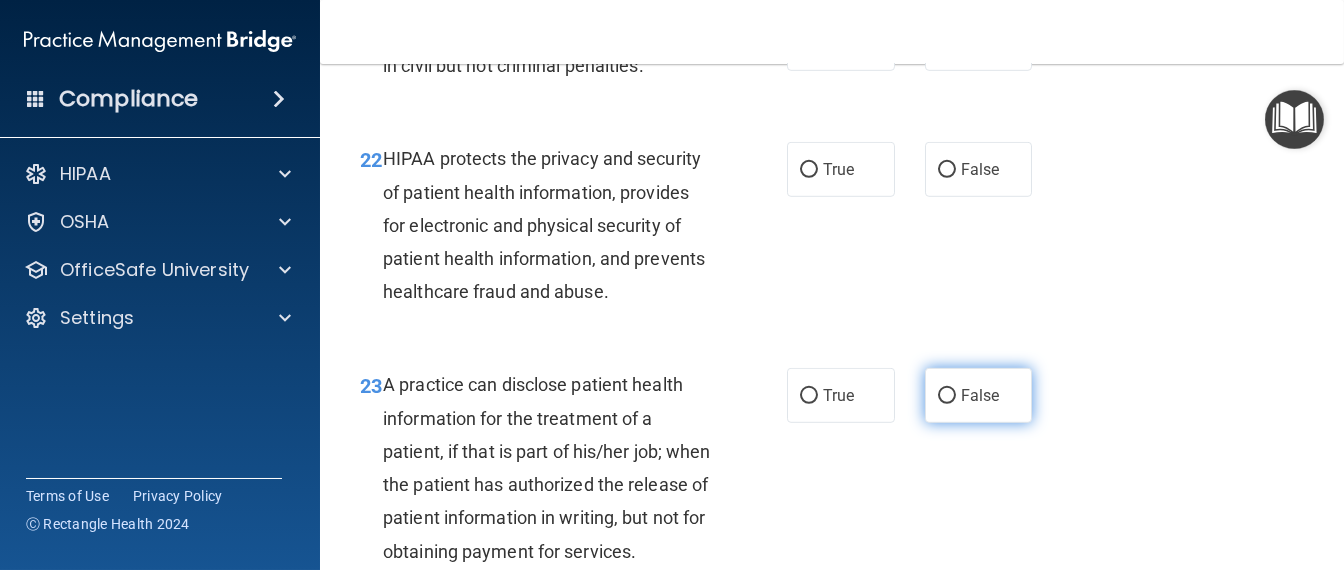 click on "False" at bounding box center (980, 395) 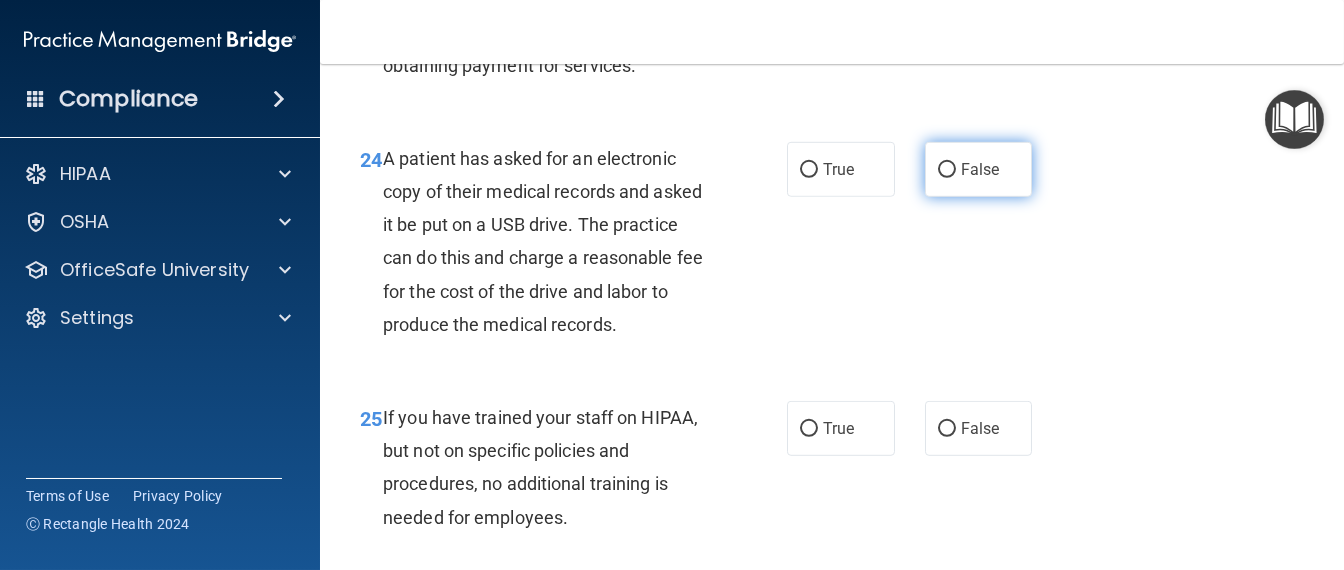scroll, scrollTop: 4500, scrollLeft: 0, axis: vertical 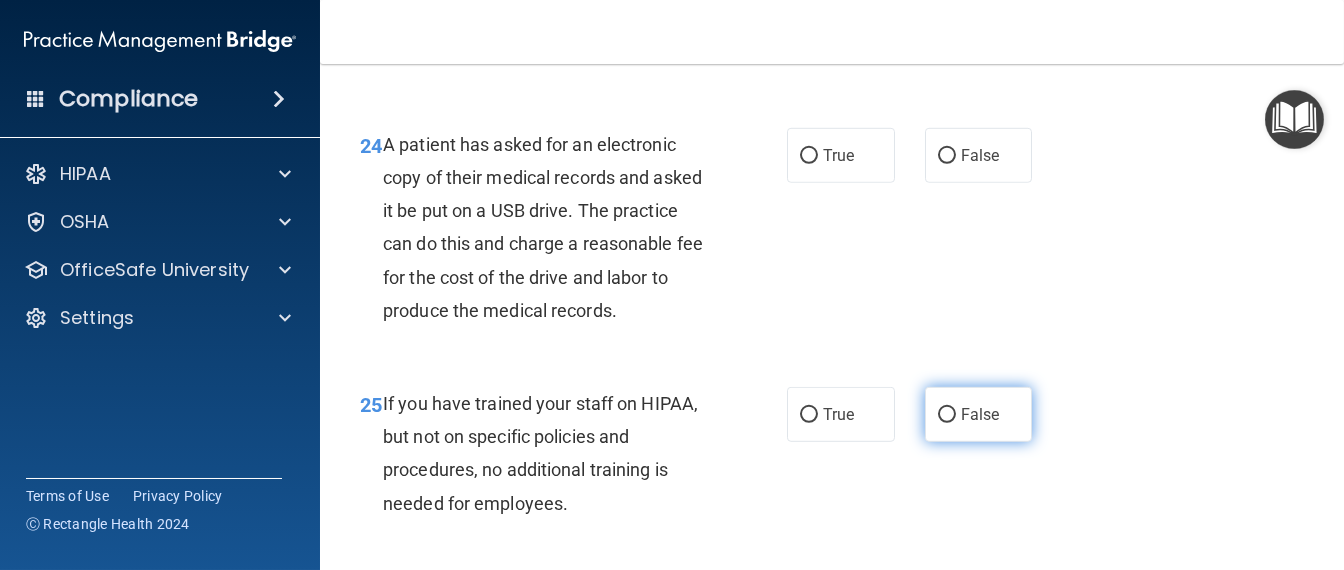 click on "False" at bounding box center [979, 414] 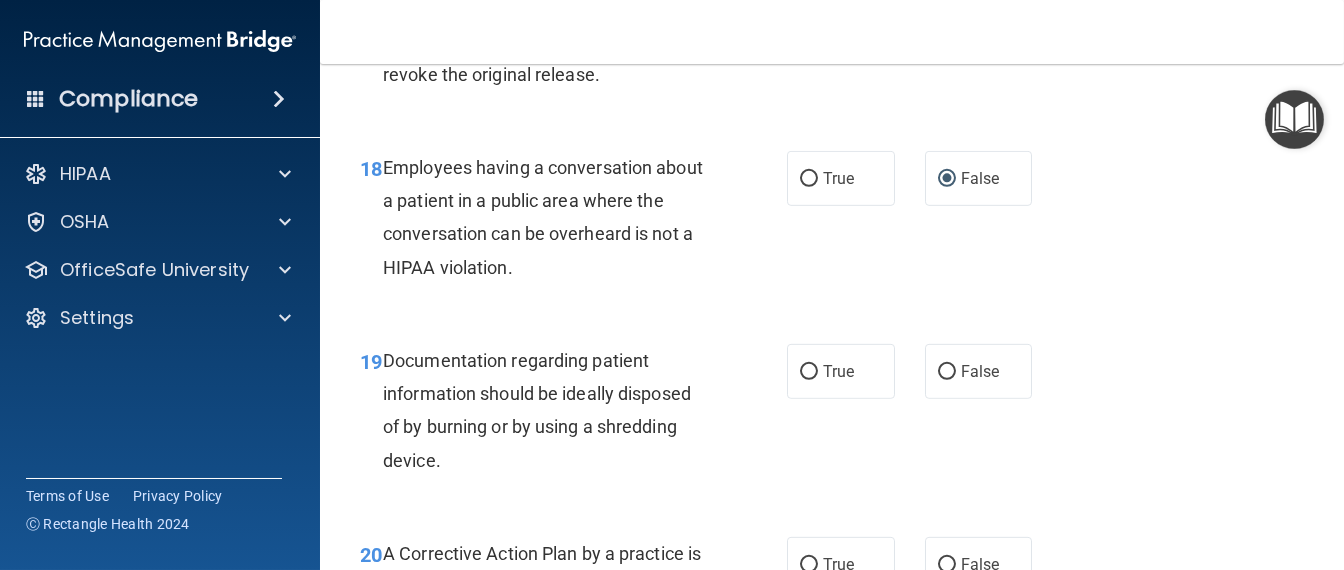 scroll, scrollTop: 3000, scrollLeft: 0, axis: vertical 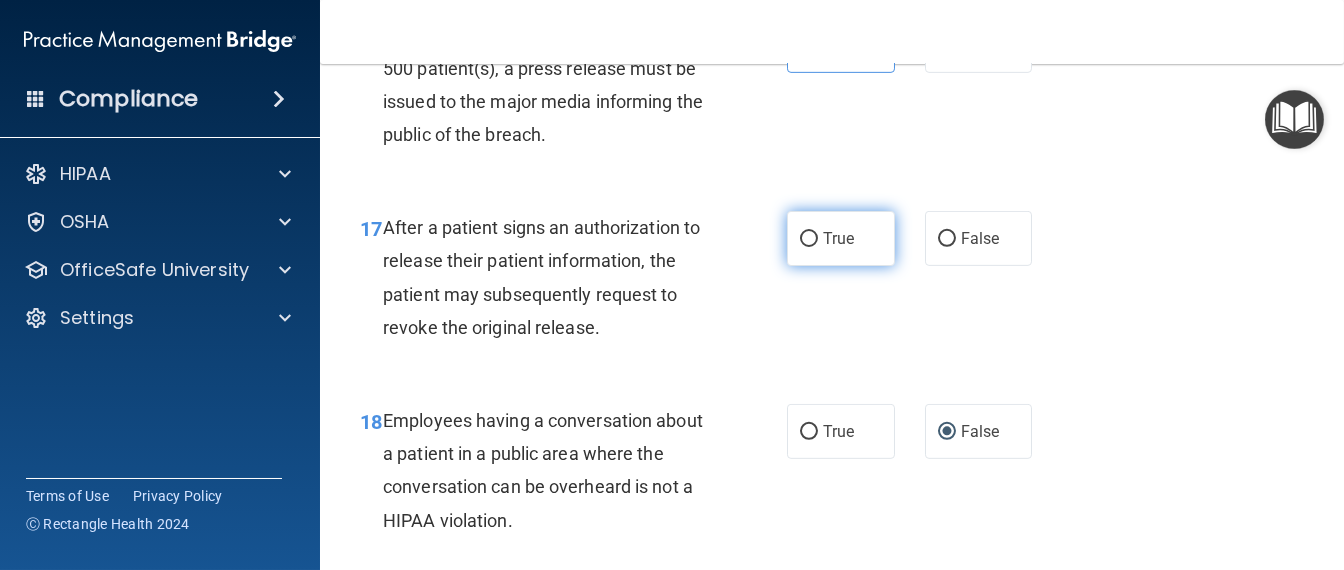 click on "True" at bounding box center [841, 238] 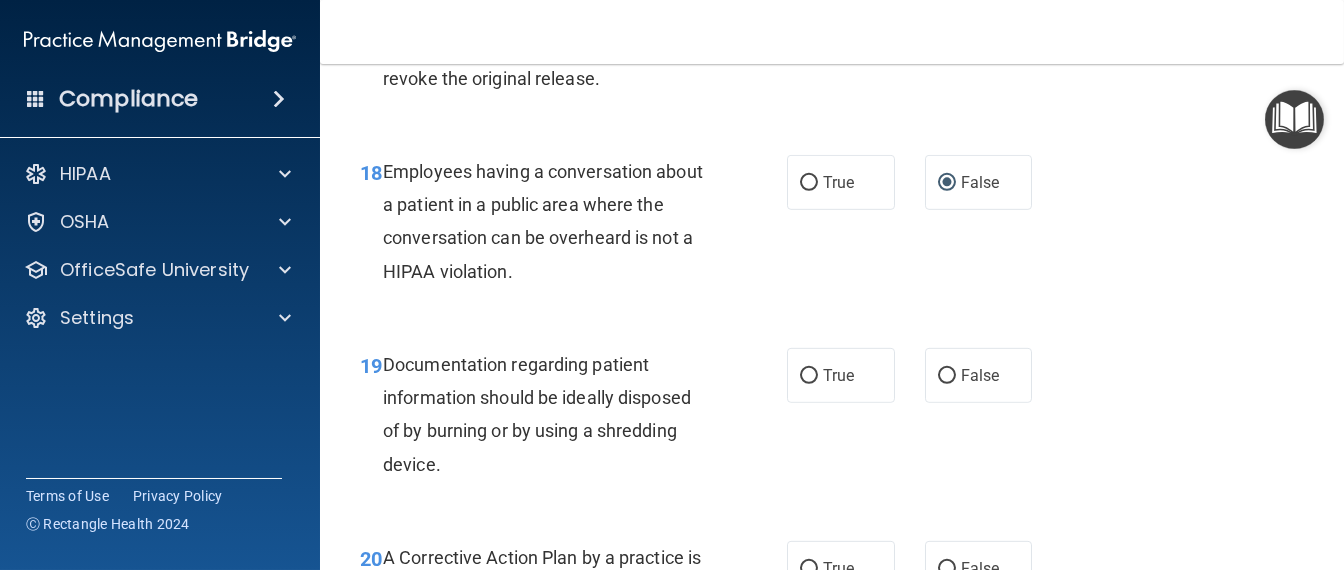 scroll, scrollTop: 3500, scrollLeft: 0, axis: vertical 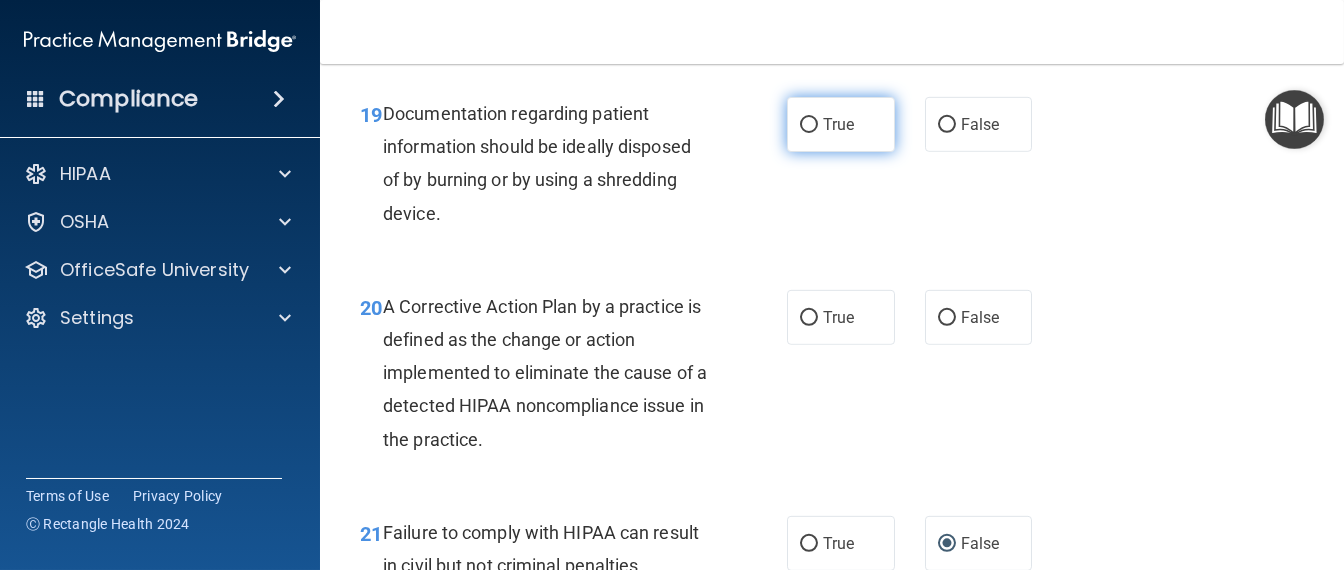click on "True" at bounding box center [809, 125] 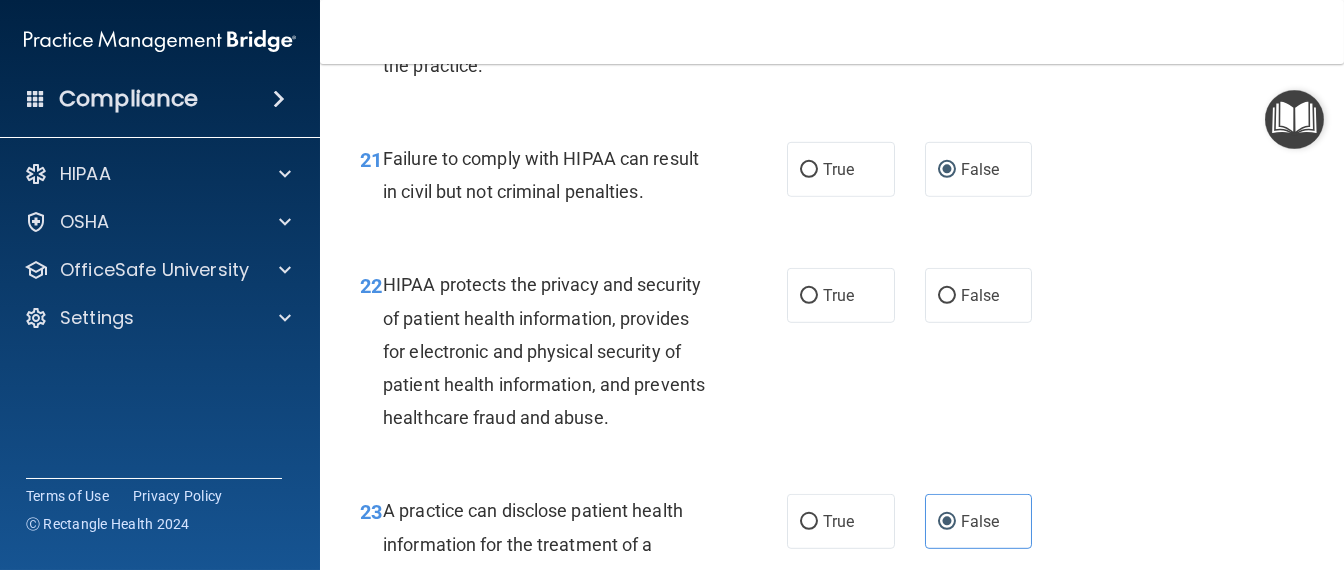 scroll, scrollTop: 4000, scrollLeft: 0, axis: vertical 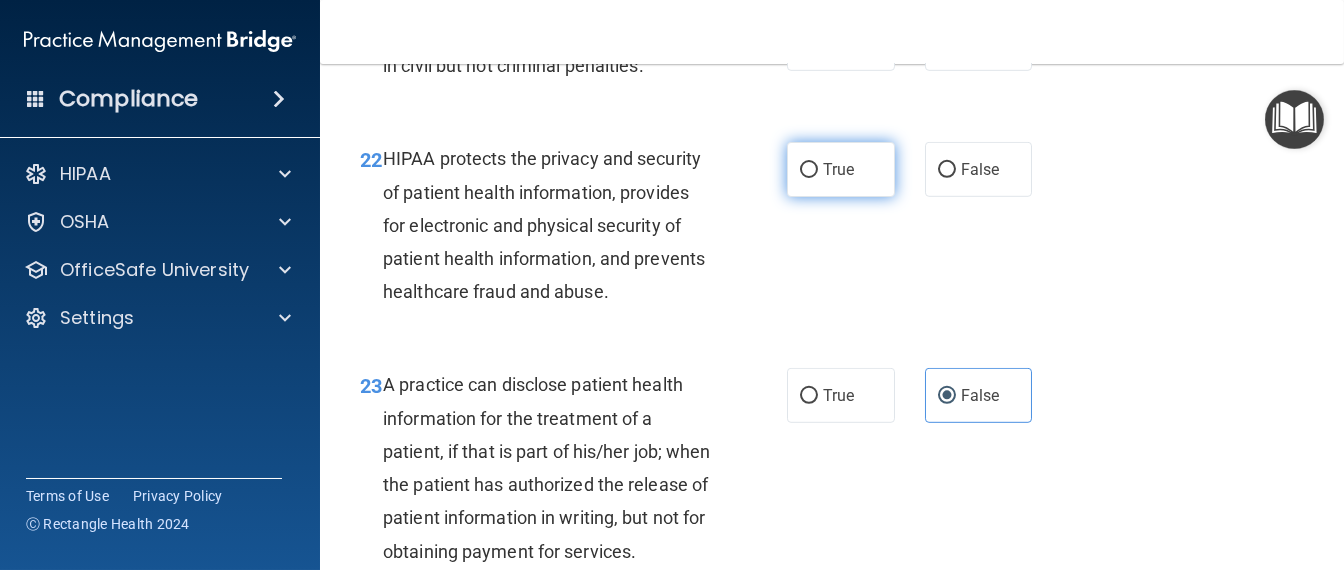 click on "True" at bounding box center [838, 169] 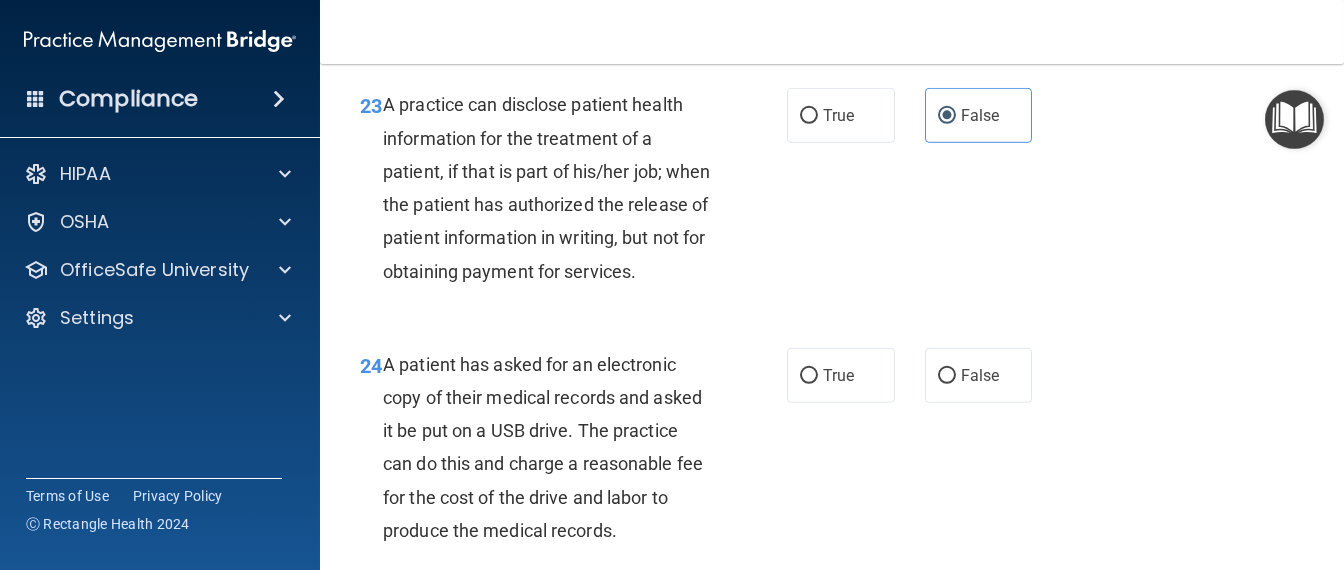 scroll, scrollTop: 4500, scrollLeft: 0, axis: vertical 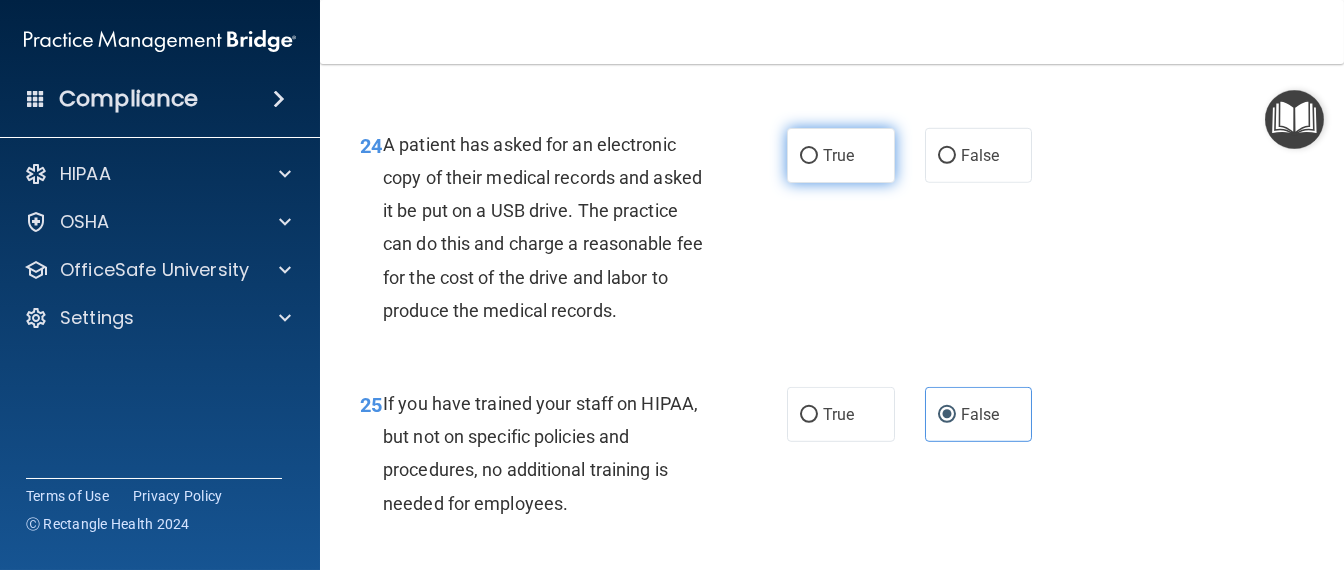 click on "True" at bounding box center (838, 155) 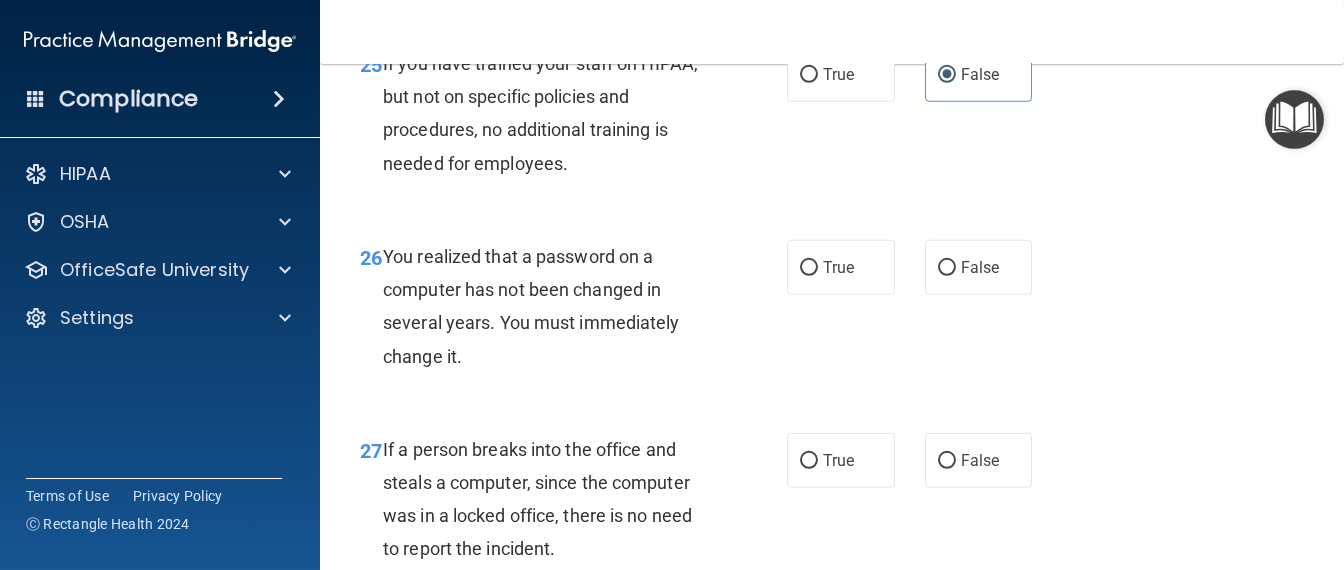scroll, scrollTop: 4874, scrollLeft: 0, axis: vertical 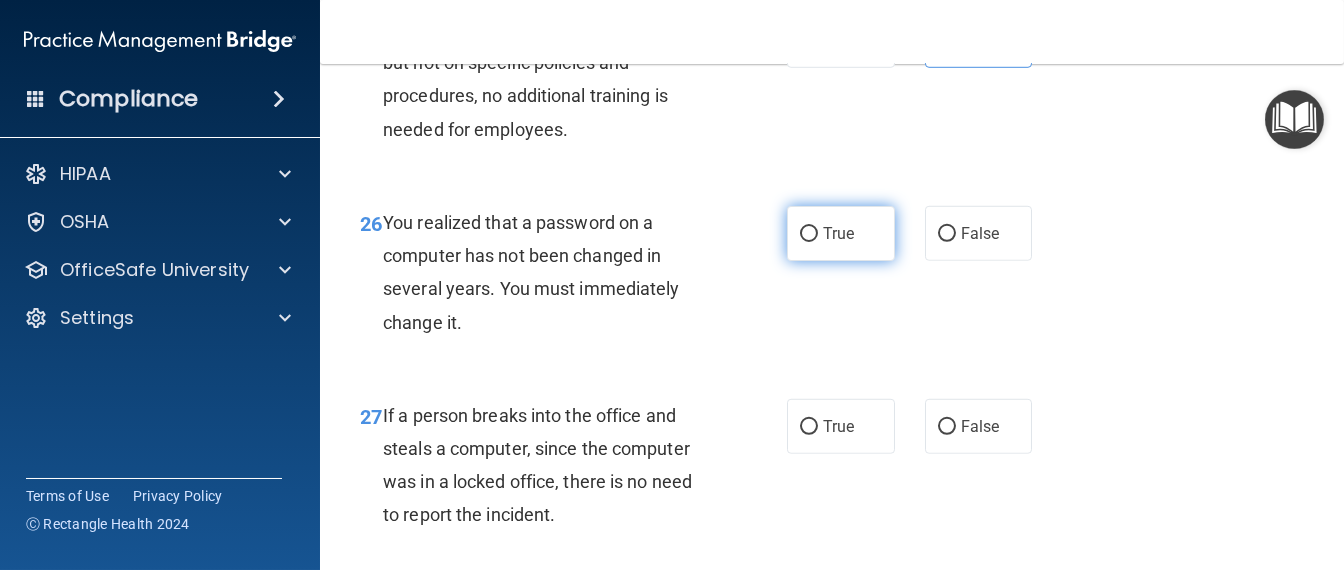 click on "True" at bounding box center (841, 233) 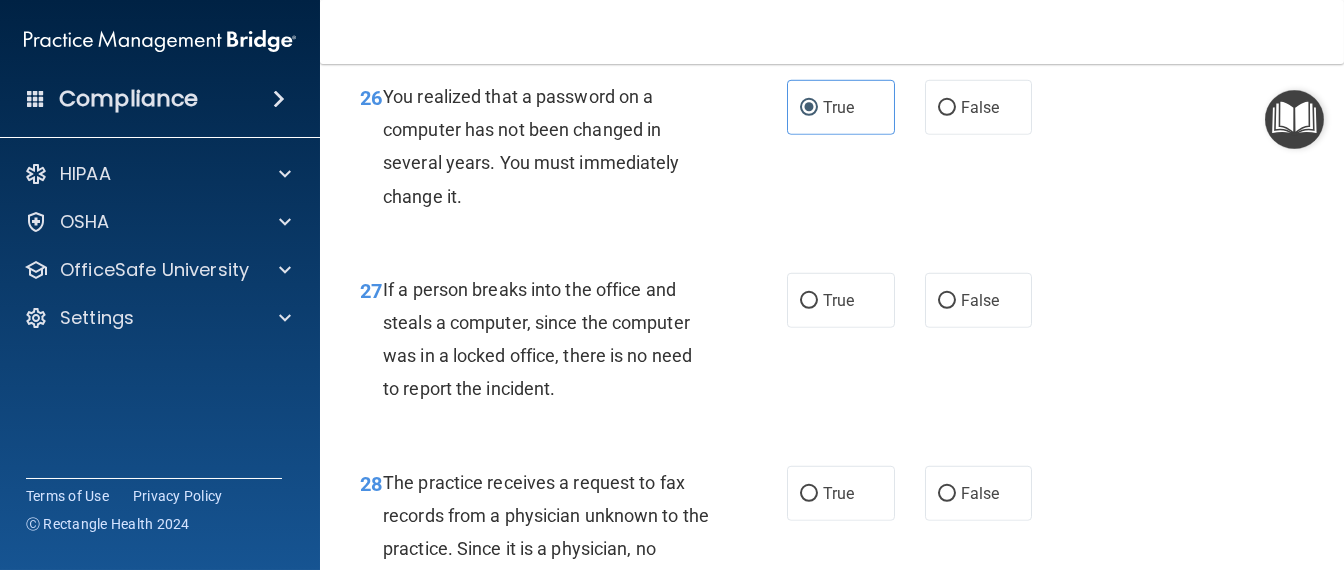 scroll, scrollTop: 5125, scrollLeft: 0, axis: vertical 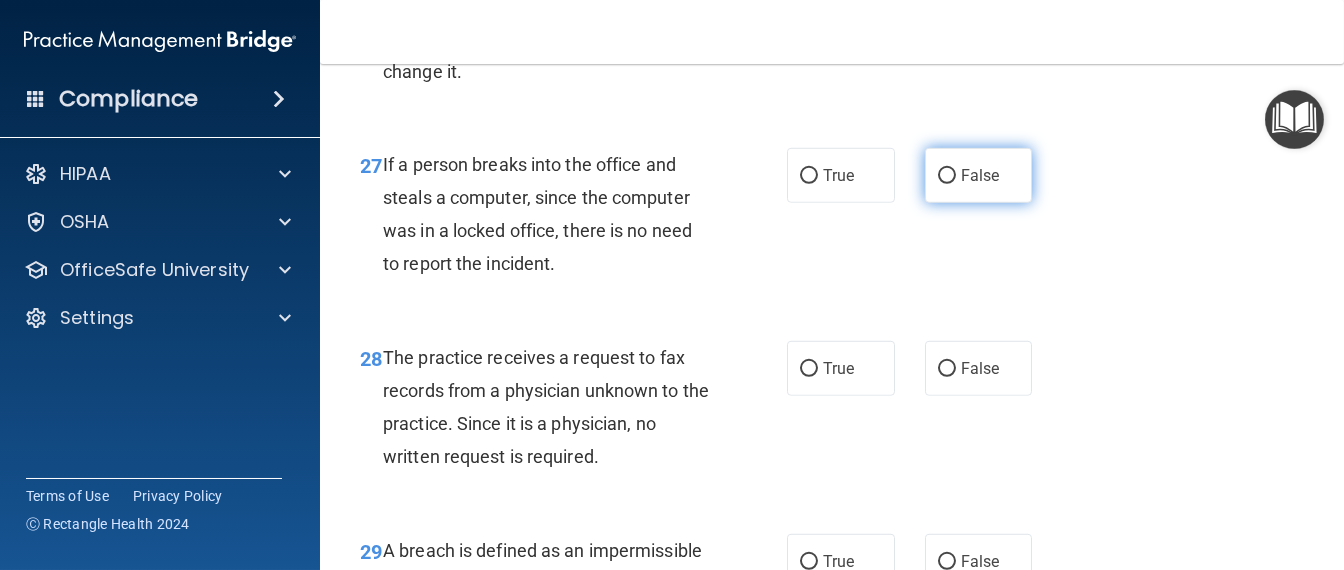 click on "False" at bounding box center (947, 176) 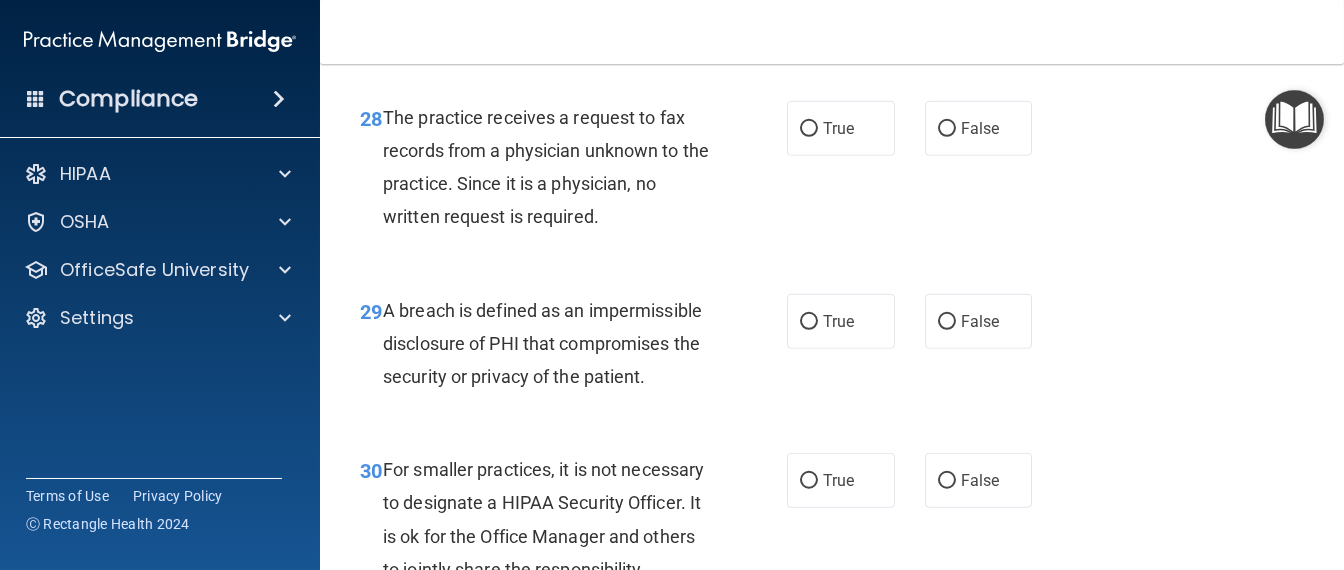 scroll, scrollTop: 5374, scrollLeft: 0, axis: vertical 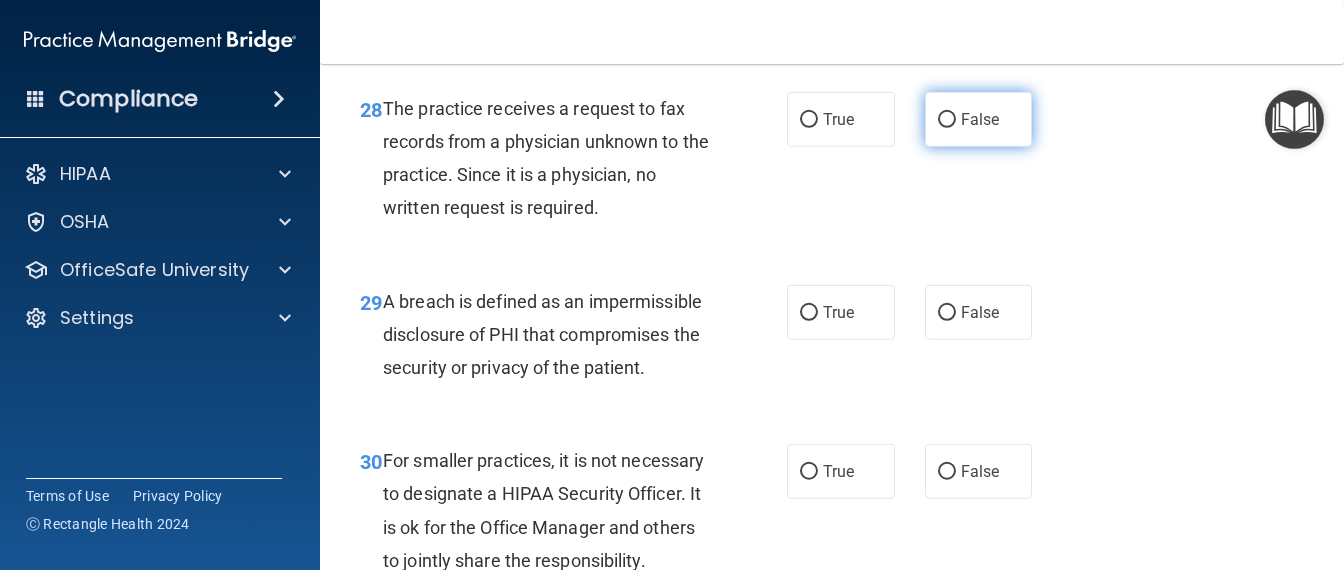 click on "False" at bounding box center (979, 119) 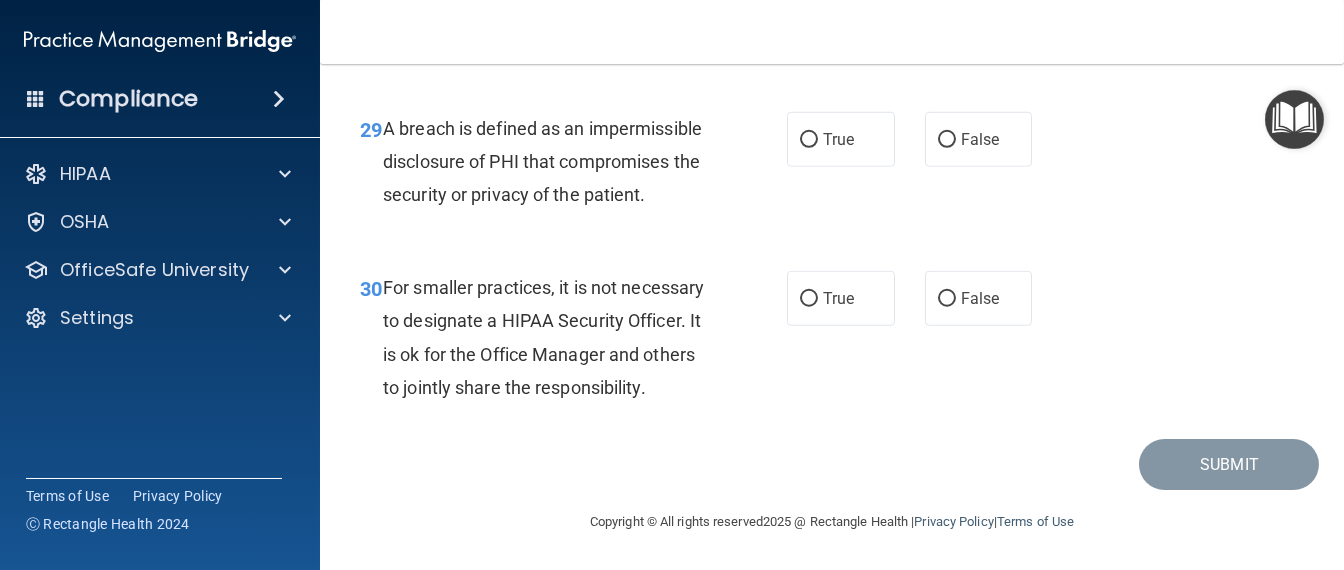 scroll, scrollTop: 5586, scrollLeft: 0, axis: vertical 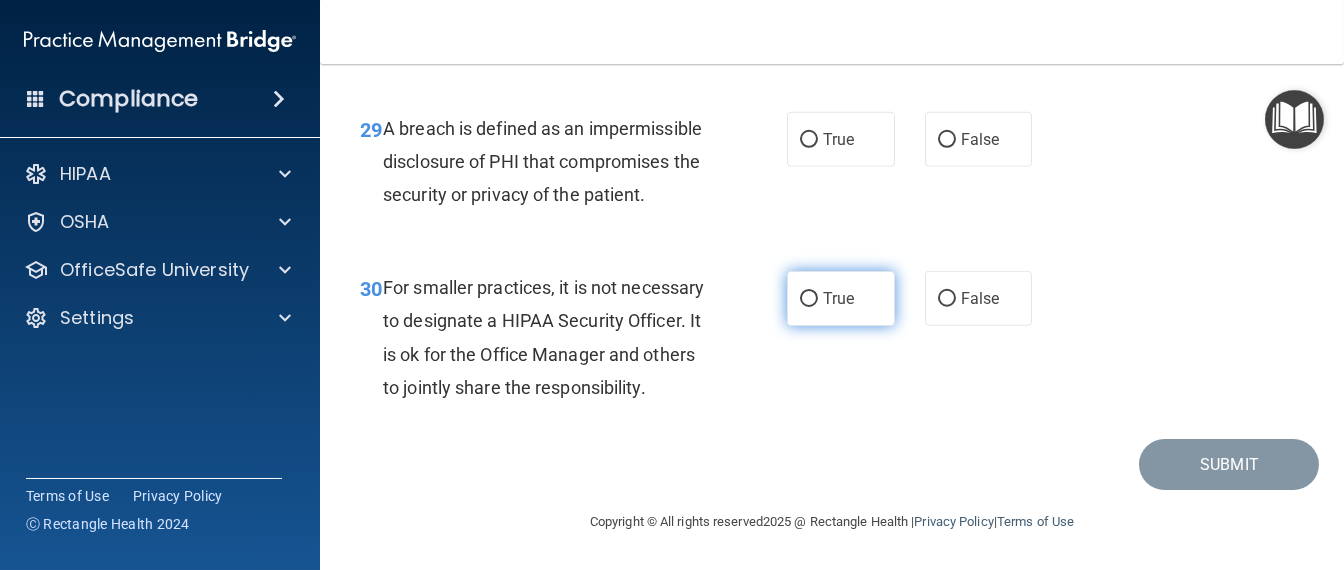 click on "True" at bounding box center [841, 298] 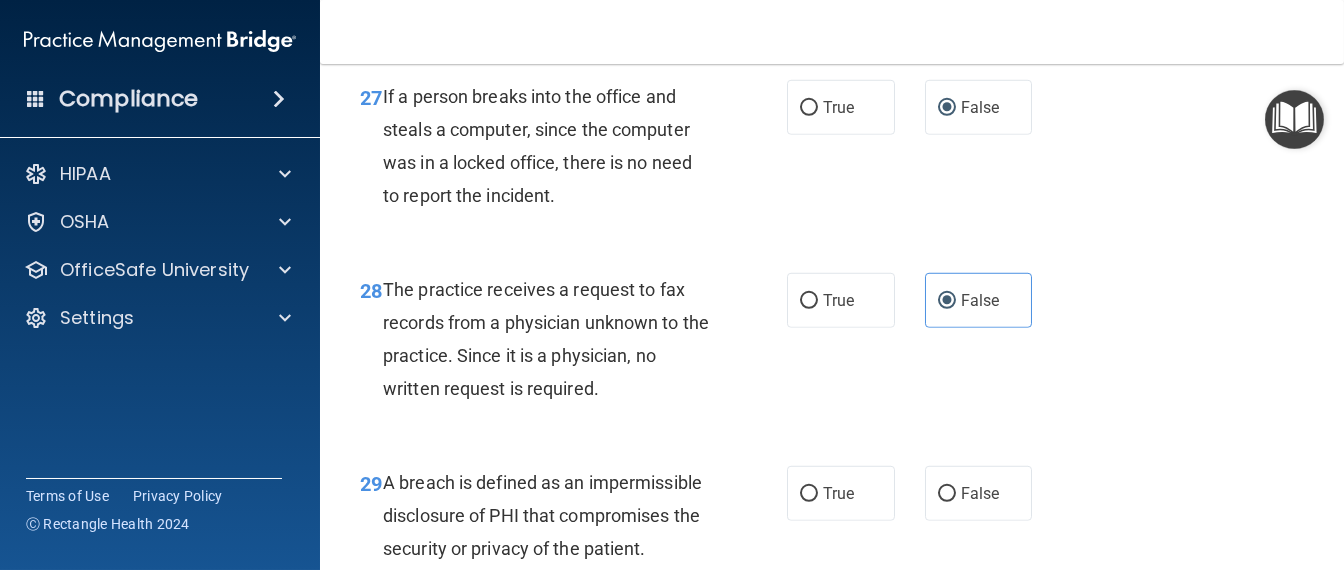 scroll, scrollTop: 5336, scrollLeft: 0, axis: vertical 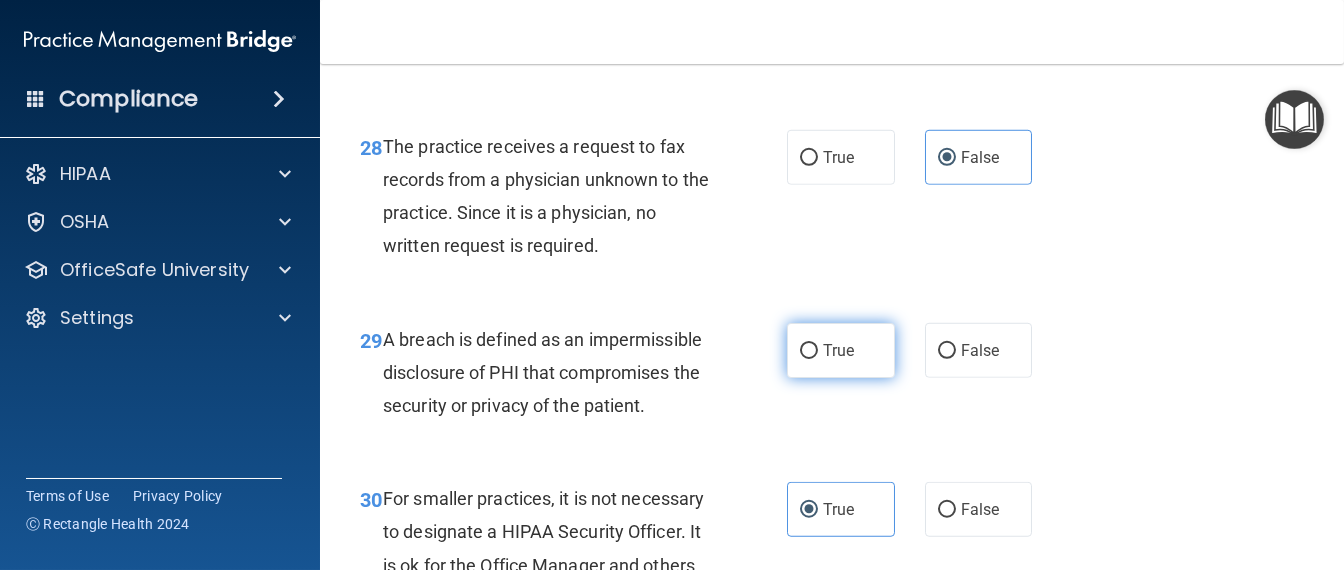 click on "True" at bounding box center [841, 350] 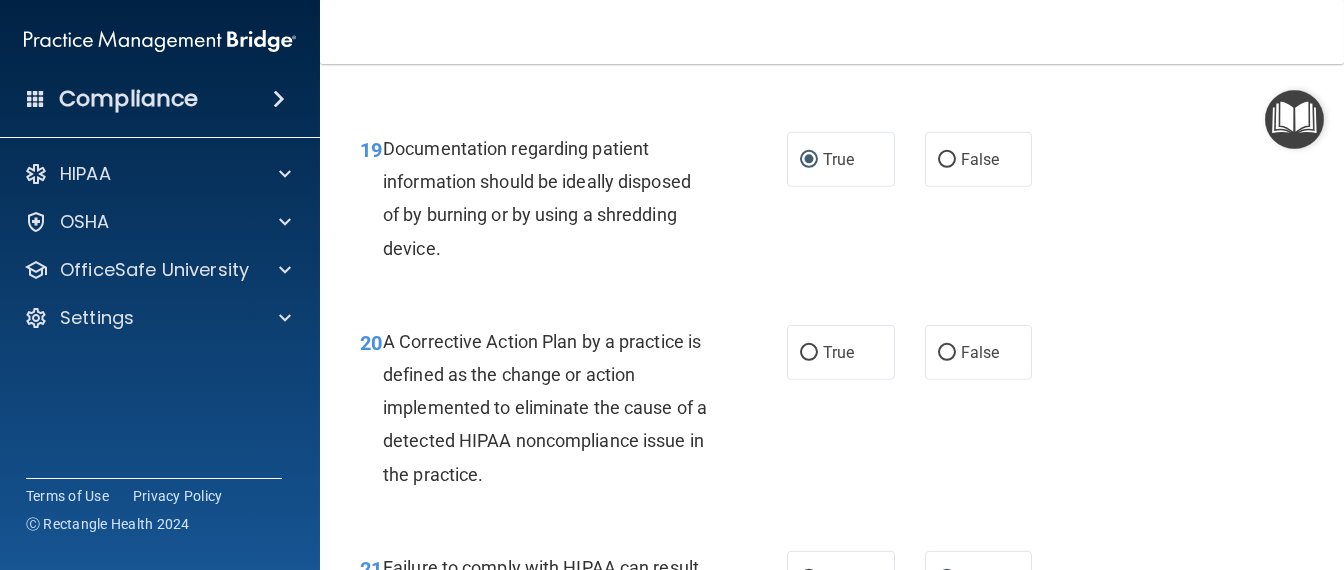 scroll, scrollTop: 3461, scrollLeft: 0, axis: vertical 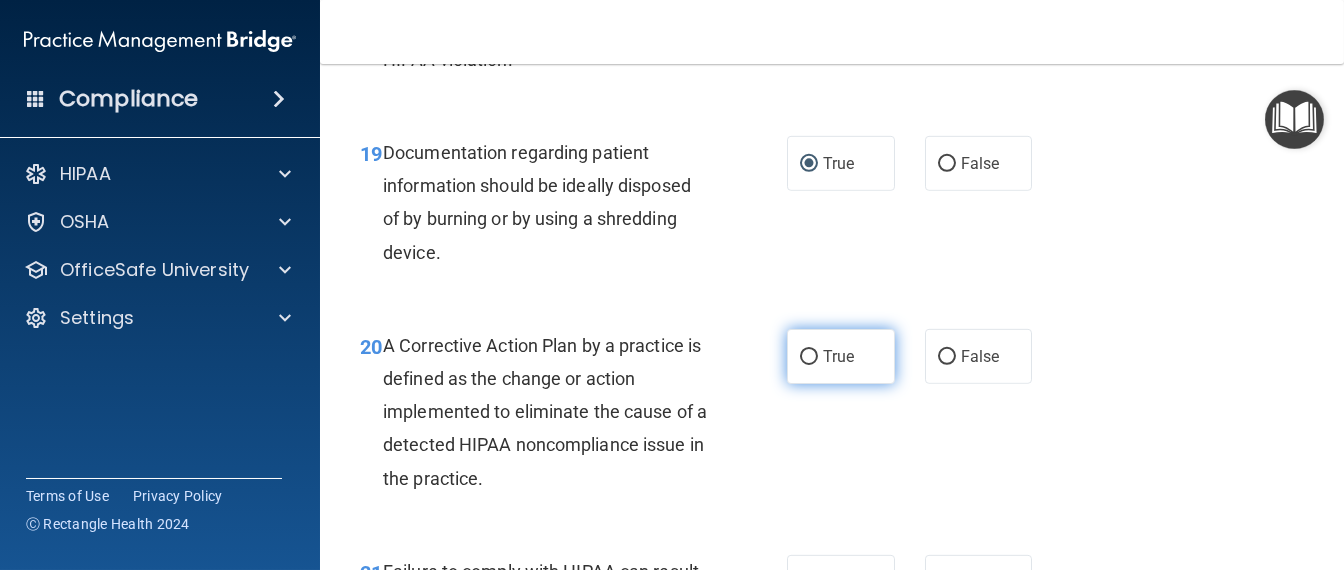 click on "True" at bounding box center (841, 356) 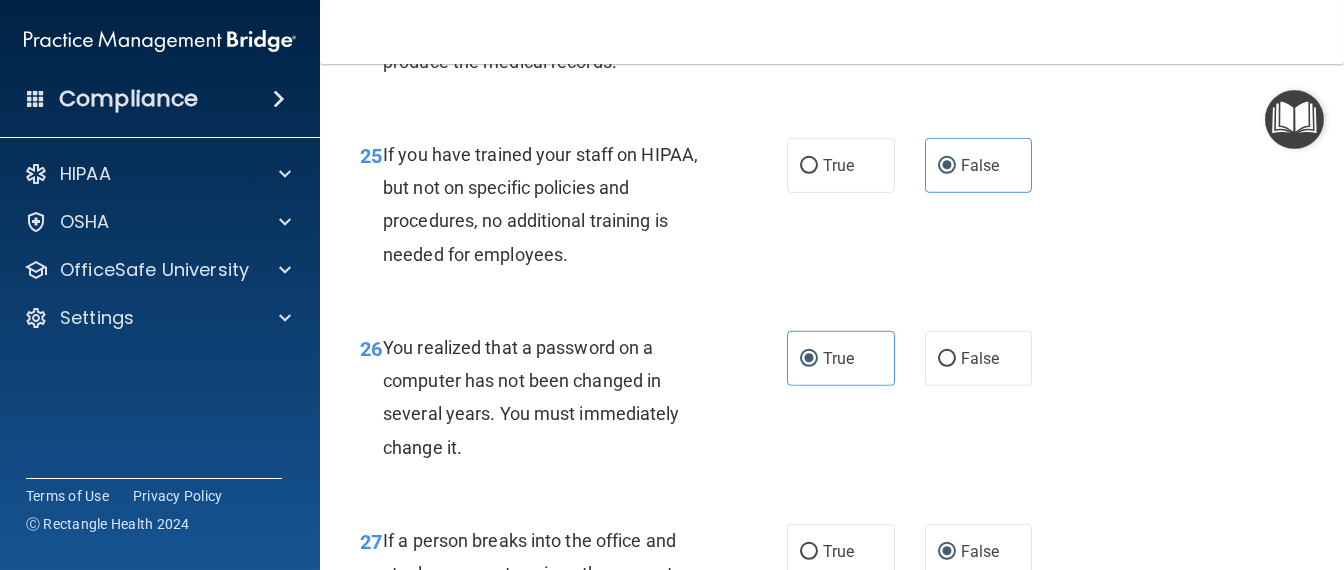 scroll, scrollTop: 5711, scrollLeft: 0, axis: vertical 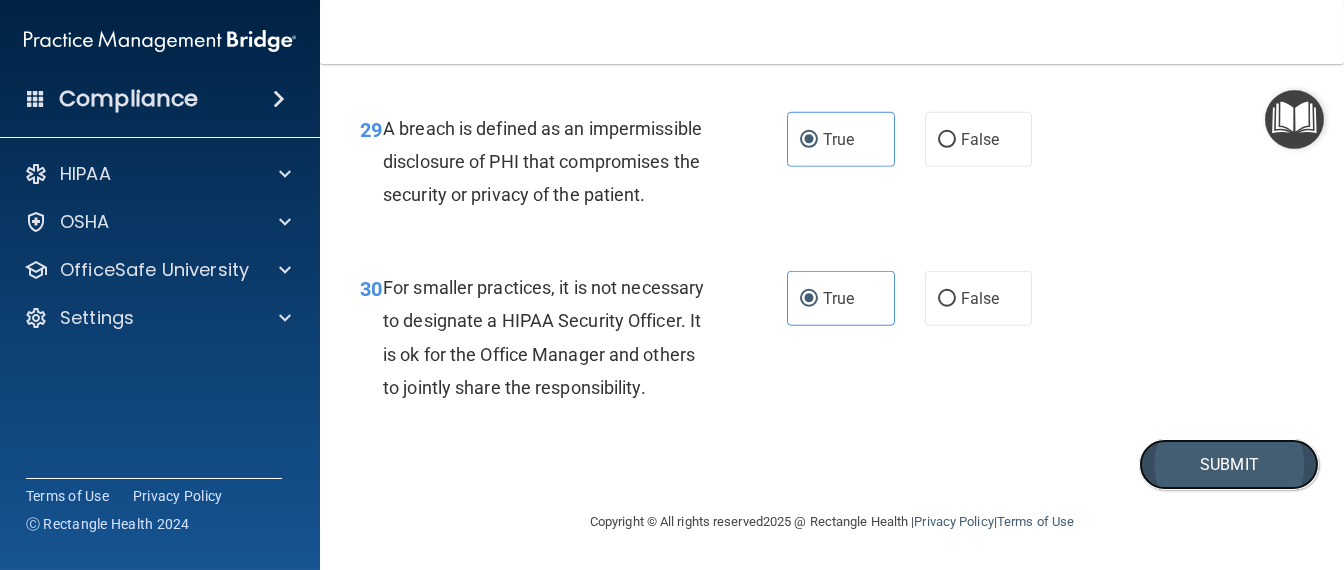 click on "Submit" at bounding box center (1229, 464) 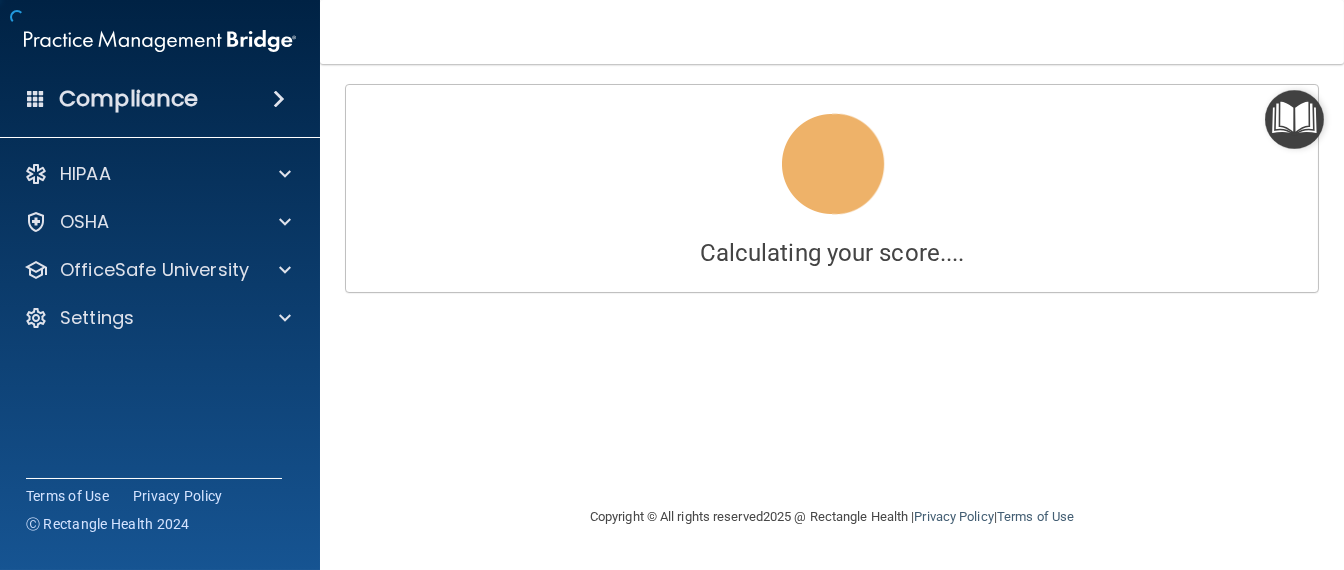 scroll, scrollTop: 0, scrollLeft: 0, axis: both 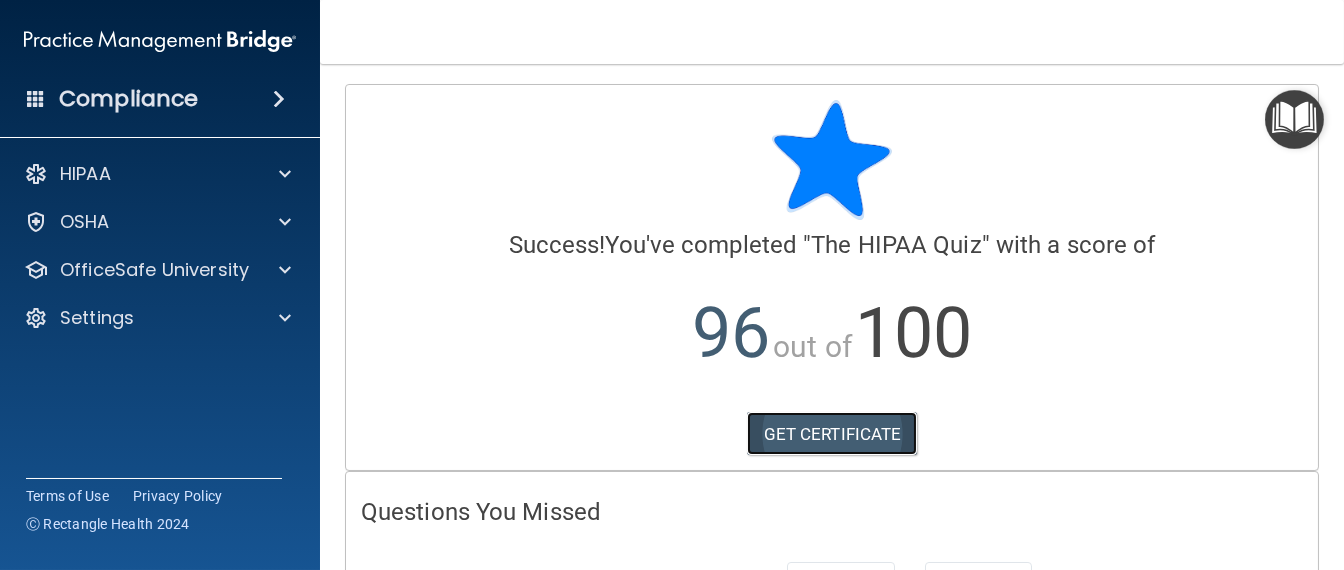 click on "GET CERTIFICATE" at bounding box center (832, 434) 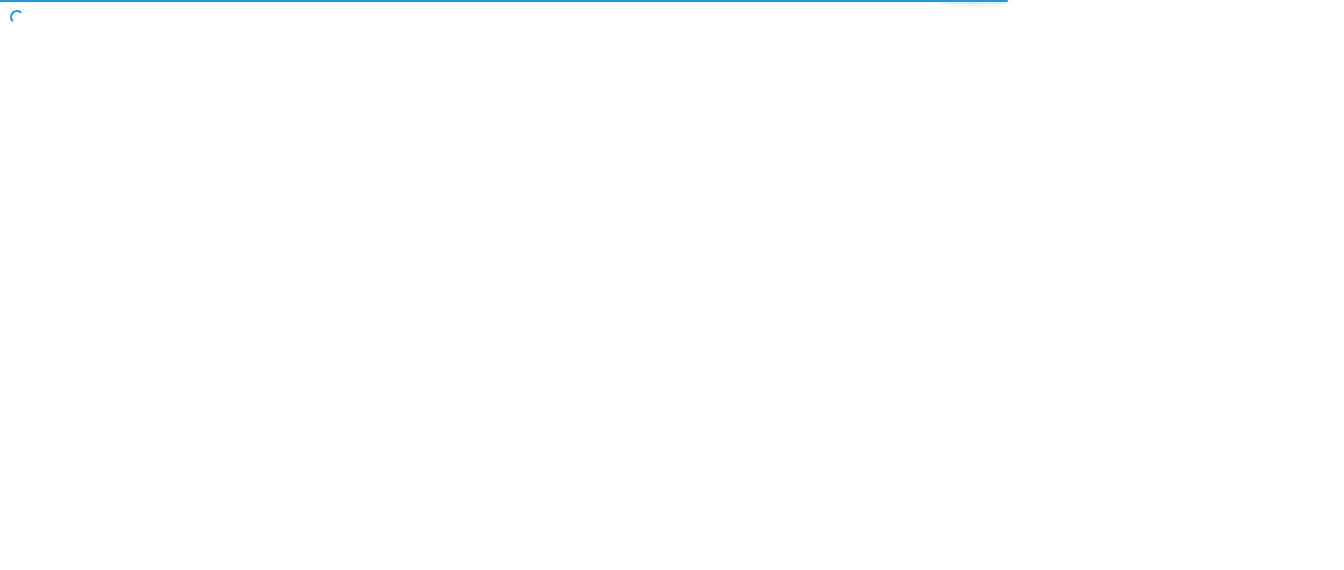 scroll, scrollTop: 0, scrollLeft: 0, axis: both 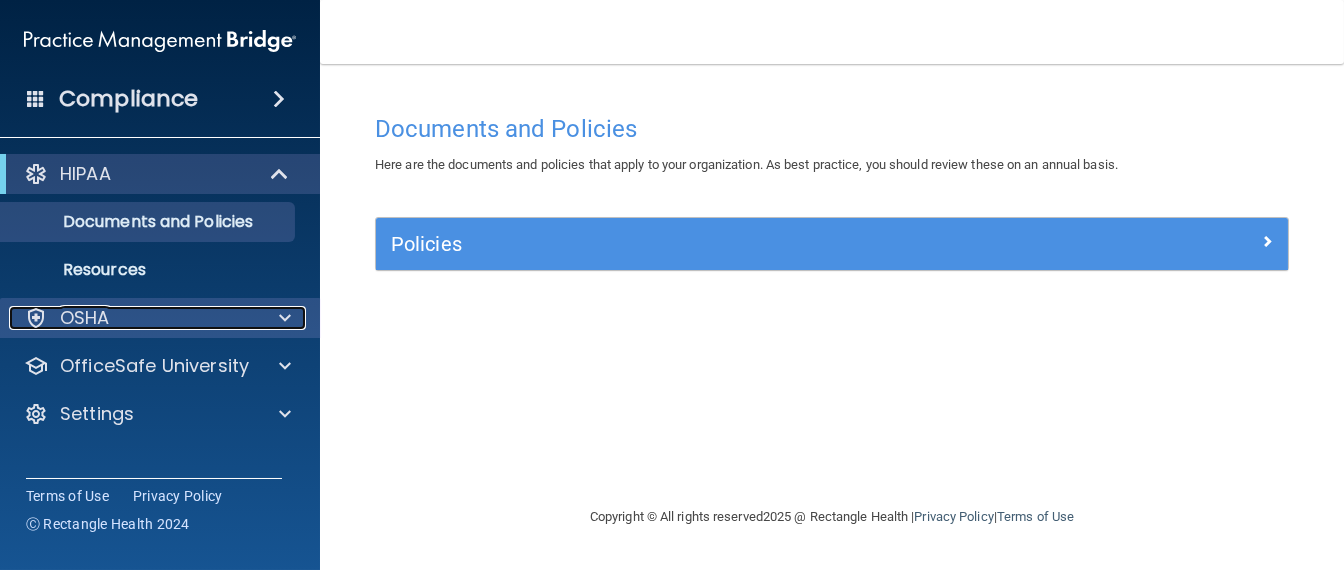 click at bounding box center [285, 318] 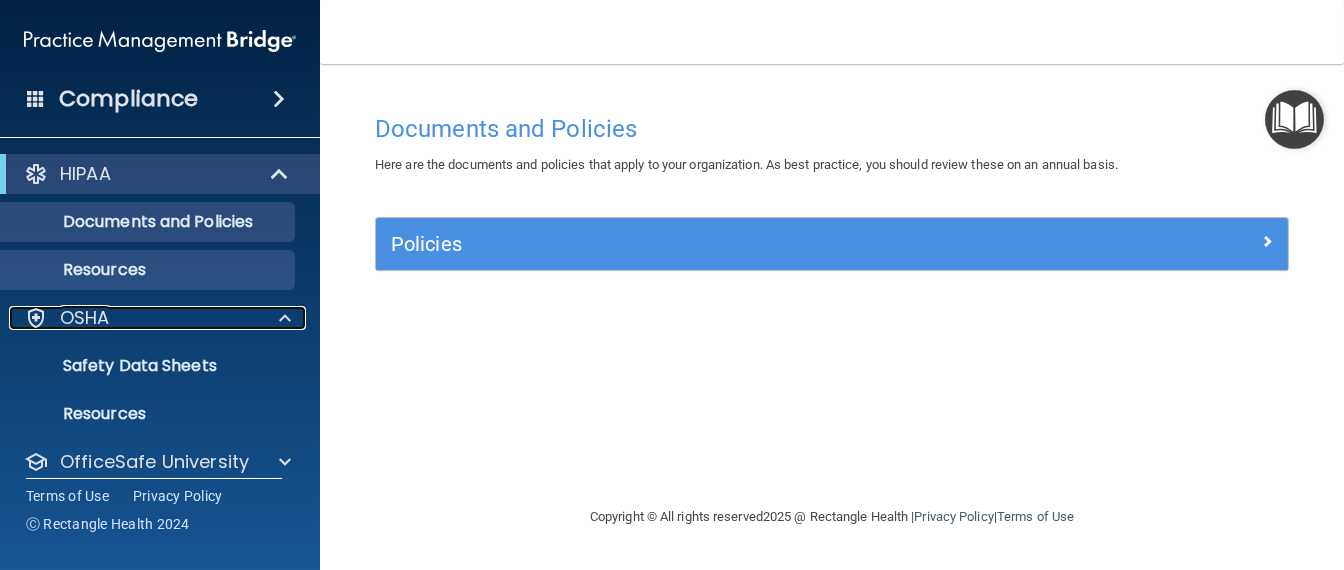 scroll, scrollTop: 67, scrollLeft: 0, axis: vertical 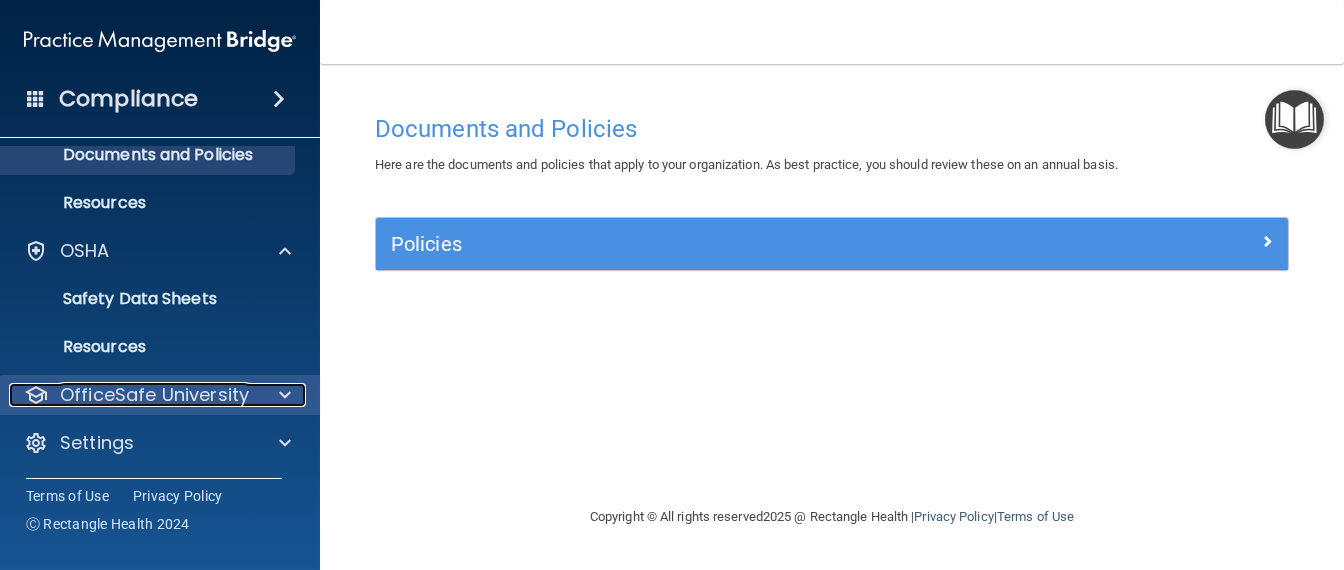 click at bounding box center [285, 395] 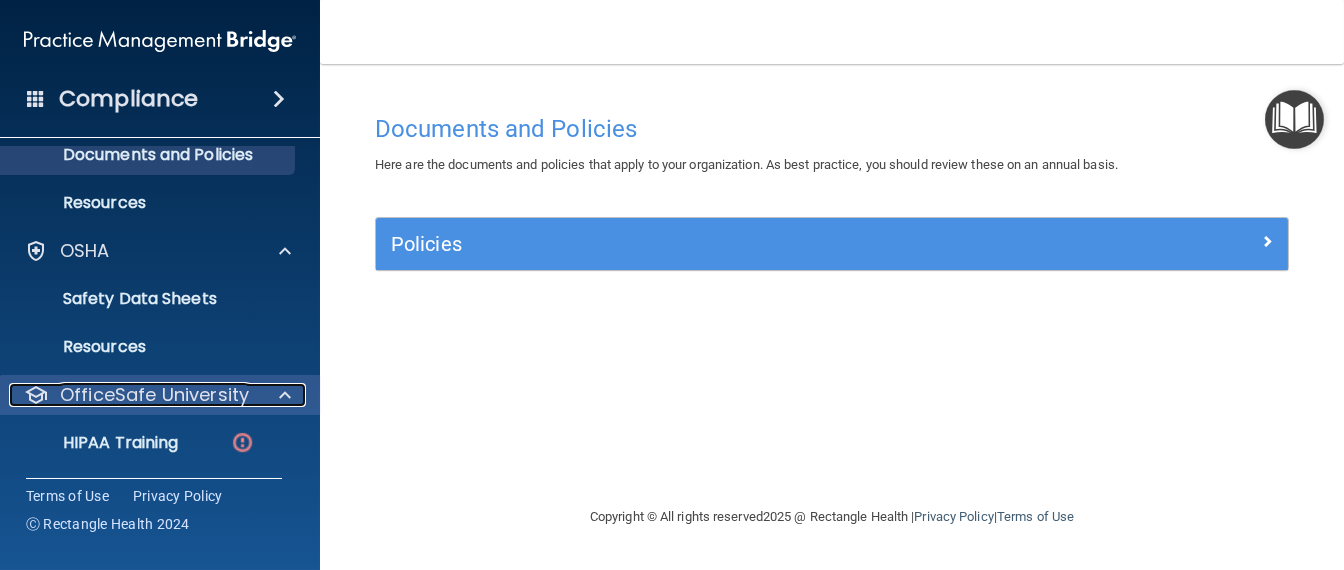scroll, scrollTop: 192, scrollLeft: 0, axis: vertical 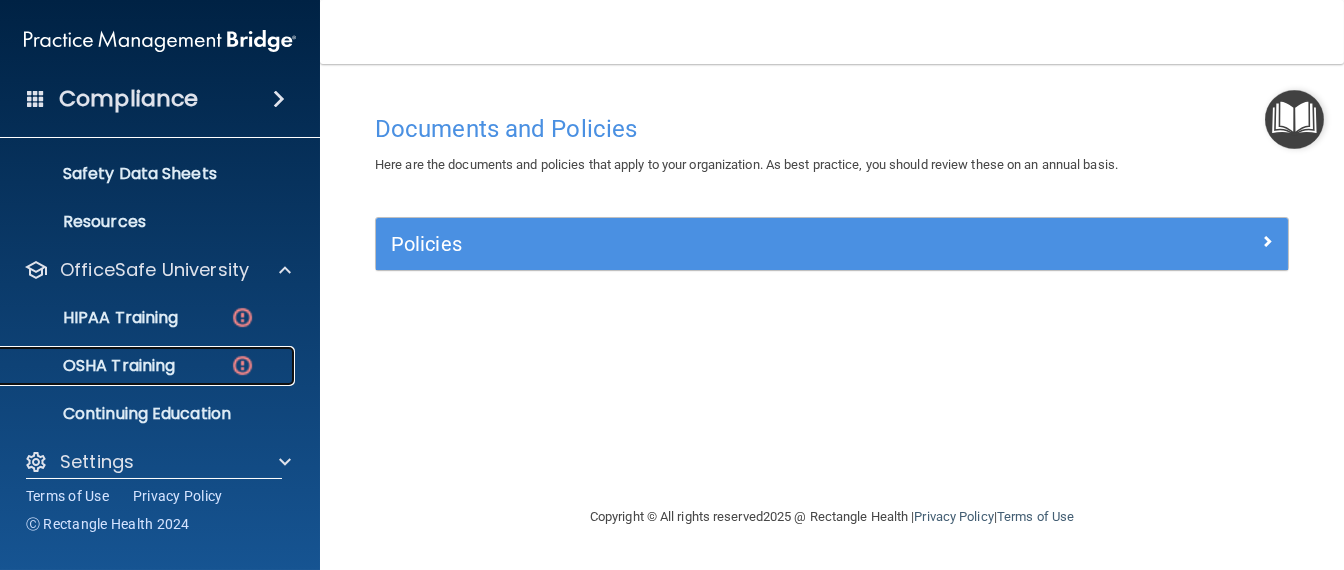 click on "OSHA Training" at bounding box center [137, 366] 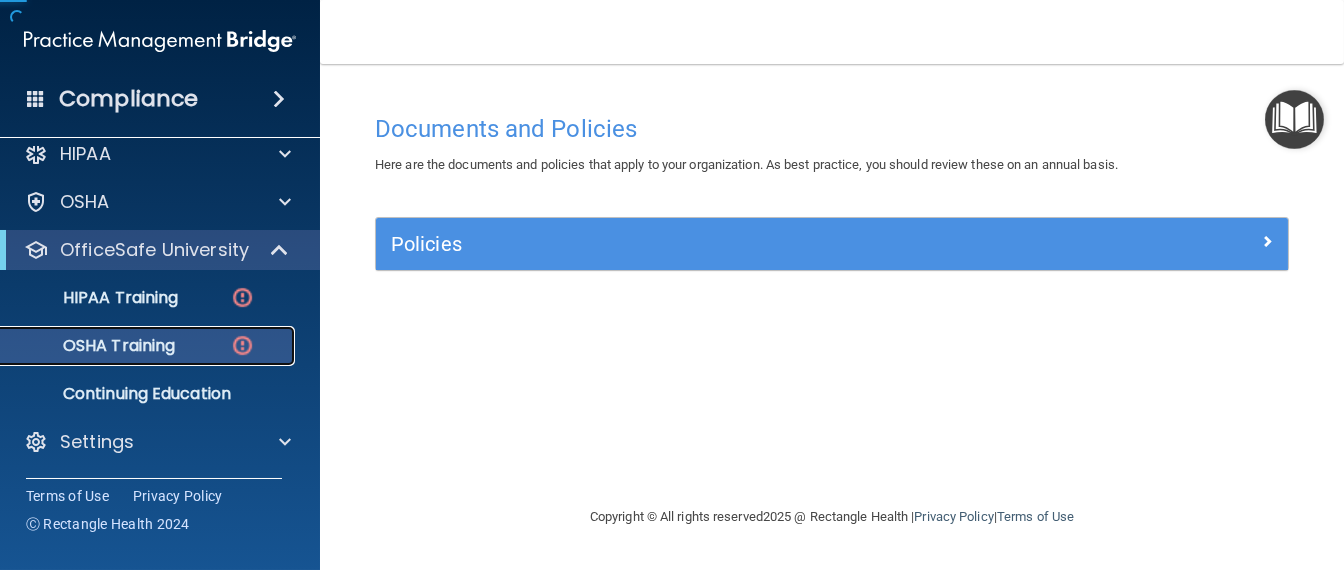 scroll, scrollTop: 18, scrollLeft: 0, axis: vertical 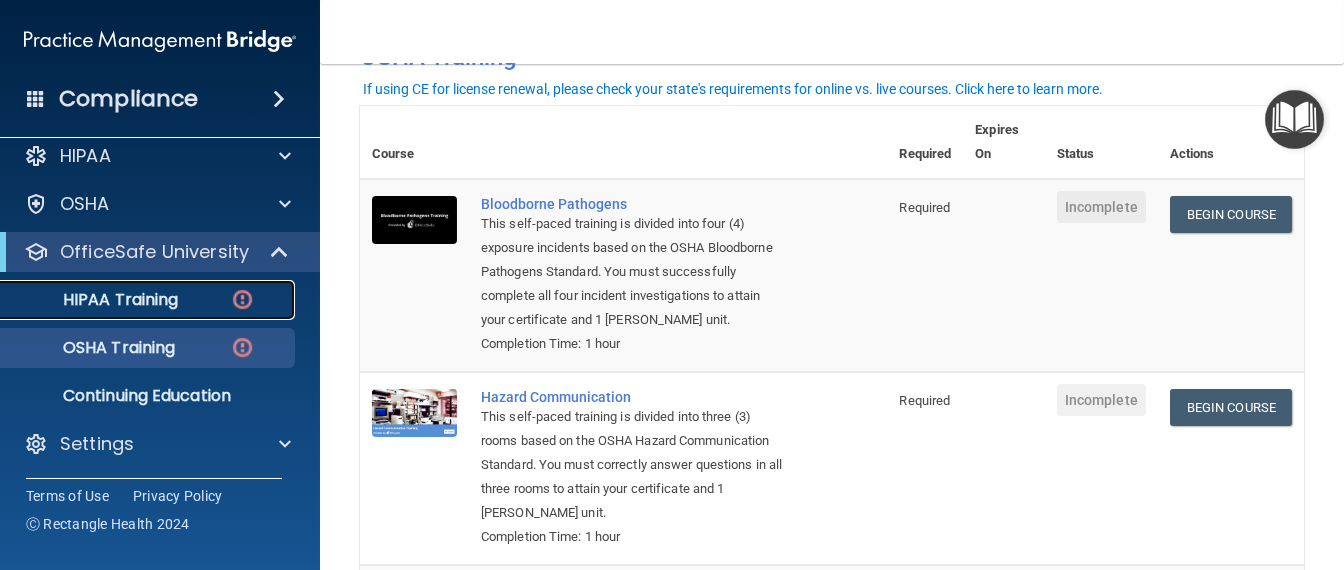 click at bounding box center (242, 299) 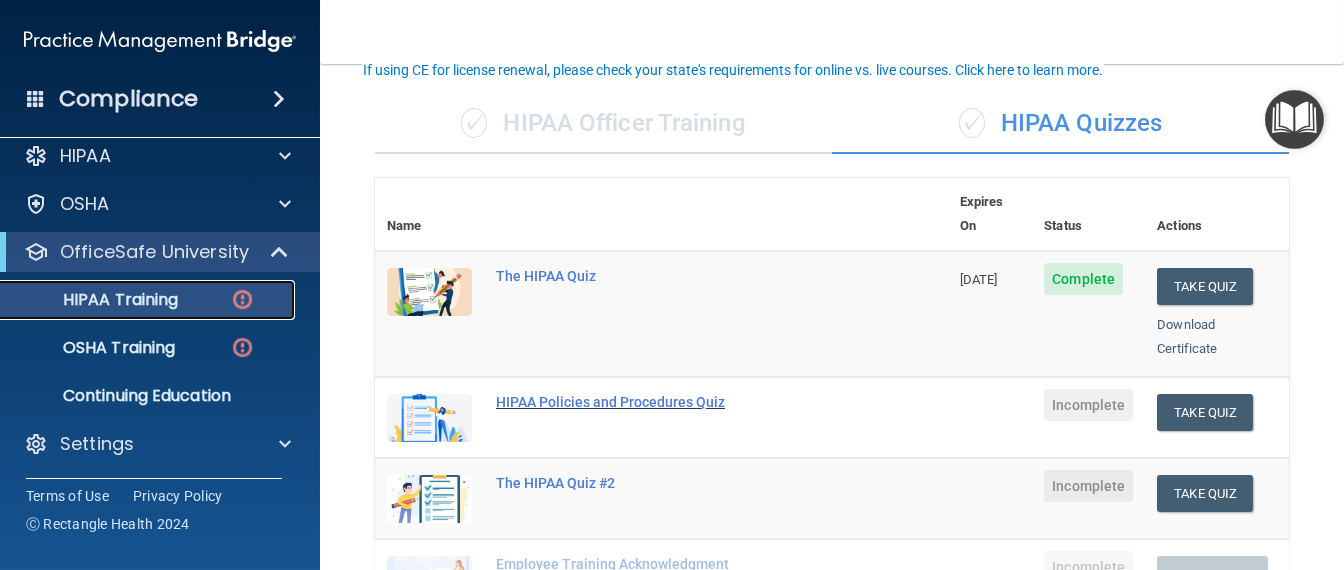 scroll, scrollTop: 249, scrollLeft: 0, axis: vertical 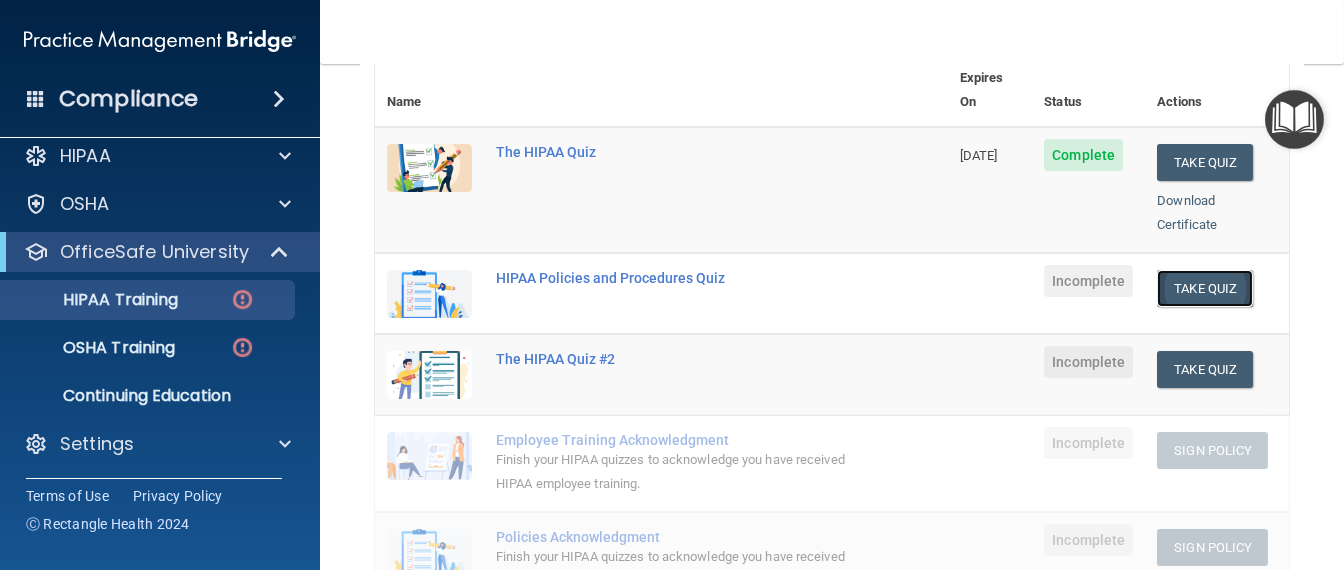 click on "Take Quiz" at bounding box center (1205, 288) 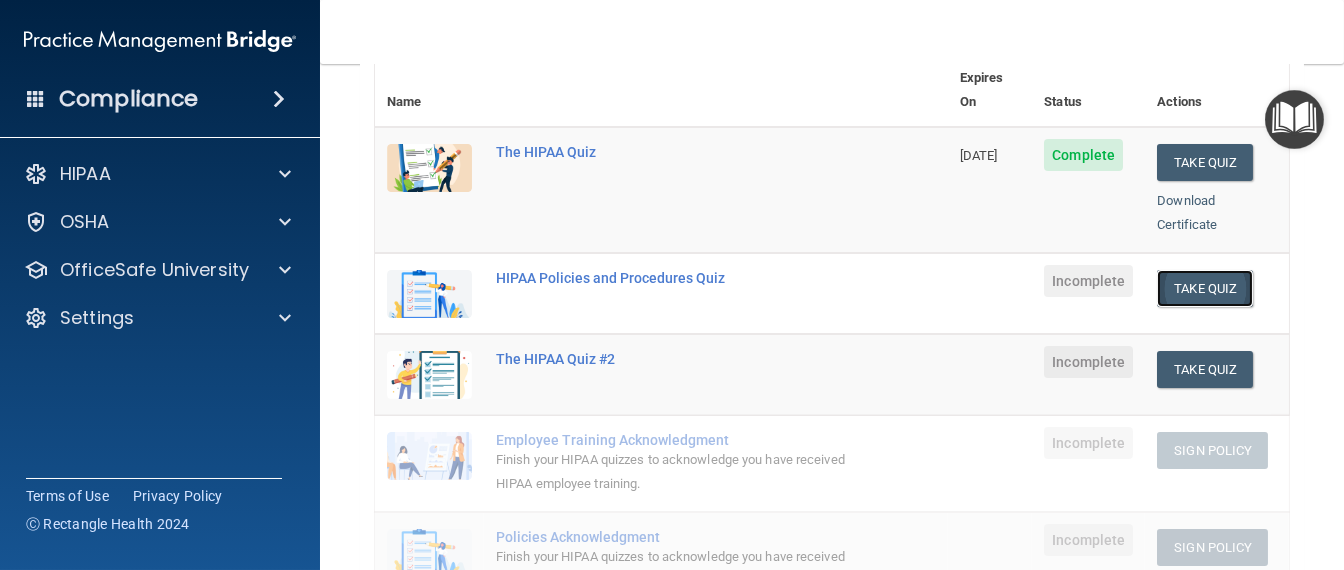 scroll, scrollTop: 0, scrollLeft: 0, axis: both 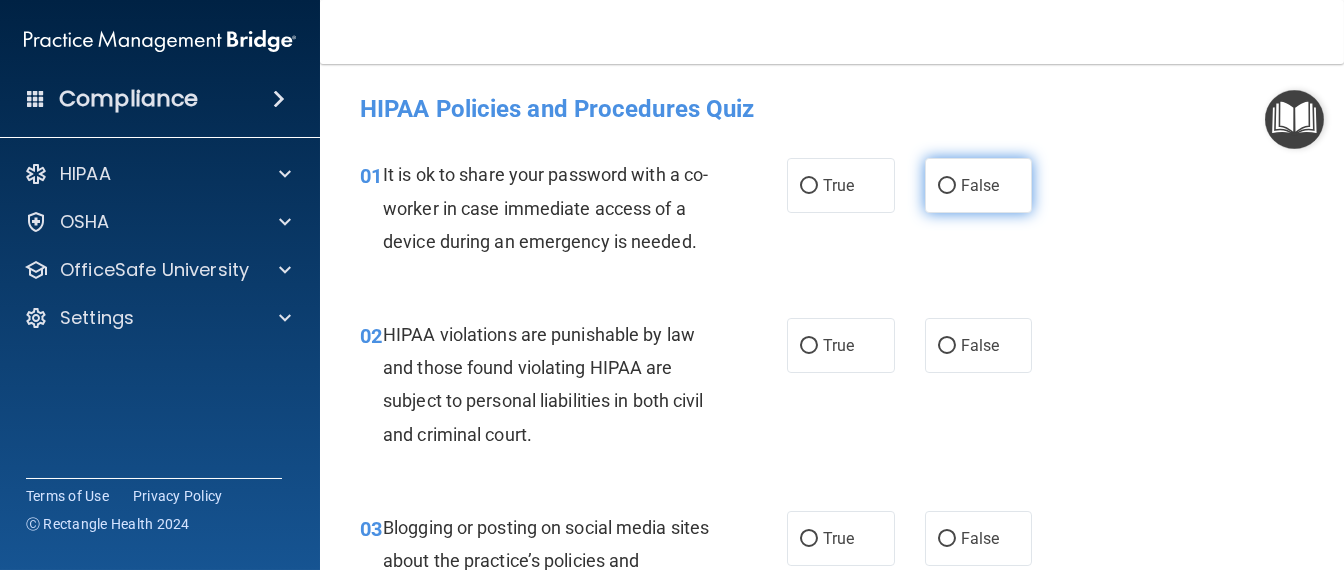 click on "False" at bounding box center [979, 185] 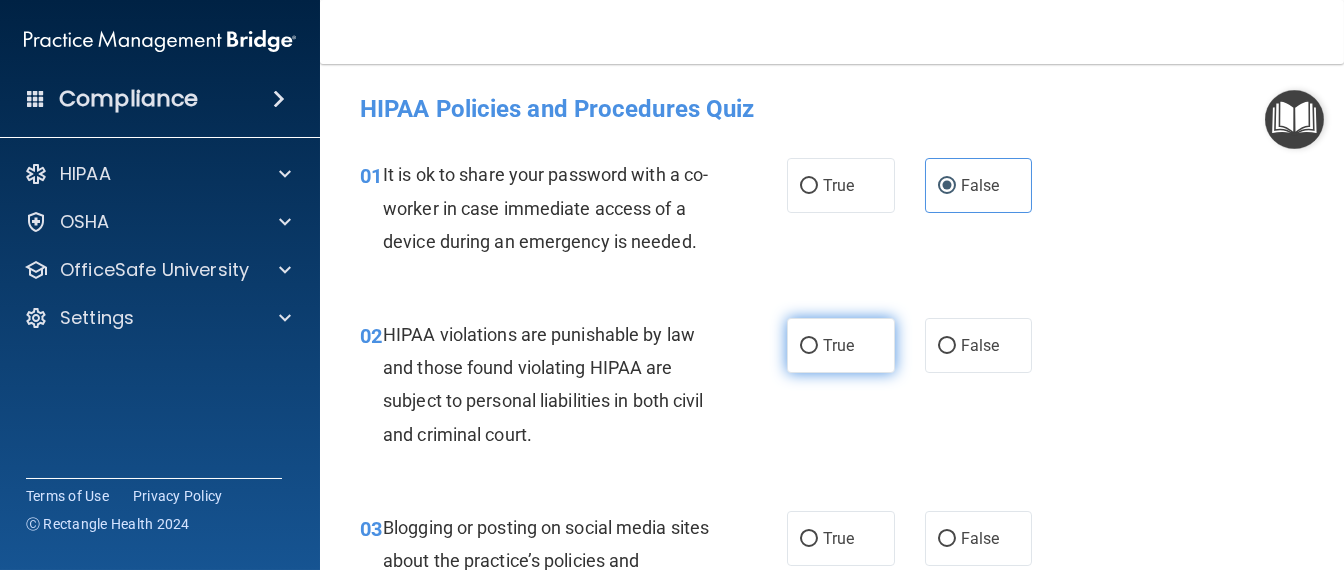 click on "True" at bounding box center [838, 345] 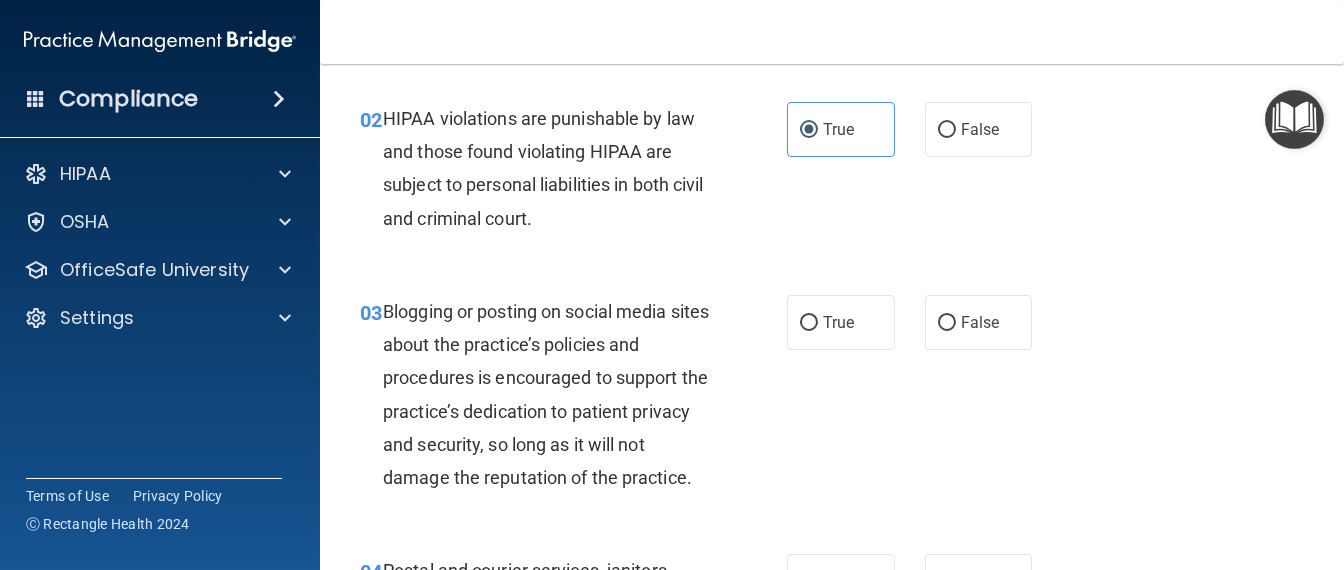 scroll, scrollTop: 249, scrollLeft: 0, axis: vertical 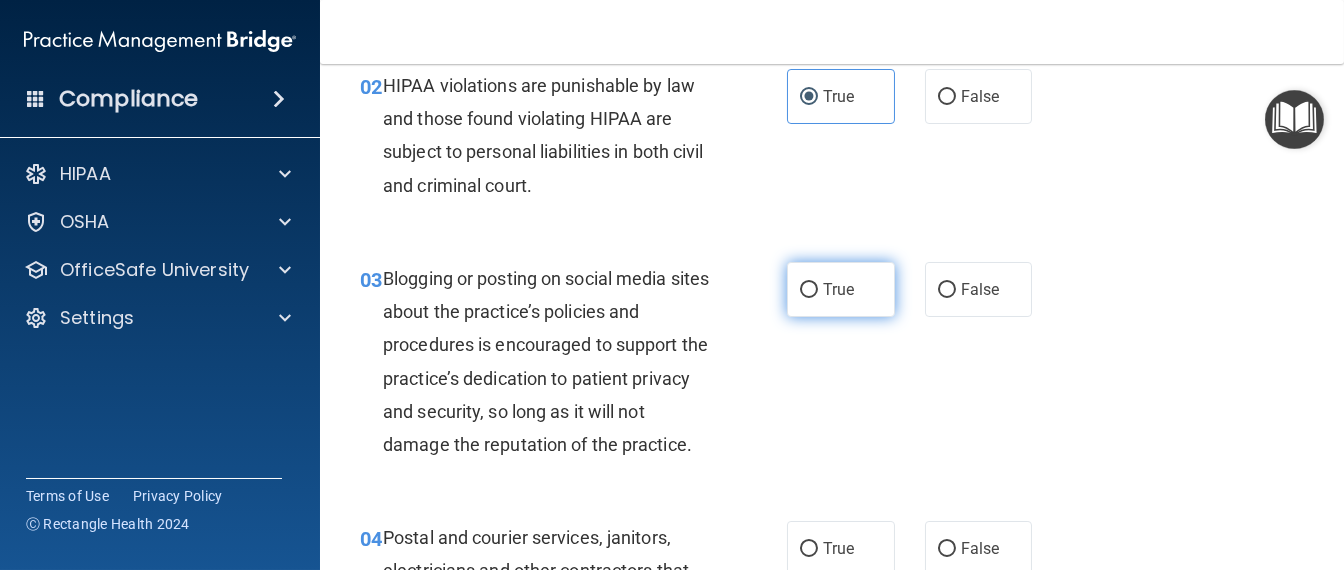 click on "True" at bounding box center [809, 290] 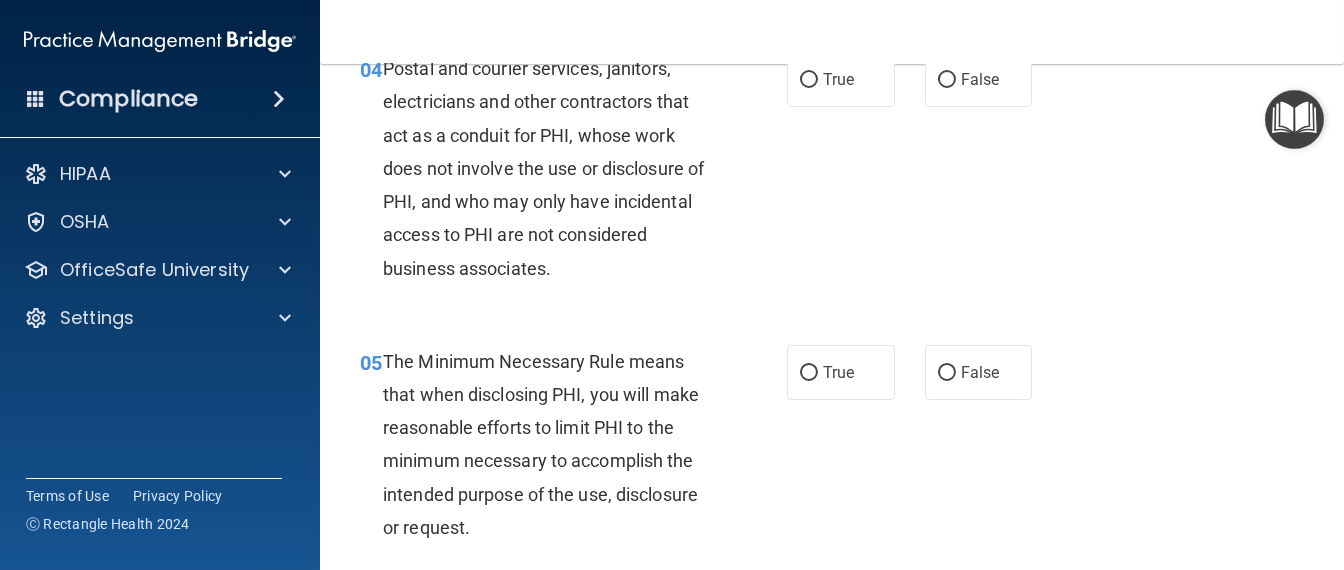 scroll, scrollTop: 749, scrollLeft: 0, axis: vertical 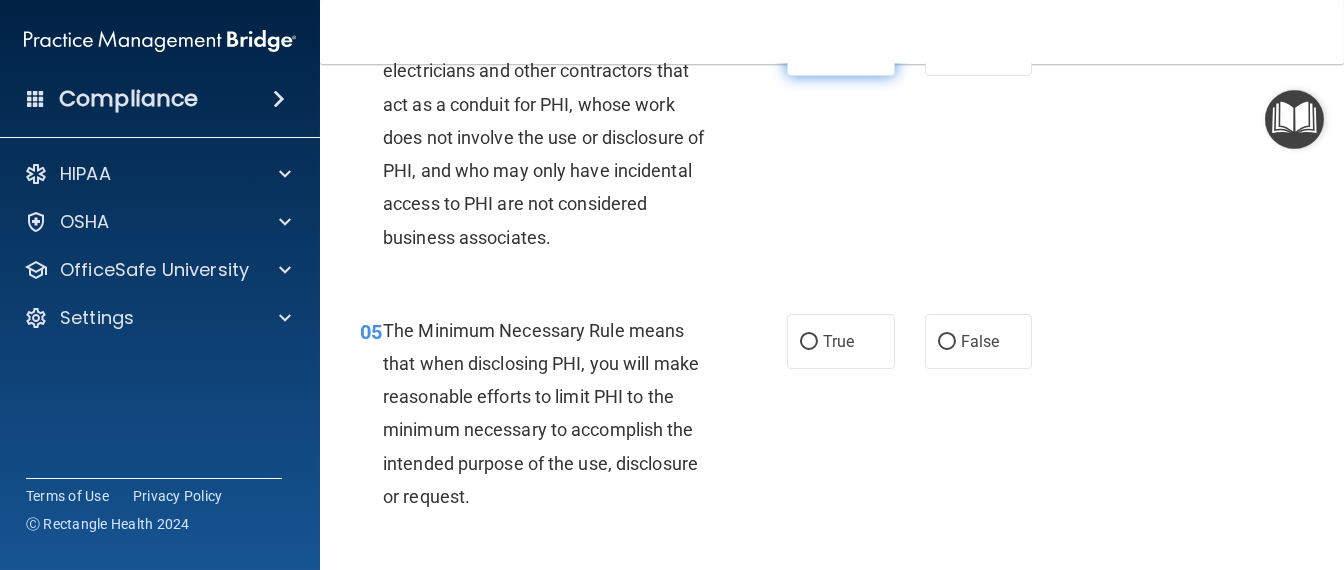 click on "True" at bounding box center [841, 48] 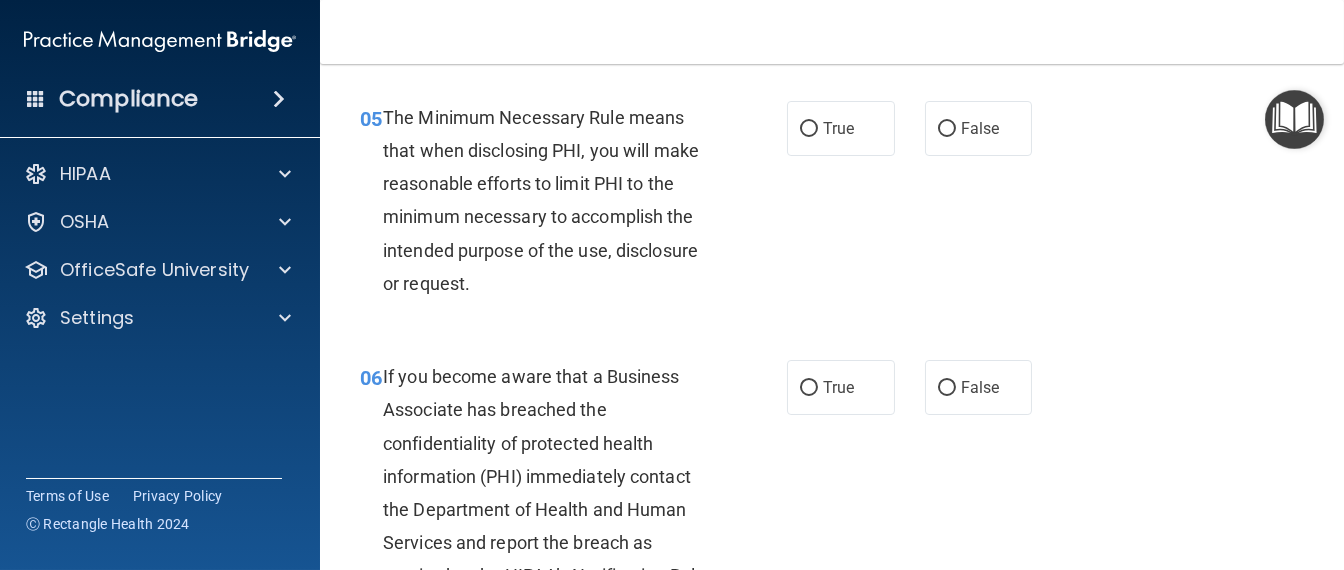 scroll, scrollTop: 1000, scrollLeft: 0, axis: vertical 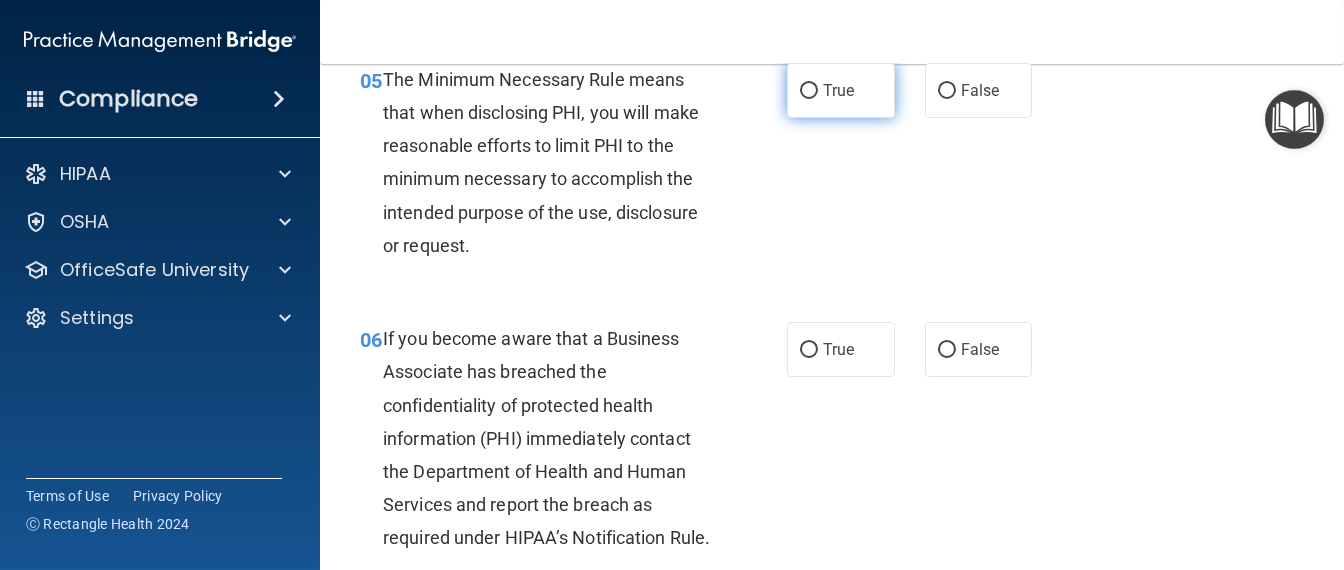click on "True" at bounding box center [838, 90] 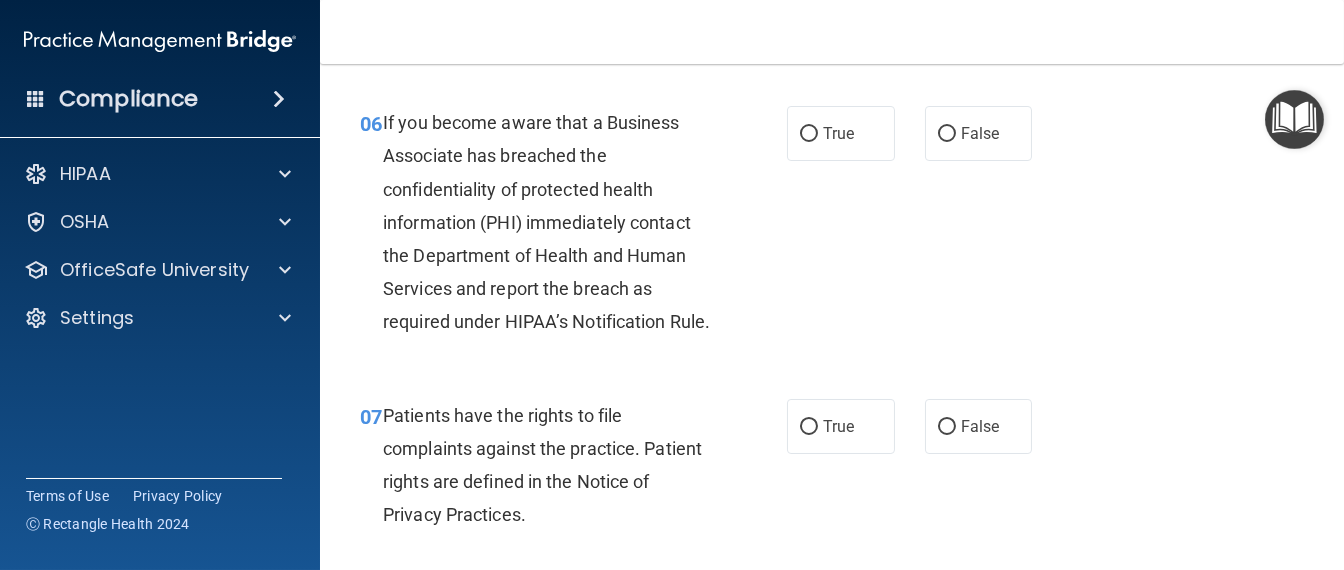 scroll, scrollTop: 1249, scrollLeft: 0, axis: vertical 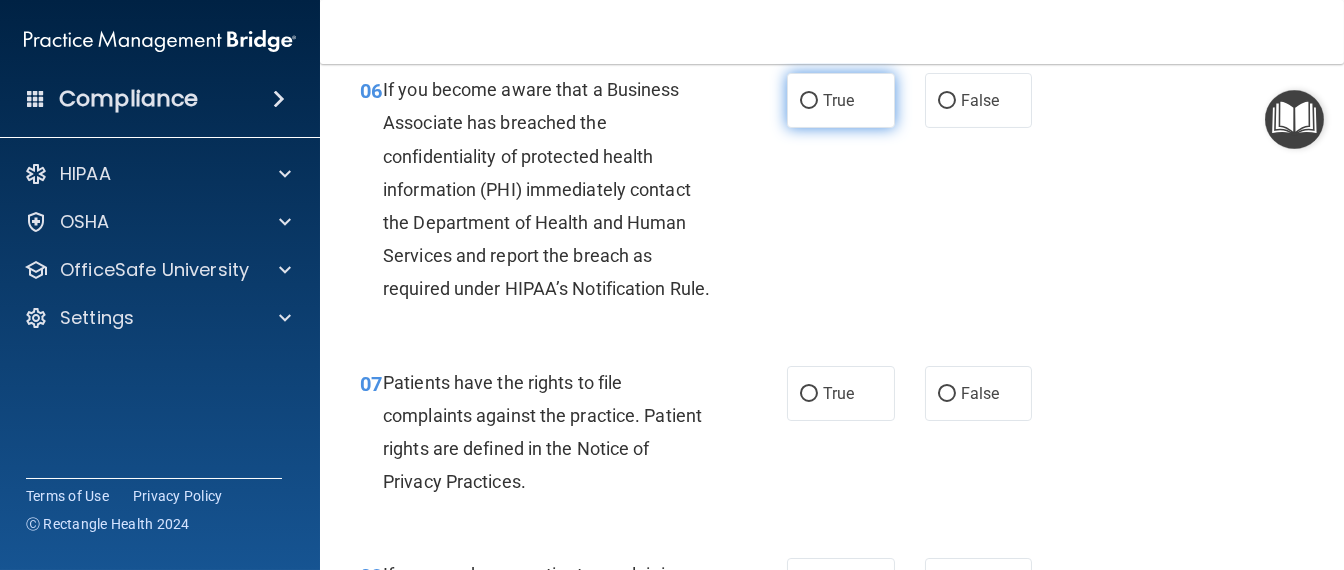 click on "True" at bounding box center (841, 100) 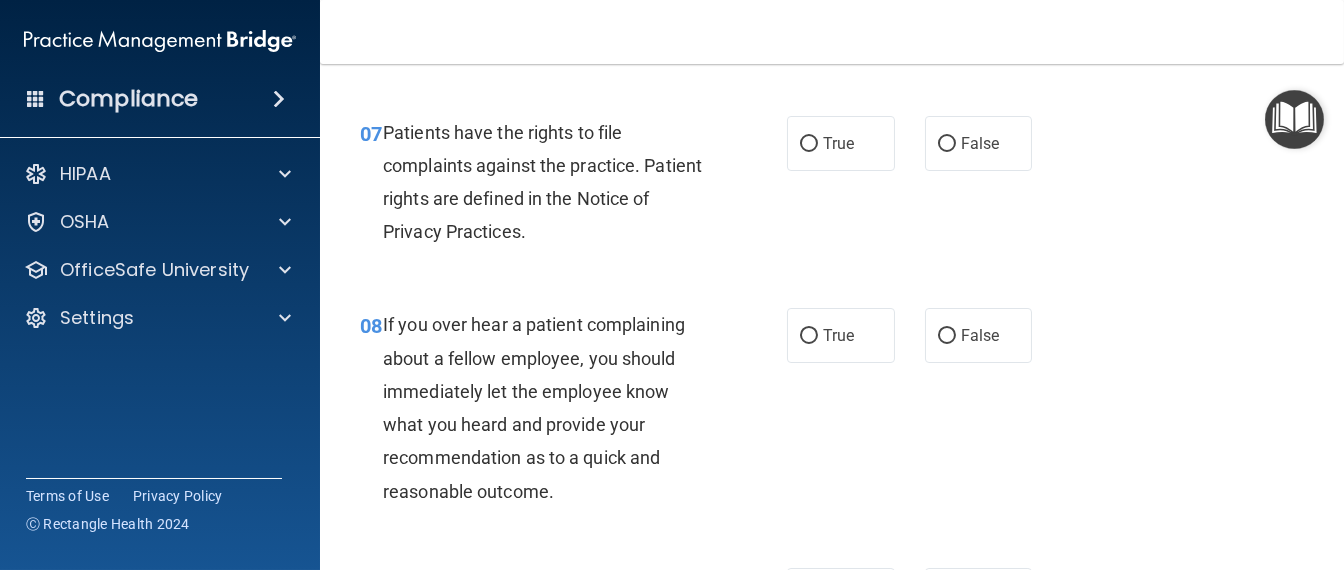 scroll, scrollTop: 1500, scrollLeft: 0, axis: vertical 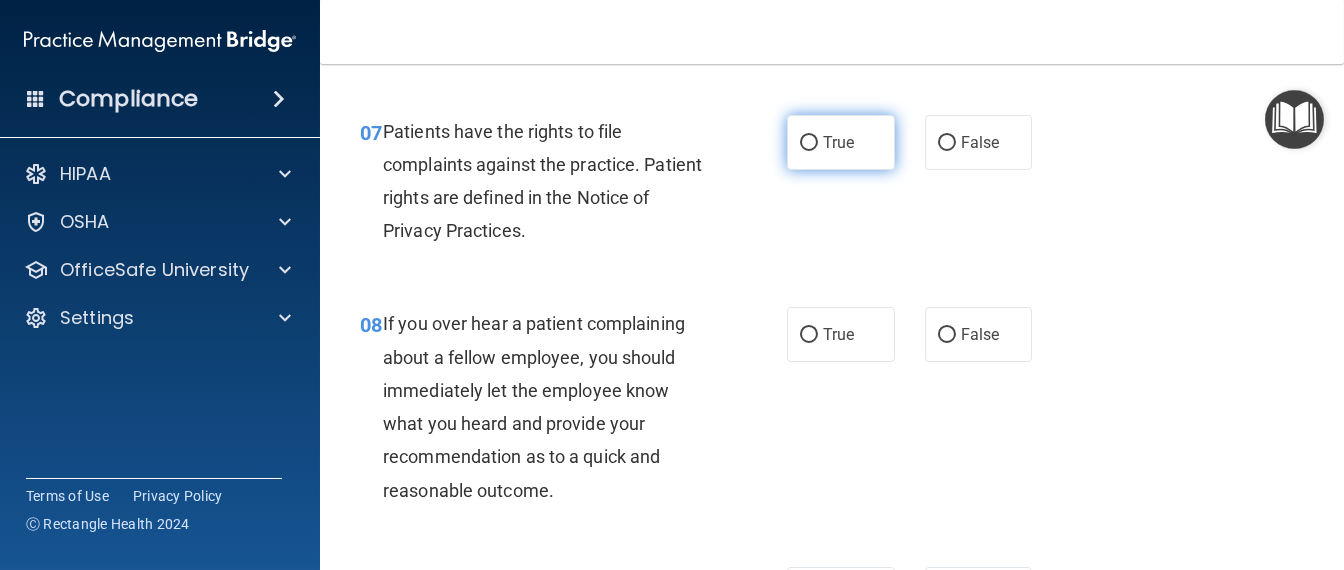 click on "True" at bounding box center (841, 142) 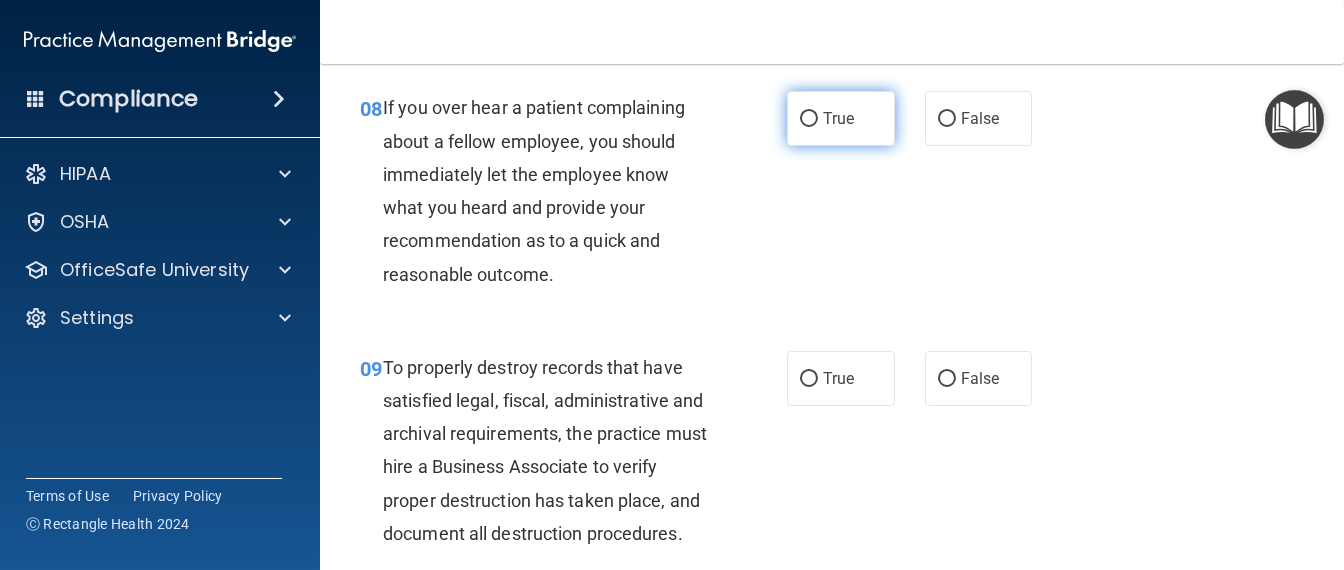 scroll, scrollTop: 1749, scrollLeft: 0, axis: vertical 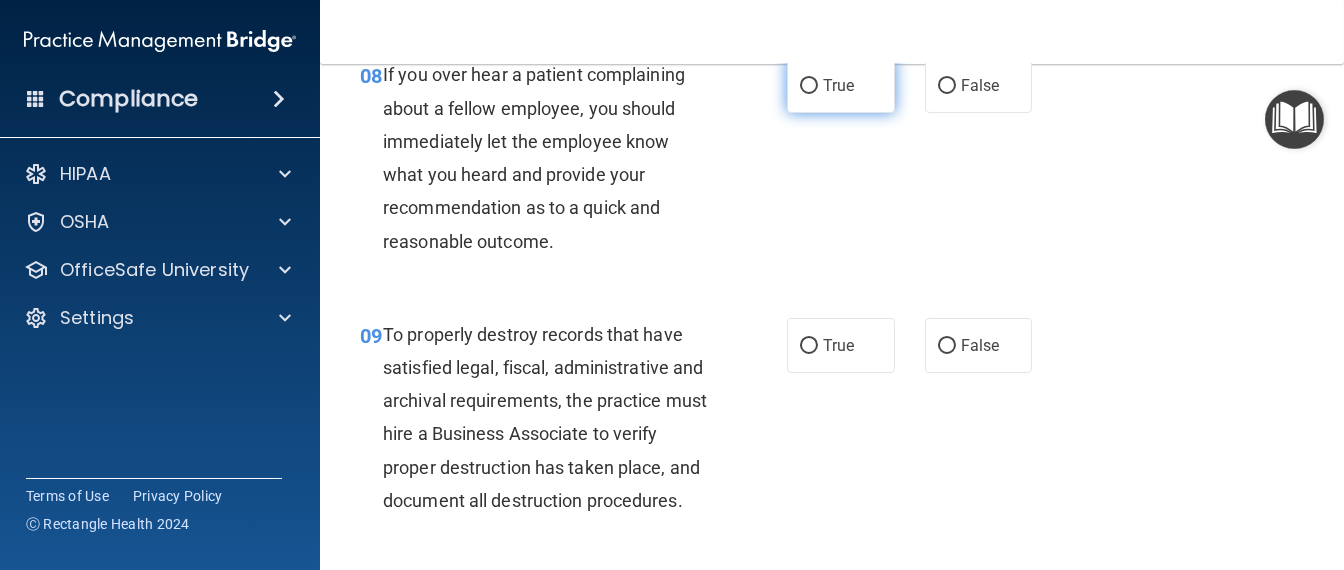 click on "True" at bounding box center [841, 85] 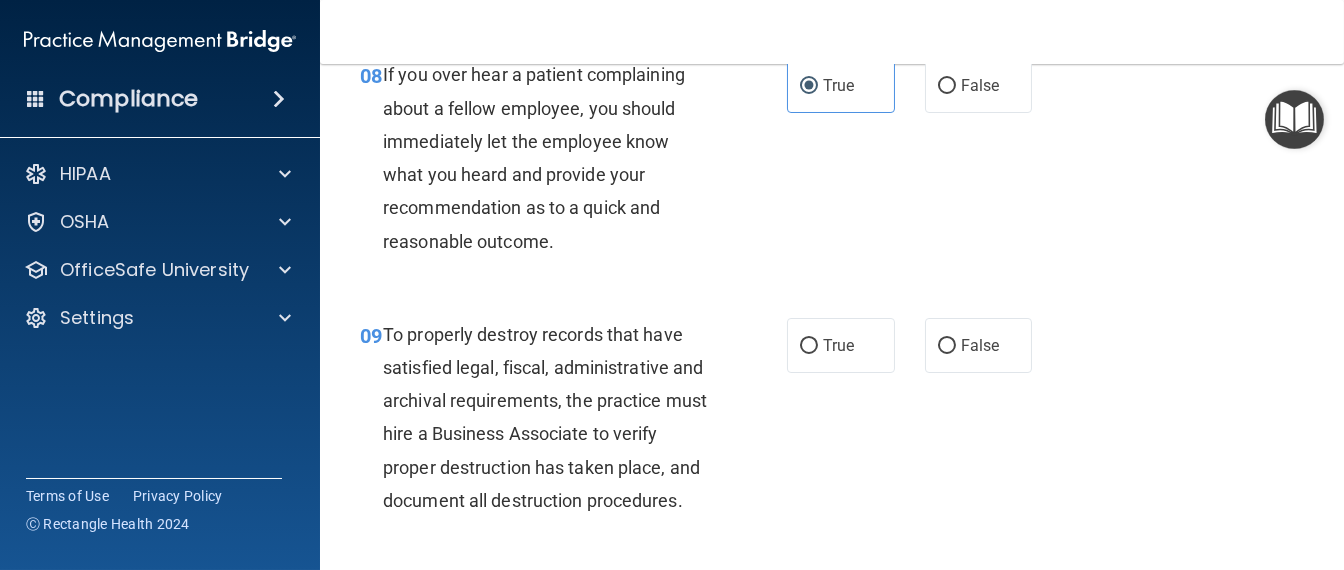 scroll, scrollTop: 1874, scrollLeft: 0, axis: vertical 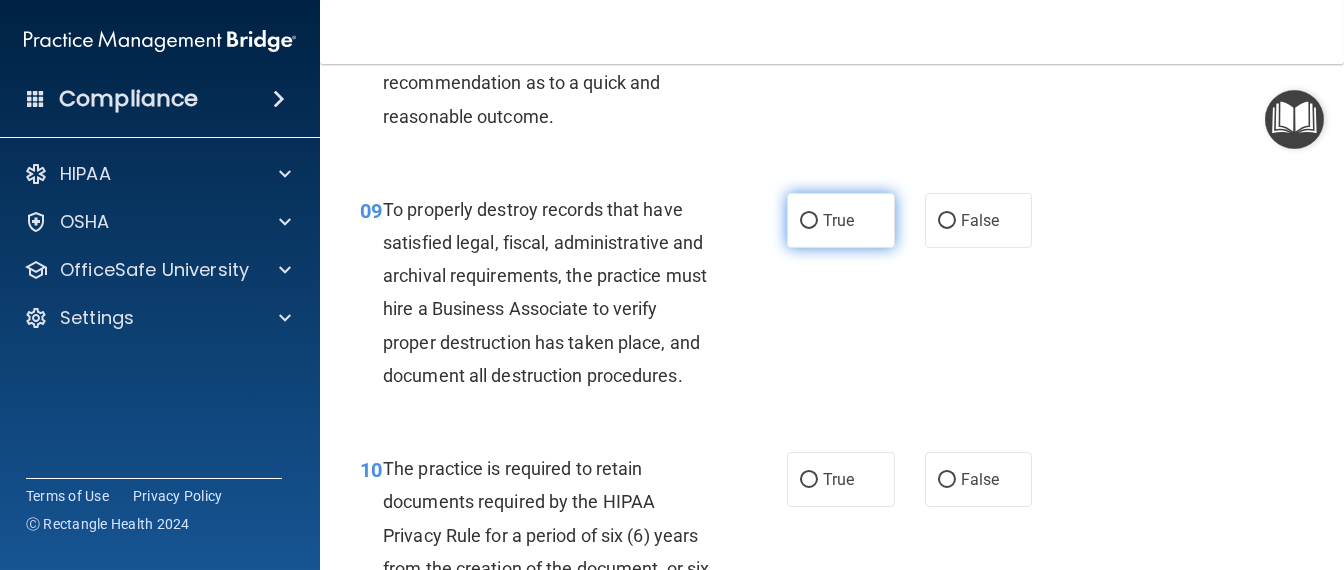 click on "True" at bounding box center (809, 221) 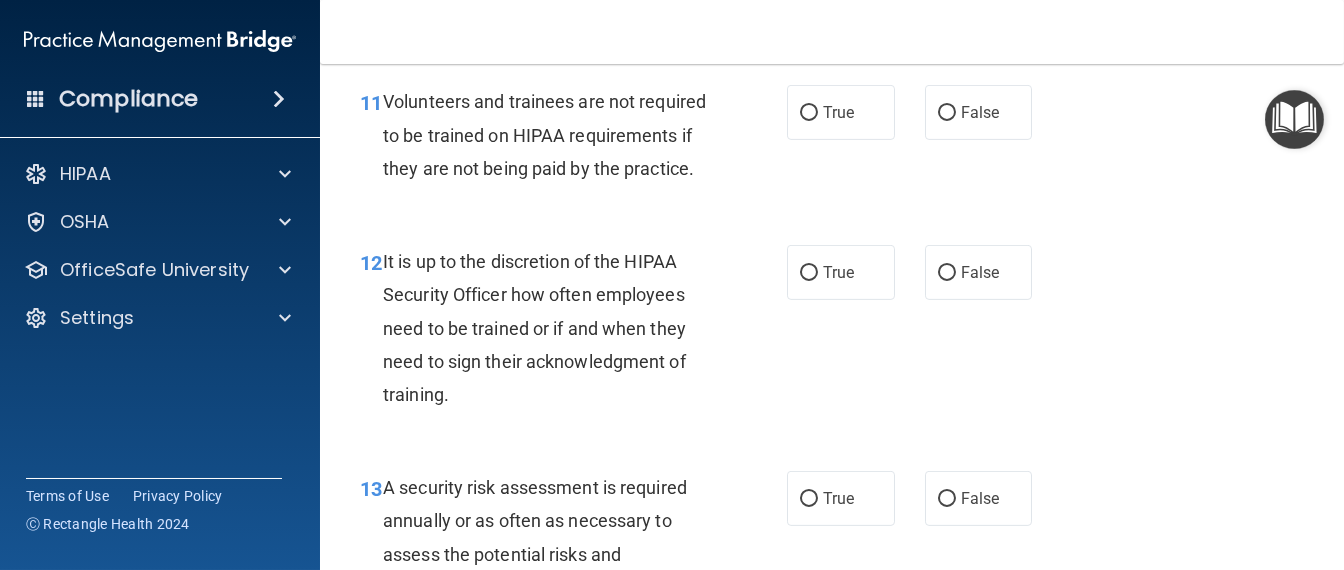 scroll, scrollTop: 2249, scrollLeft: 0, axis: vertical 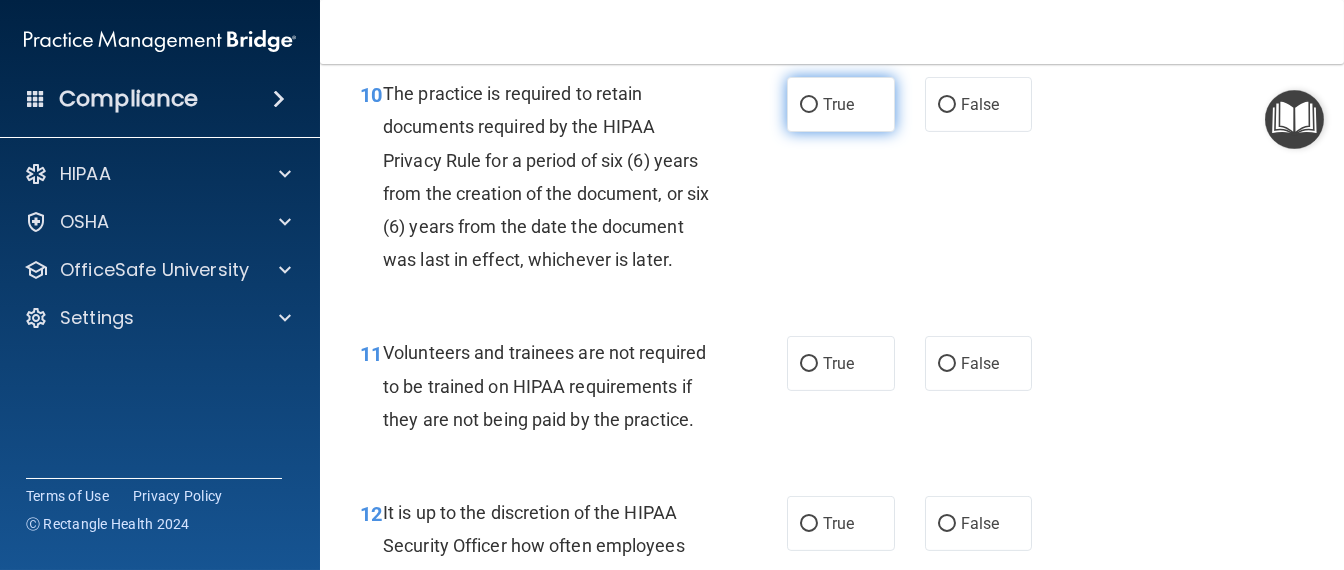 click on "True" at bounding box center [809, 105] 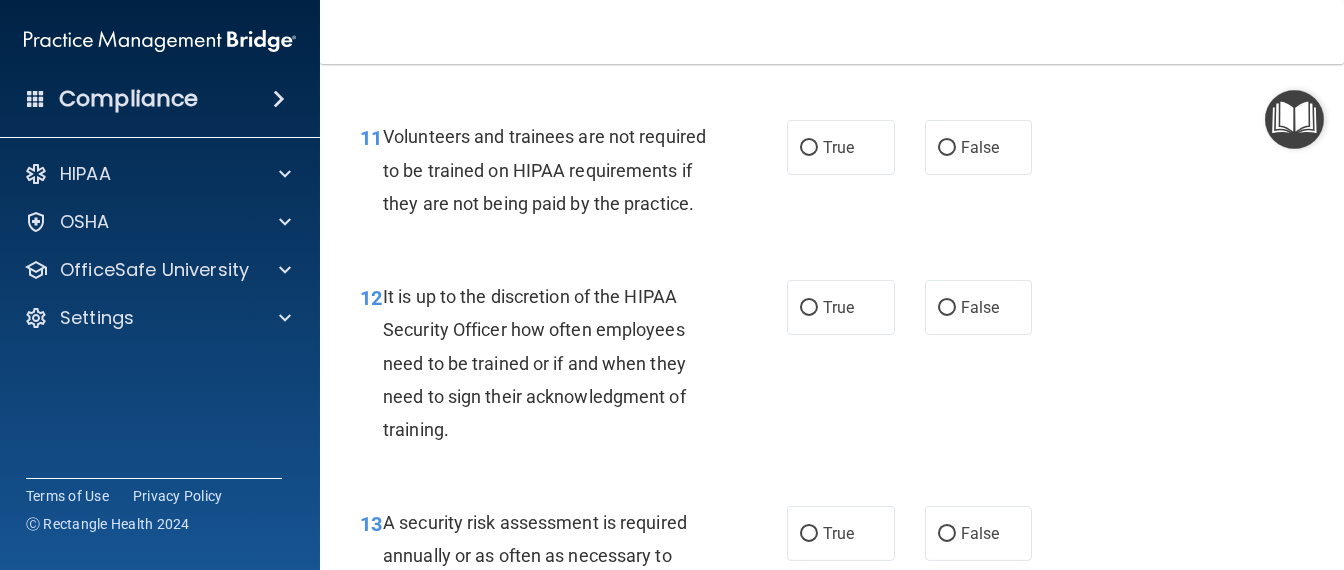 scroll, scrollTop: 2500, scrollLeft: 0, axis: vertical 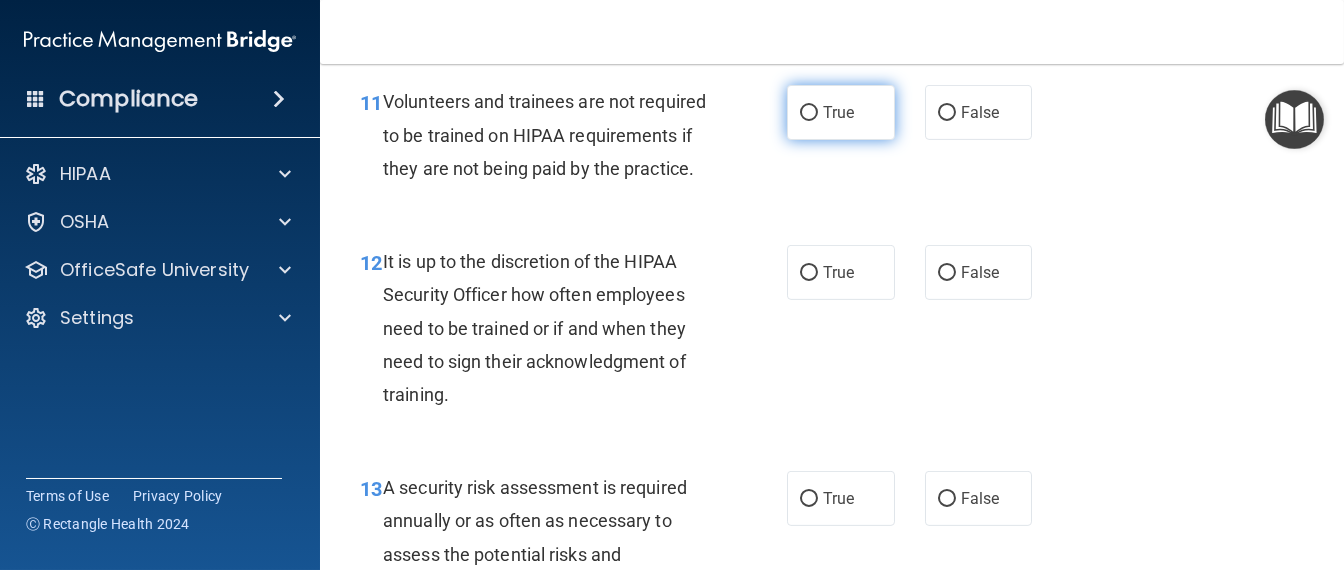 click on "True" at bounding box center (841, 112) 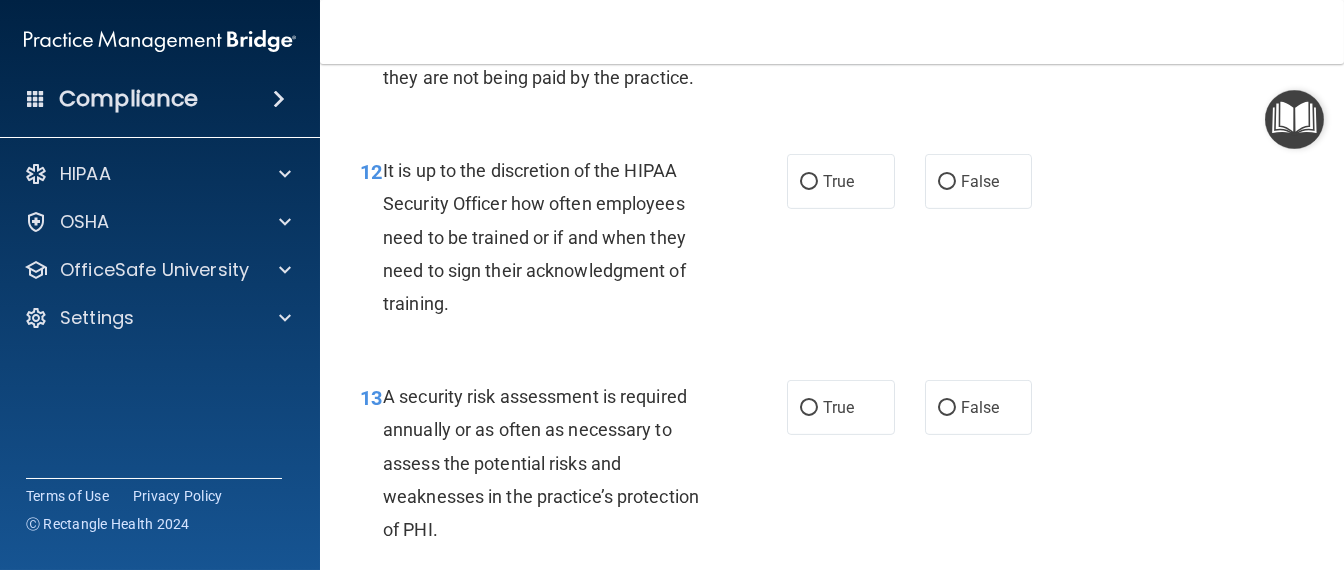 scroll, scrollTop: 2625, scrollLeft: 0, axis: vertical 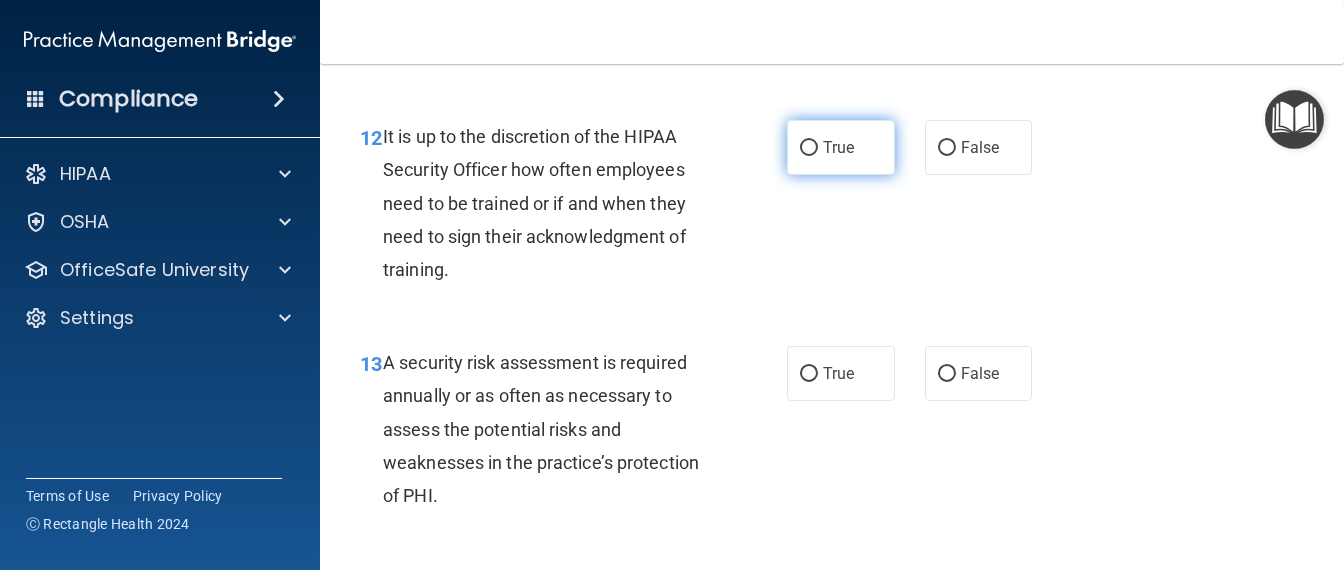 click on "True" at bounding box center [809, 148] 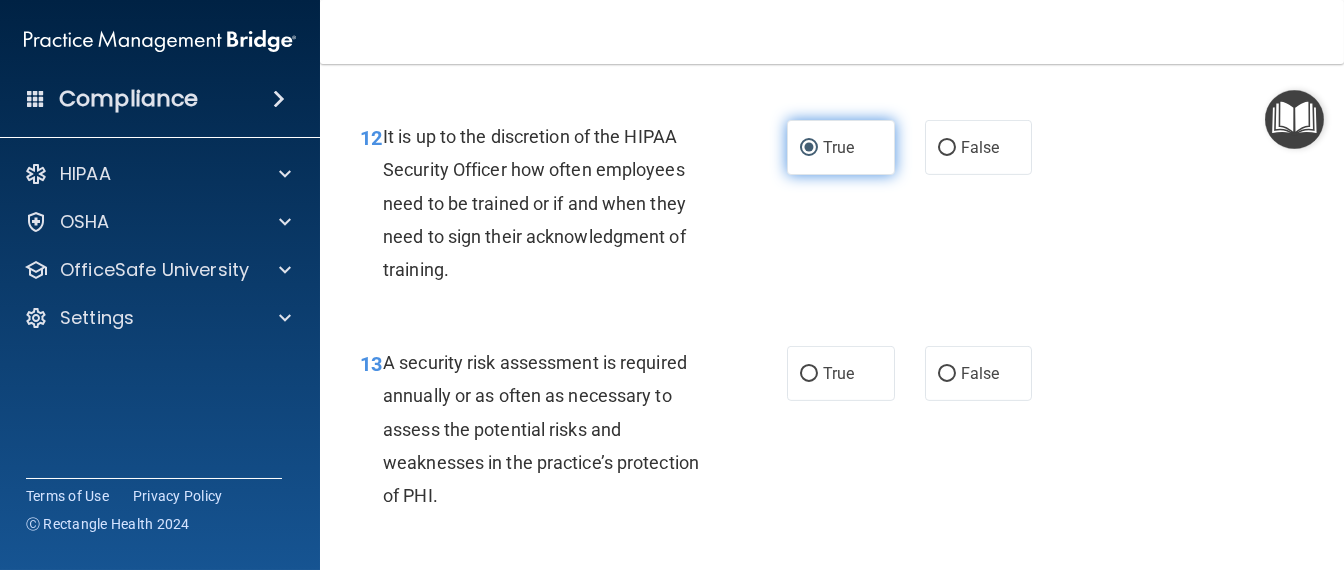 scroll, scrollTop: 2874, scrollLeft: 0, axis: vertical 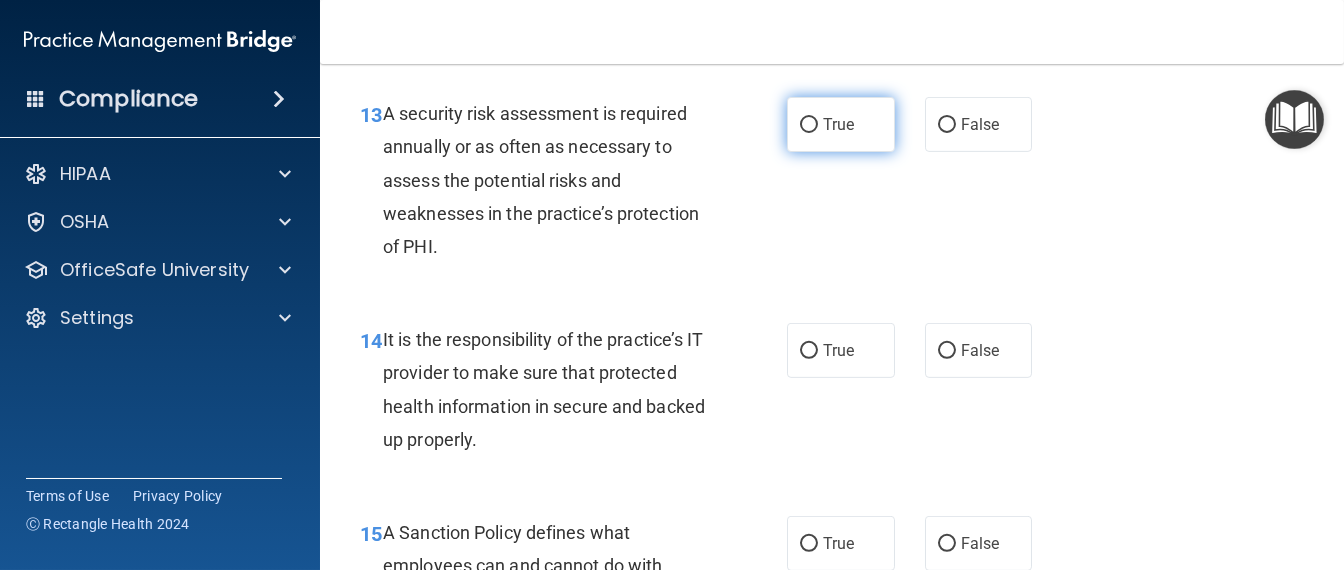 click on "True" at bounding box center [838, 124] 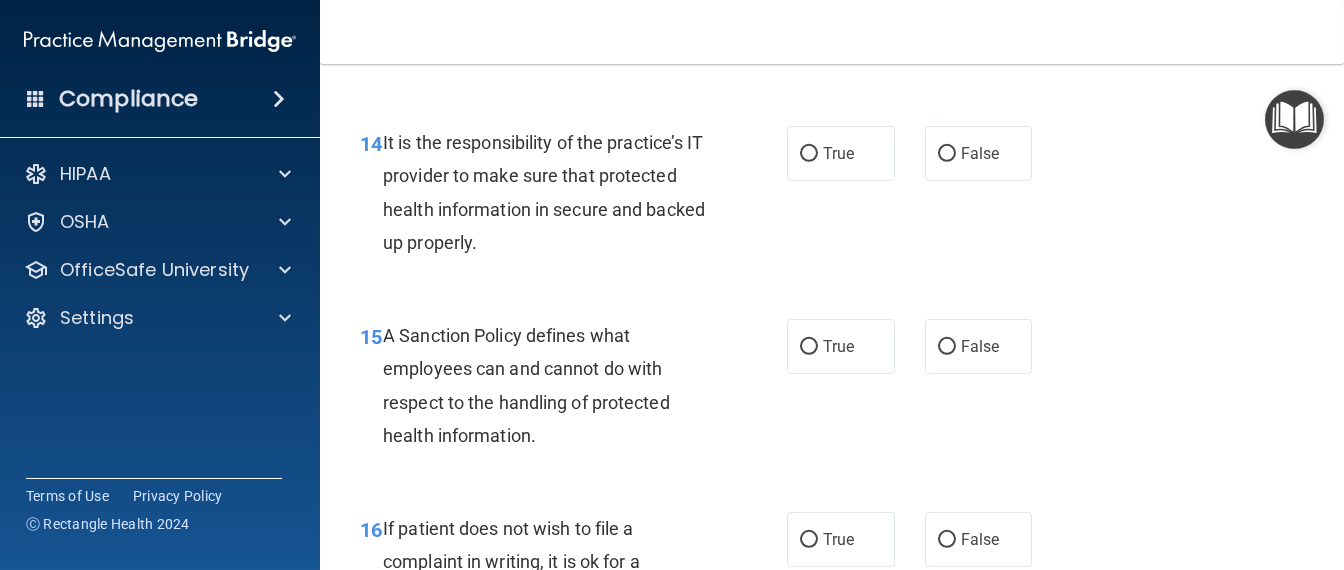 scroll, scrollTop: 3125, scrollLeft: 0, axis: vertical 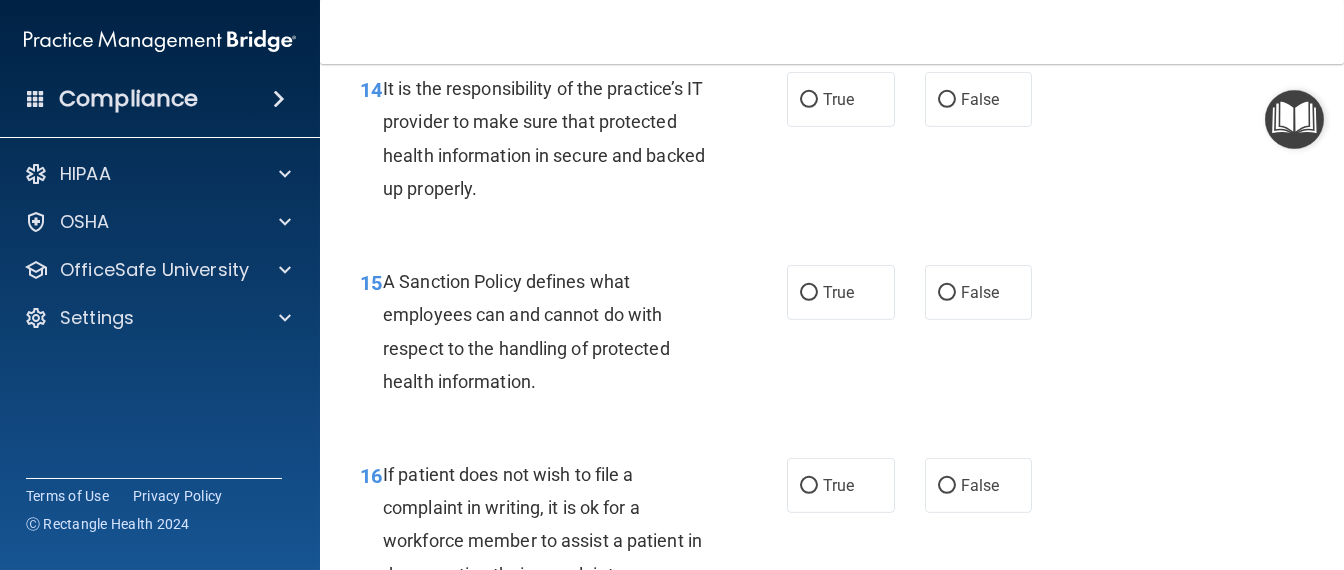 click on "True" at bounding box center (841, 99) 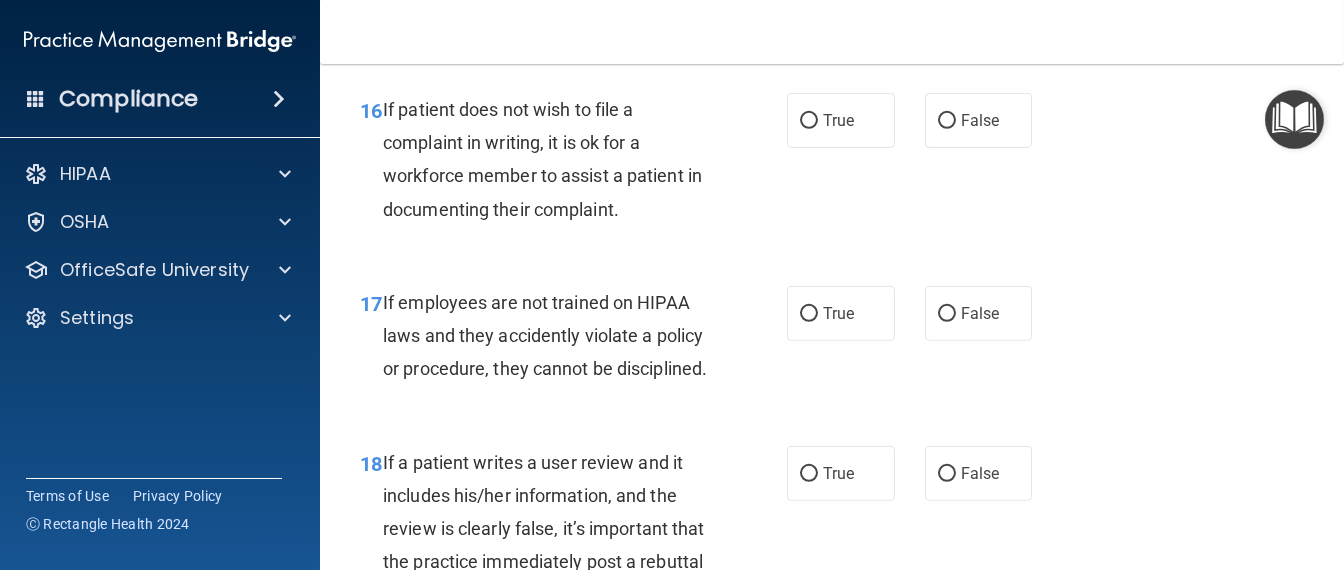 scroll, scrollTop: 3500, scrollLeft: 0, axis: vertical 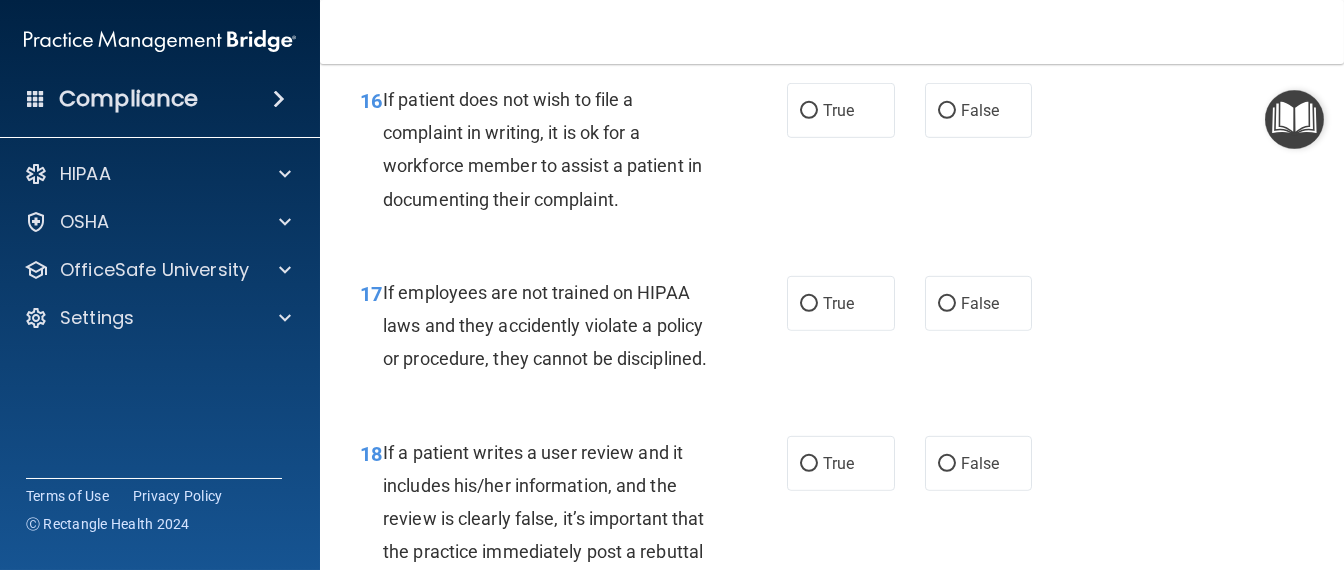 click on "True" at bounding box center (841, -83) 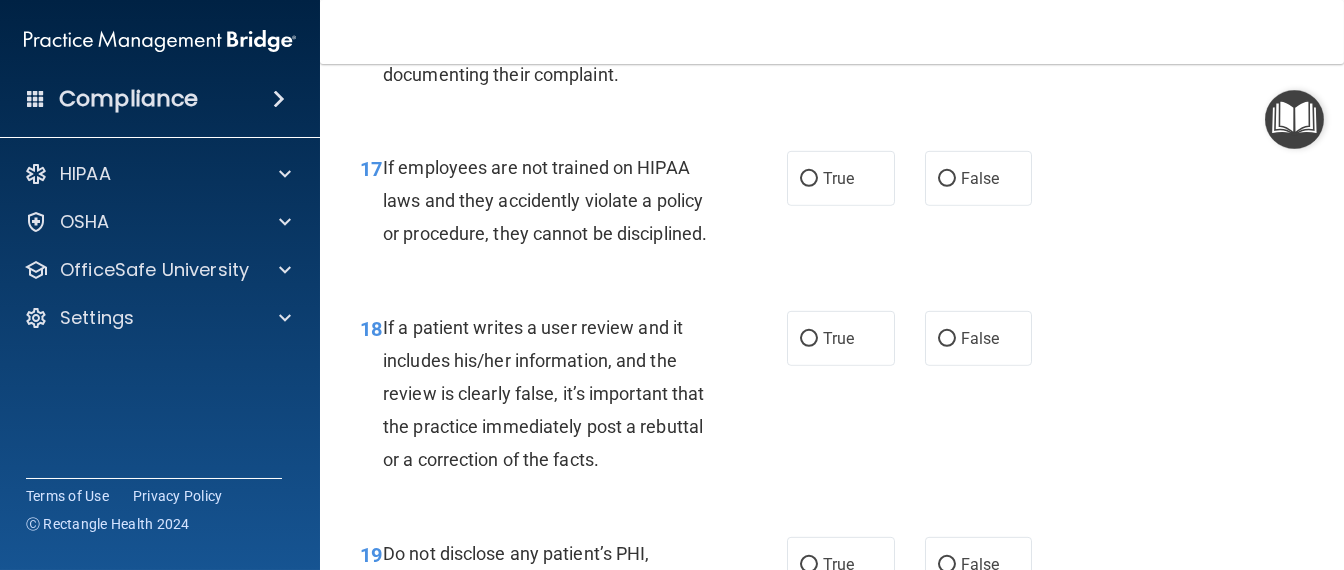 click on "False" at bounding box center [980, -15] 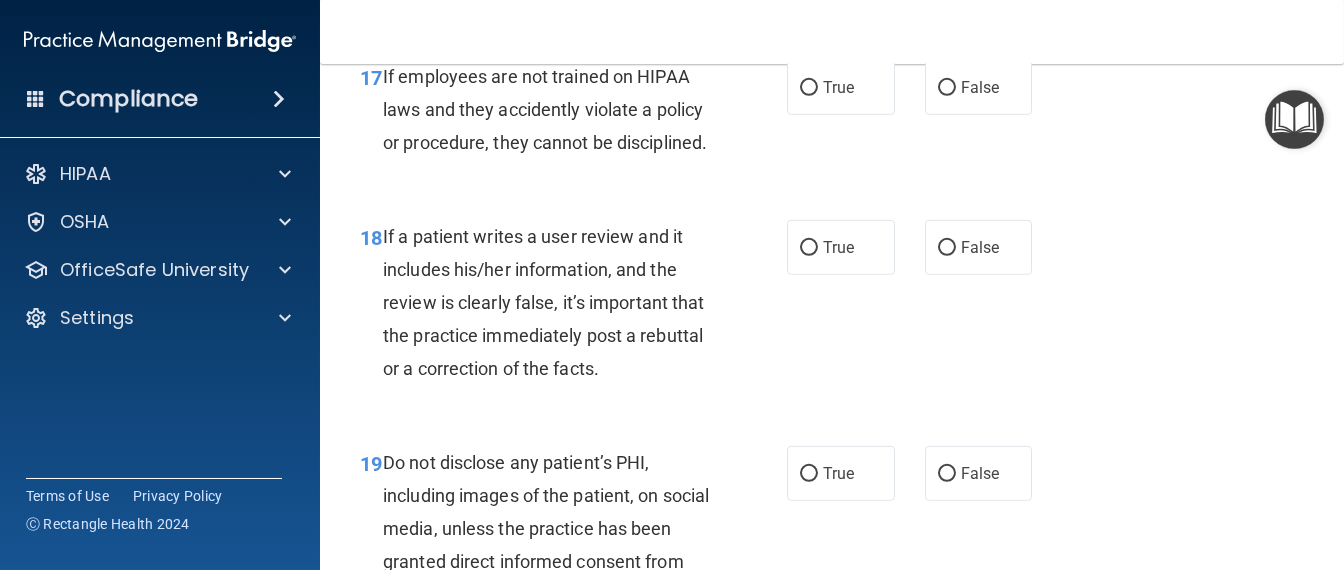 scroll, scrollTop: 3749, scrollLeft: 0, axis: vertical 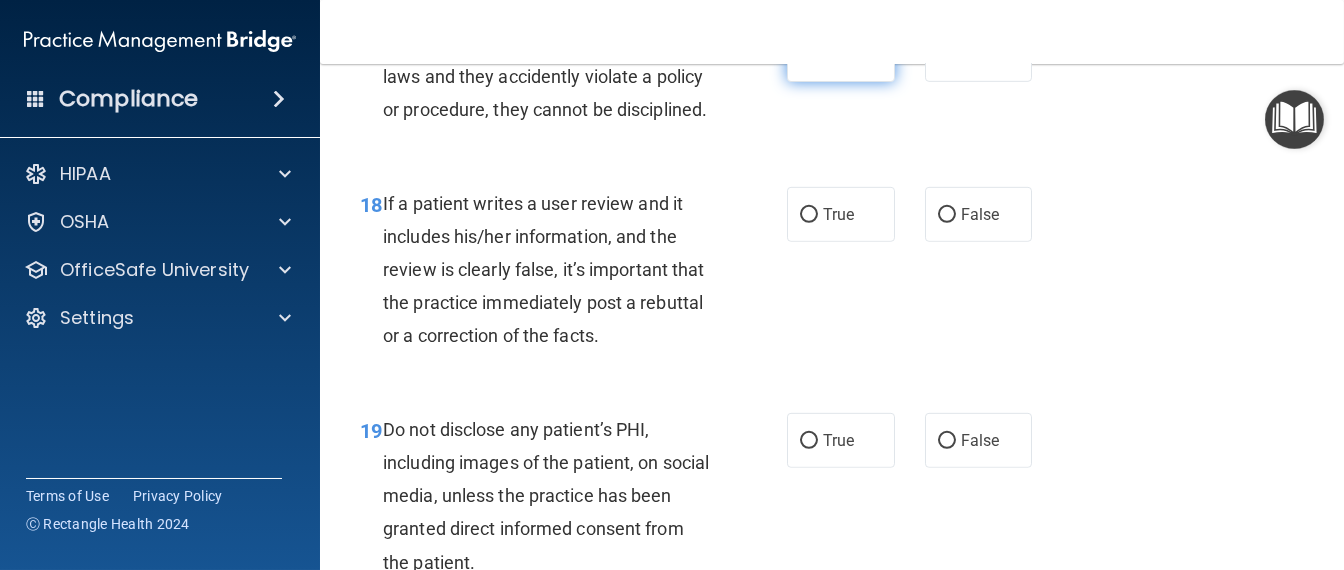 click on "True" at bounding box center (841, 54) 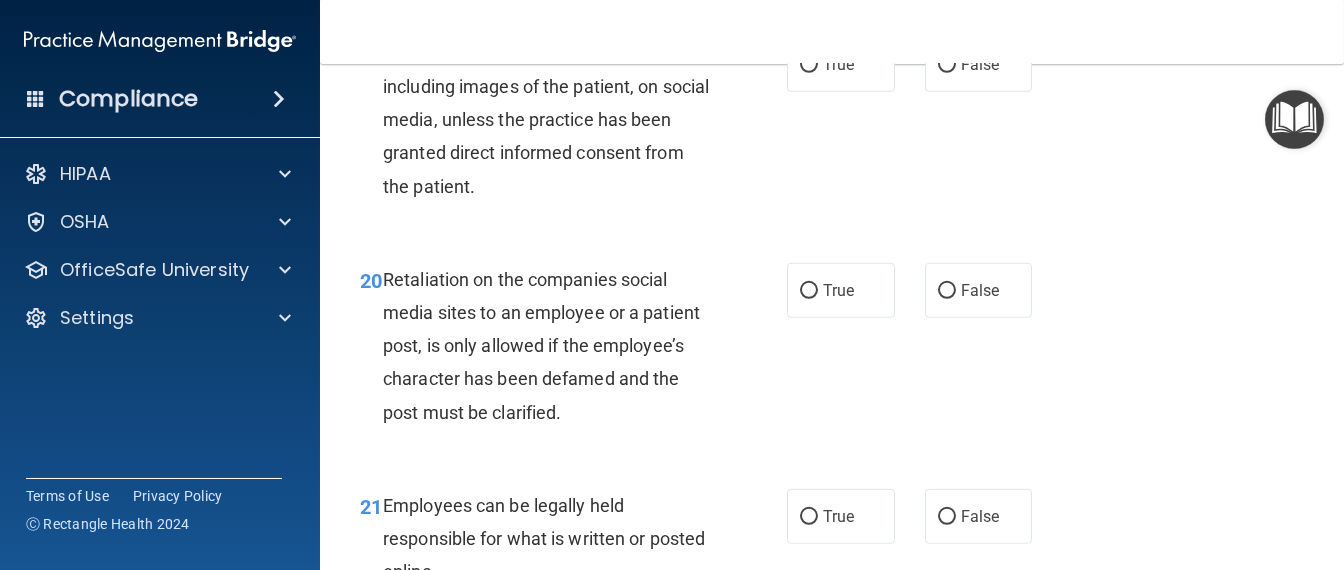 scroll, scrollTop: 4000, scrollLeft: 0, axis: vertical 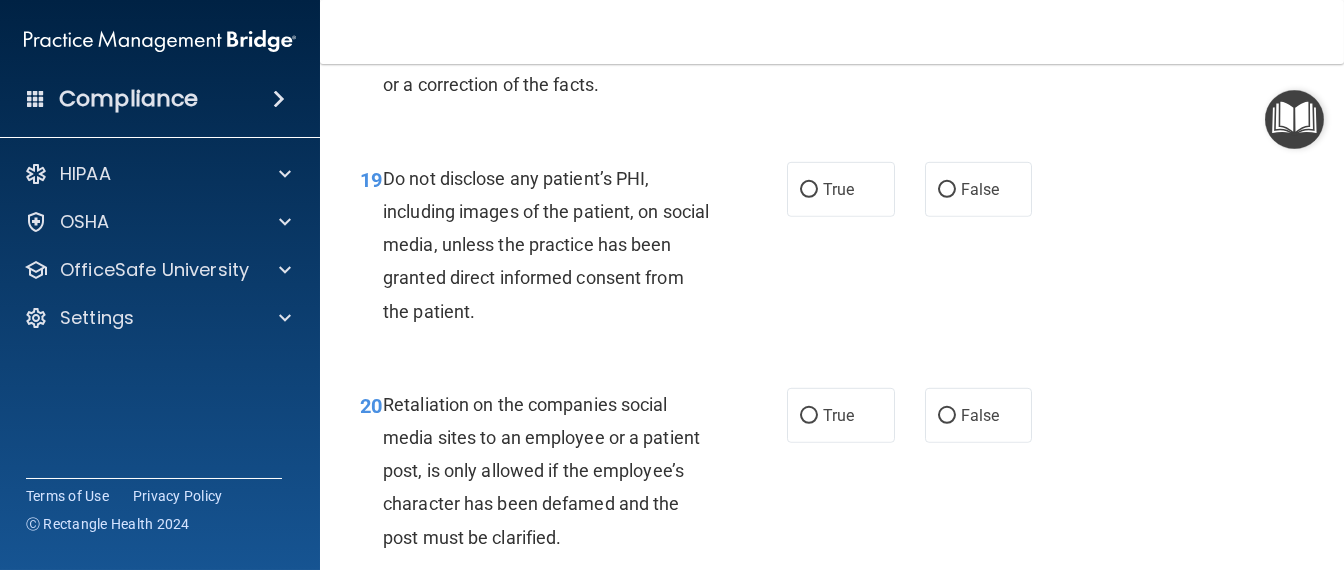click on "True" at bounding box center (838, -37) 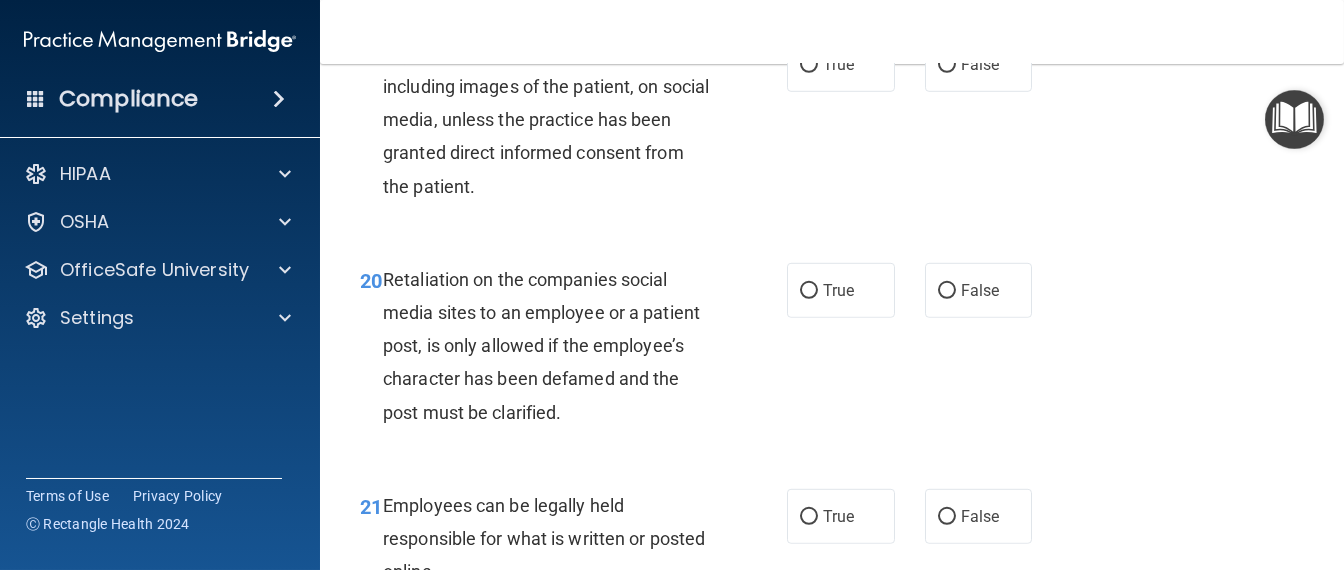 click on "True" at bounding box center [841, 64] 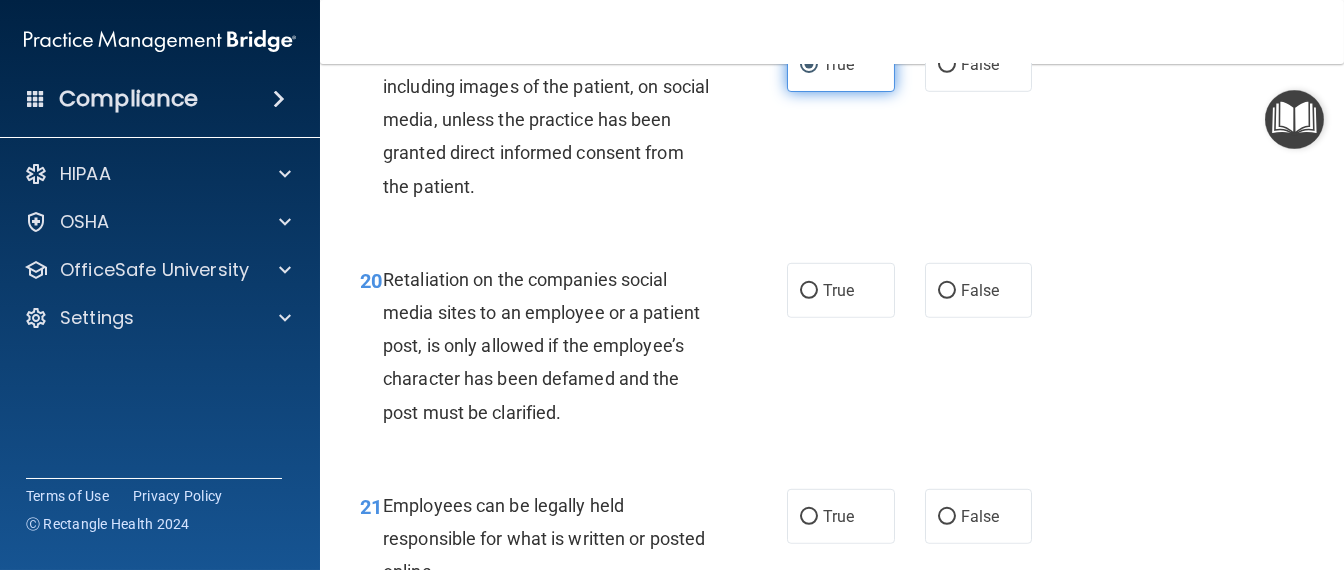 scroll, scrollTop: 4374, scrollLeft: 0, axis: vertical 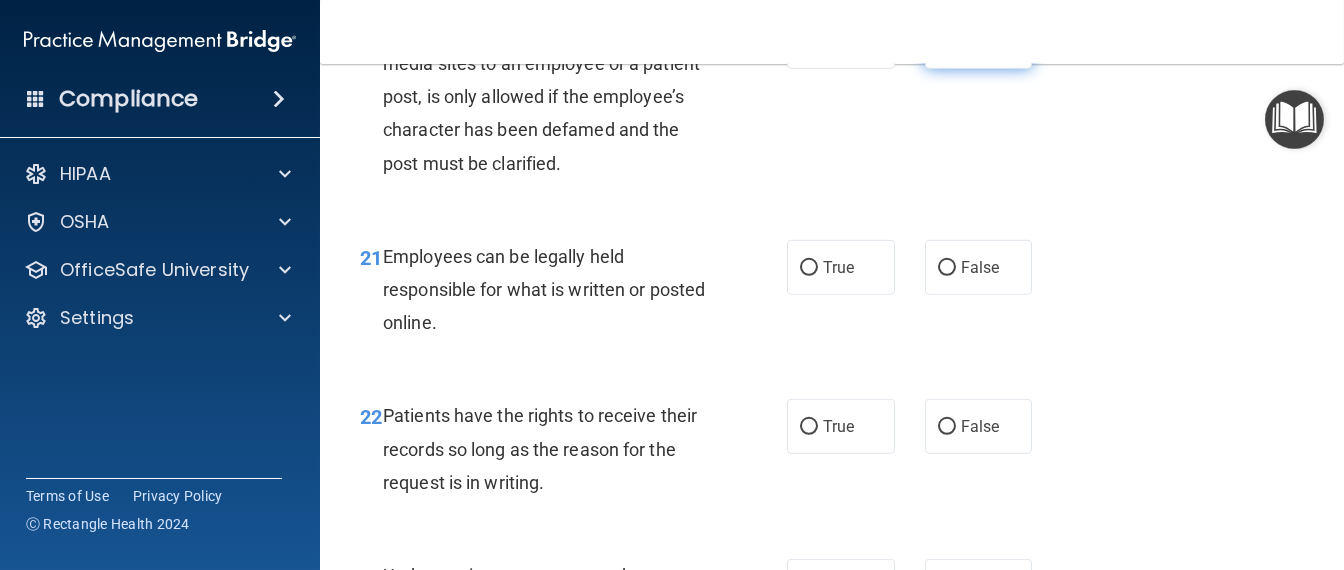 click on "False" at bounding box center [980, 41] 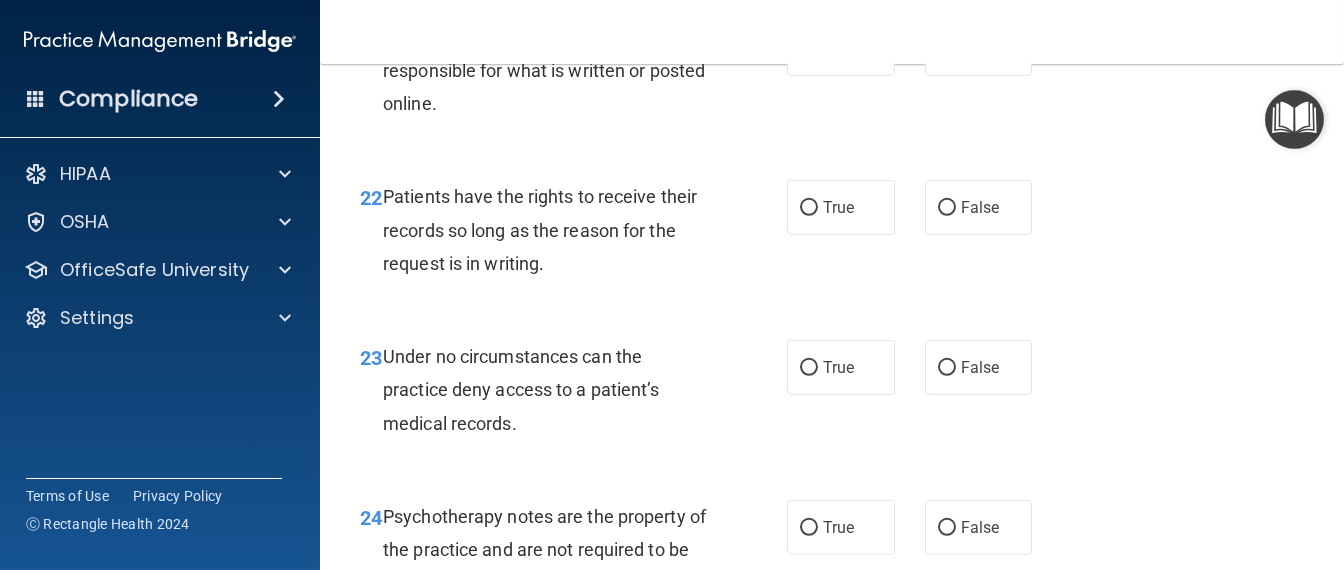 scroll, scrollTop: 4625, scrollLeft: 0, axis: vertical 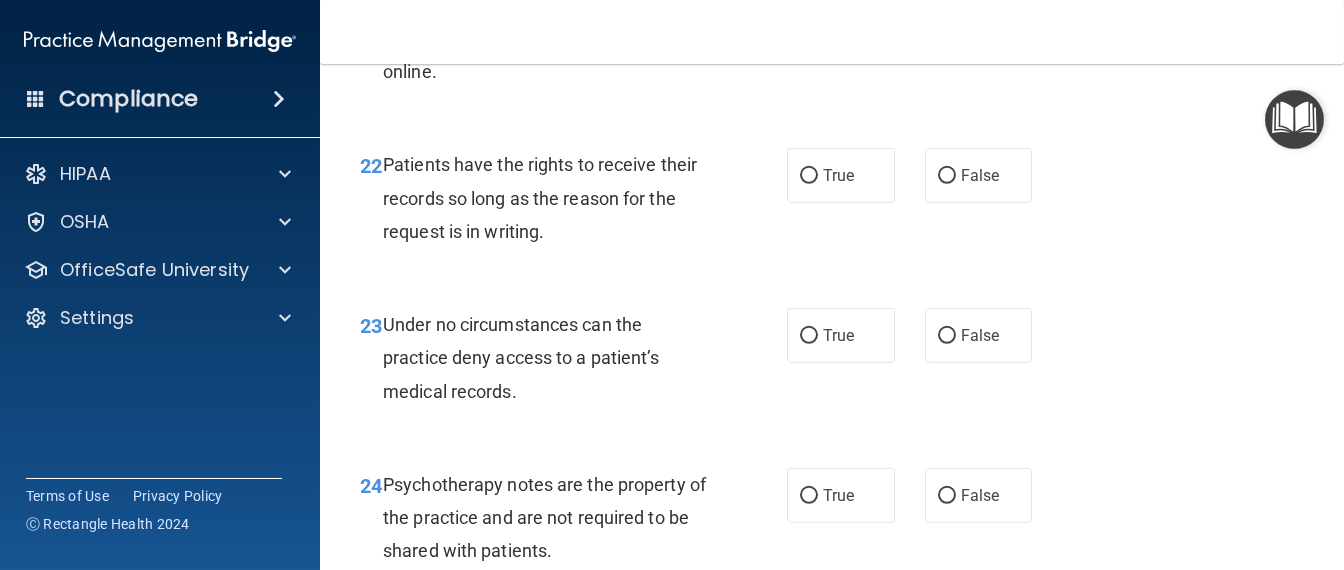 click on "True" at bounding box center [838, 16] 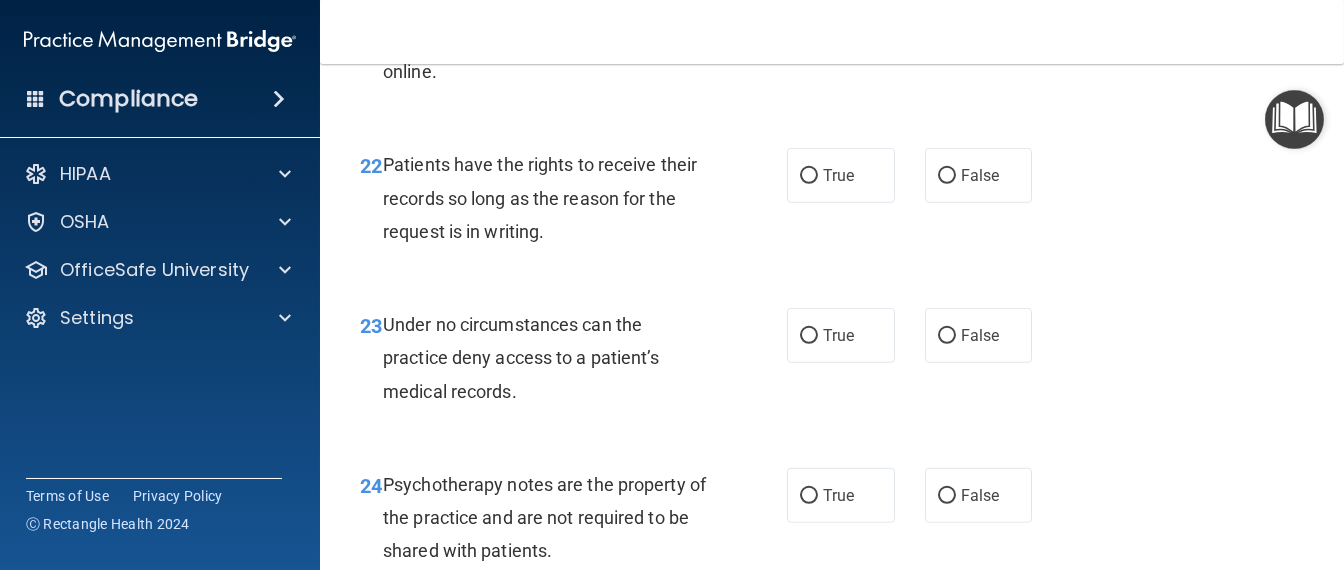 scroll, scrollTop: 4749, scrollLeft: 0, axis: vertical 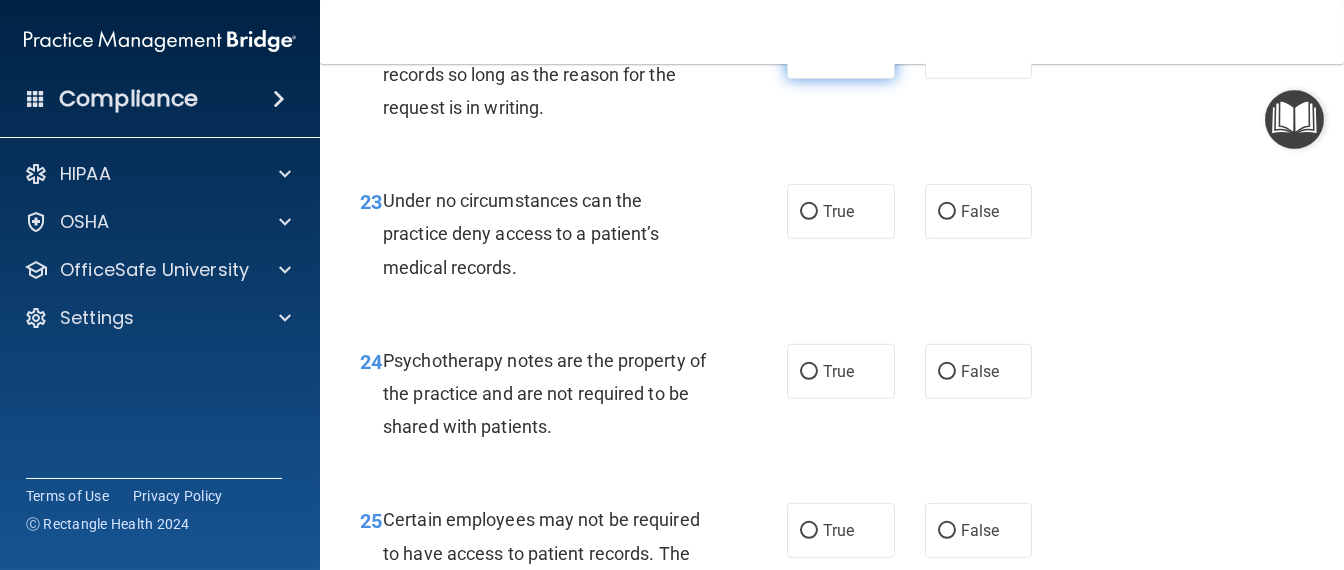 click on "True" at bounding box center (809, 52) 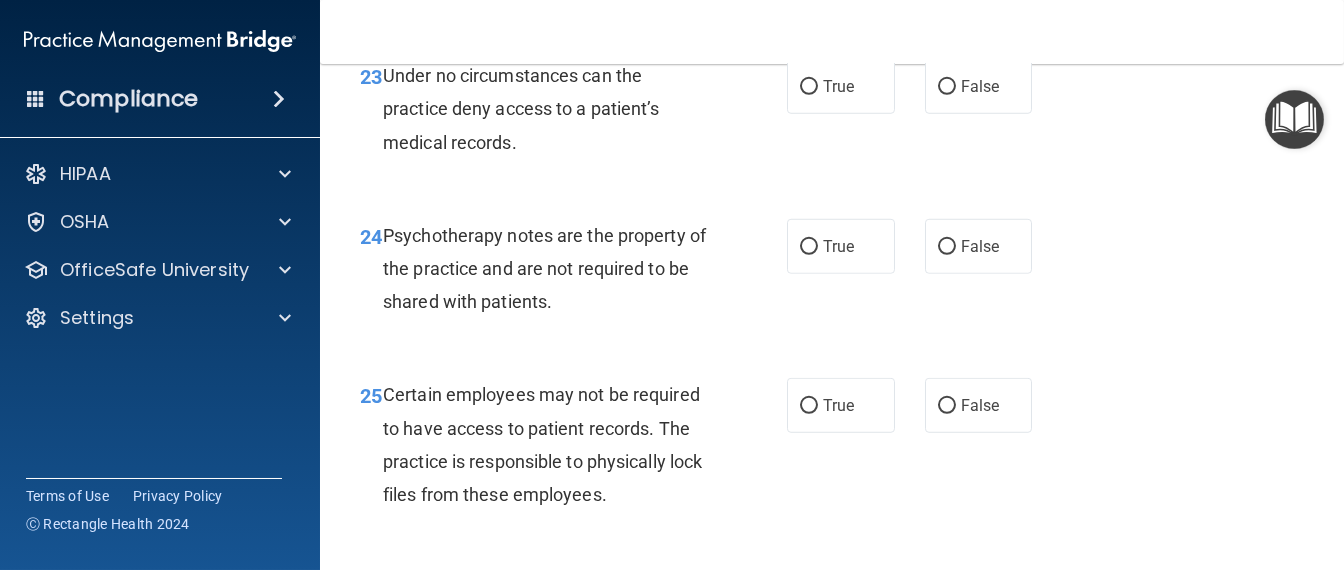 scroll, scrollTop: 4749, scrollLeft: 0, axis: vertical 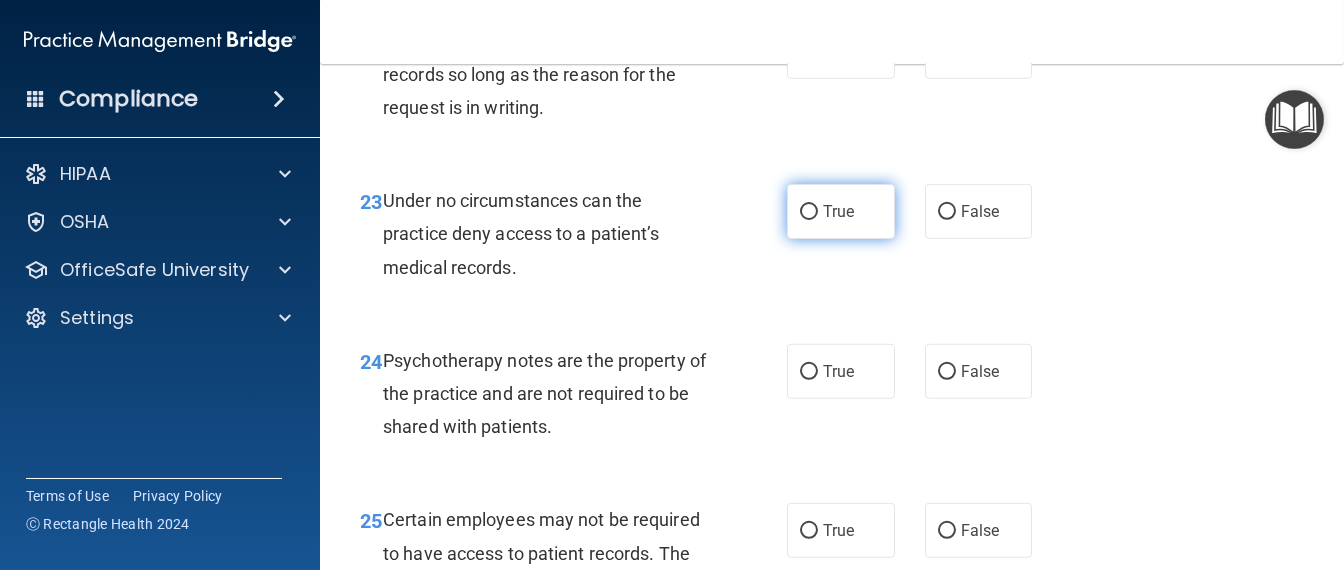click on "True" at bounding box center [838, 211] 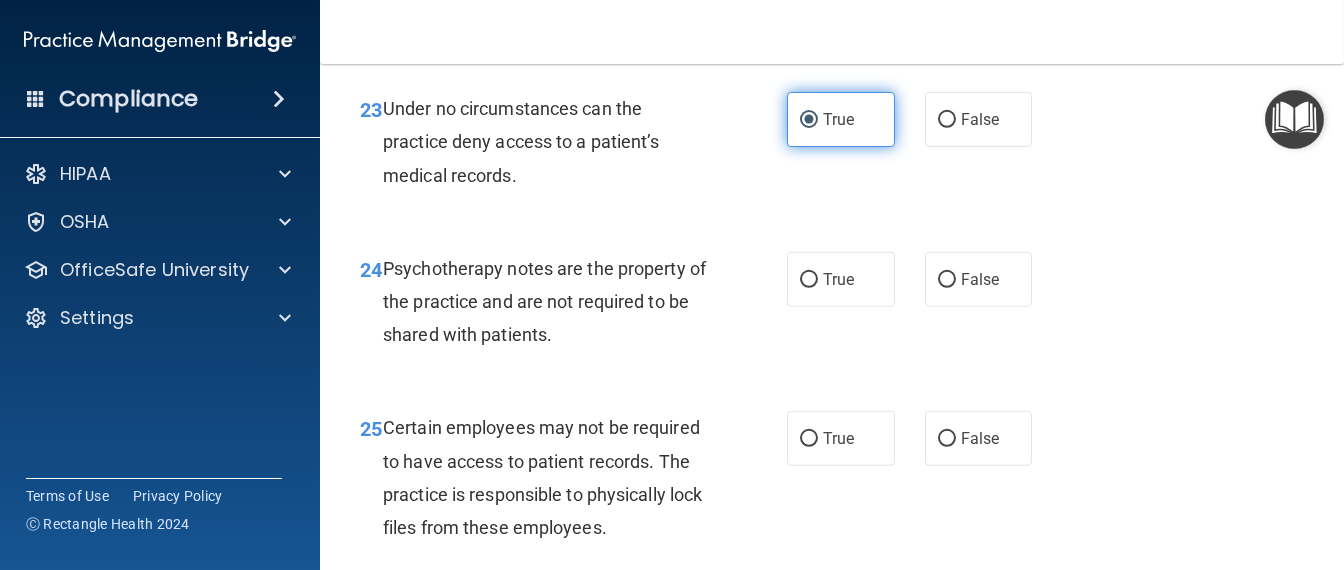 scroll, scrollTop: 4874, scrollLeft: 0, axis: vertical 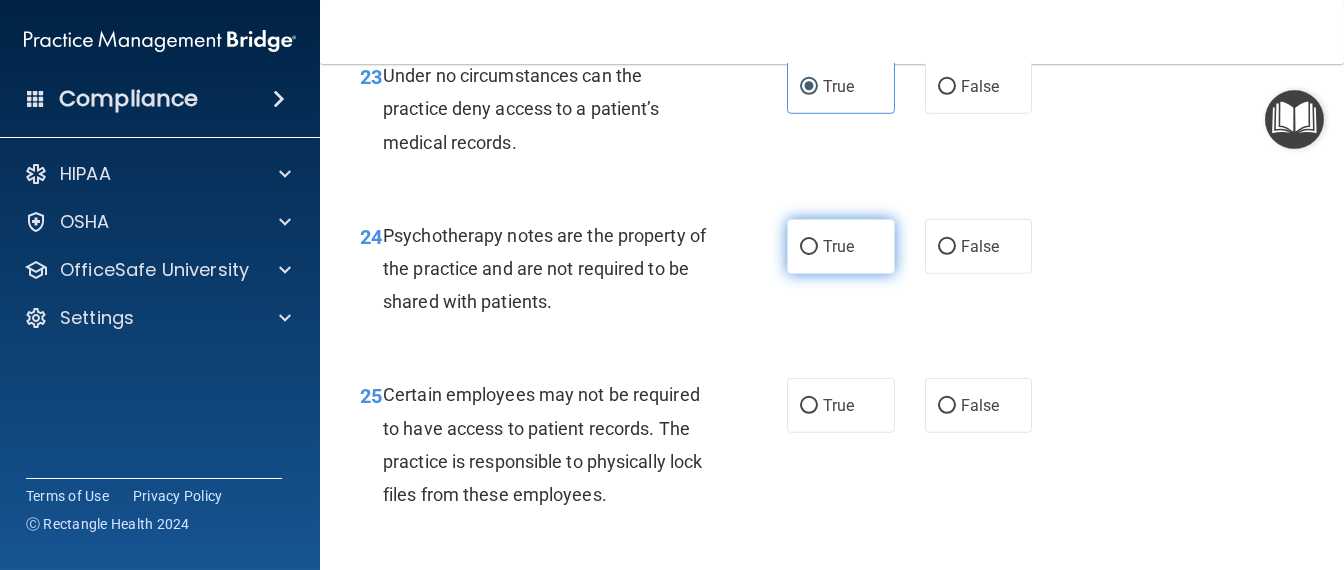 click on "True" at bounding box center (838, 246) 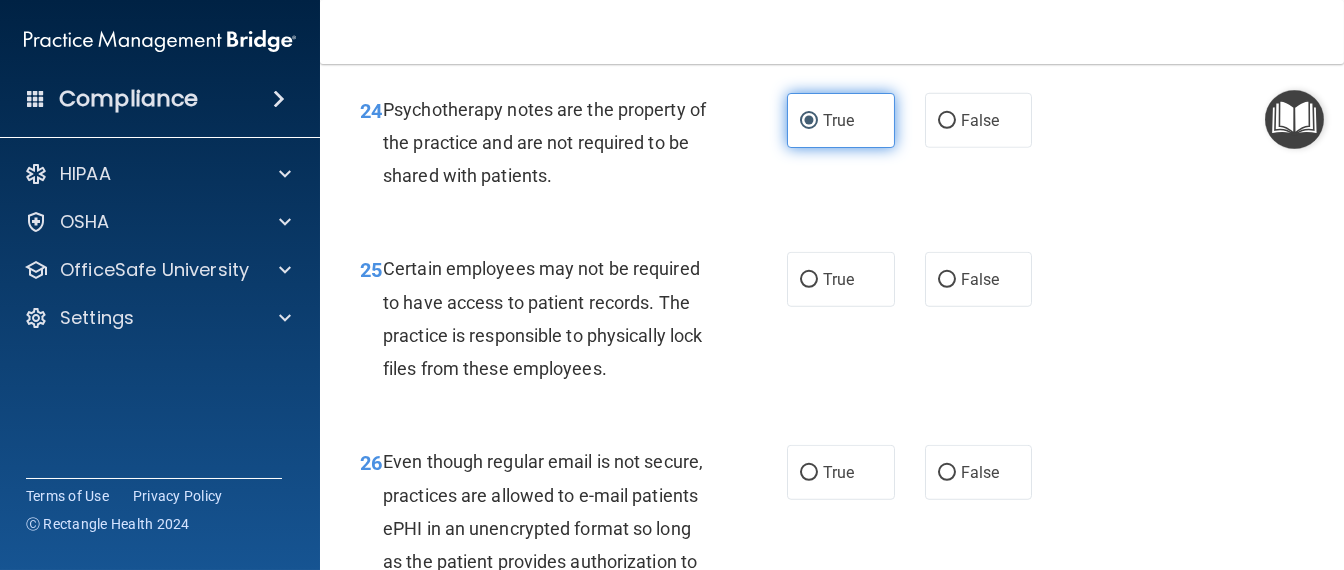 scroll, scrollTop: 5125, scrollLeft: 0, axis: vertical 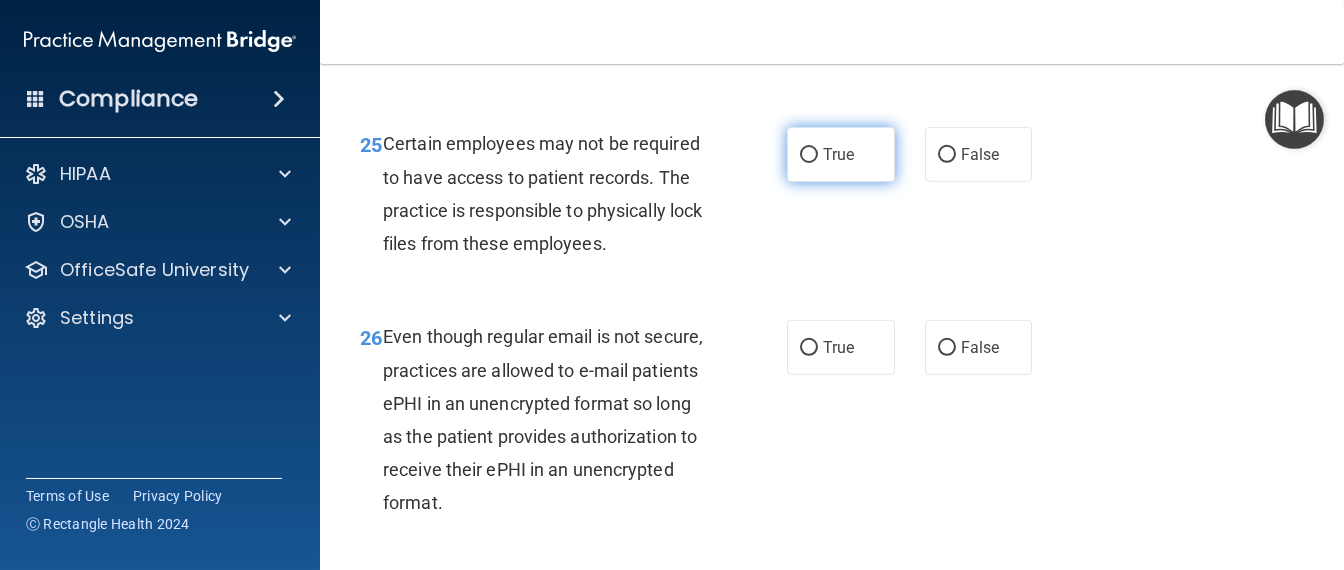 click on "True" at bounding box center [809, 155] 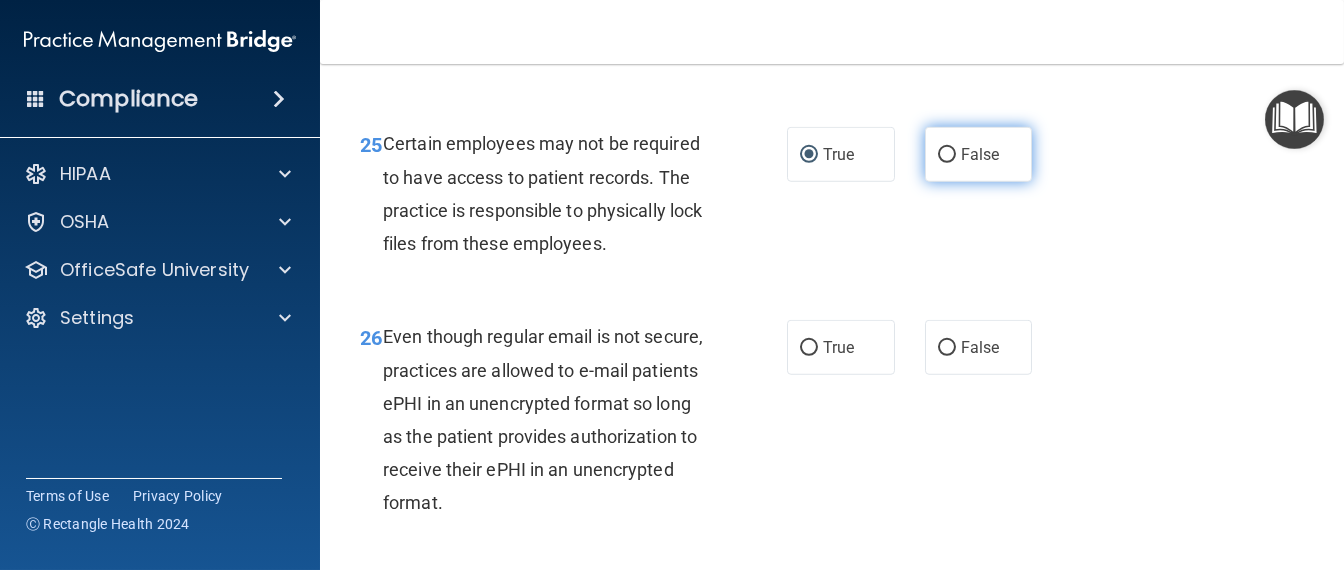 click on "False" at bounding box center (979, 154) 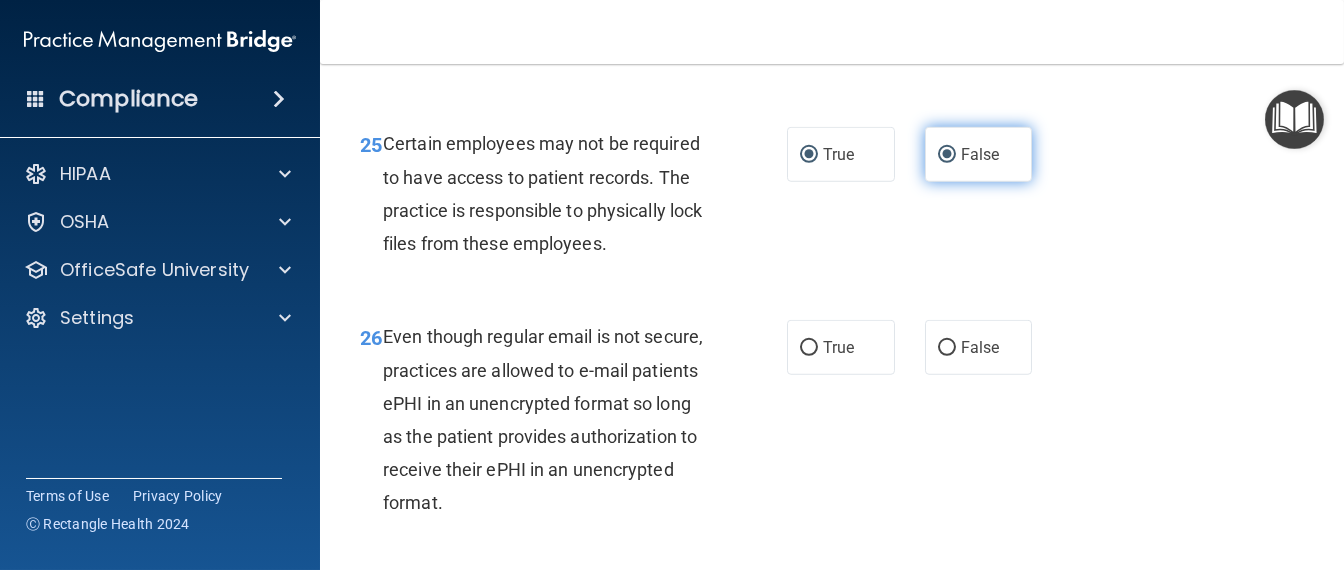 radio on "false" 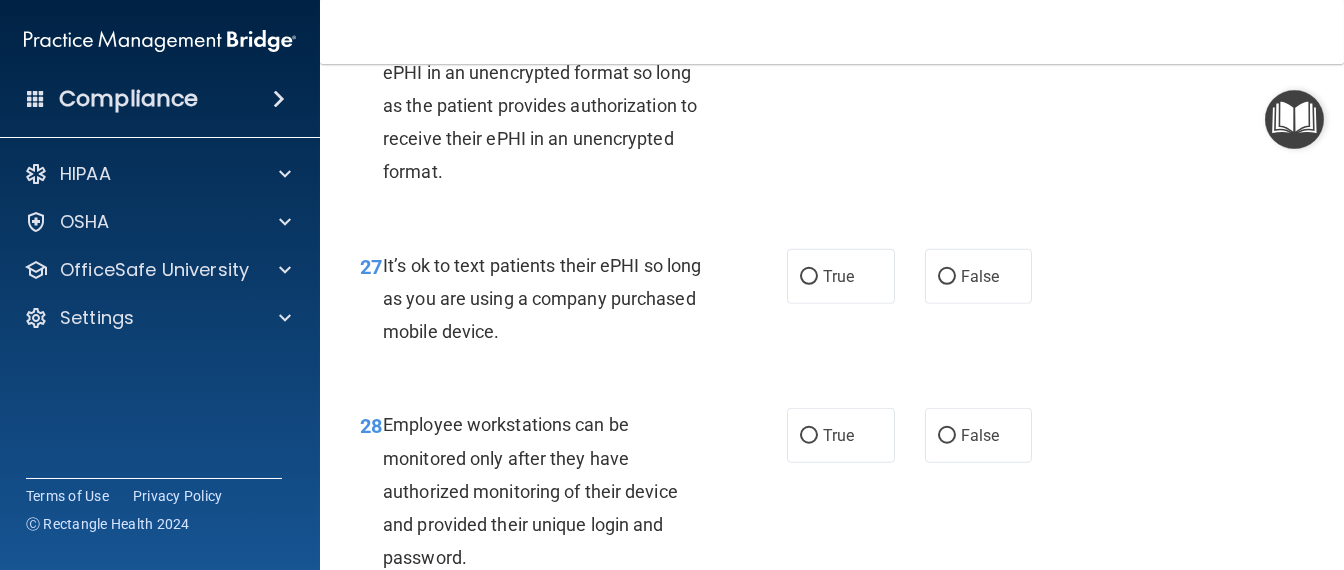 scroll, scrollTop: 5374, scrollLeft: 0, axis: vertical 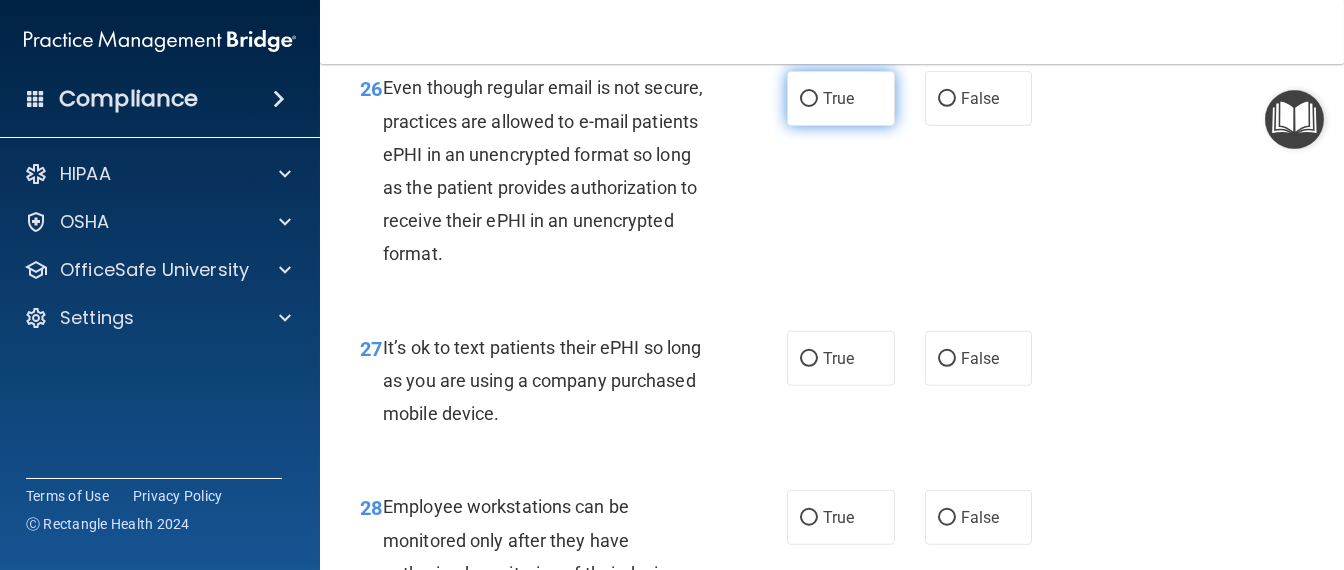 click on "True" at bounding box center [838, 98] 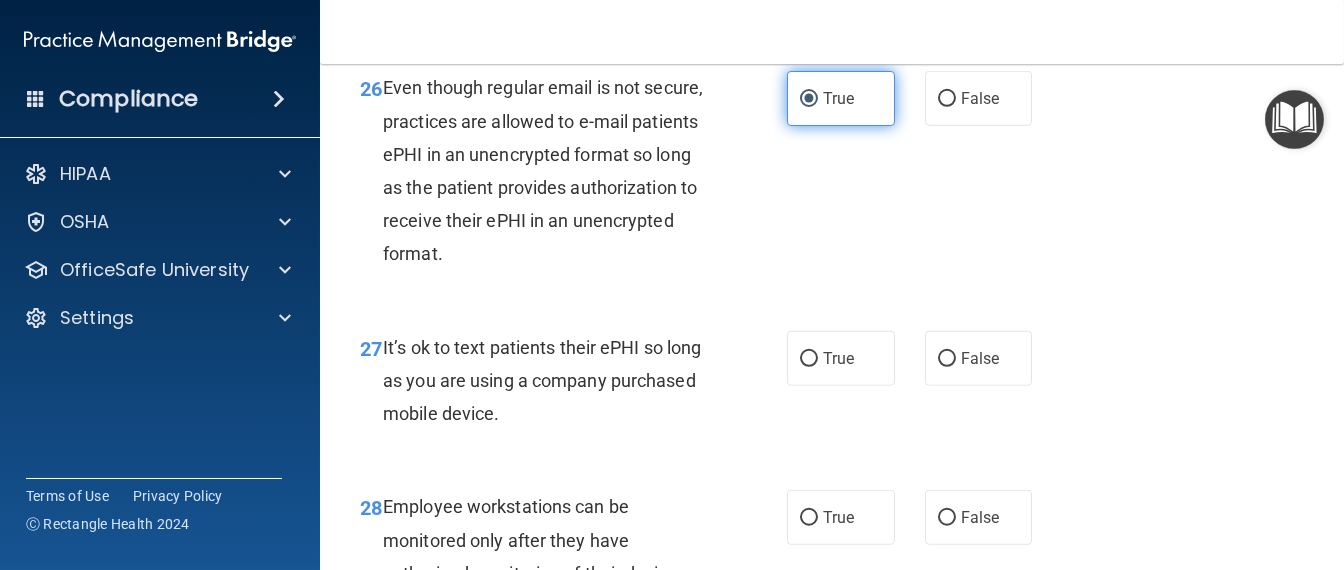 scroll, scrollTop: 5625, scrollLeft: 0, axis: vertical 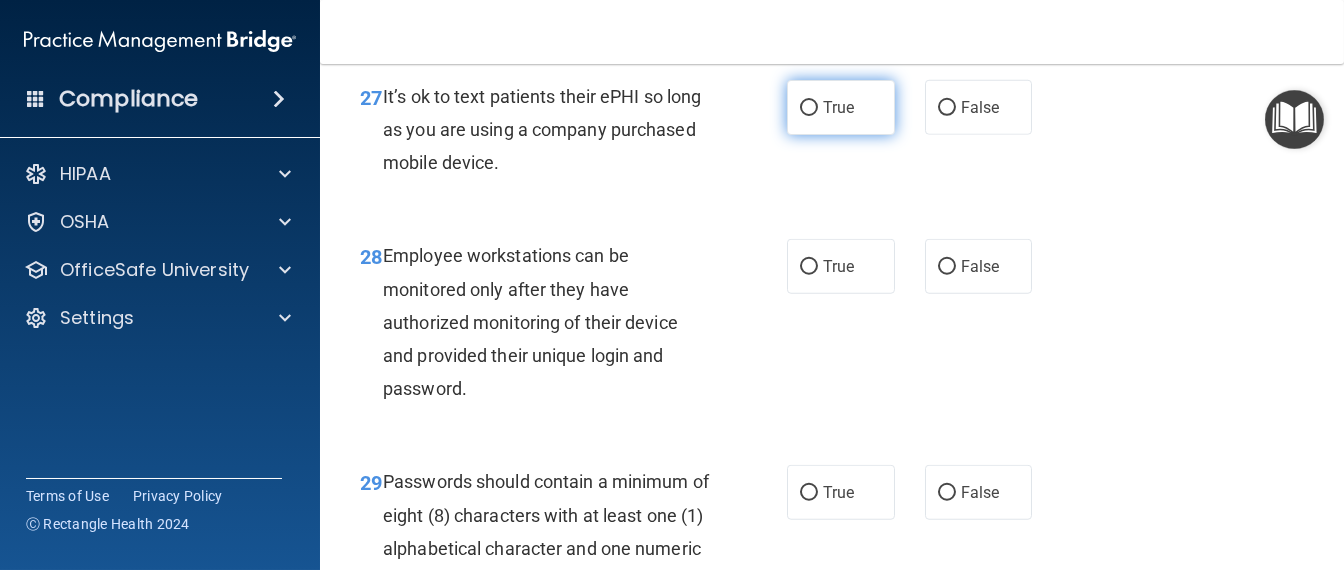 click on "True" at bounding box center [841, 107] 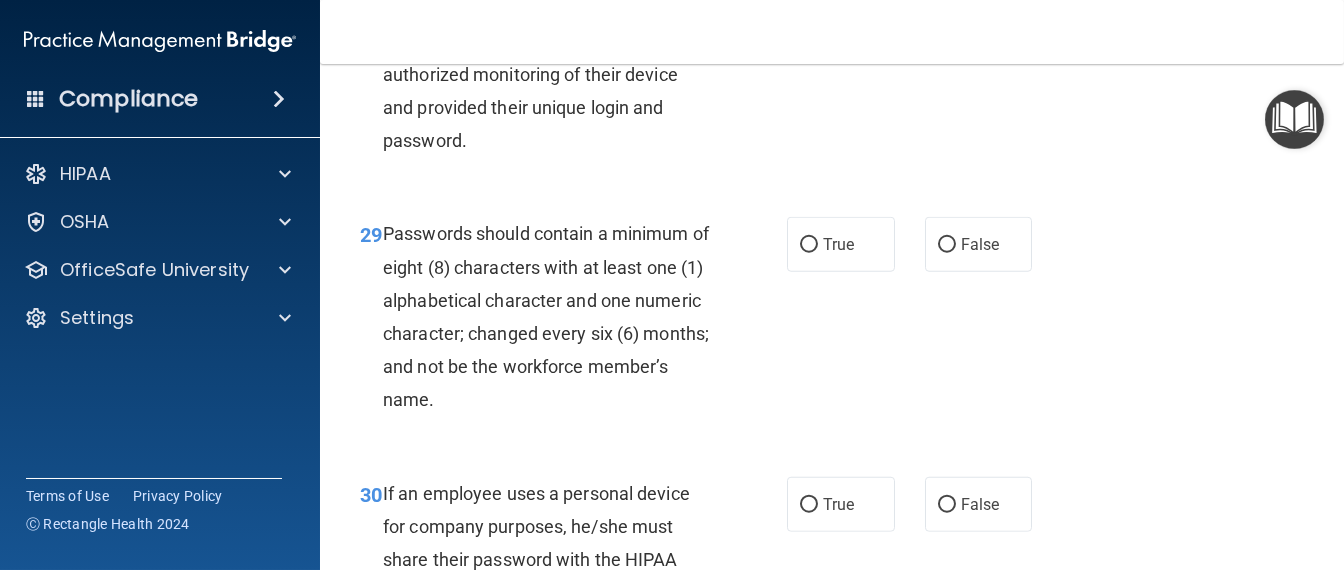 scroll, scrollTop: 5874, scrollLeft: 0, axis: vertical 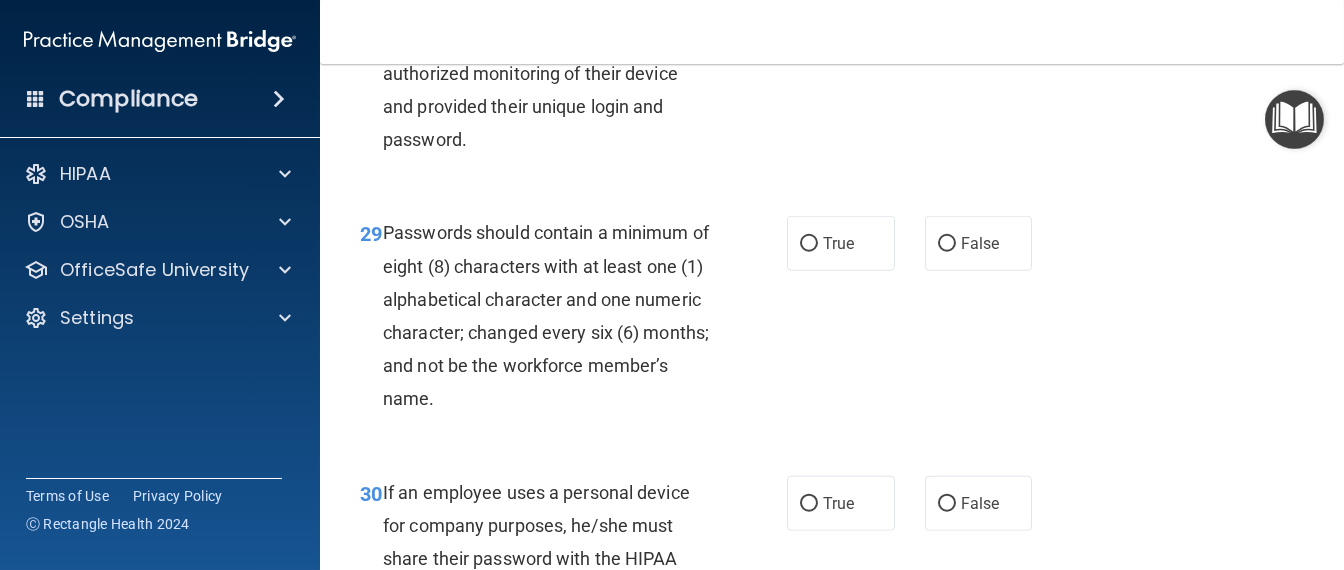 click on "True" at bounding box center [838, 17] 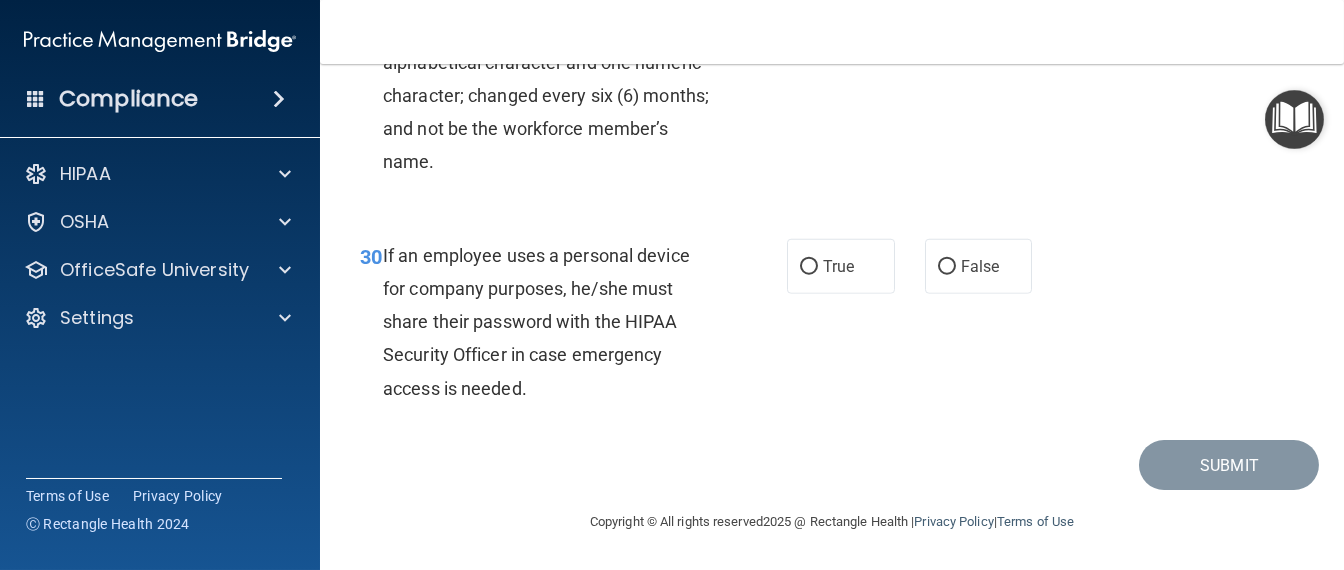 scroll, scrollTop: 6125, scrollLeft: 0, axis: vertical 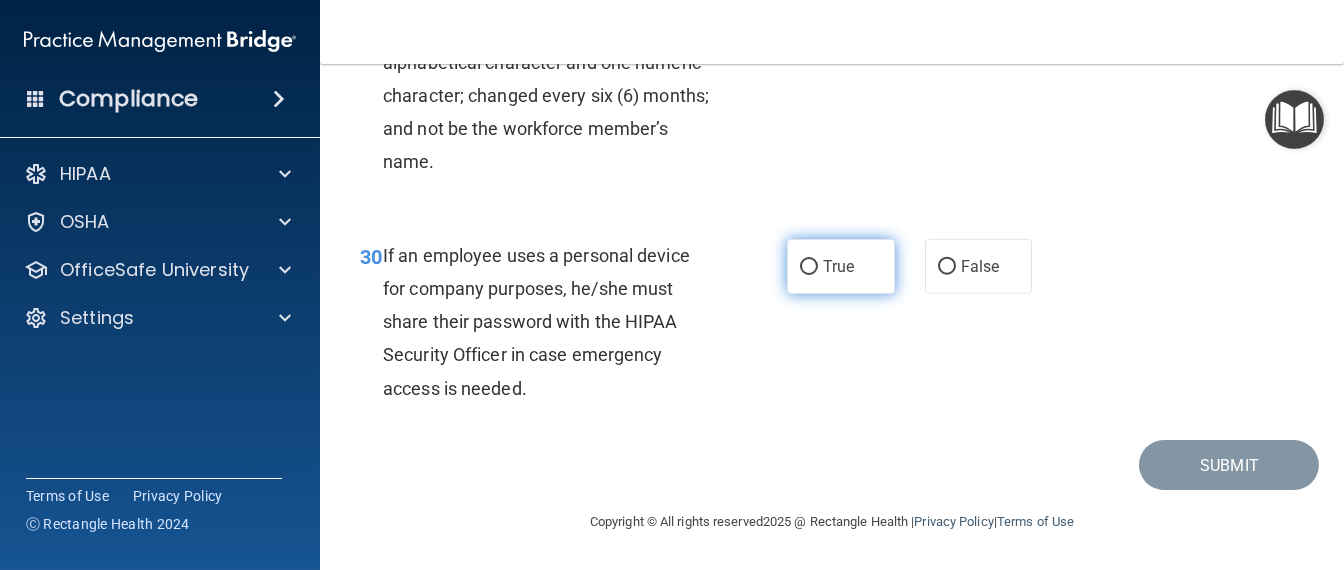 click on "True" at bounding box center (838, 266) 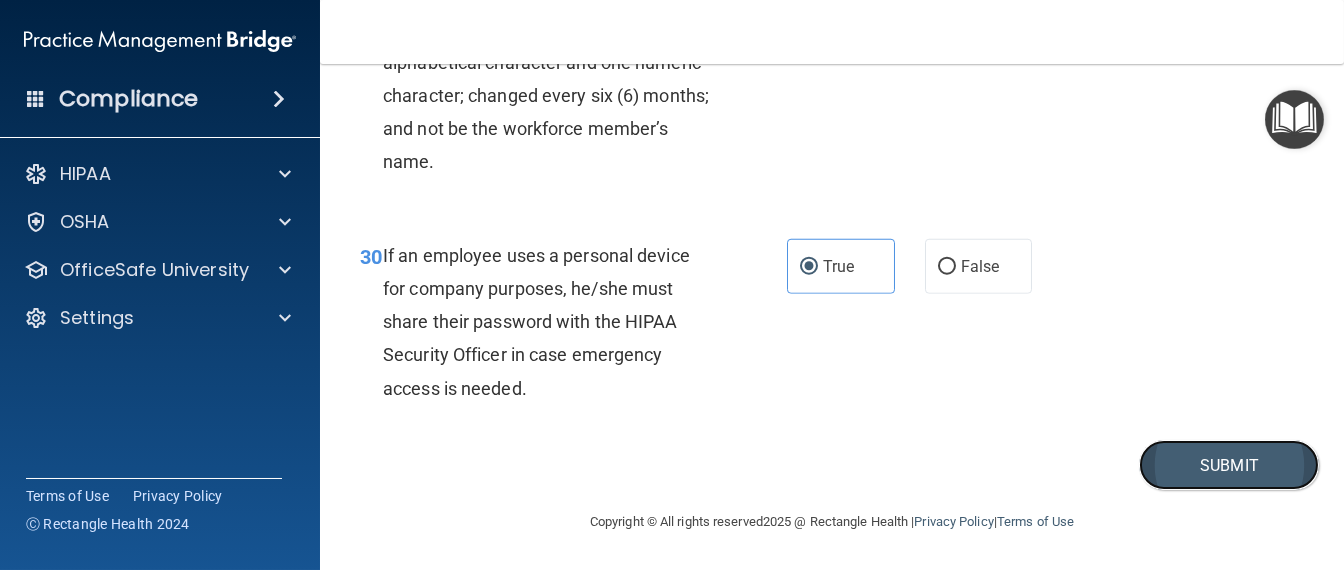 click on "Submit" at bounding box center (1229, 465) 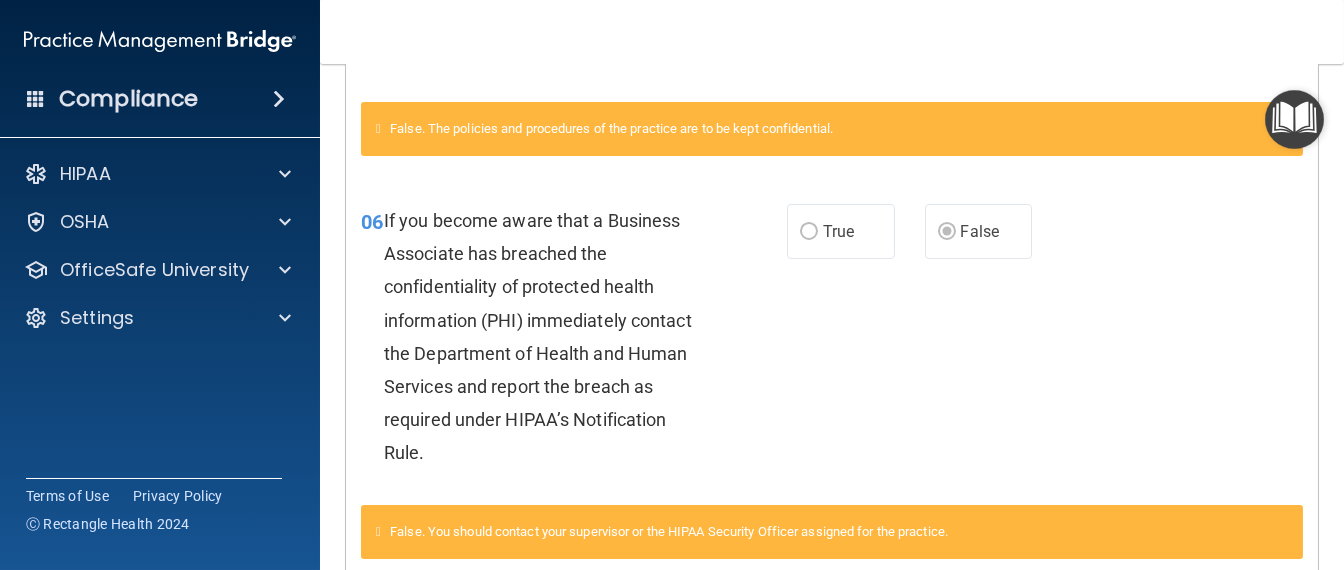 scroll, scrollTop: 0, scrollLeft: 0, axis: both 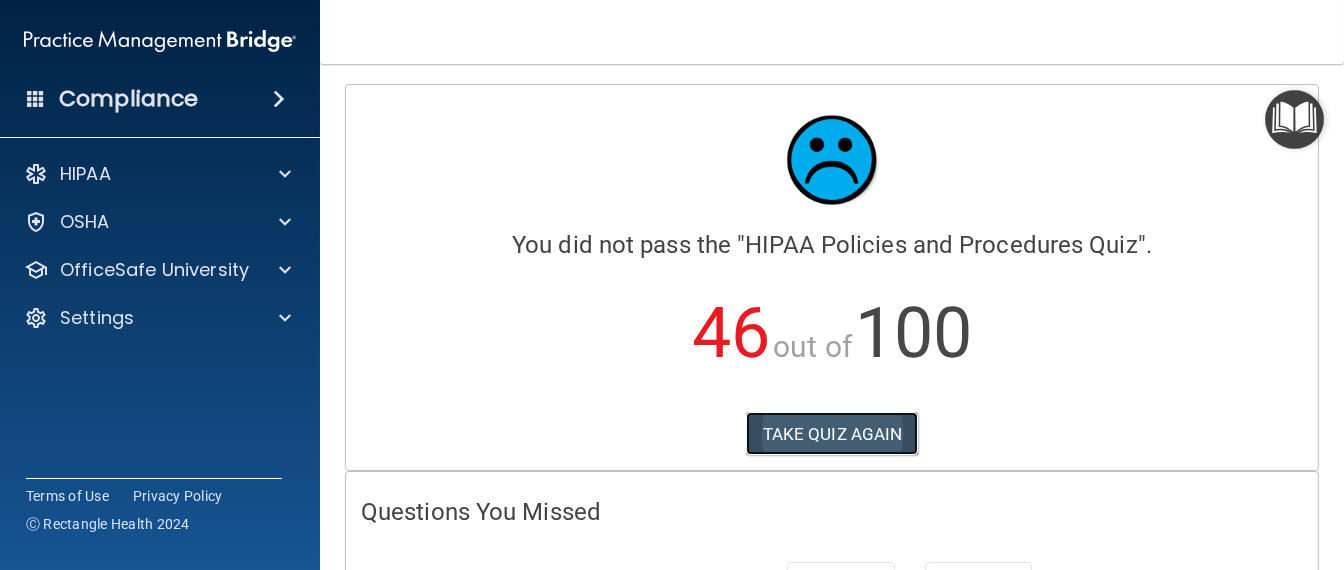 click on "TAKE QUIZ AGAIN" at bounding box center (832, 434) 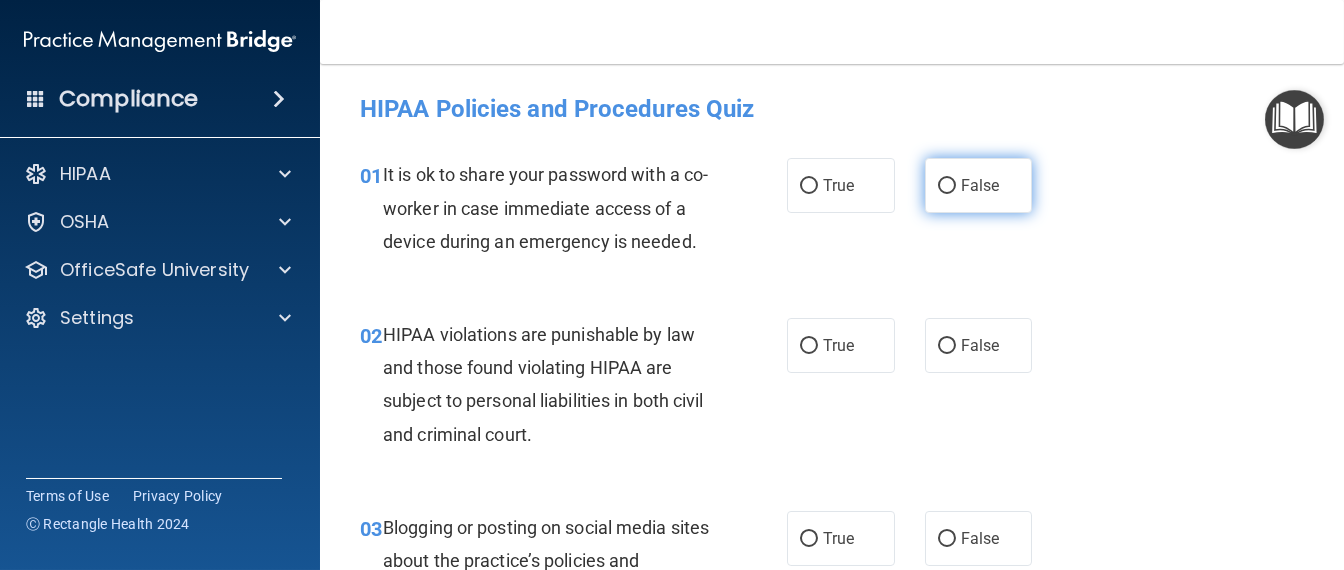 click on "False" at bounding box center [979, 185] 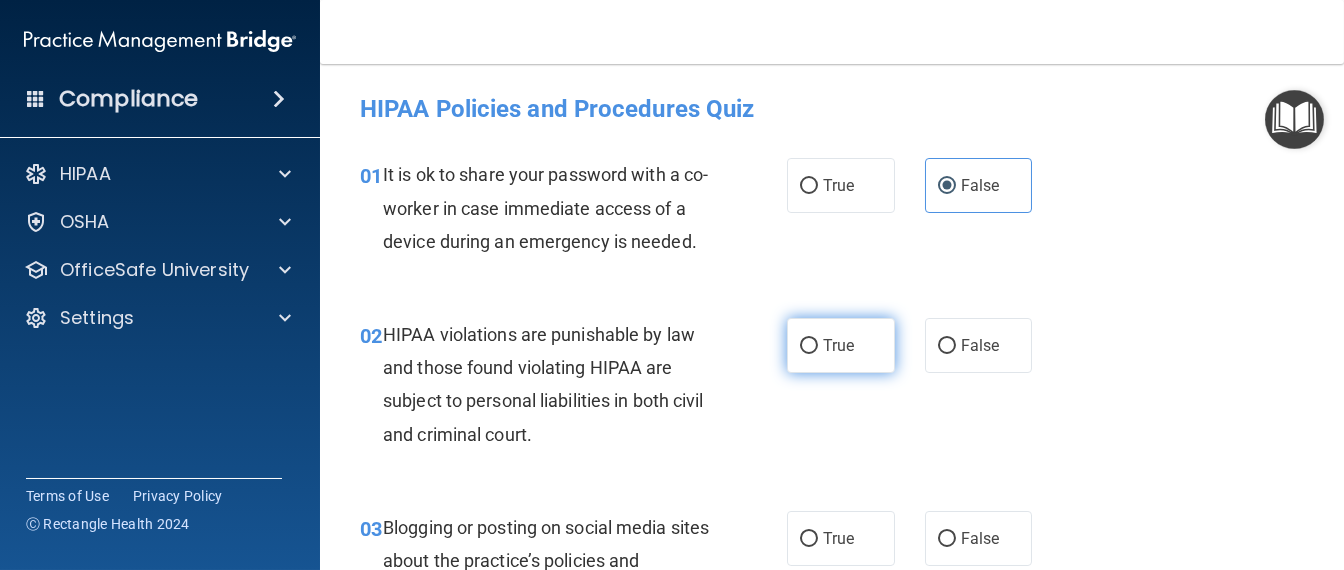 click on "True" at bounding box center (841, 345) 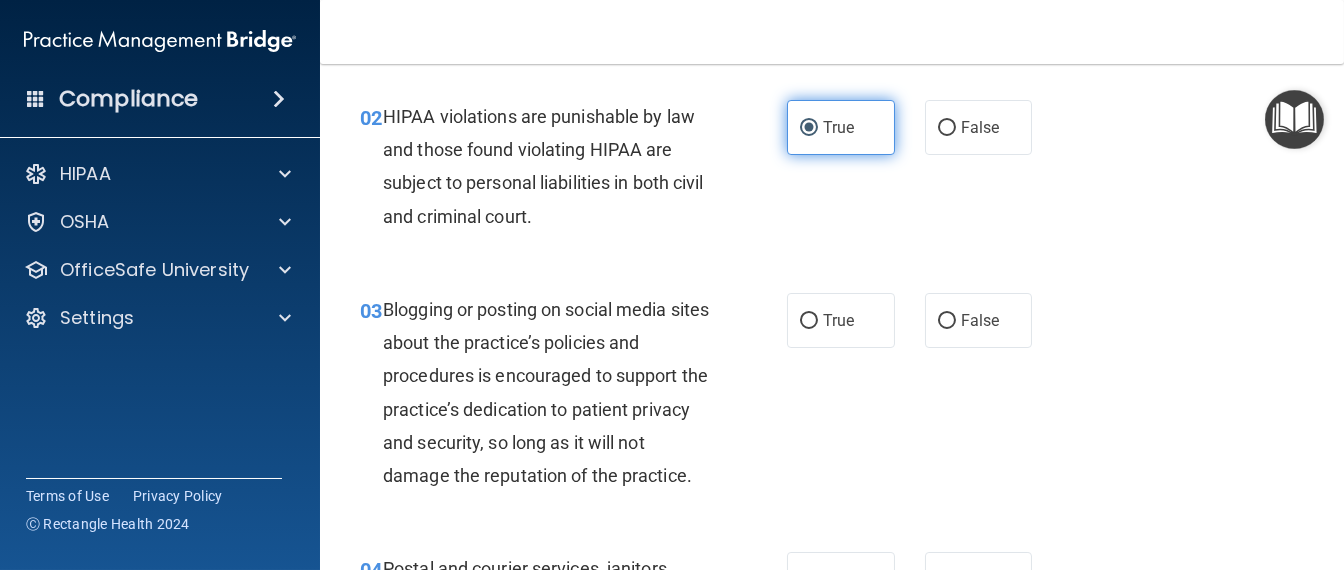 scroll, scrollTop: 249, scrollLeft: 0, axis: vertical 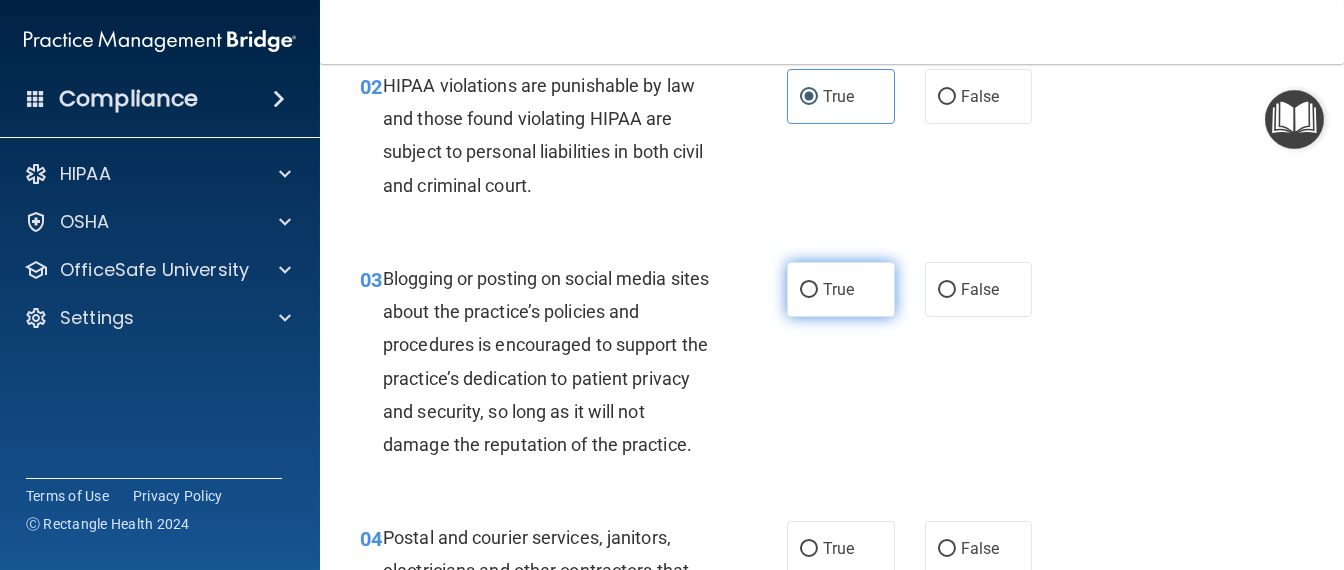 click on "True" at bounding box center (841, 289) 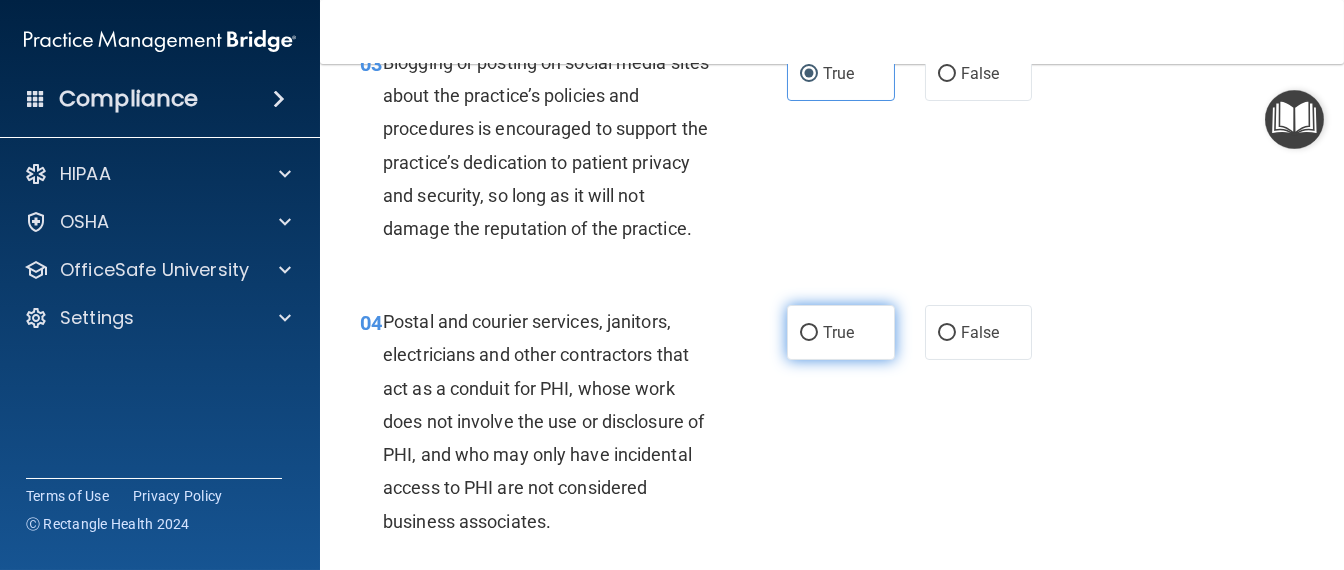scroll, scrollTop: 500, scrollLeft: 0, axis: vertical 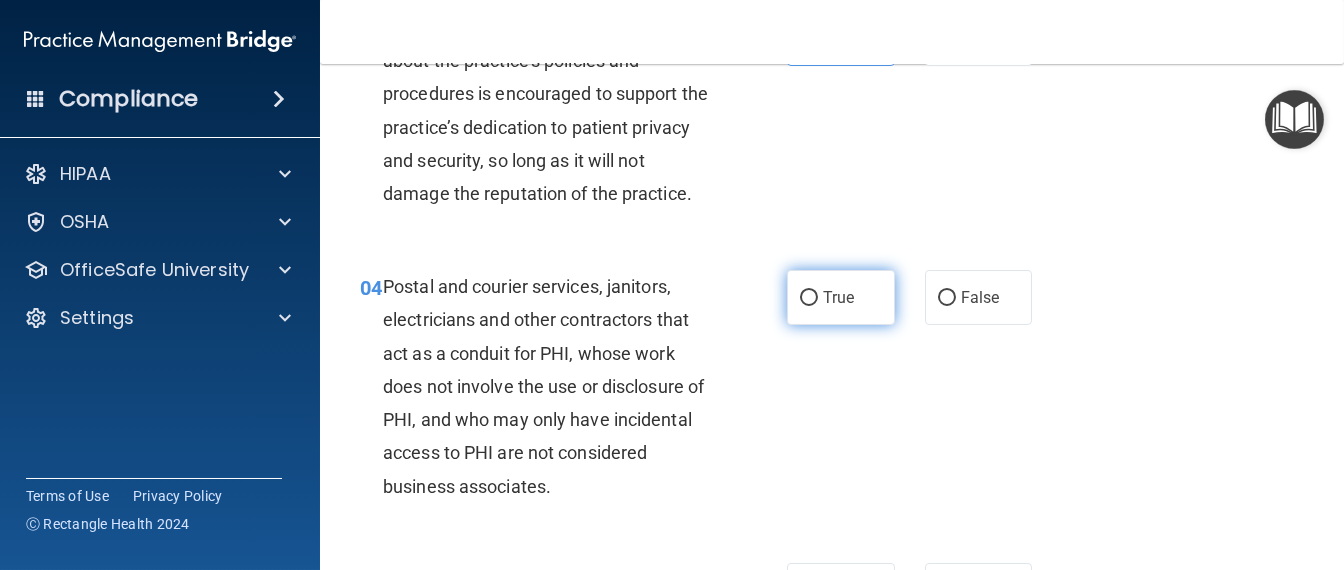 click on "True" at bounding box center [841, 297] 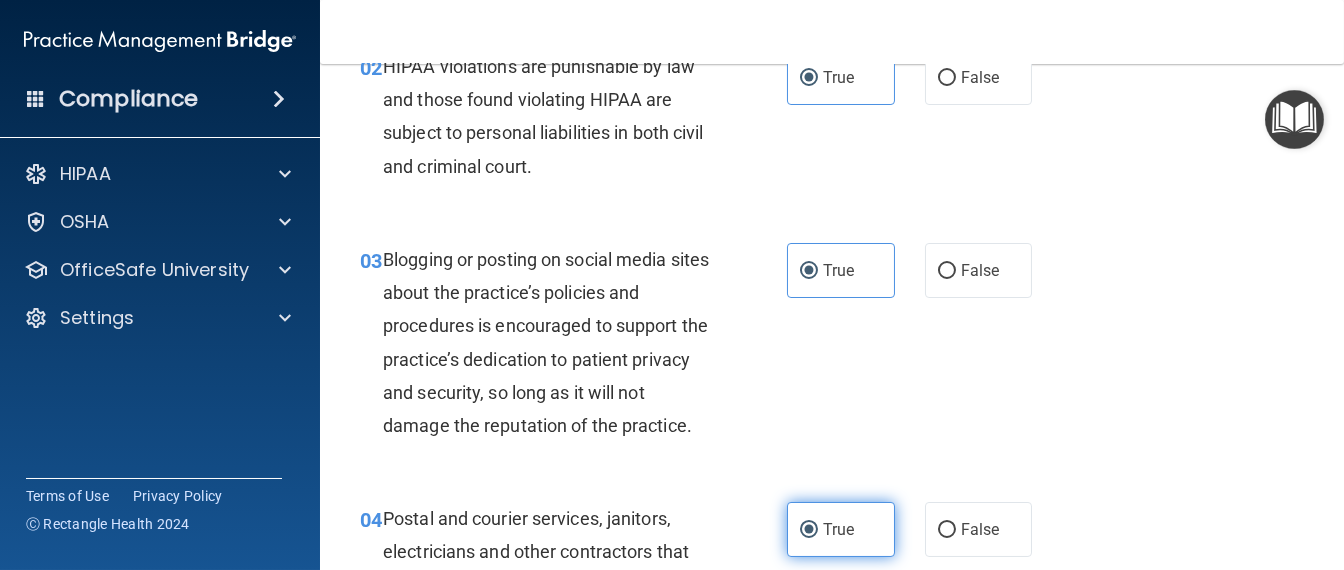 scroll, scrollTop: 249, scrollLeft: 0, axis: vertical 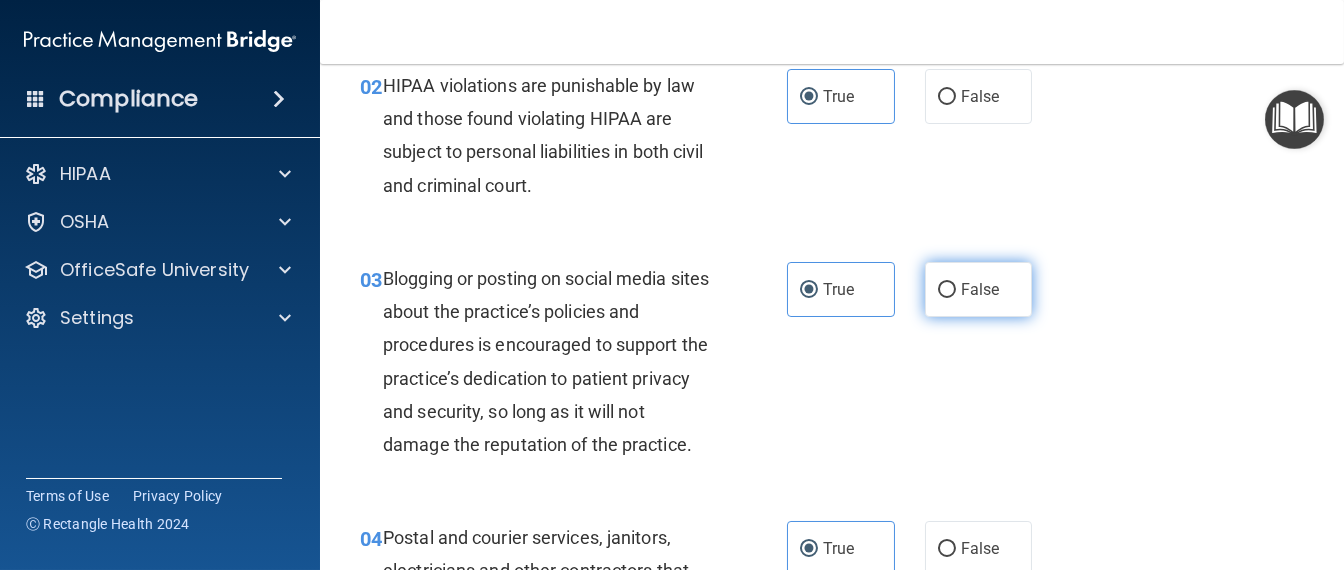 click on "False" at bounding box center (980, 289) 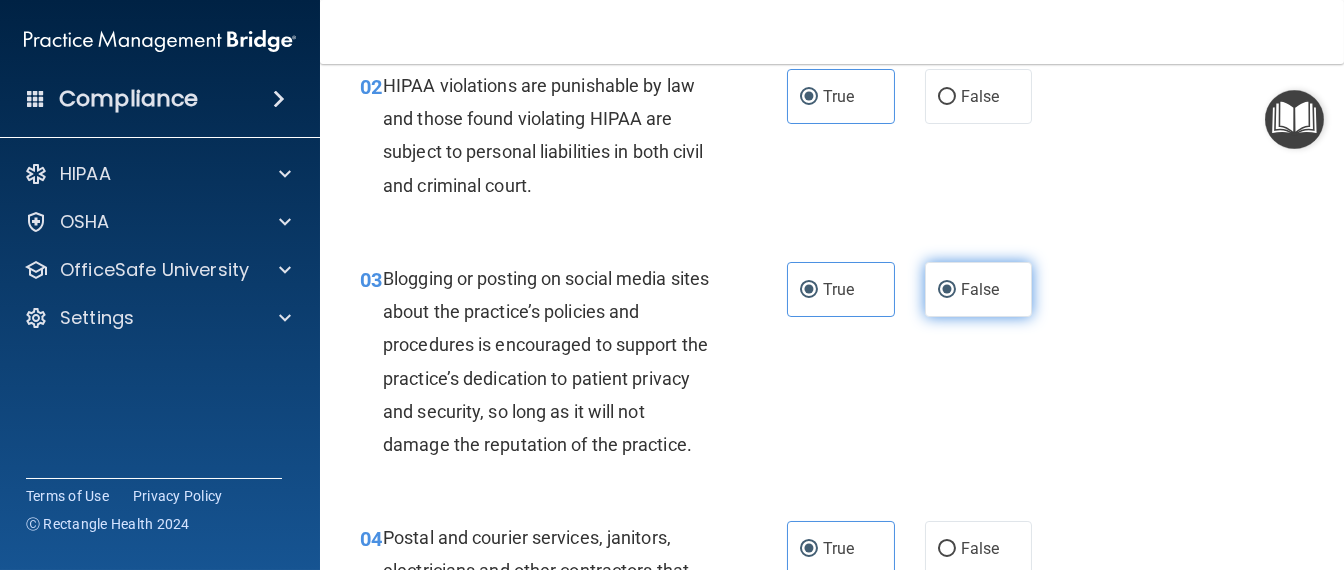 radio on "false" 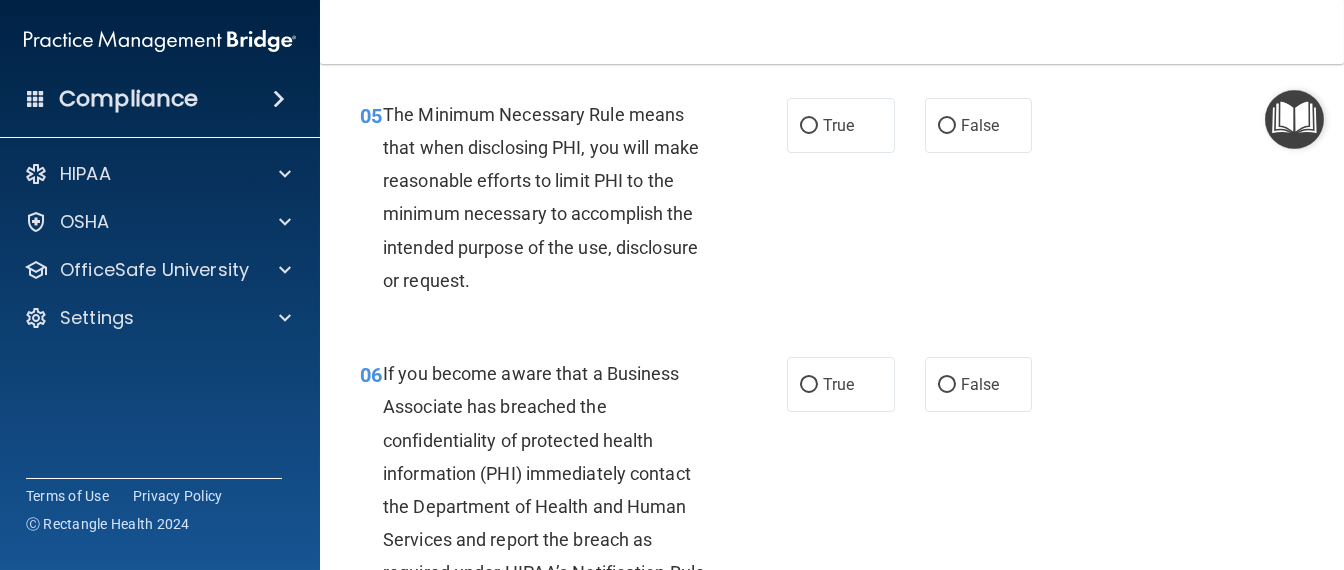 scroll, scrollTop: 1000, scrollLeft: 0, axis: vertical 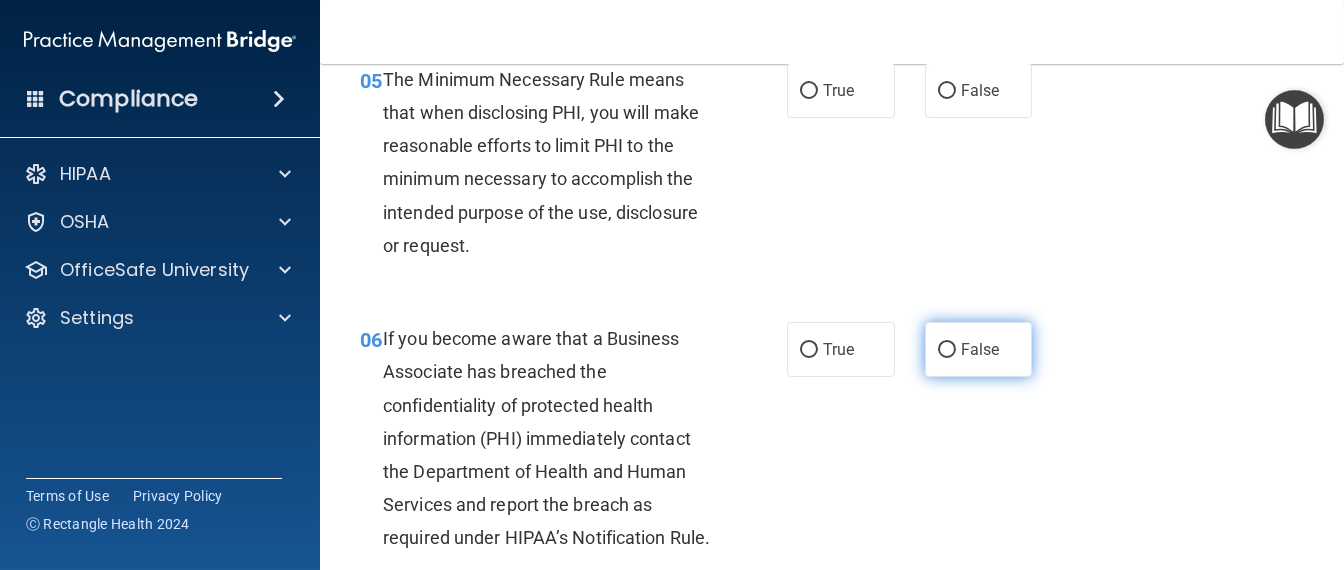 click on "False" at bounding box center (947, 350) 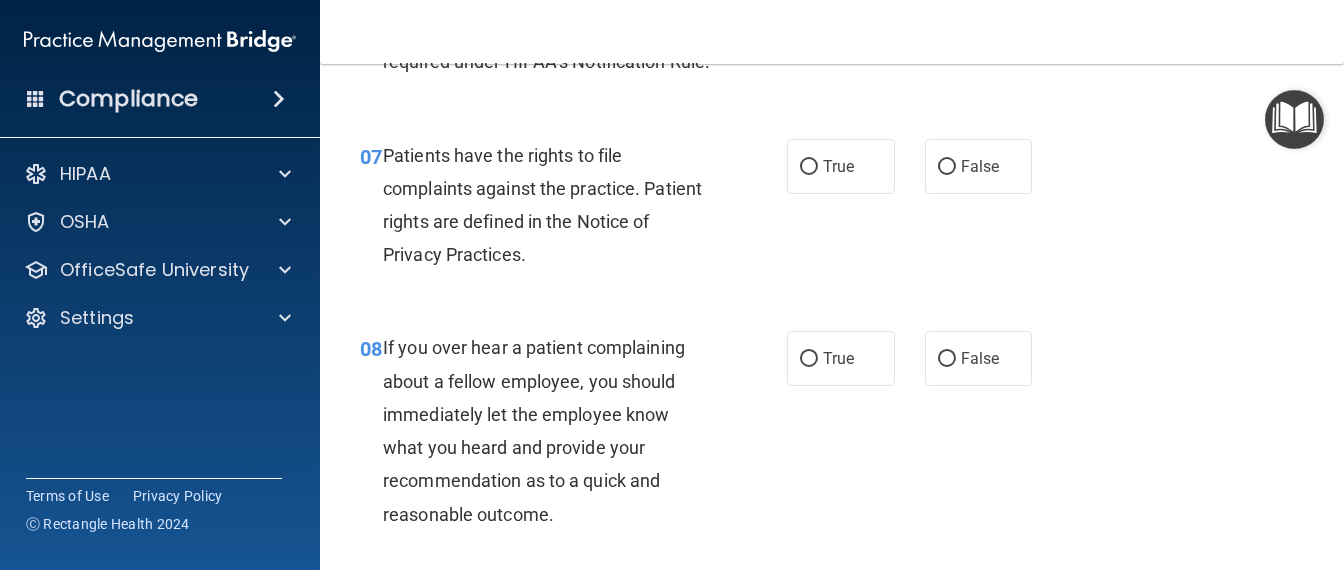 scroll, scrollTop: 1500, scrollLeft: 0, axis: vertical 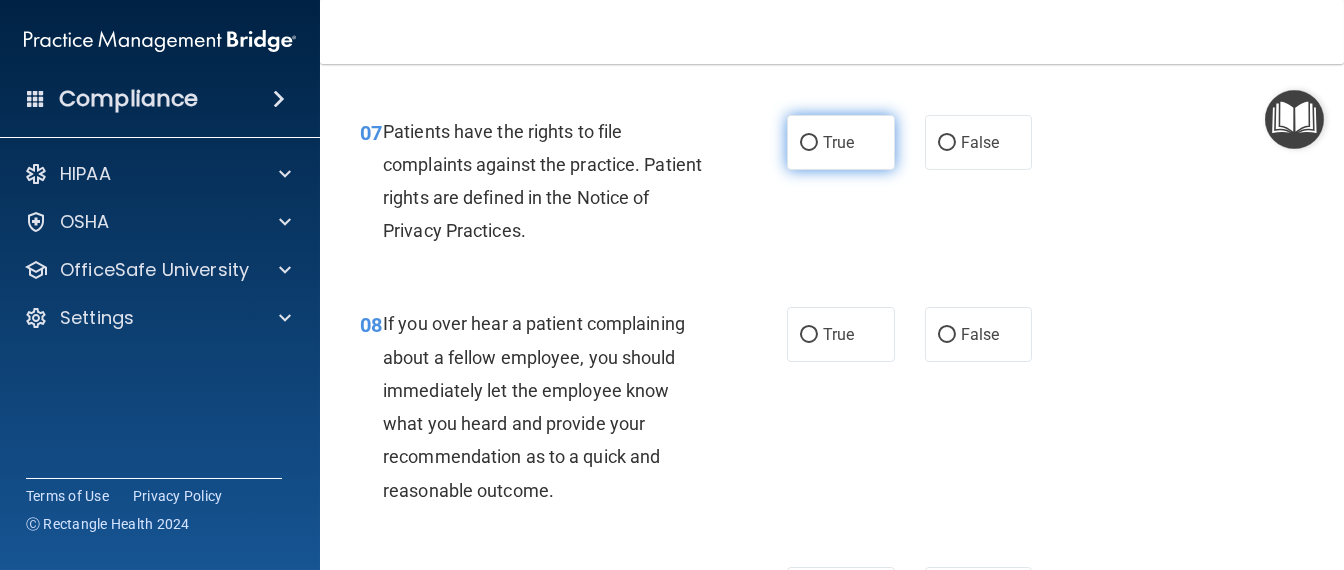 click on "True" at bounding box center [841, 142] 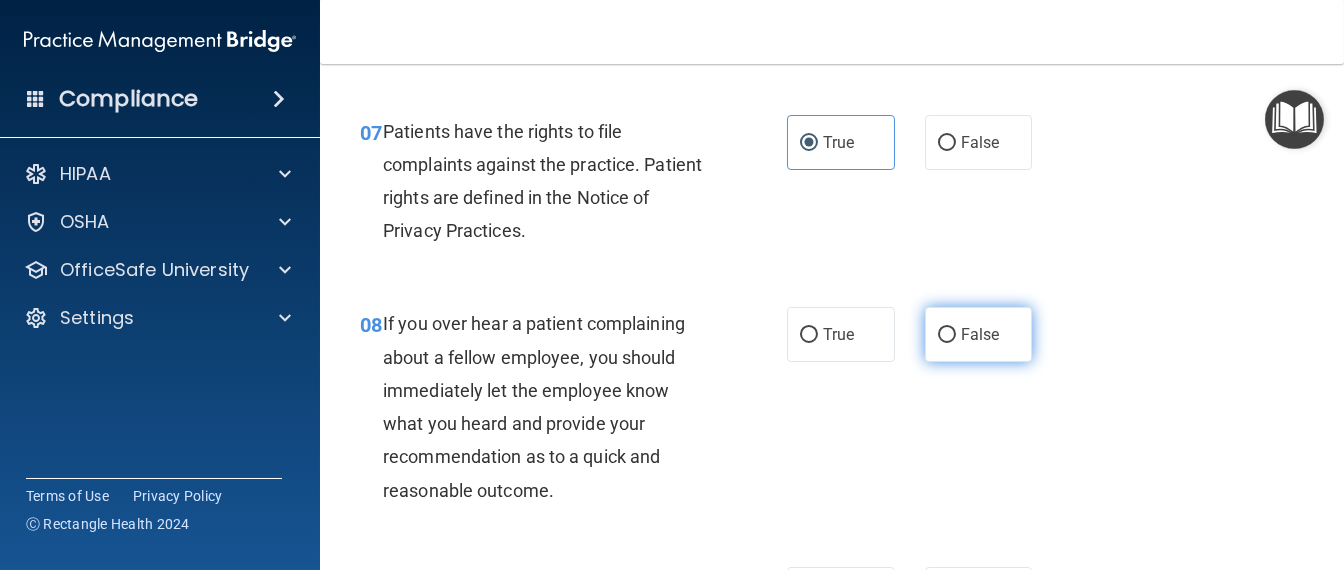 click on "False" at bounding box center [980, 334] 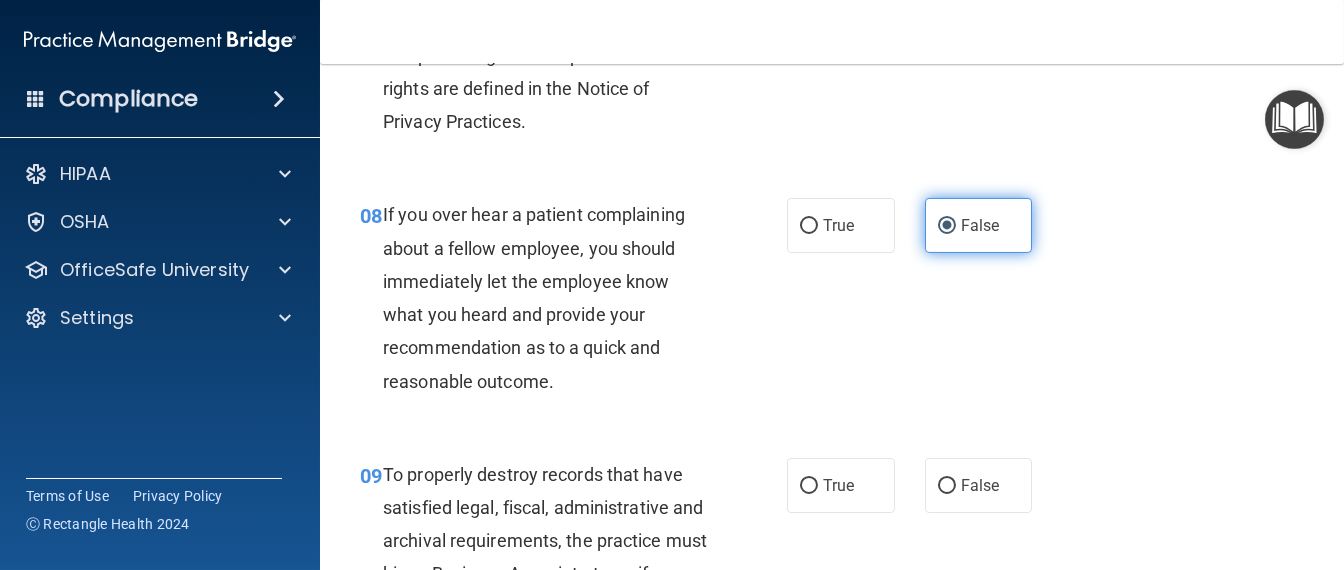 scroll, scrollTop: 1749, scrollLeft: 0, axis: vertical 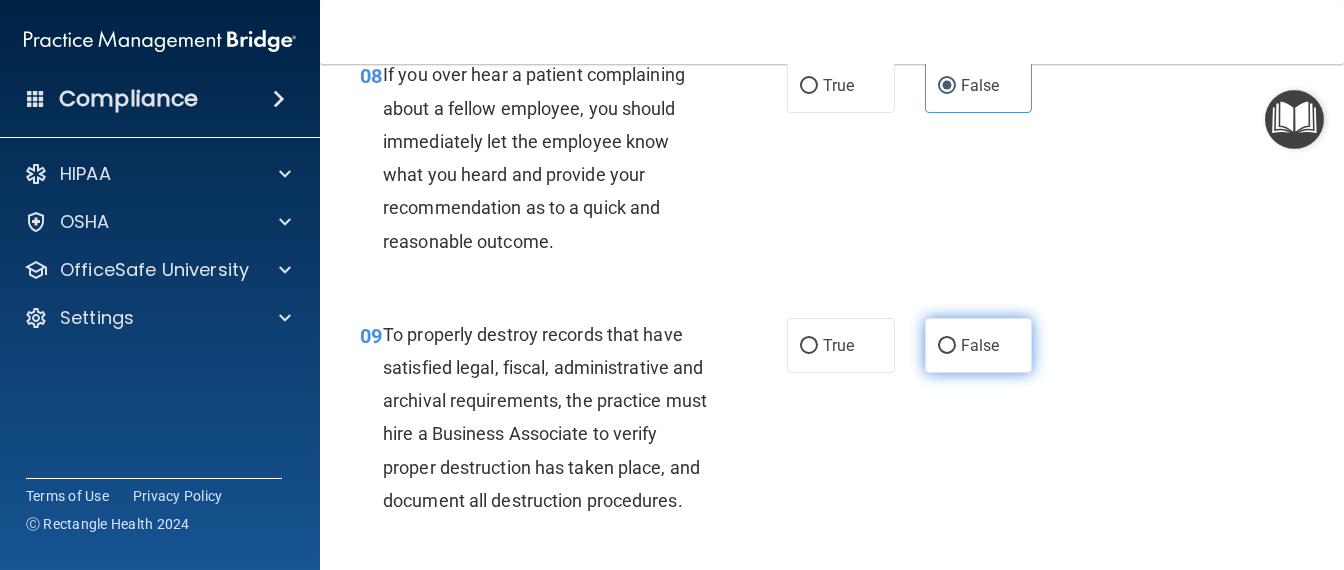 click on "False" at bounding box center (980, 345) 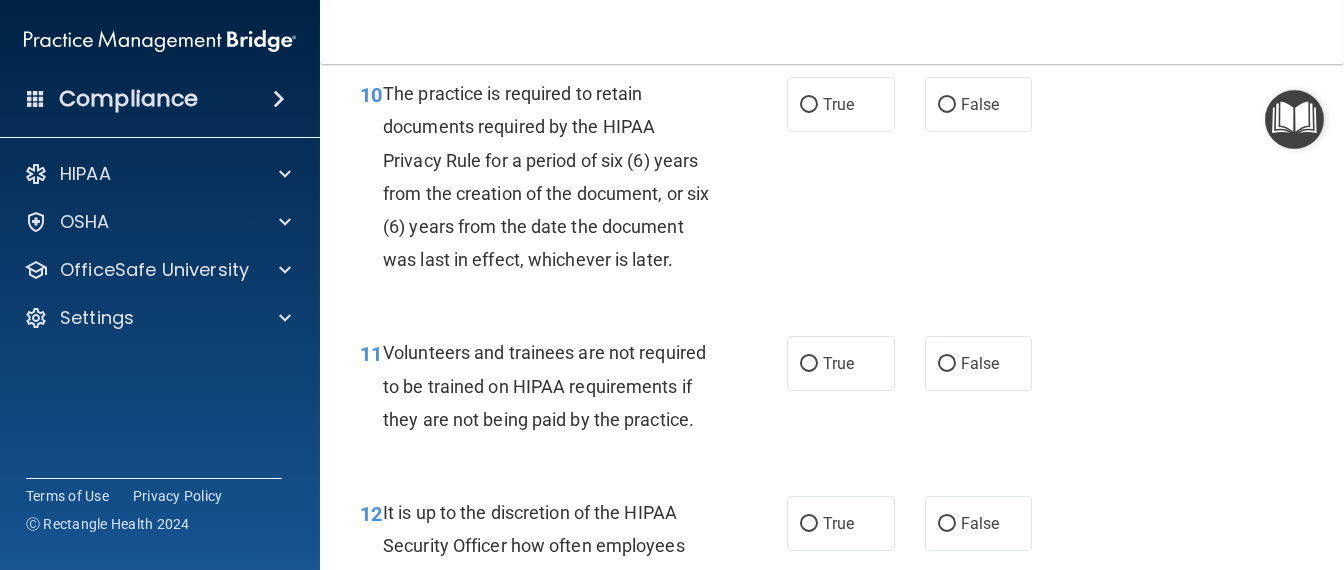 scroll, scrollTop: 2500, scrollLeft: 0, axis: vertical 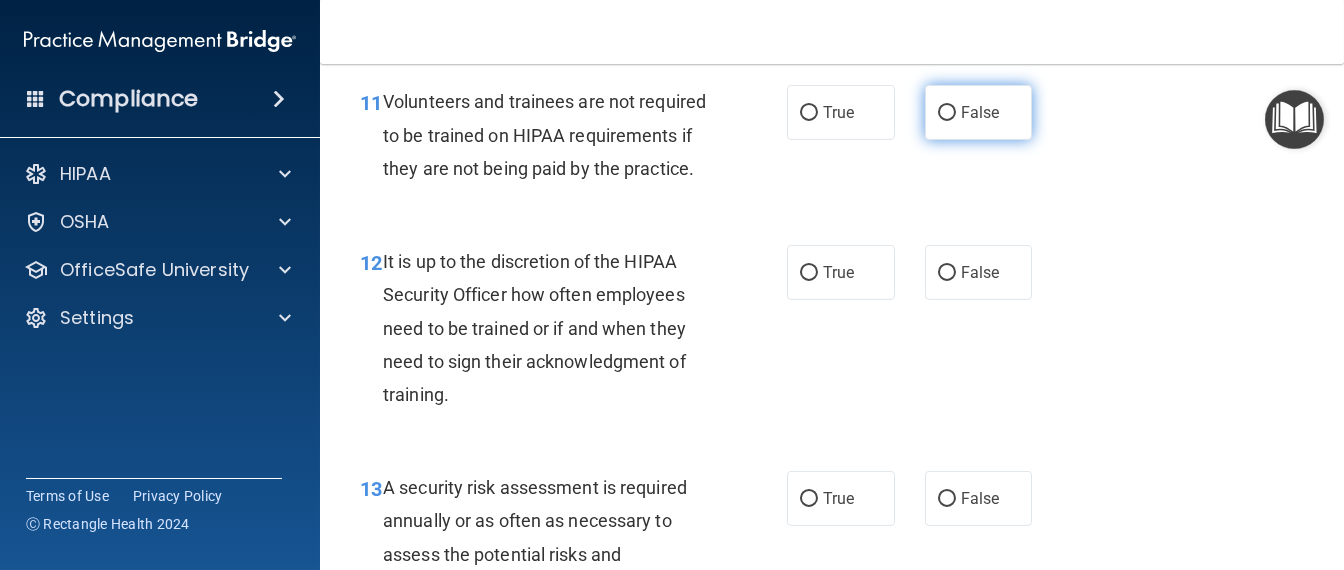 click on "False" at bounding box center [979, 112] 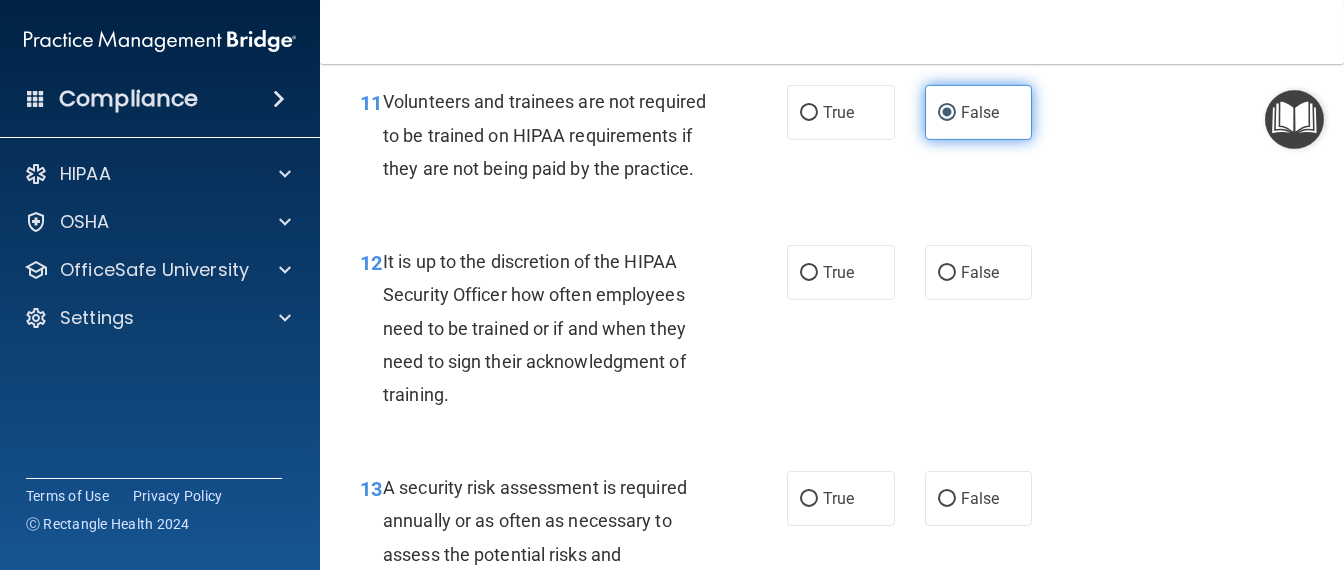 scroll, scrollTop: 2625, scrollLeft: 0, axis: vertical 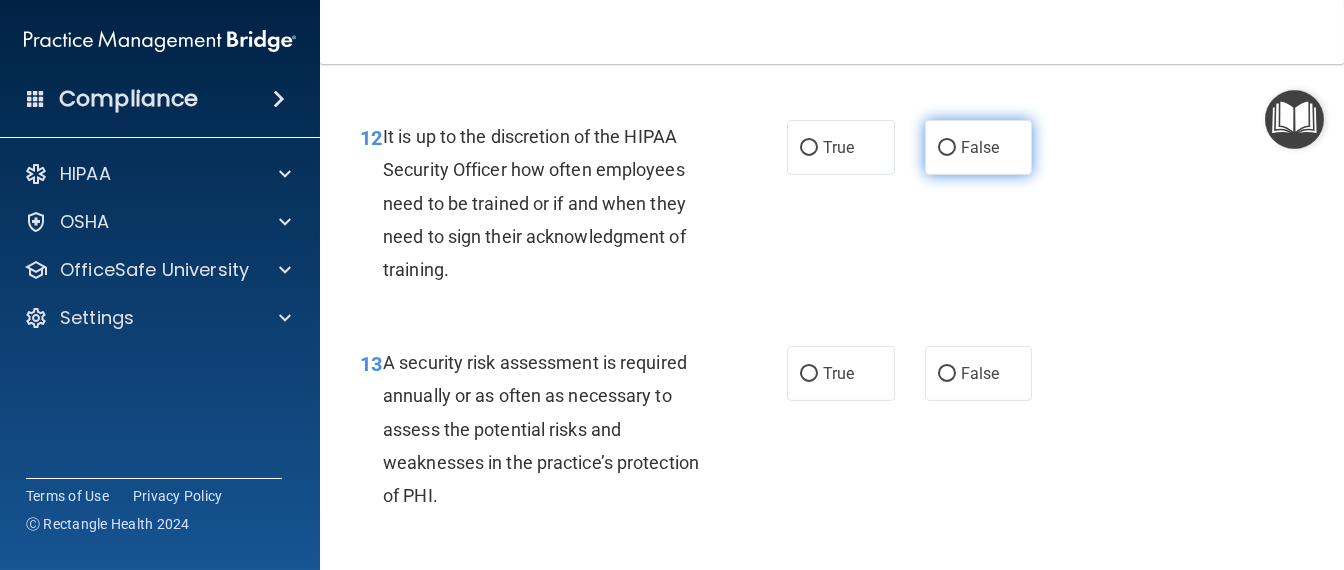 click on "False" at bounding box center [979, 147] 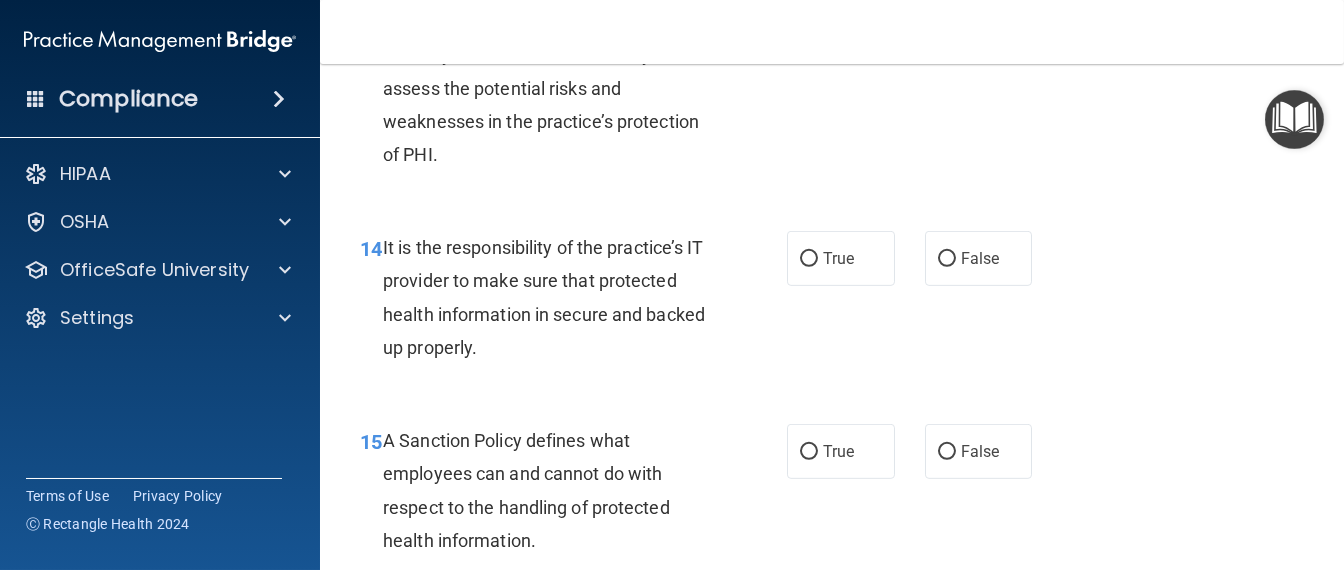 scroll, scrollTop: 3000, scrollLeft: 0, axis: vertical 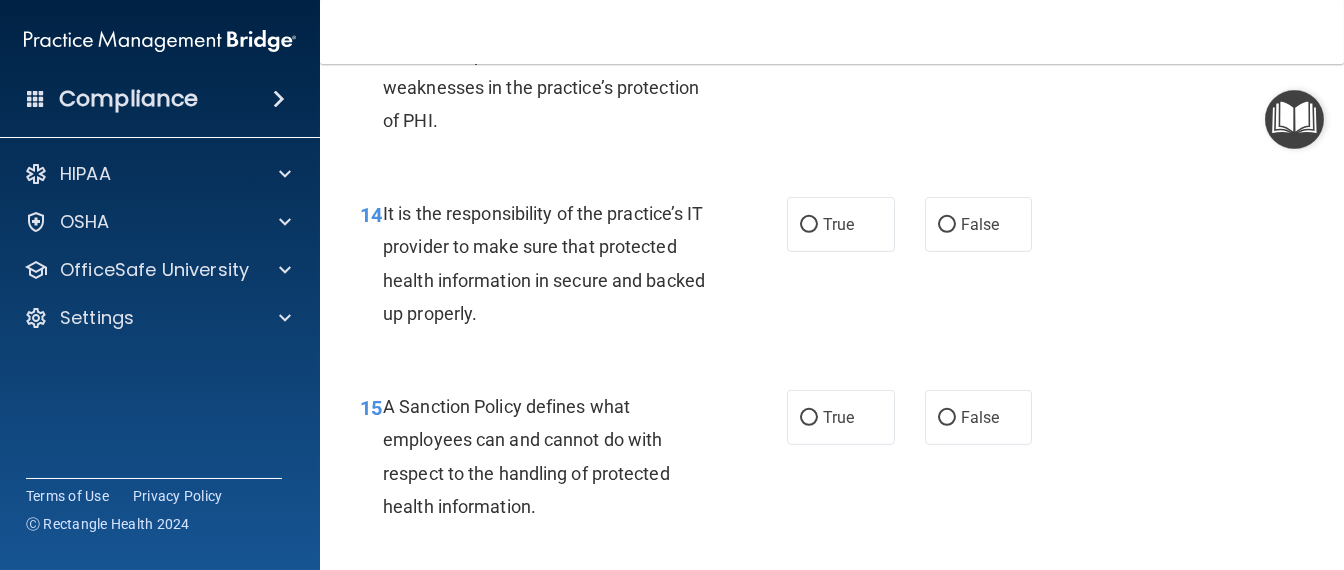 click on "True" at bounding box center (809, -1) 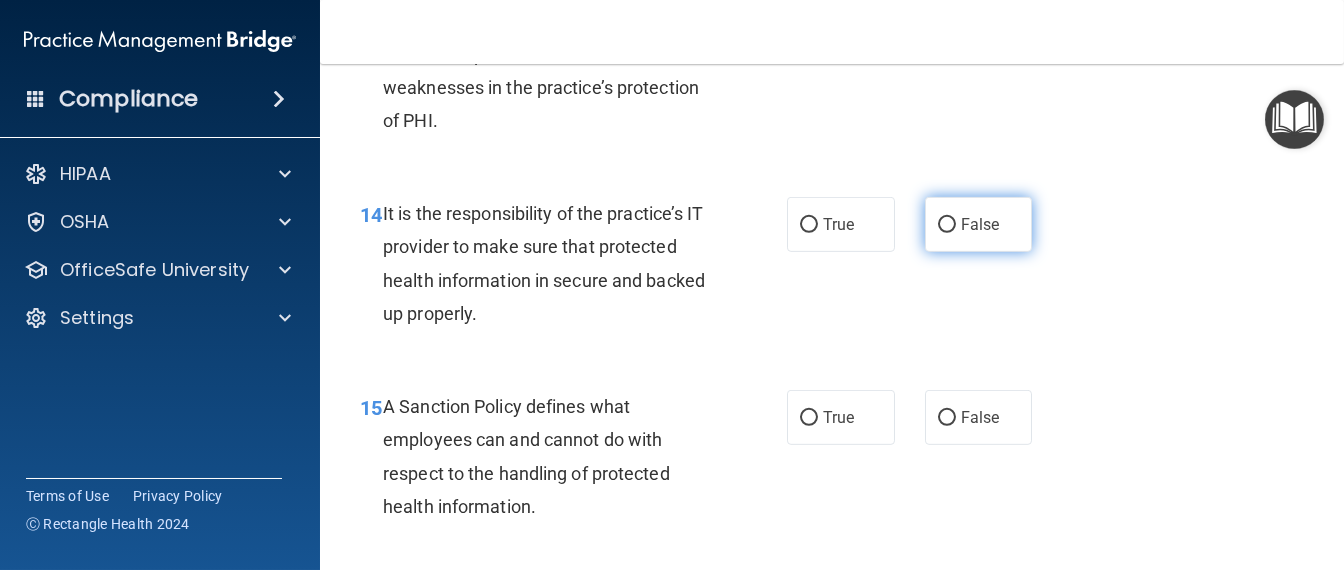 click on "False" at bounding box center (947, 225) 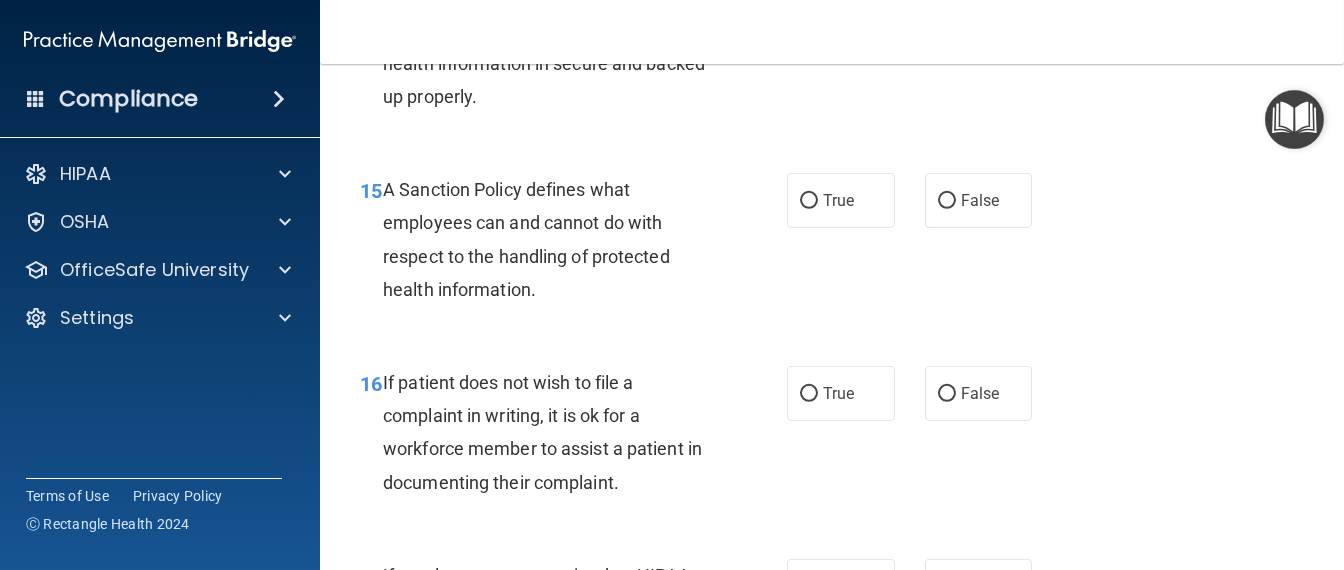 scroll, scrollTop: 3249, scrollLeft: 0, axis: vertical 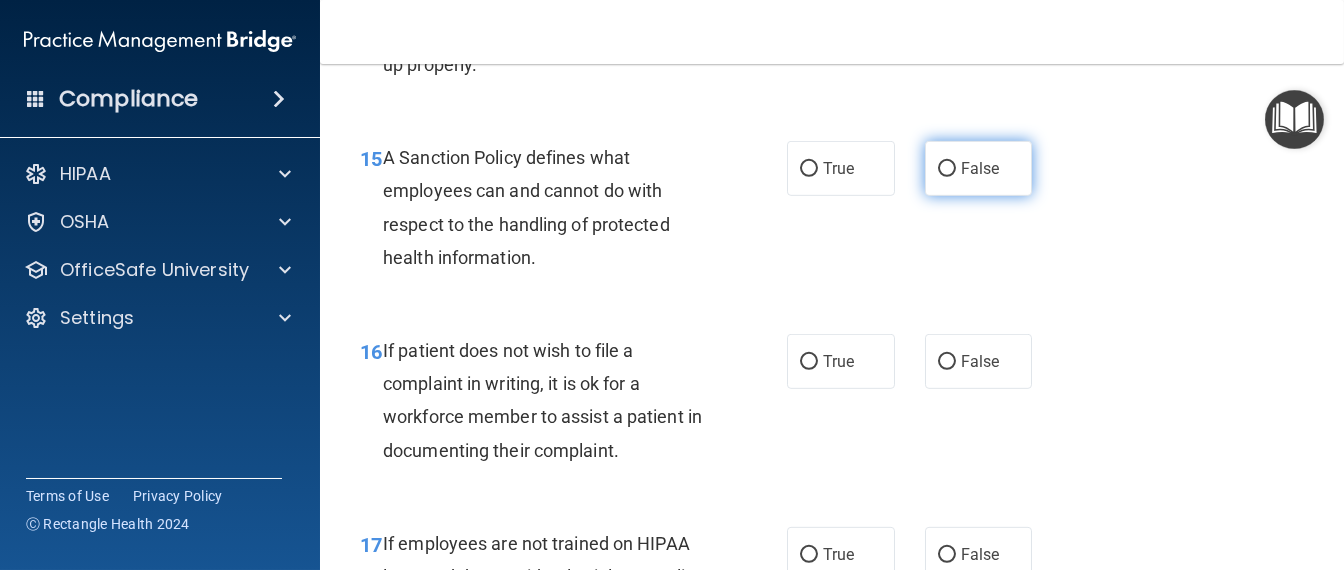 click on "False" at bounding box center [979, 168] 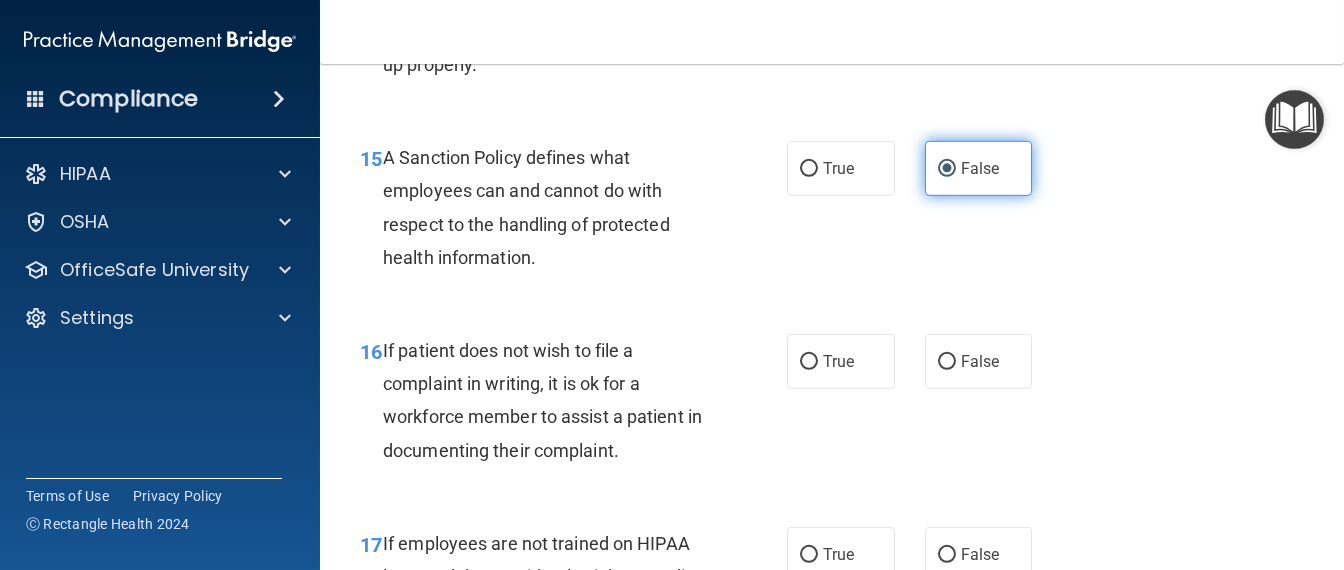 scroll, scrollTop: 3374, scrollLeft: 0, axis: vertical 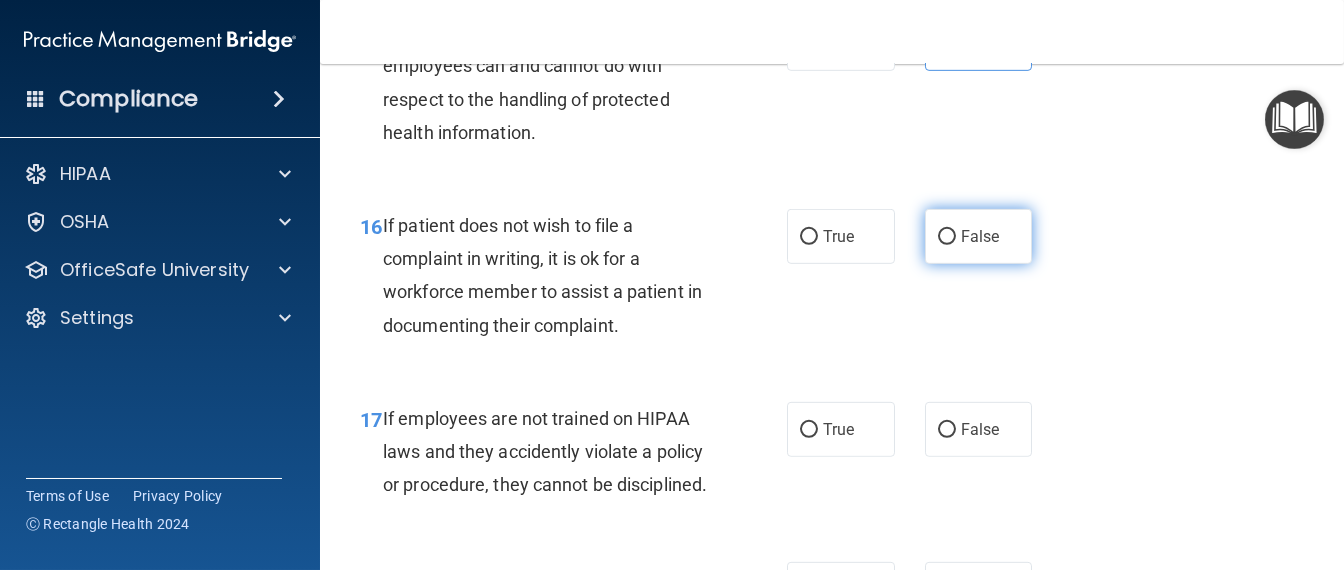 click on "False" at bounding box center [947, 237] 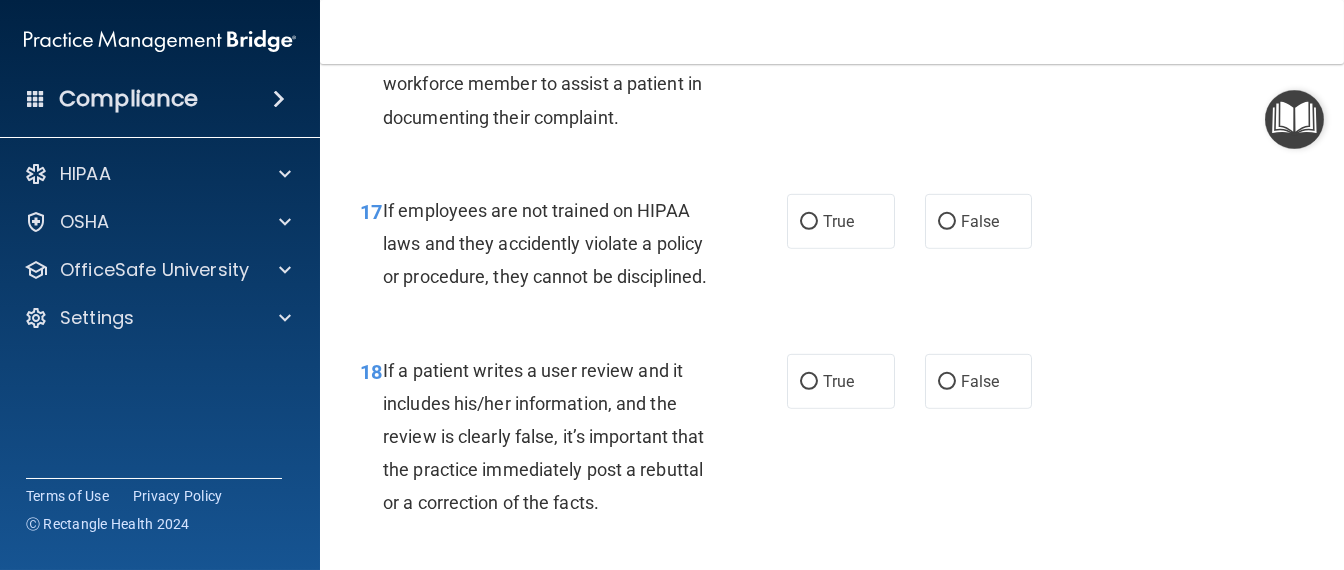scroll, scrollTop: 3625, scrollLeft: 0, axis: vertical 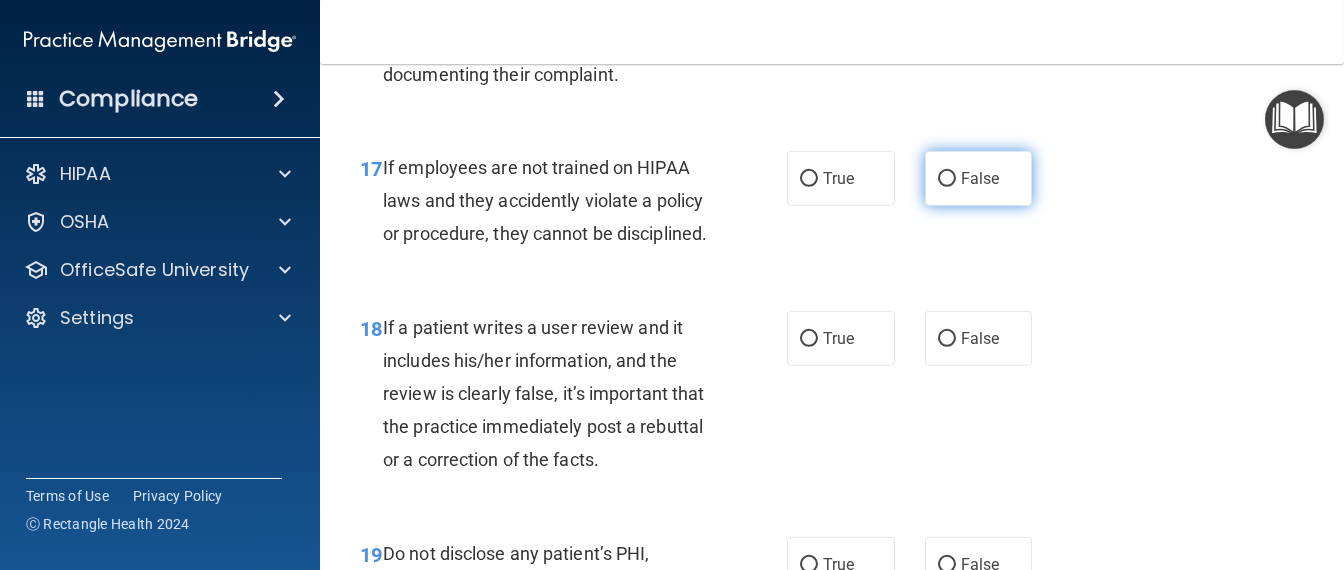 click on "False" at bounding box center (979, 178) 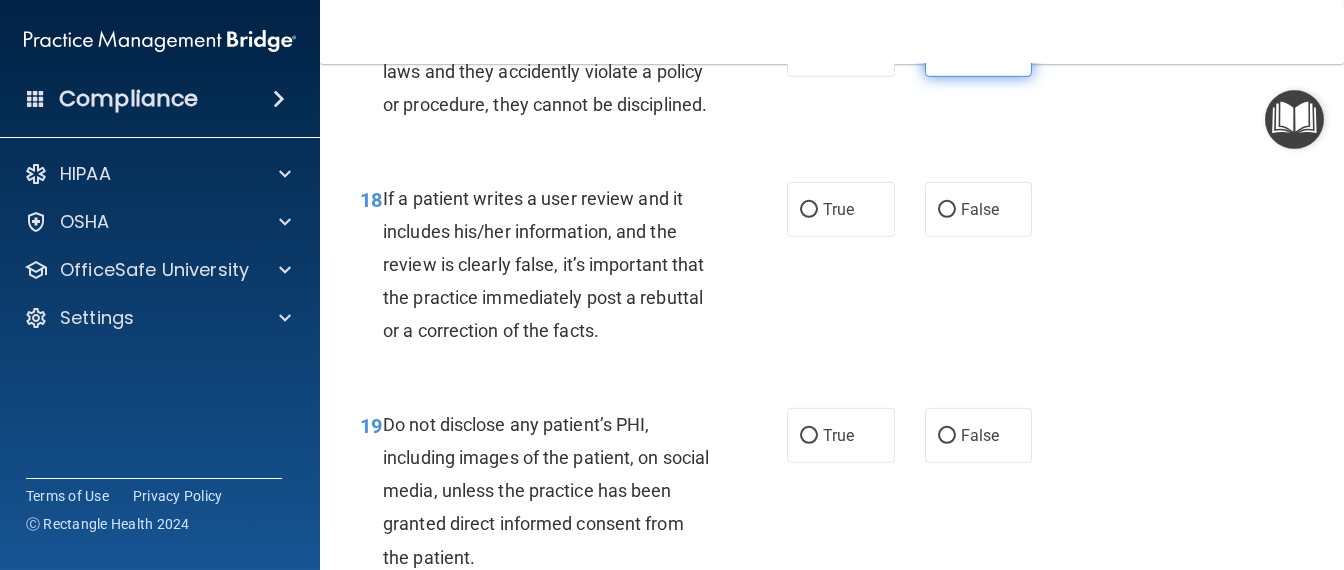 scroll, scrollTop: 3874, scrollLeft: 0, axis: vertical 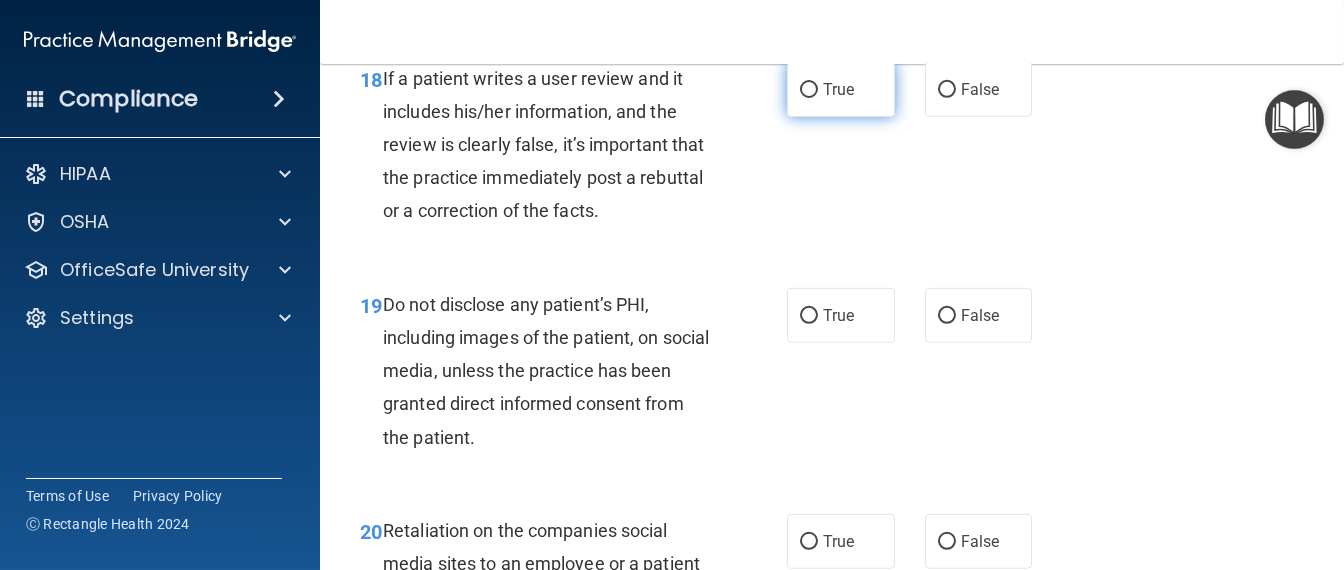 click on "True" at bounding box center [841, 89] 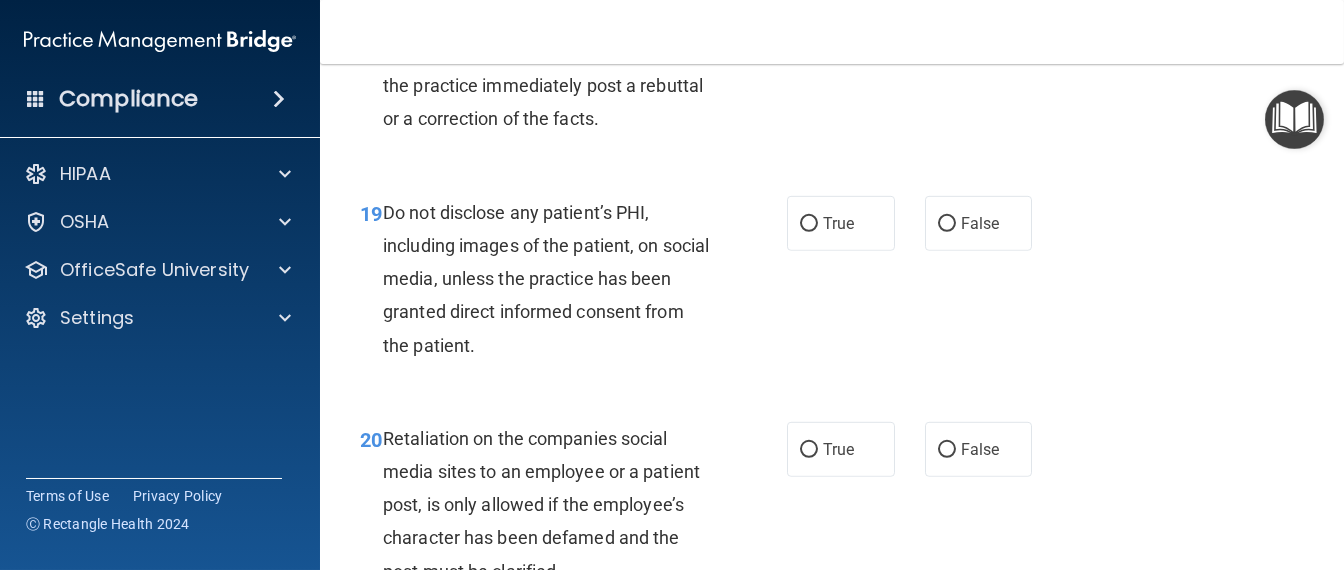 scroll, scrollTop: 4000, scrollLeft: 0, axis: vertical 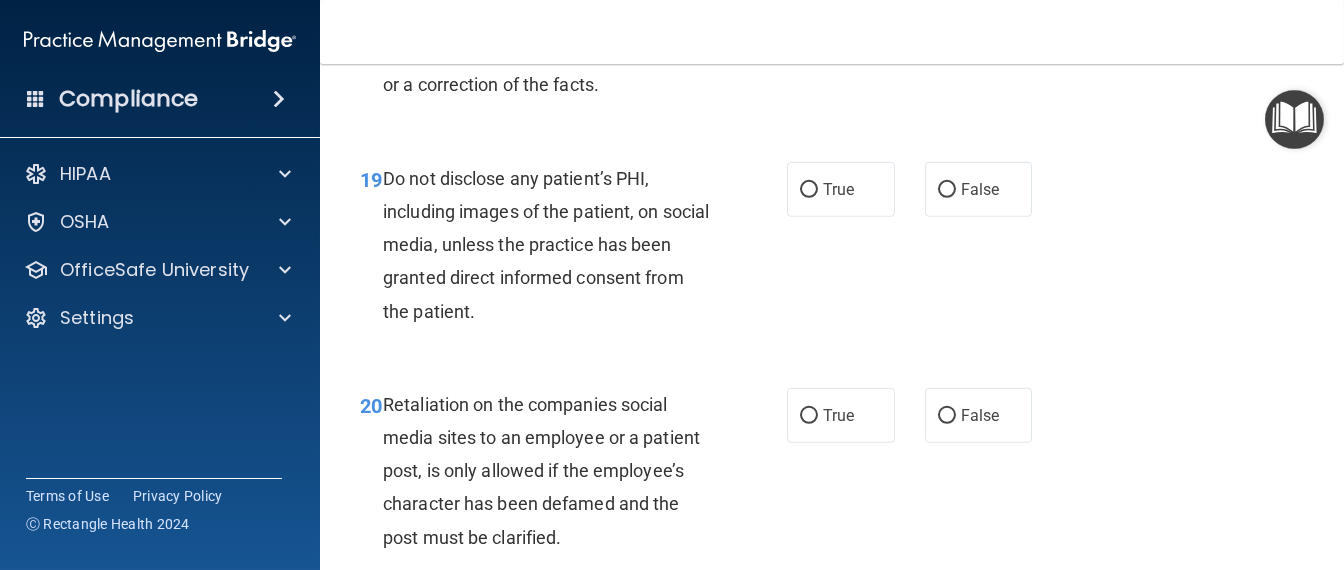 click on "False" at bounding box center (979, -37) 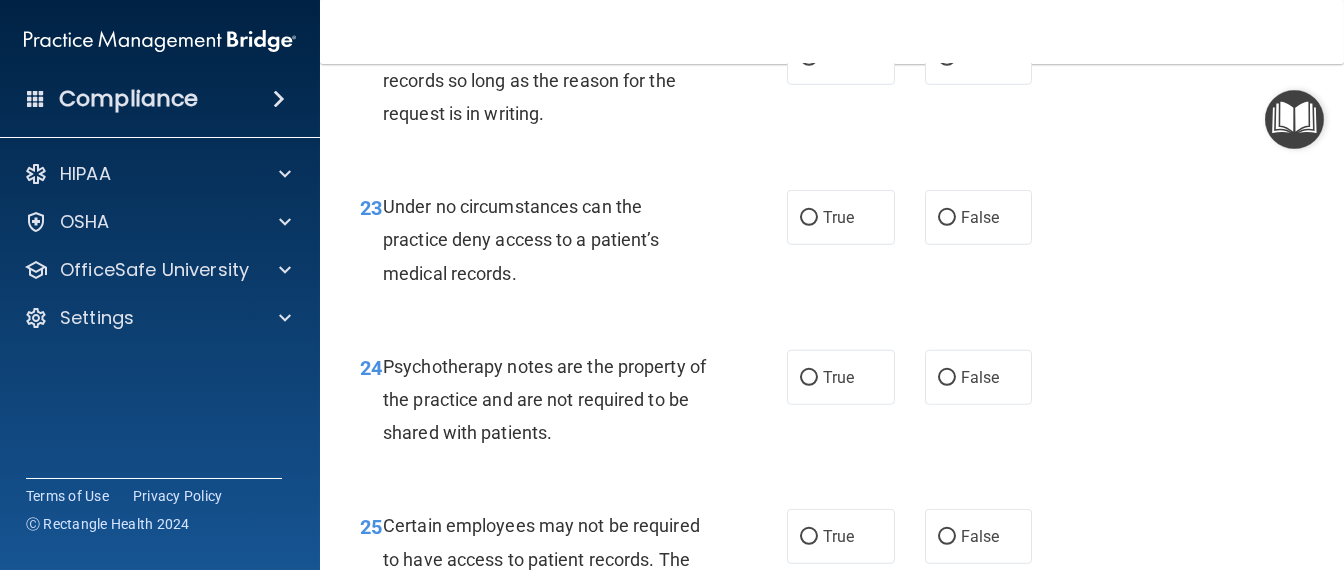 scroll, scrollTop: 4749, scrollLeft: 0, axis: vertical 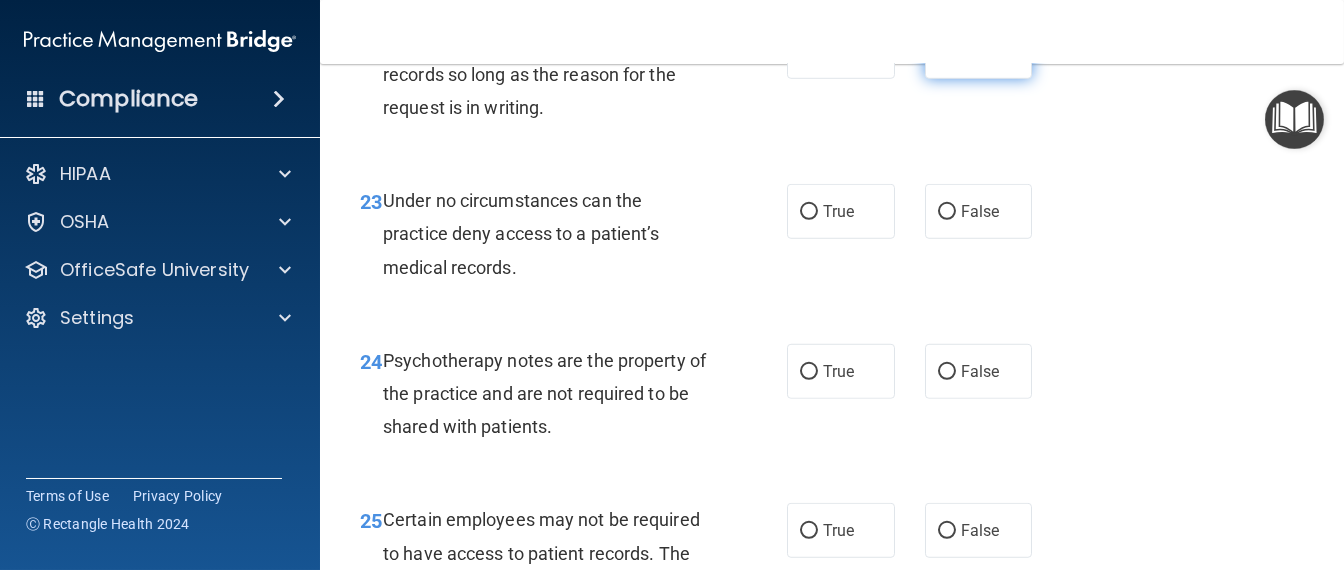 click on "False" at bounding box center [979, 51] 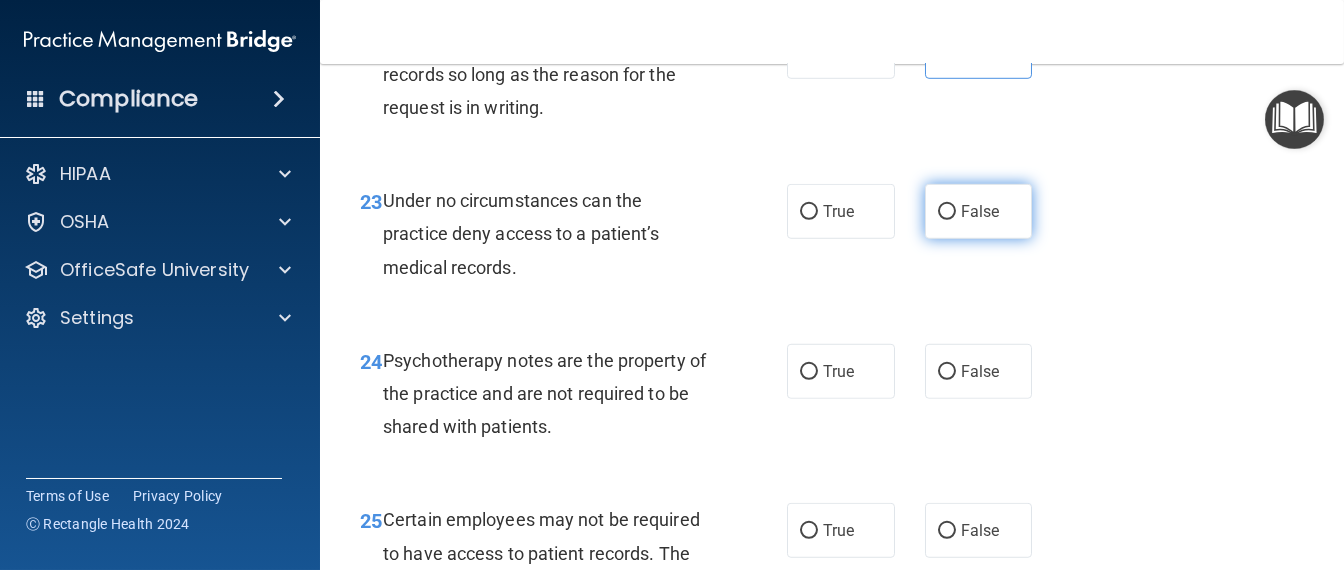 click on "False" at bounding box center [979, 211] 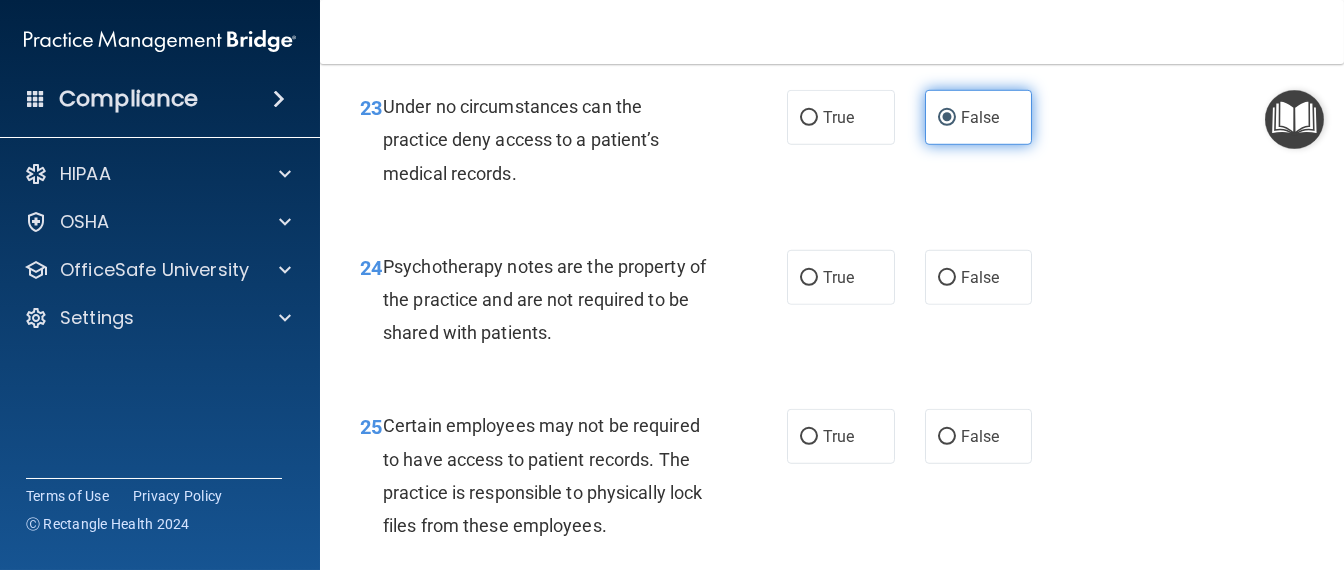scroll, scrollTop: 4874, scrollLeft: 0, axis: vertical 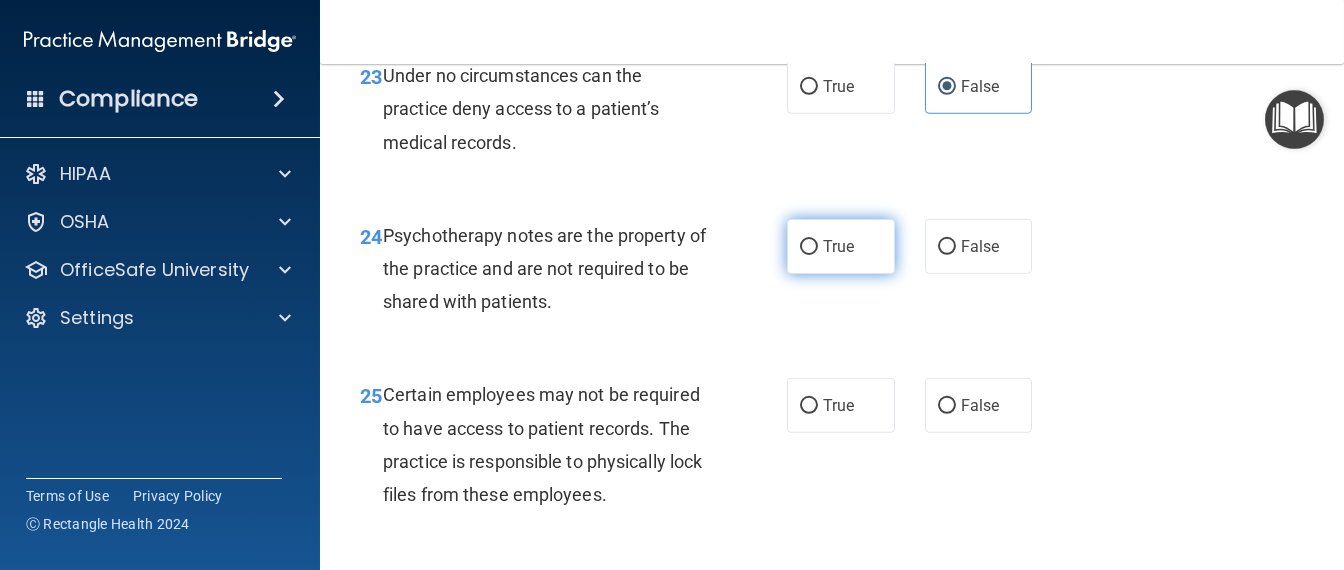click on "True" at bounding box center (838, 246) 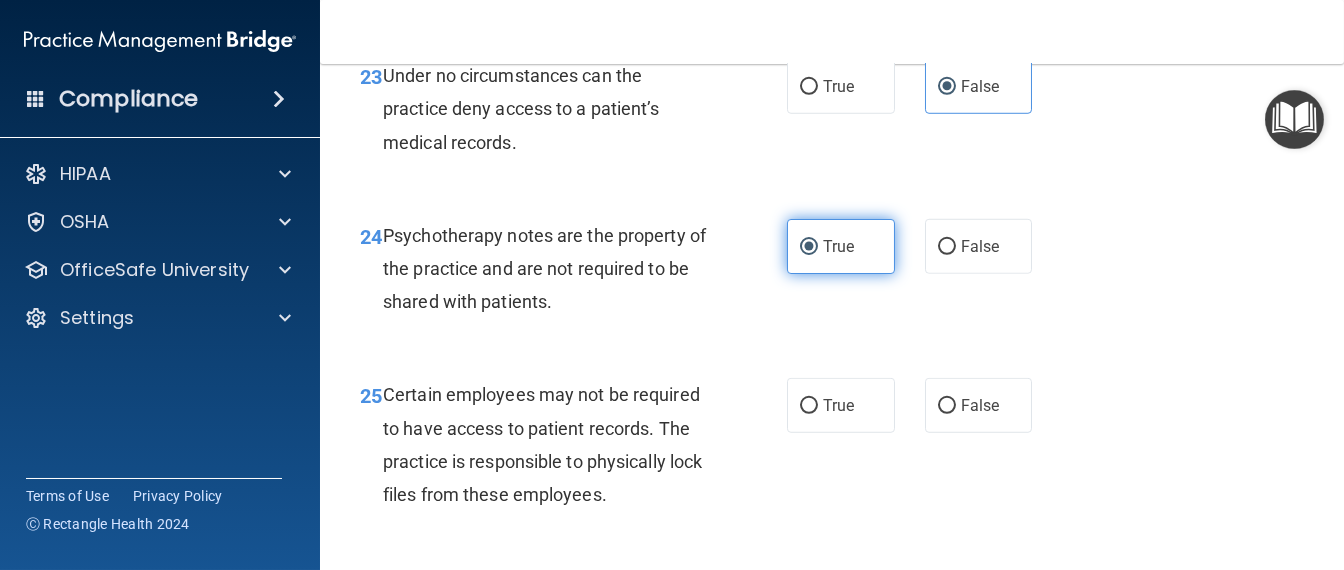 click on "True" at bounding box center [841, 246] 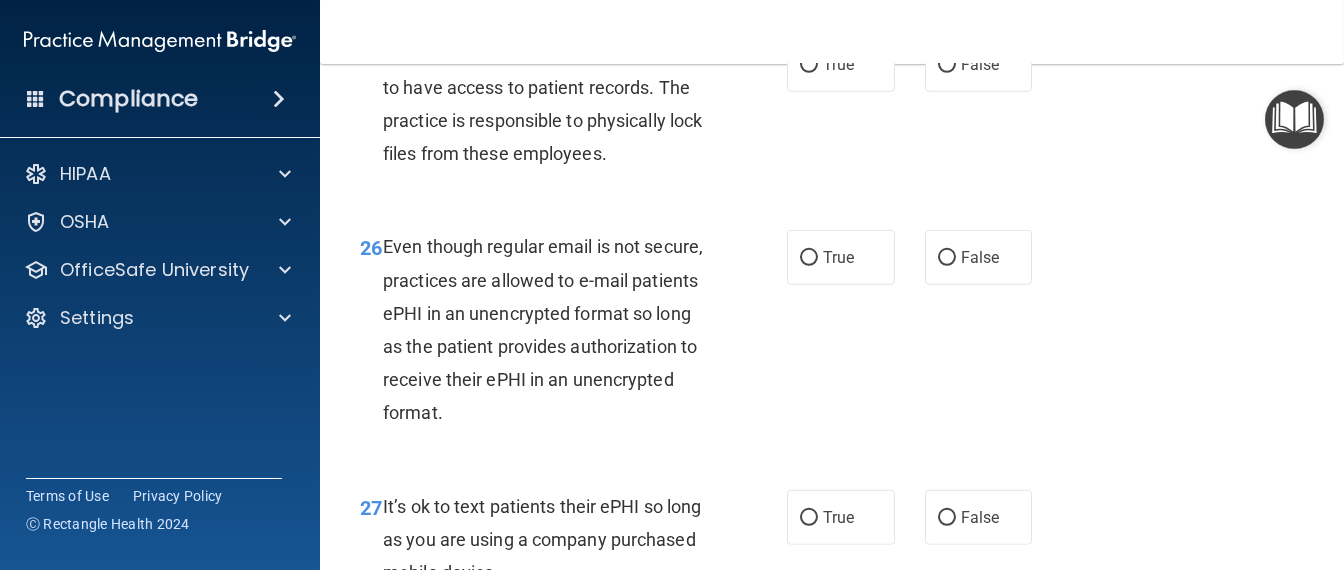 scroll, scrollTop: 5249, scrollLeft: 0, axis: vertical 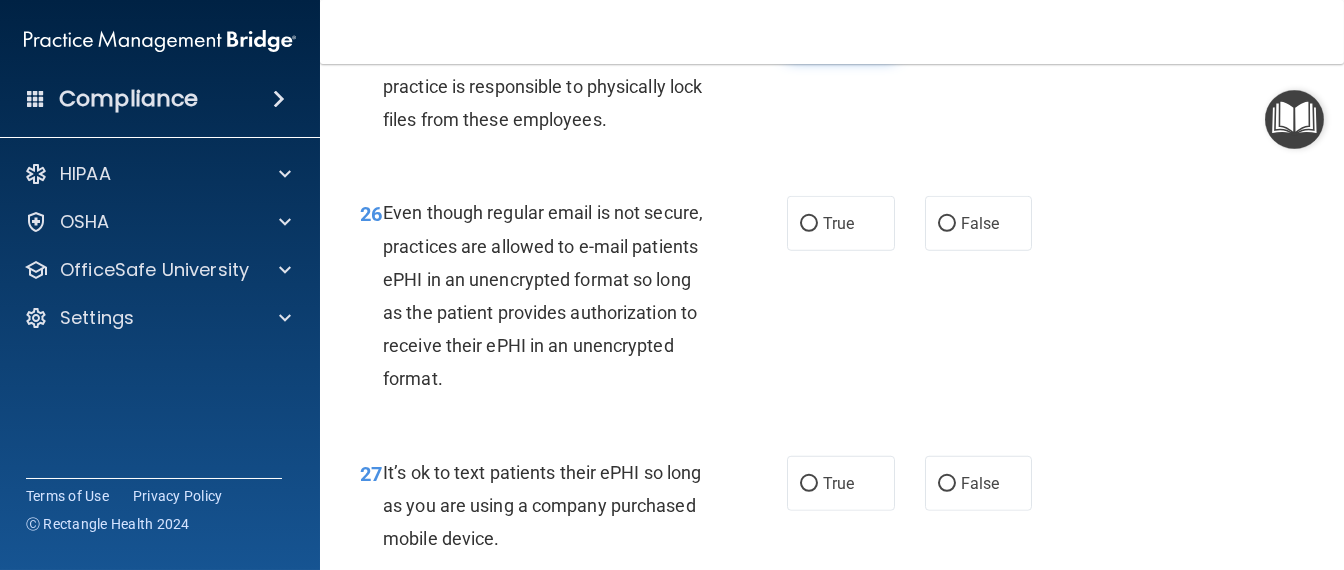 click on "True" at bounding box center [838, 30] 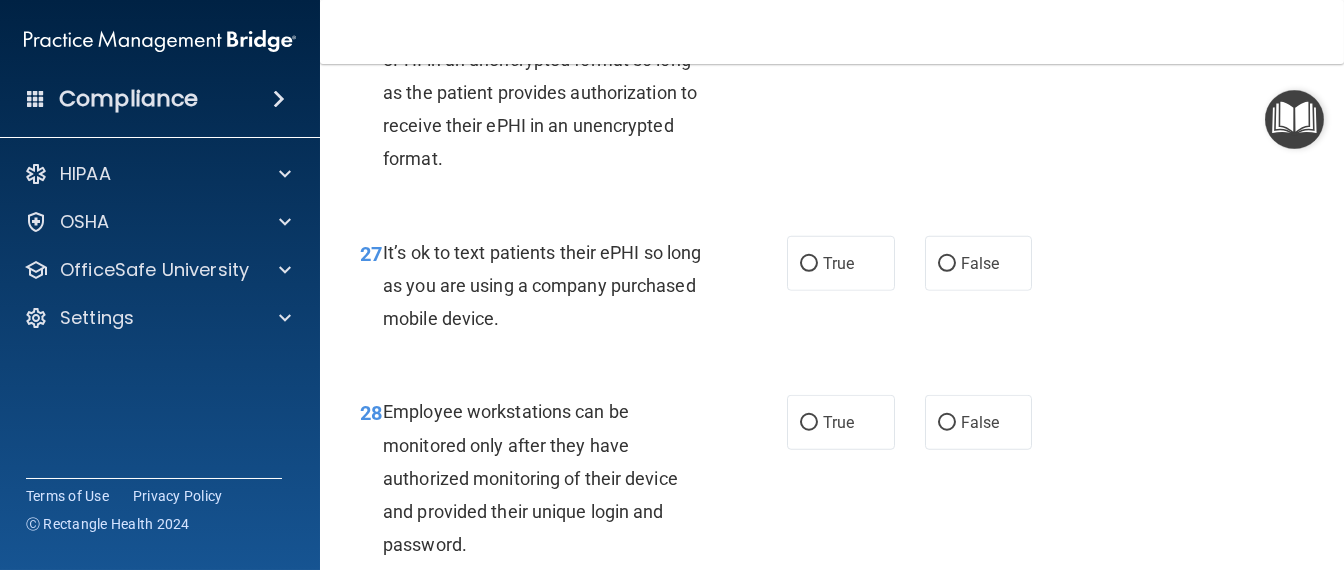 scroll, scrollTop: 5500, scrollLeft: 0, axis: vertical 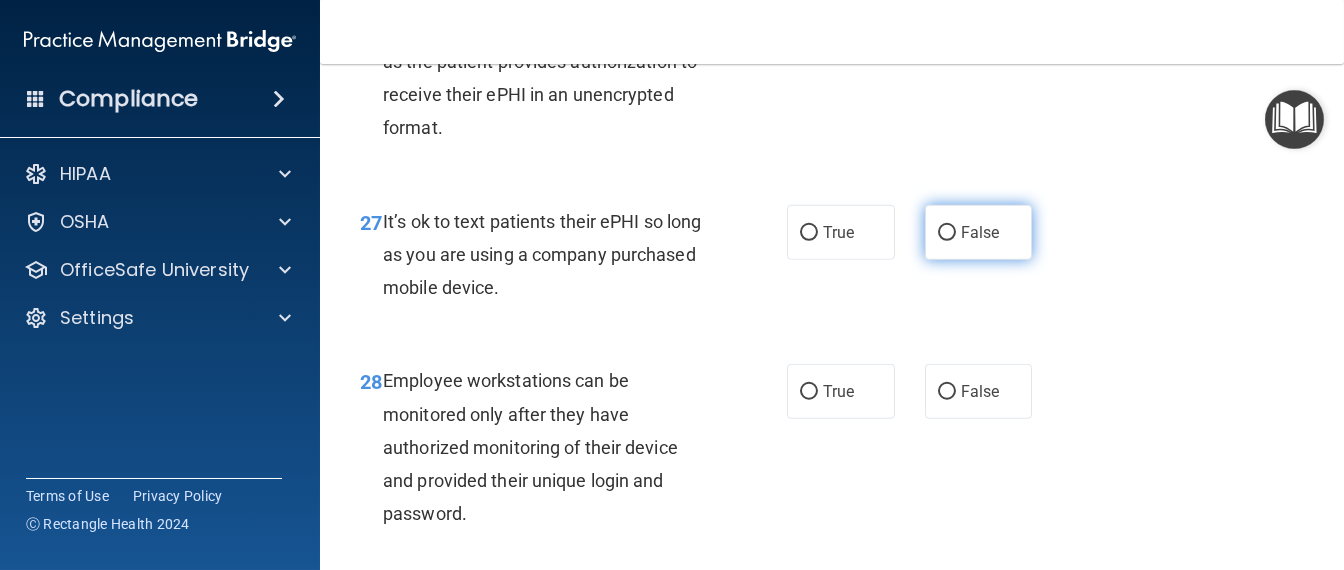click on "False" at bounding box center (979, 232) 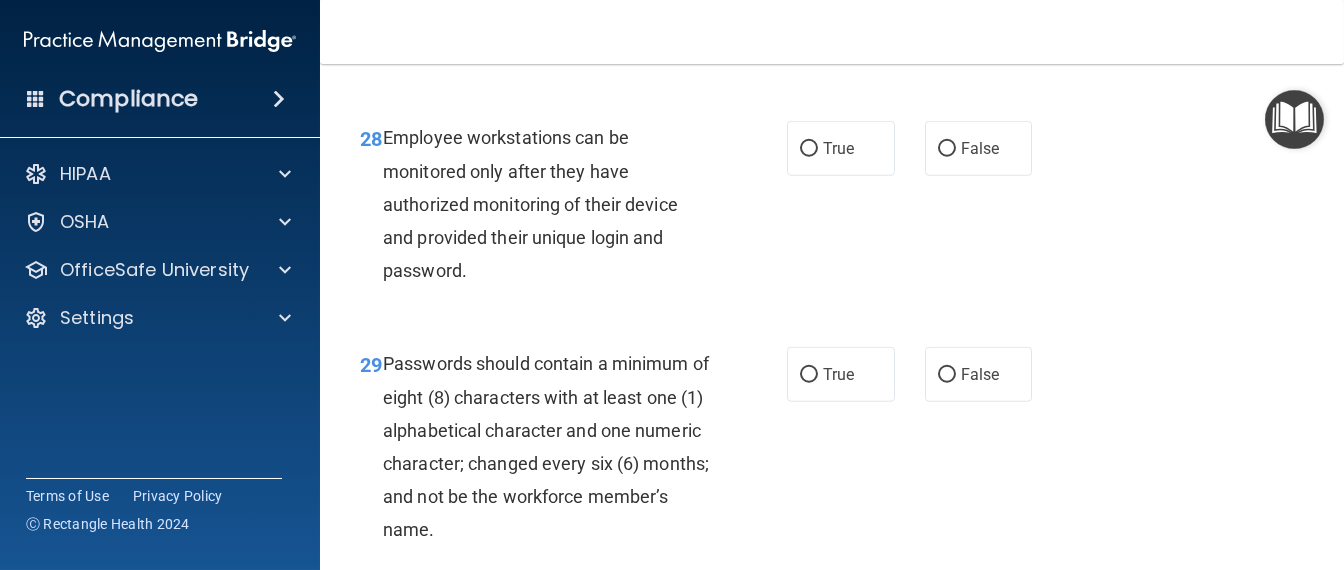 scroll, scrollTop: 5749, scrollLeft: 0, axis: vertical 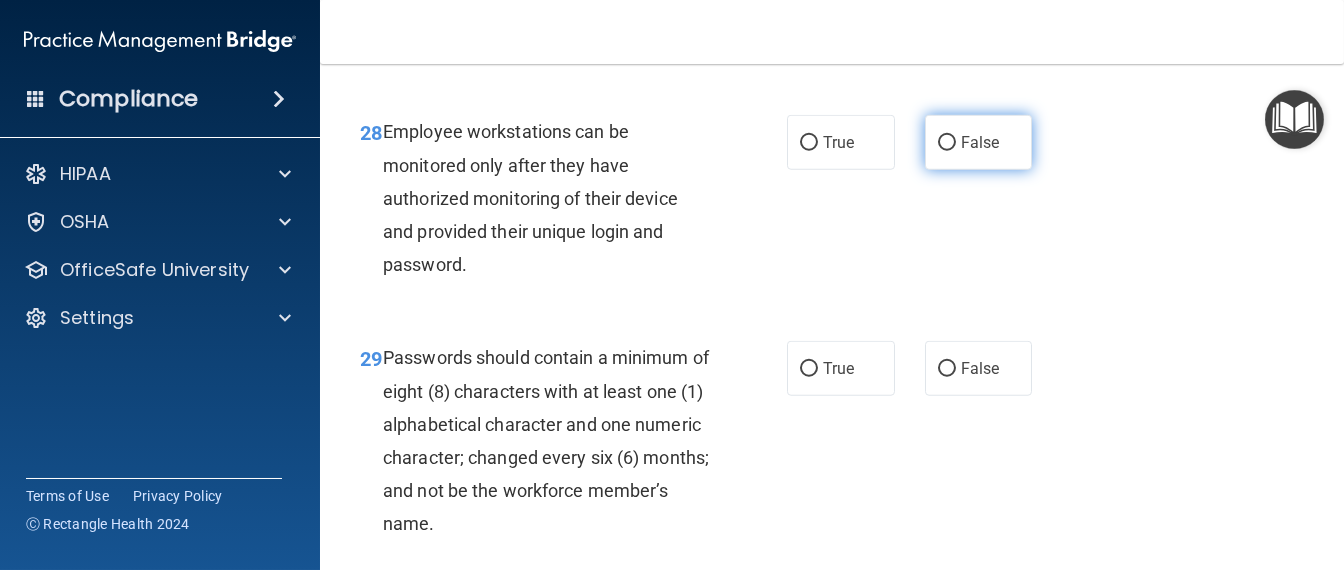 click on "False" at bounding box center (980, 142) 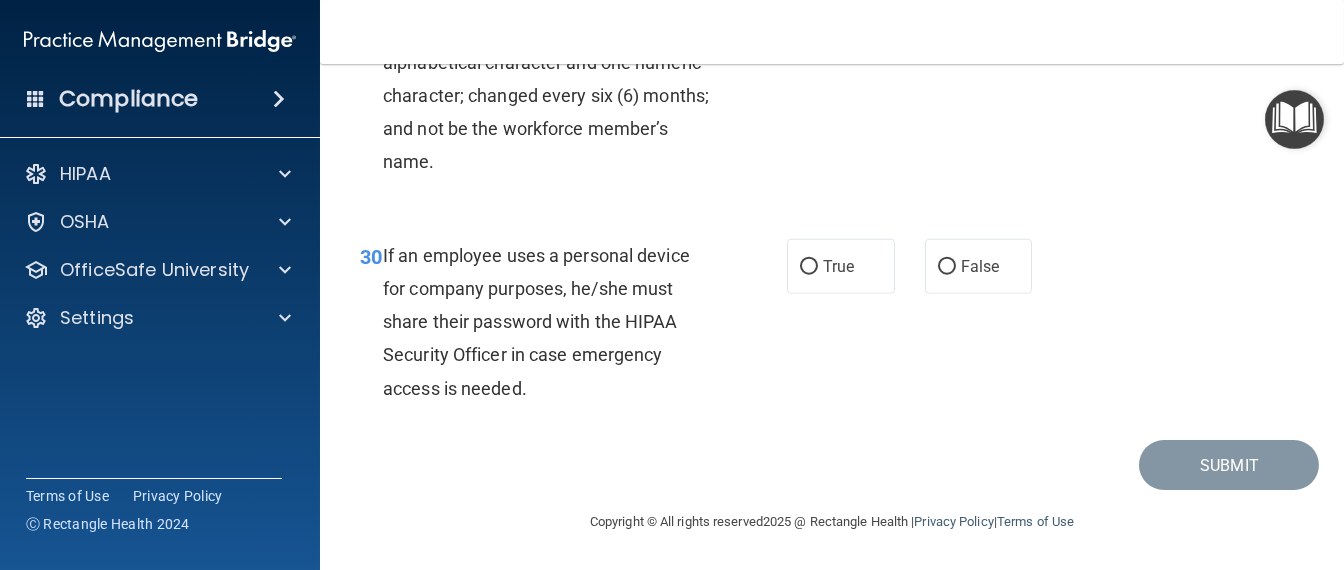 scroll, scrollTop: 6249, scrollLeft: 0, axis: vertical 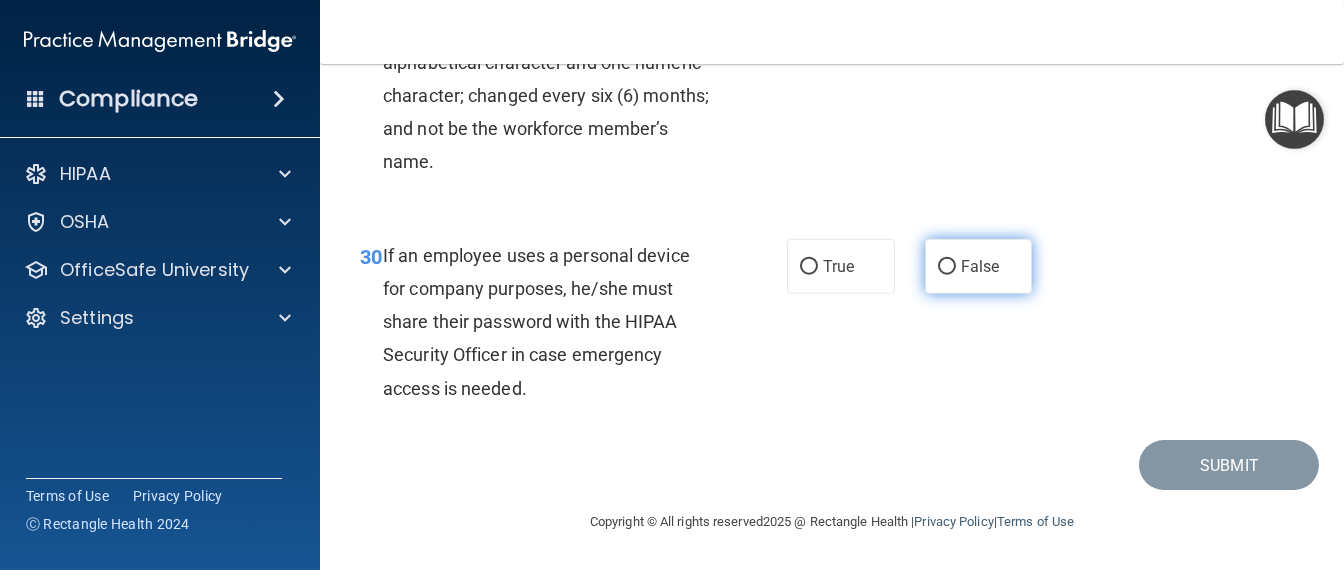 click on "False" at bounding box center (979, 266) 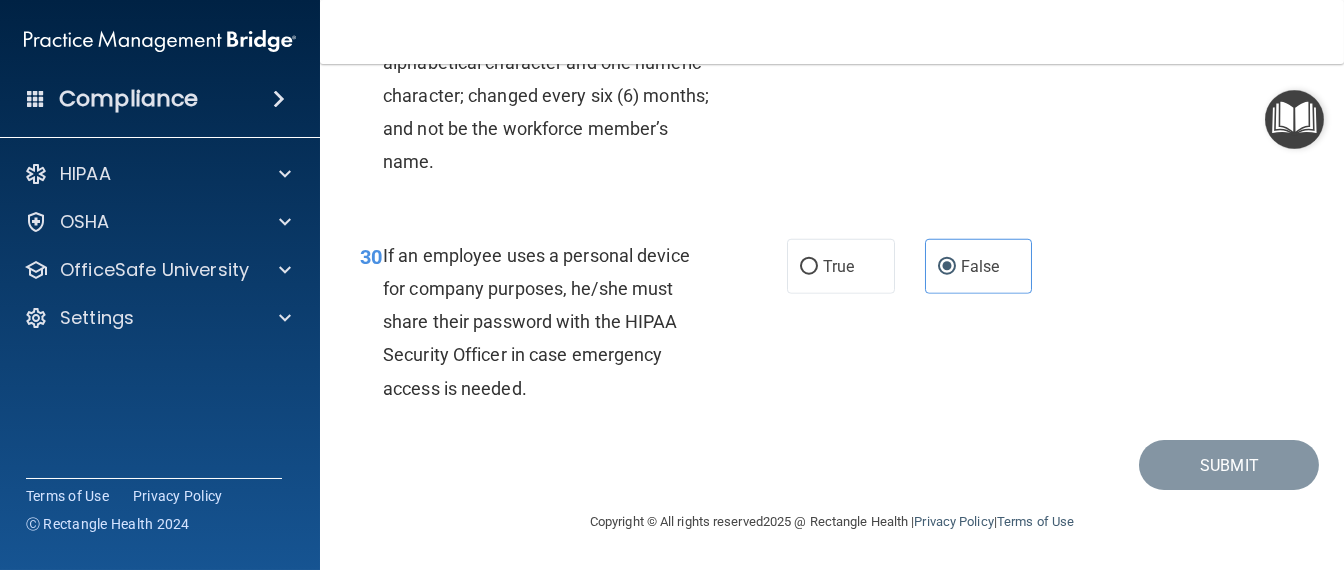 click on "True" at bounding box center (838, 6) 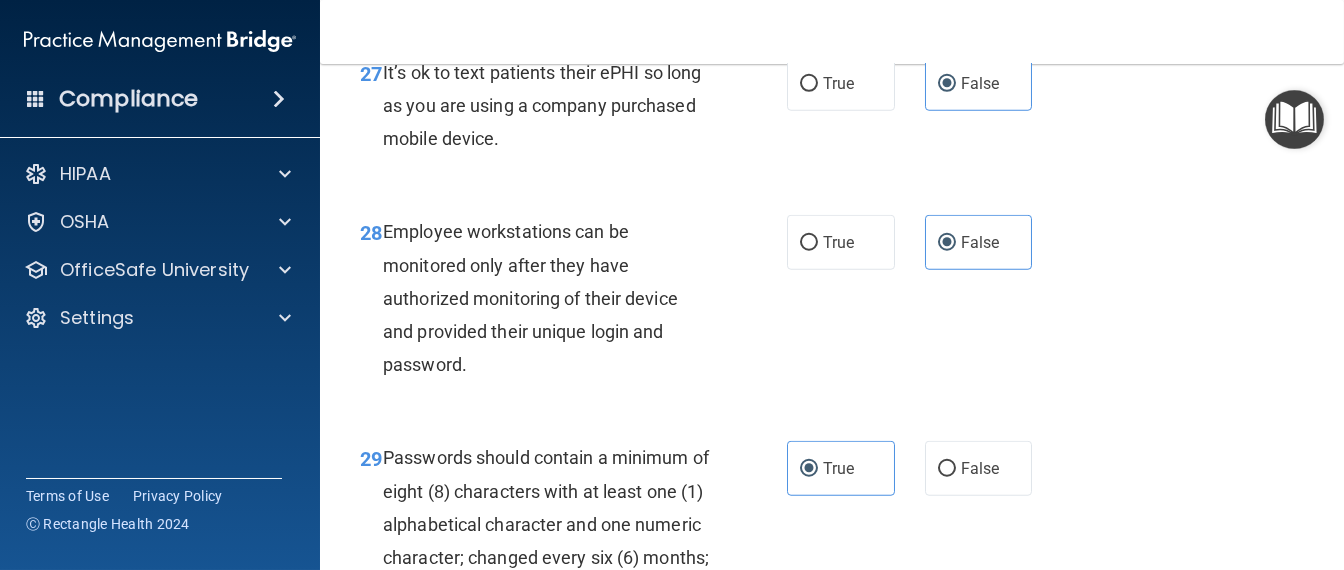 scroll, scrollTop: 5500, scrollLeft: 0, axis: vertical 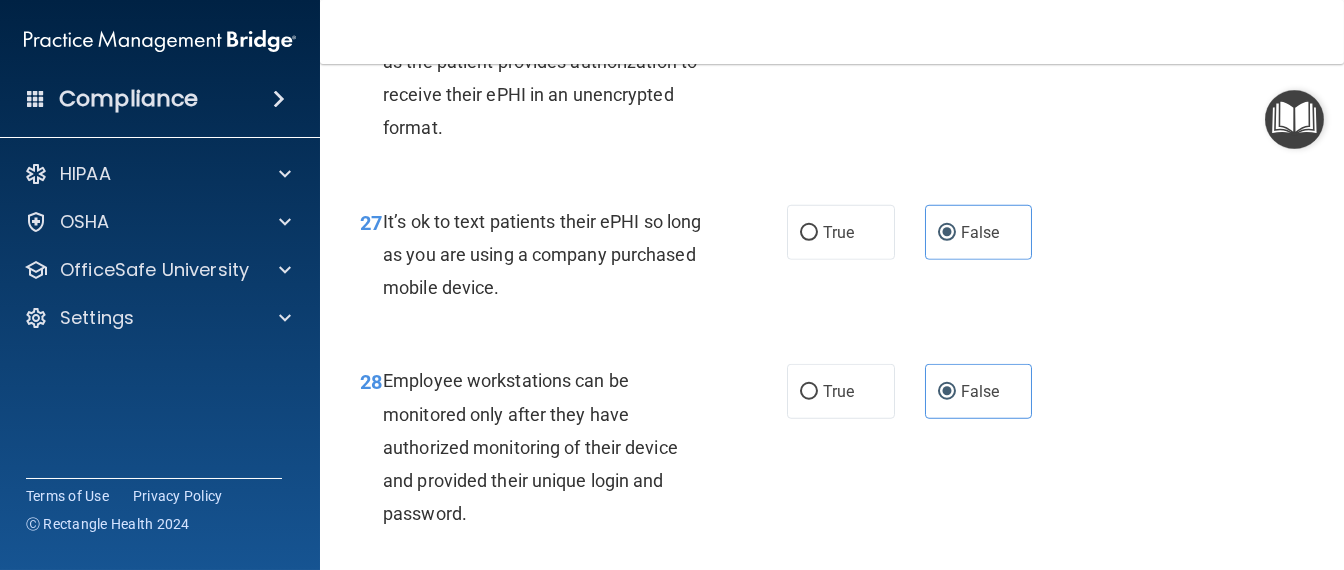 click on "True" at bounding box center (838, -28) 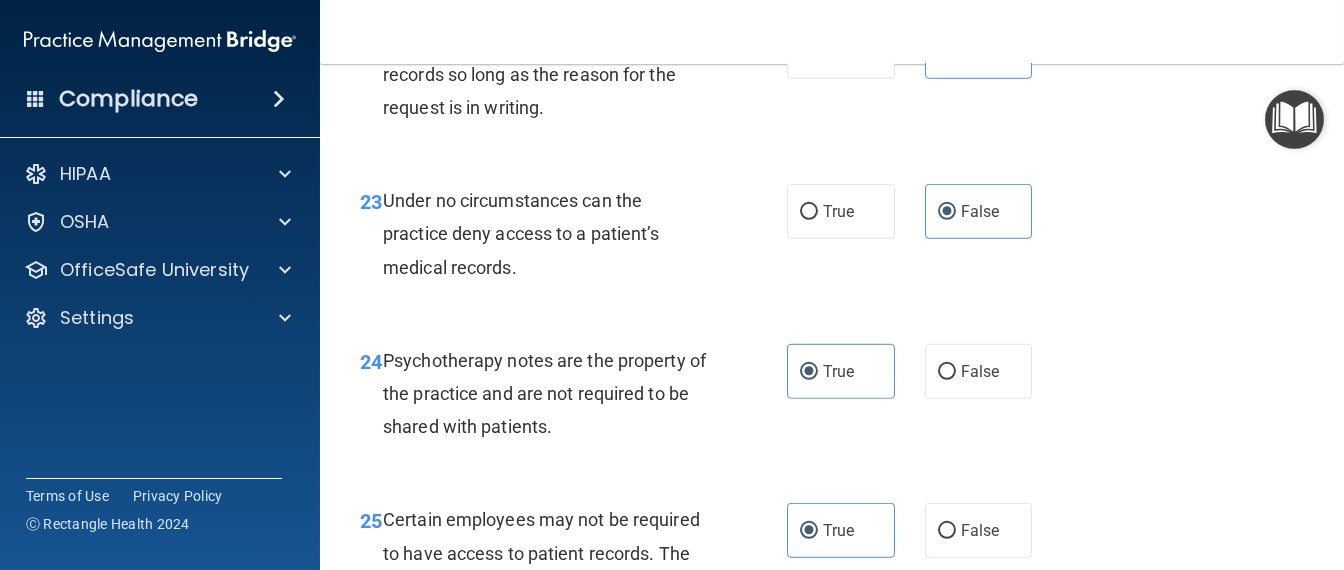 scroll, scrollTop: 4625, scrollLeft: 0, axis: vertical 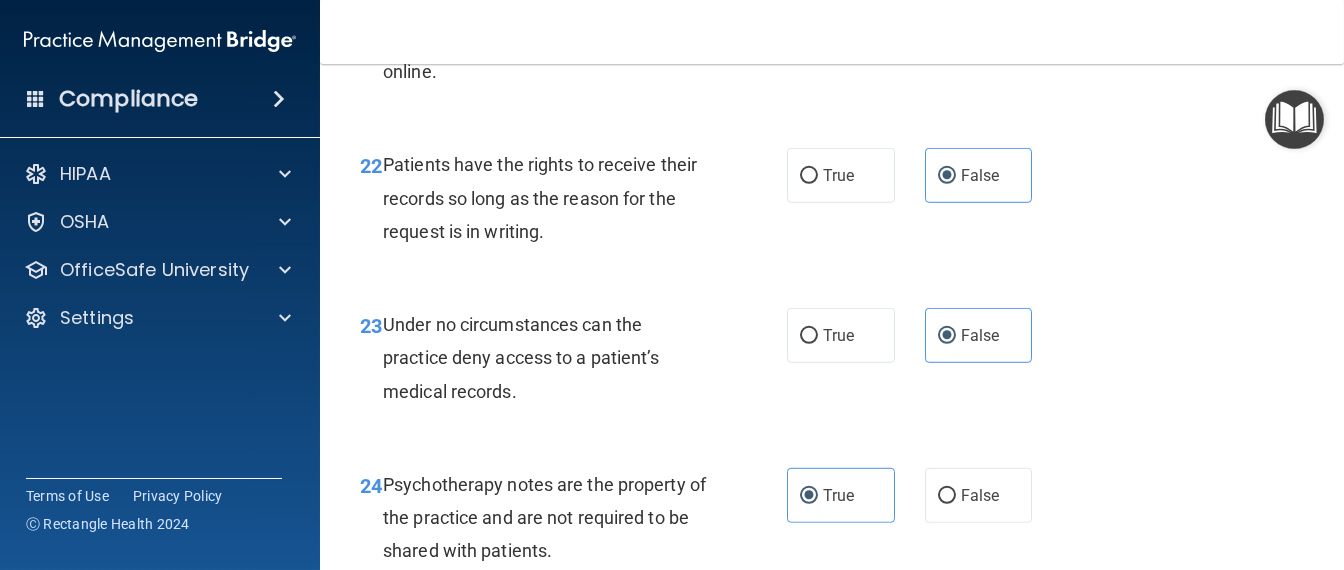 click on "True" at bounding box center [841, 16] 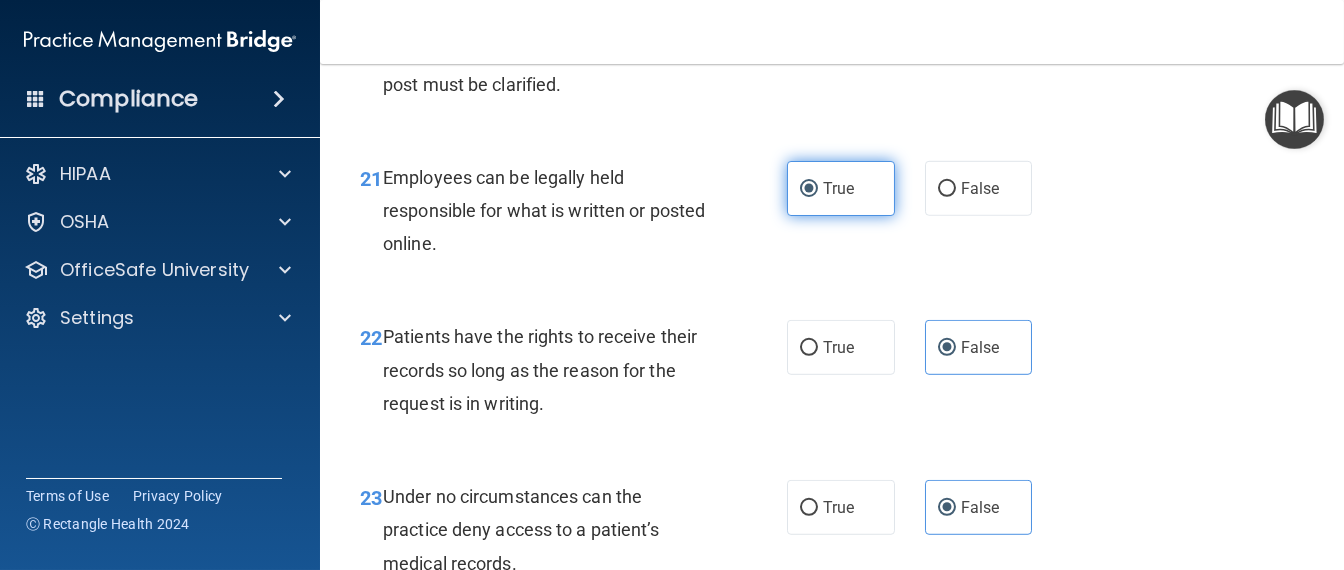 scroll, scrollTop: 4374, scrollLeft: 0, axis: vertical 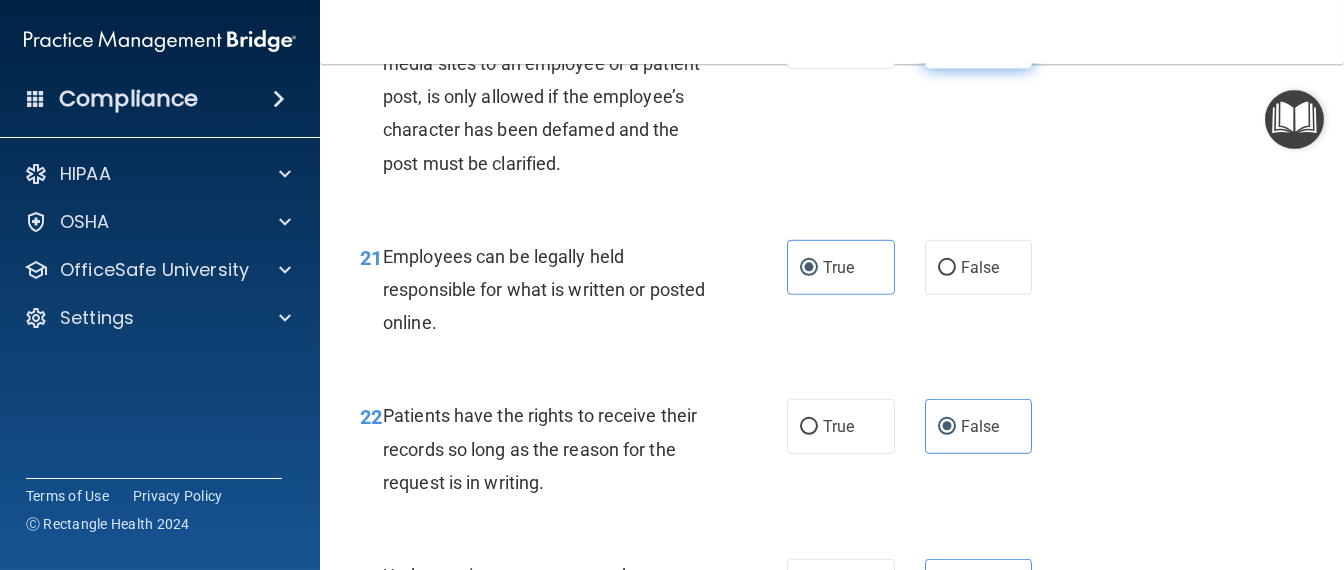 click on "False" at bounding box center (979, 41) 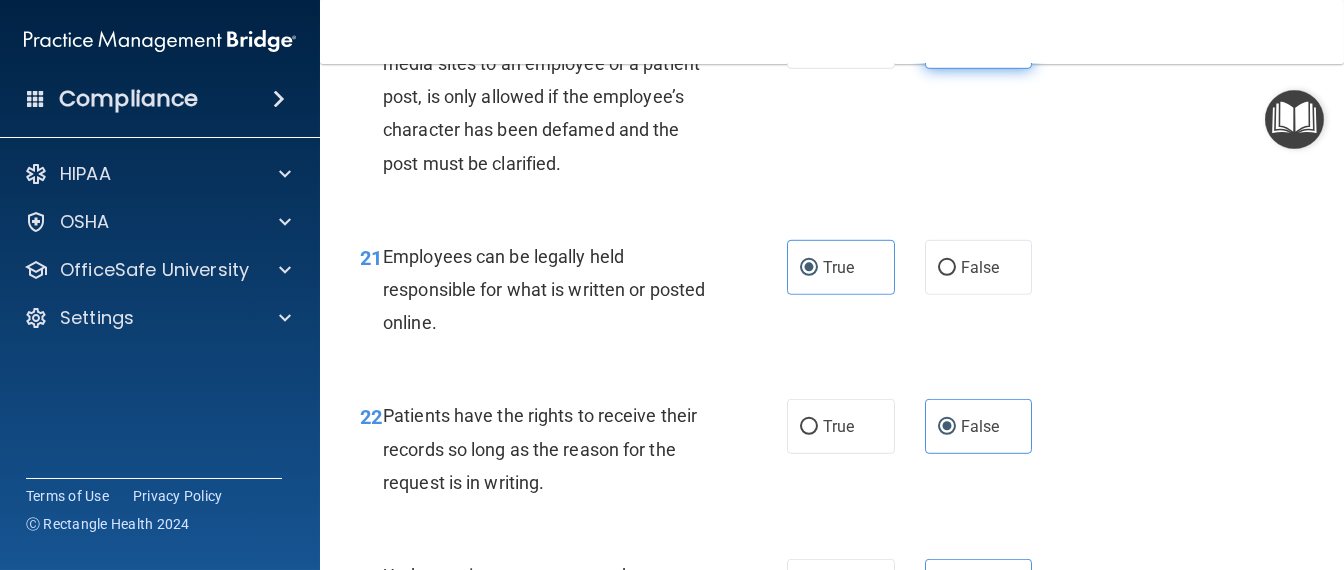 scroll, scrollTop: 4125, scrollLeft: 0, axis: vertical 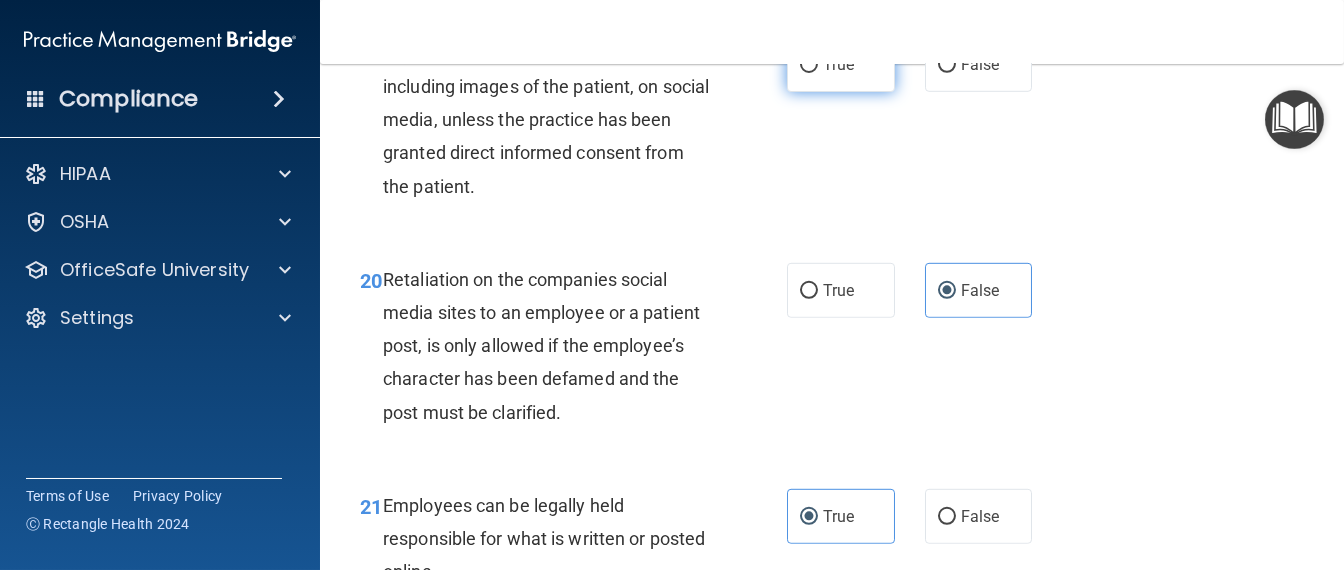 click on "True" at bounding box center (838, 64) 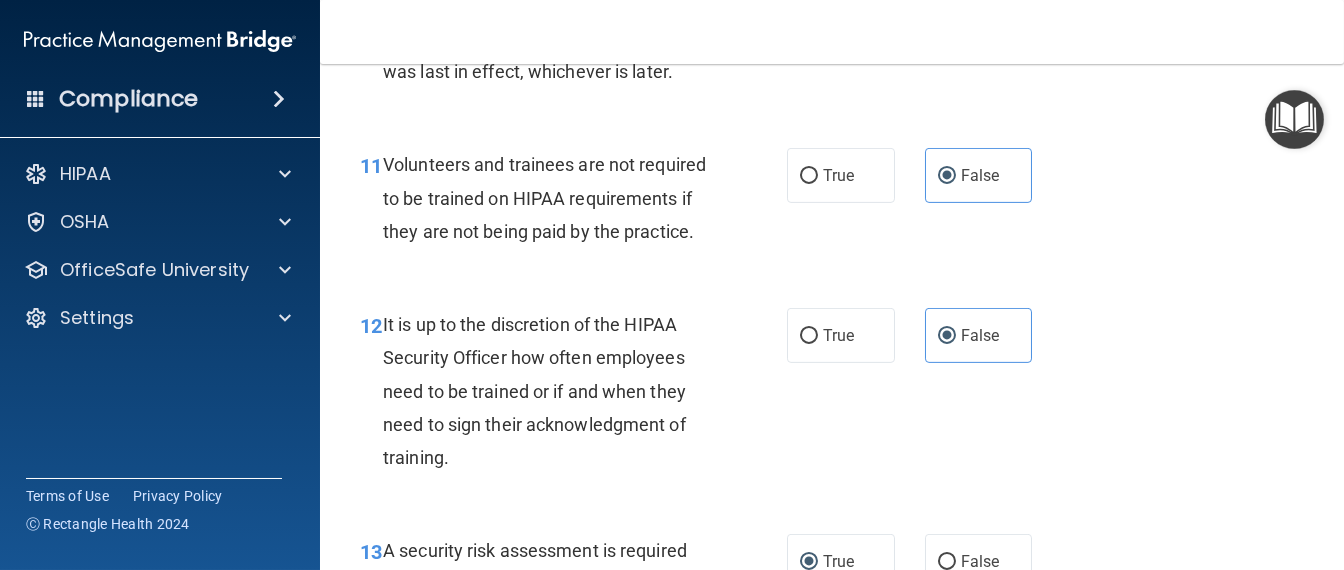 scroll, scrollTop: 2249, scrollLeft: 0, axis: vertical 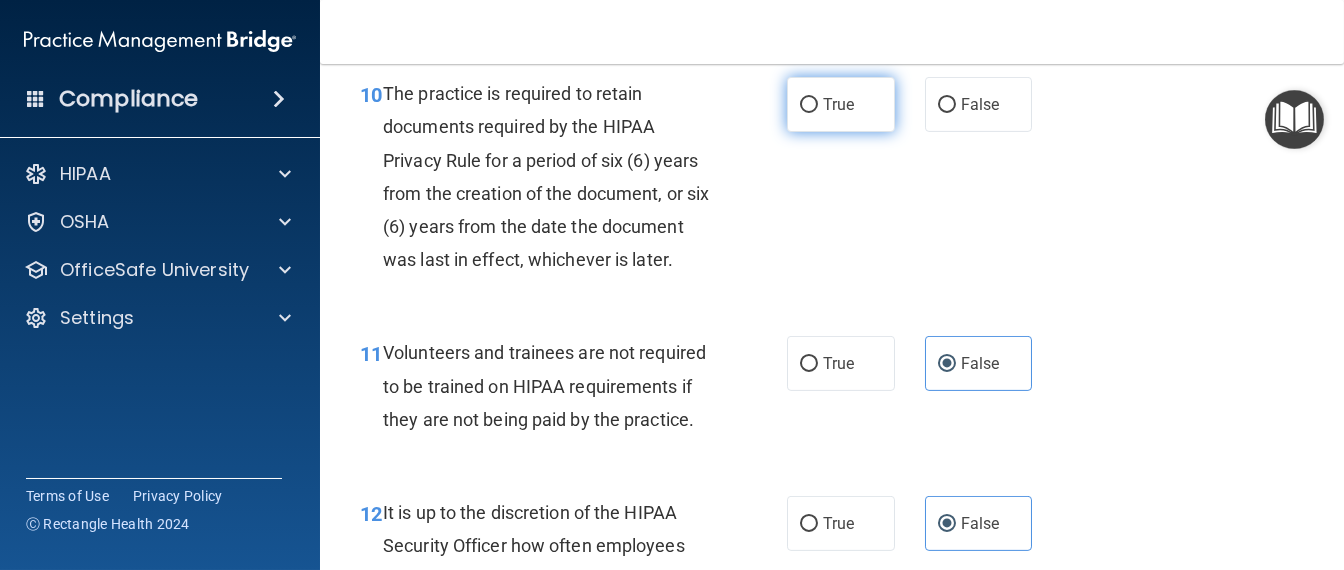 click on "True" at bounding box center [841, 104] 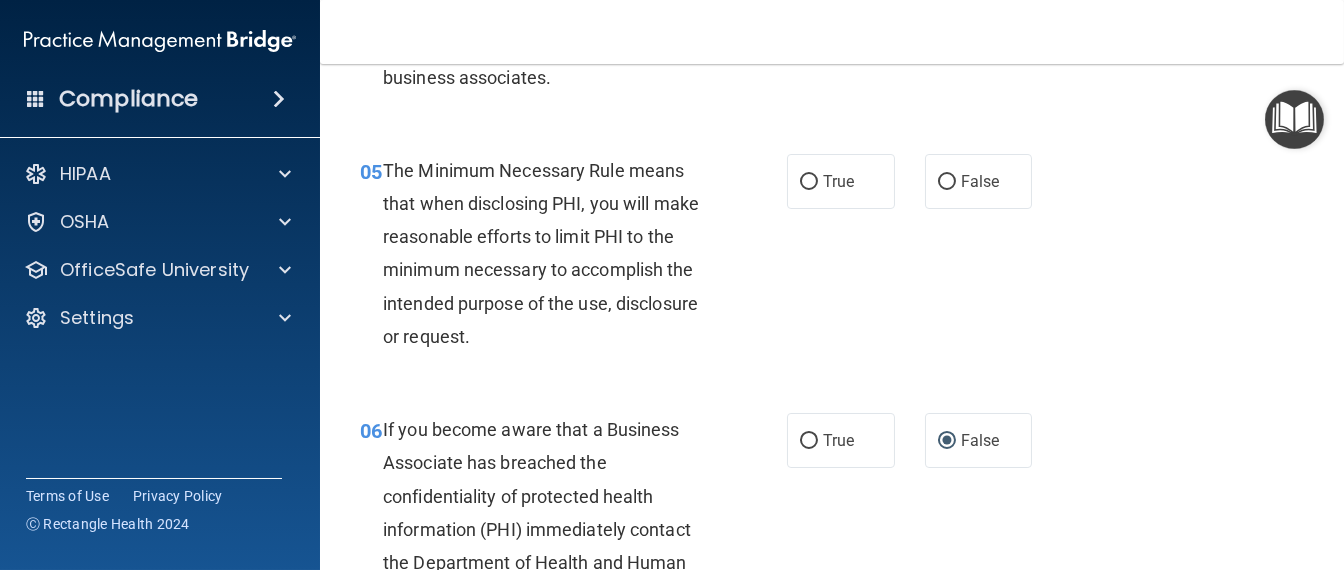 scroll, scrollTop: 874, scrollLeft: 0, axis: vertical 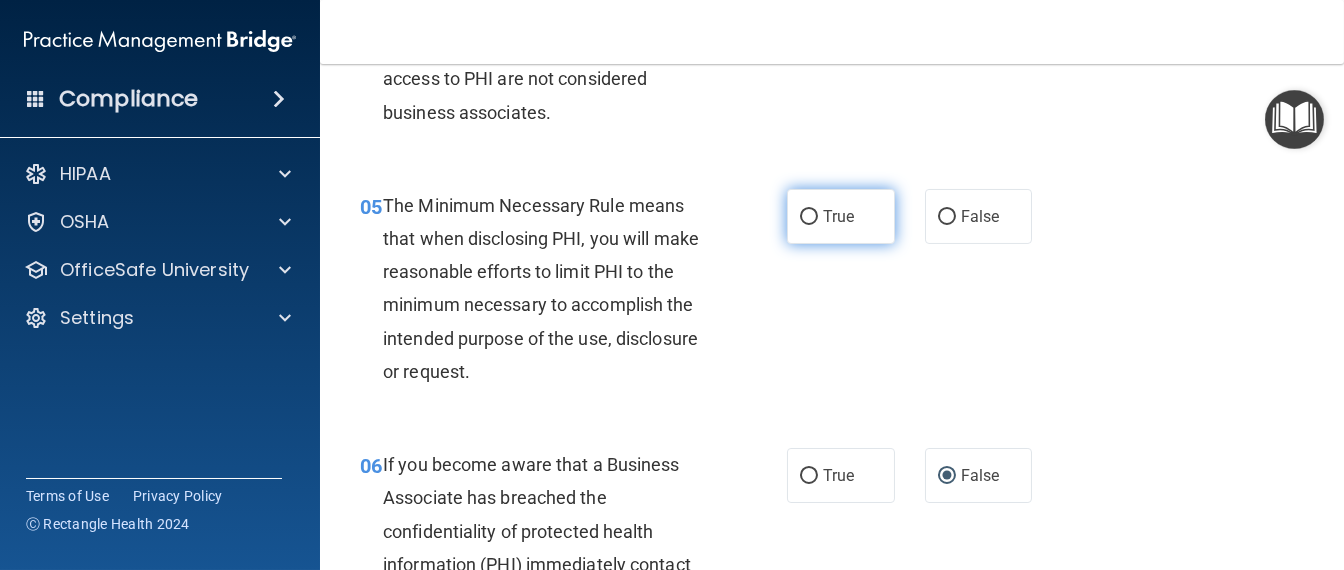 click on "True" at bounding box center (841, 216) 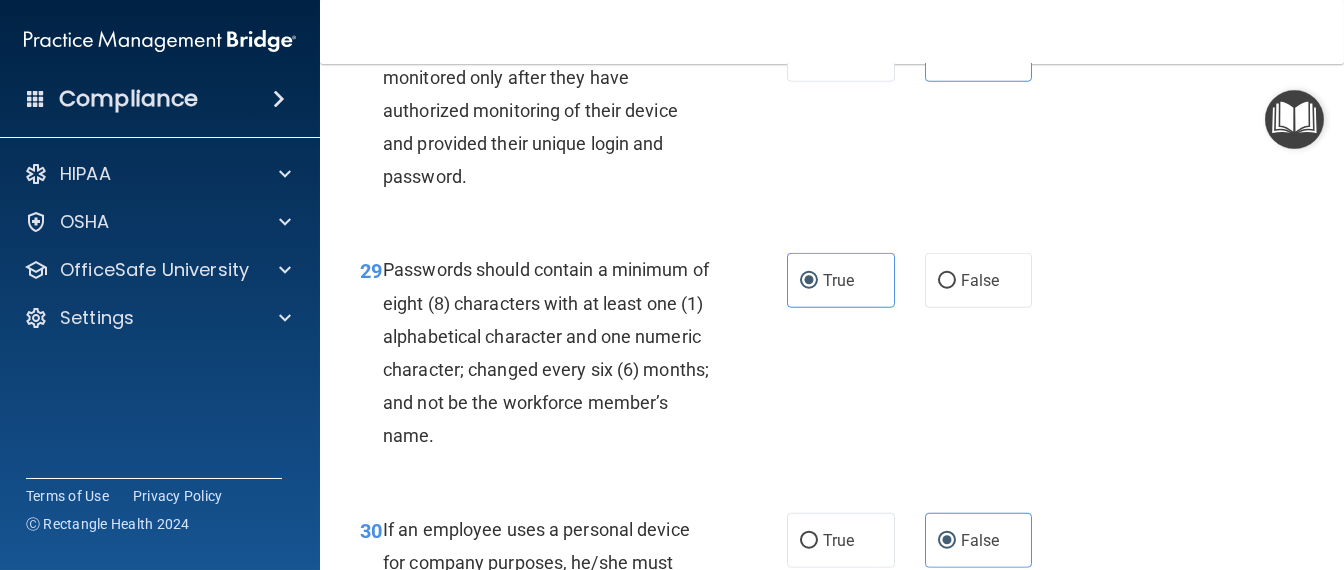 scroll, scrollTop: 6342, scrollLeft: 0, axis: vertical 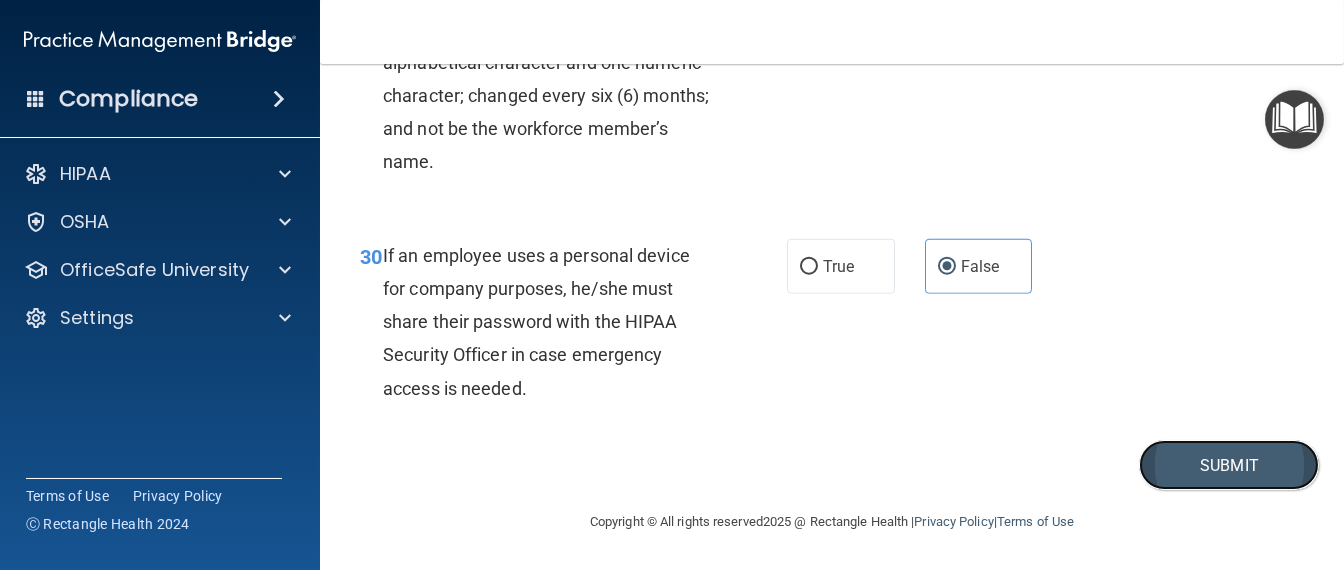 click on "Submit" at bounding box center [1229, 465] 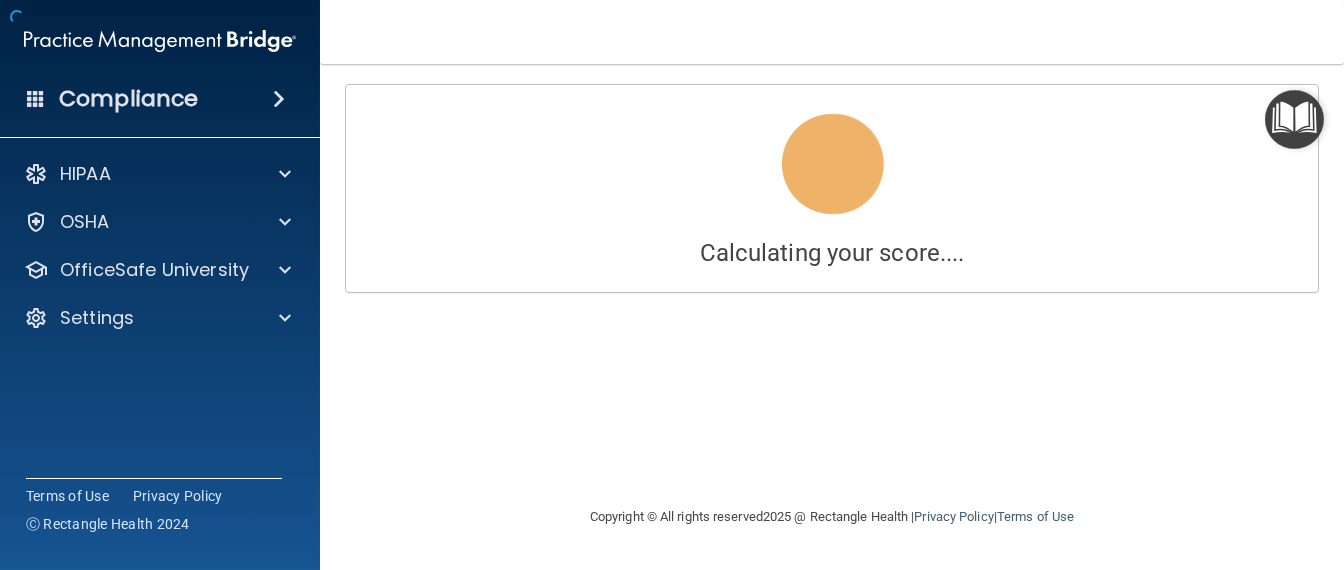 scroll, scrollTop: 0, scrollLeft: 0, axis: both 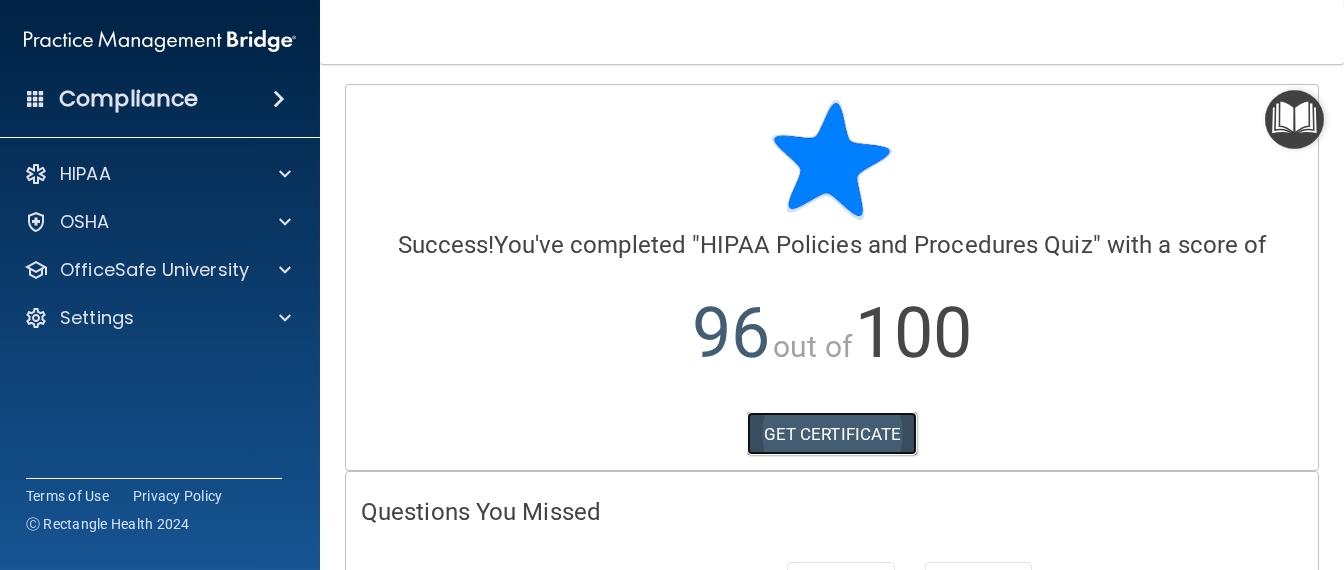click on "GET CERTIFICATE" at bounding box center [832, 434] 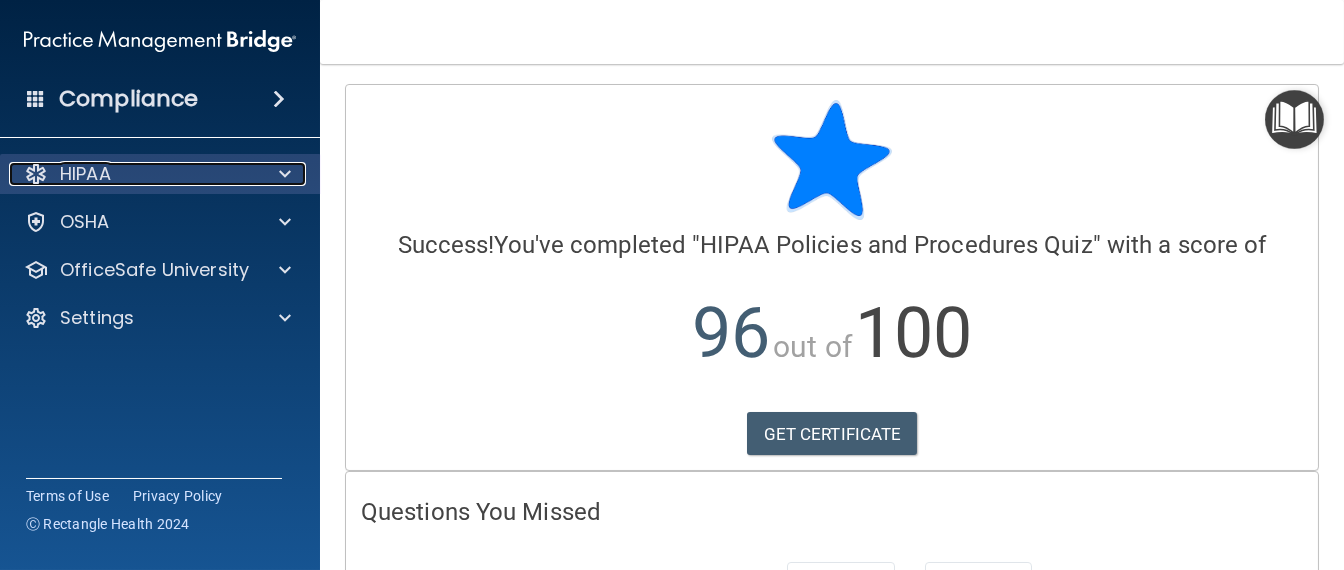 click at bounding box center (285, 174) 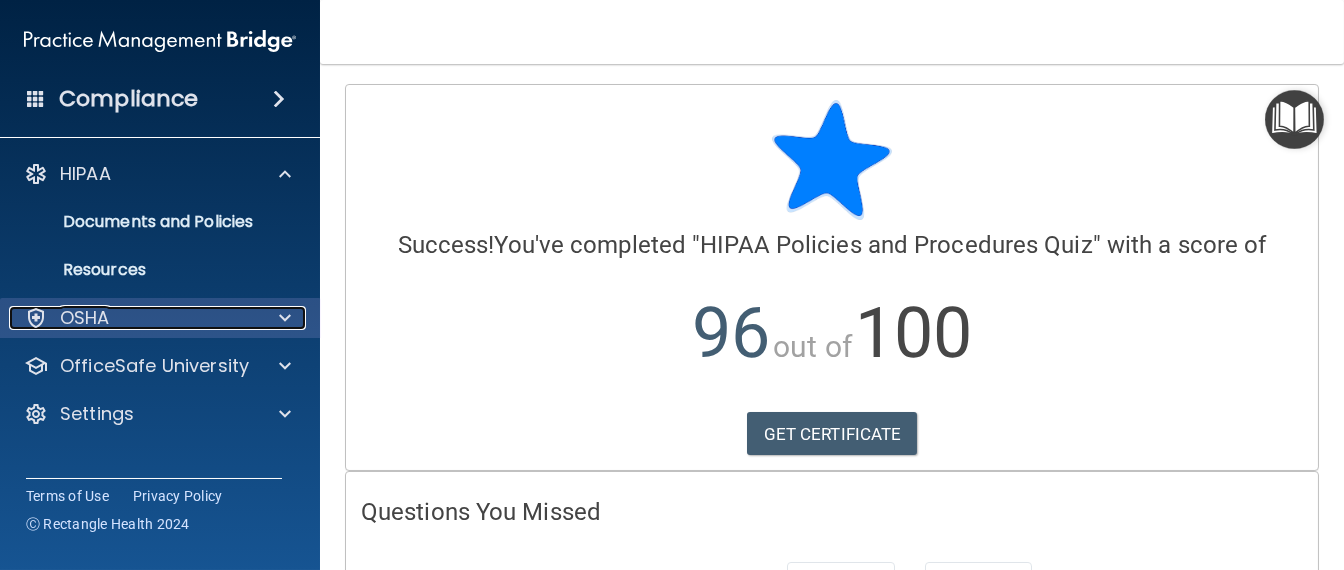 click at bounding box center (285, 318) 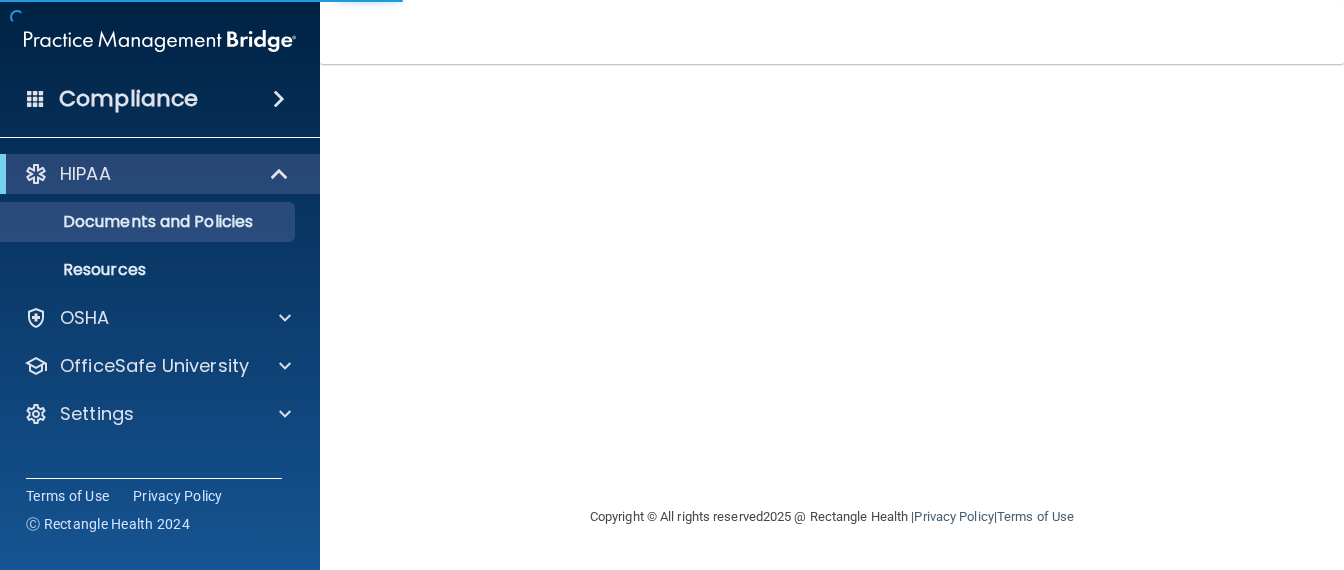 scroll, scrollTop: 0, scrollLeft: 0, axis: both 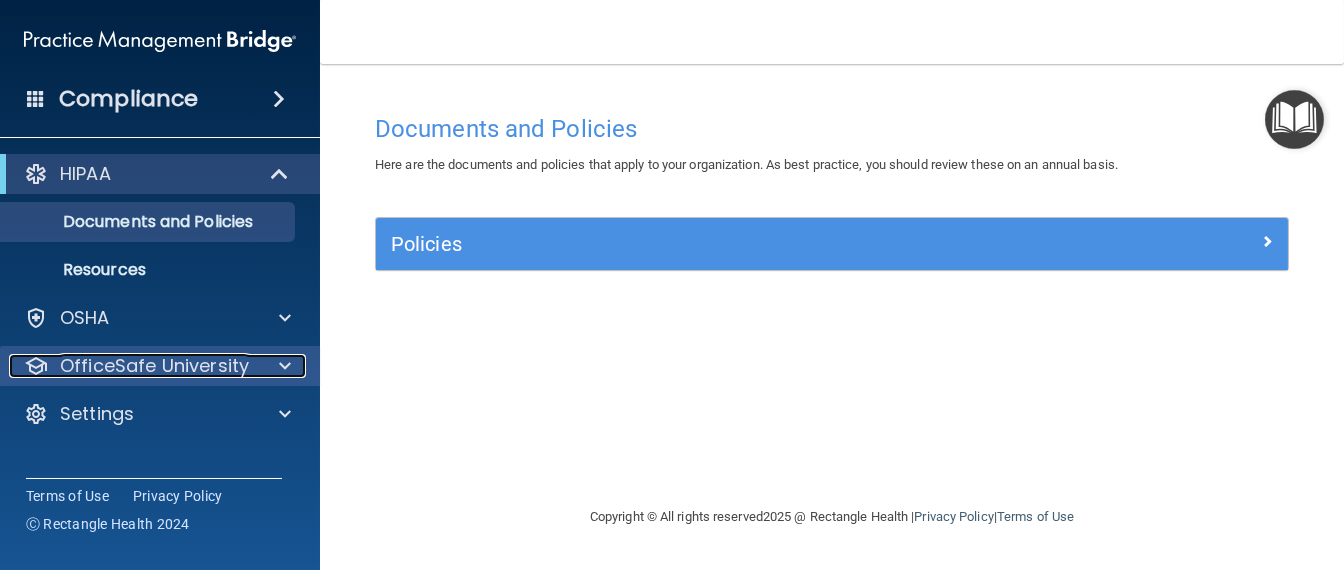 click at bounding box center [282, 366] 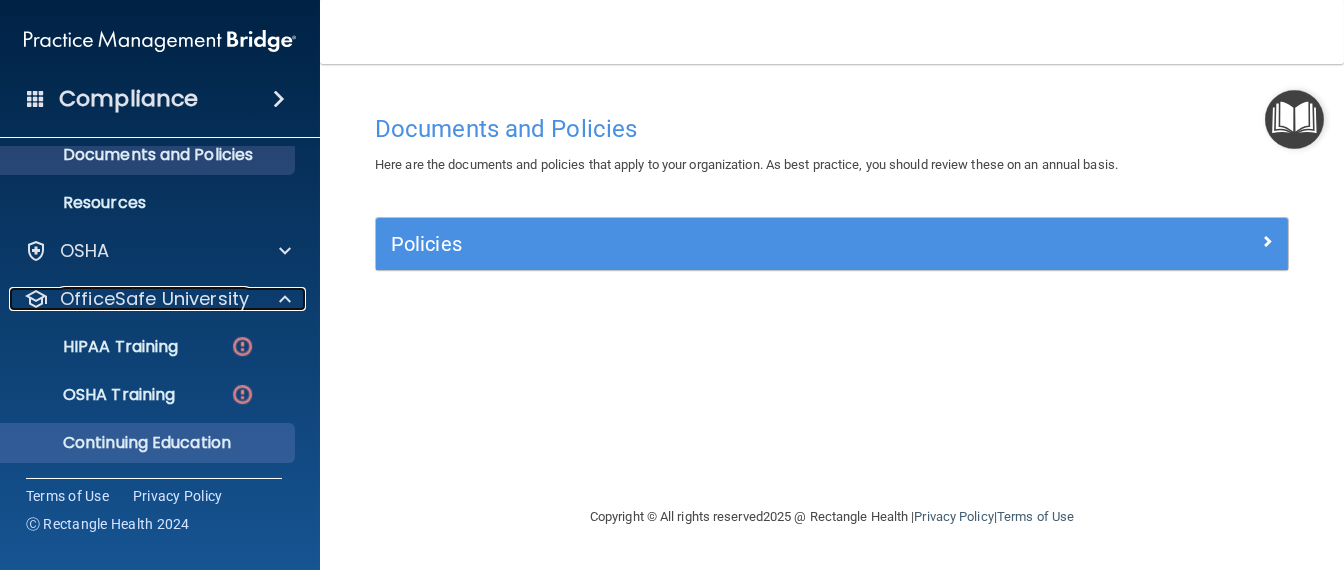scroll, scrollTop: 115, scrollLeft: 0, axis: vertical 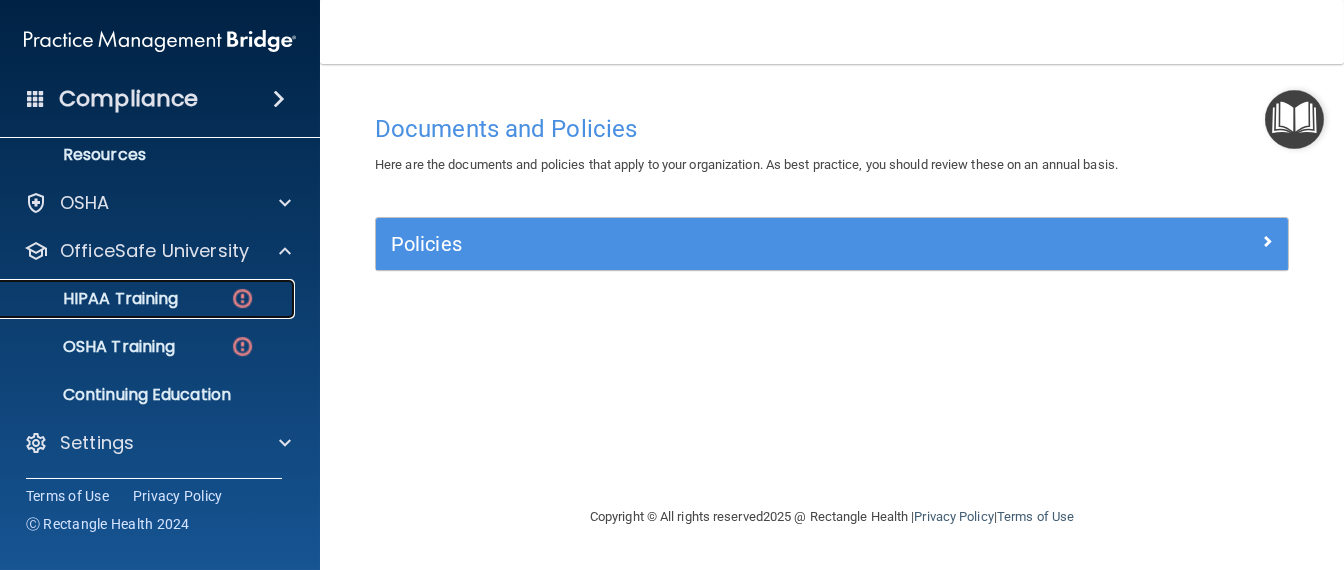 click on "HIPAA Training" at bounding box center [149, 299] 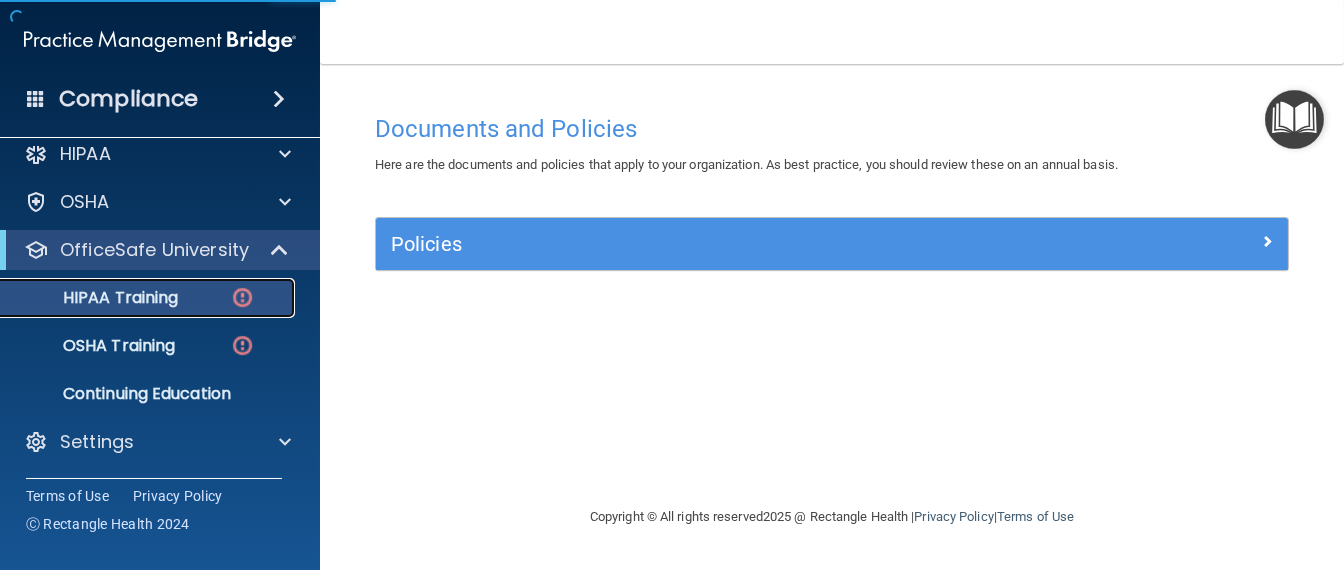 scroll, scrollTop: 18, scrollLeft: 0, axis: vertical 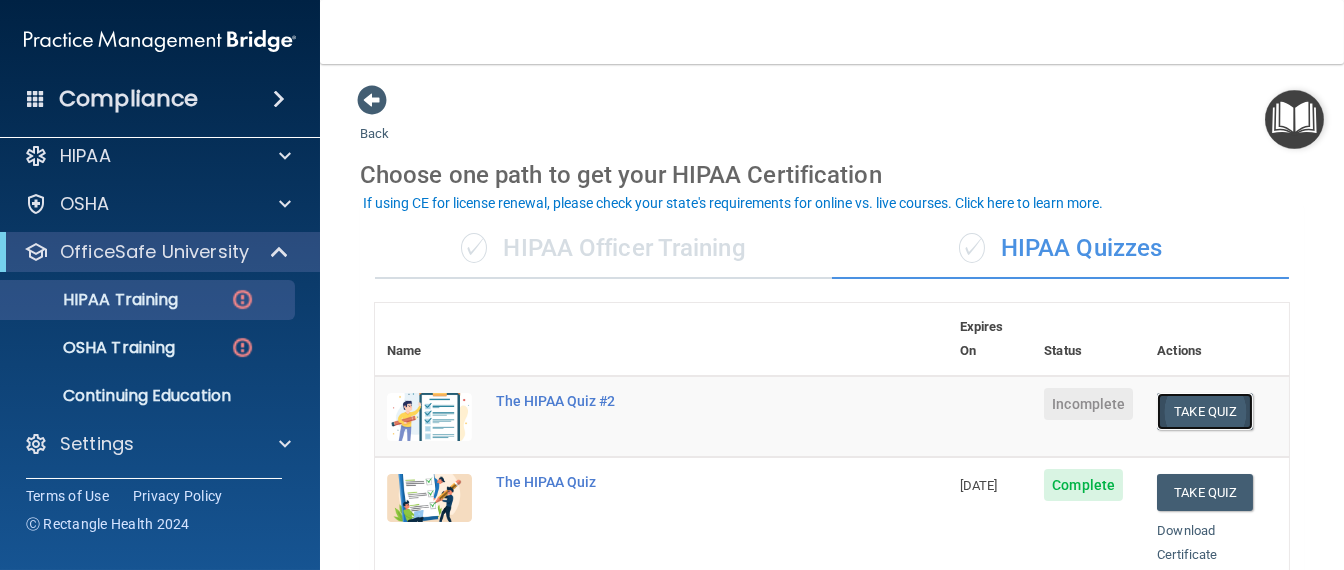 click on "Take Quiz" at bounding box center [1205, 411] 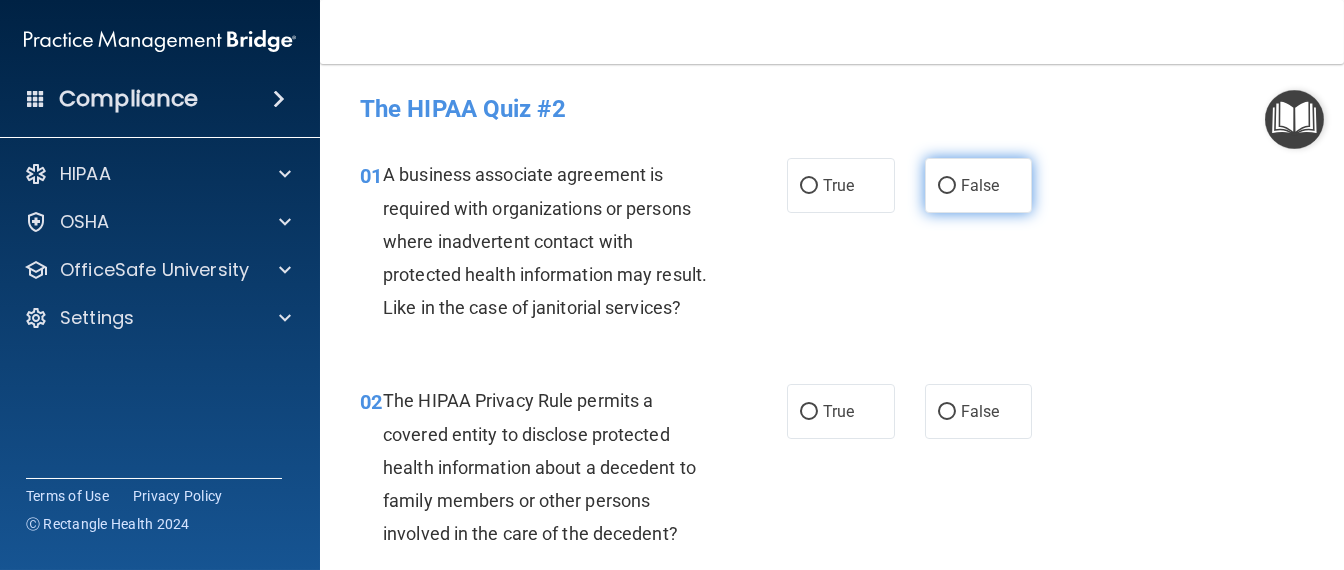 click on "False" at bounding box center [979, 185] 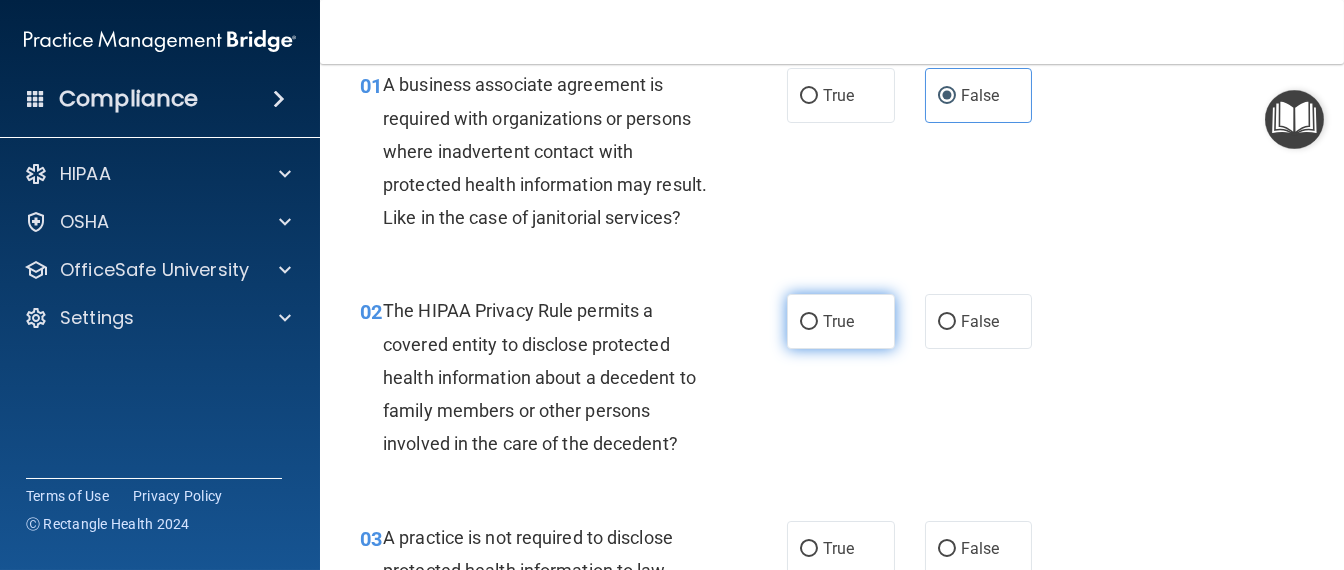 scroll, scrollTop: 125, scrollLeft: 0, axis: vertical 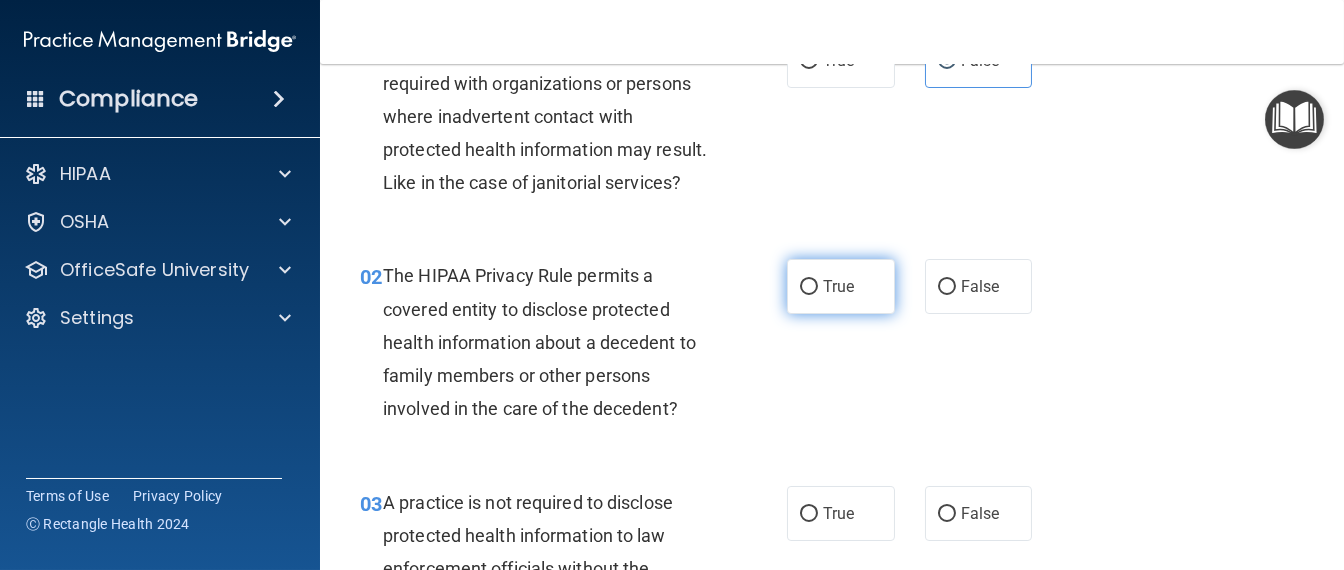 click on "True" at bounding box center (841, 286) 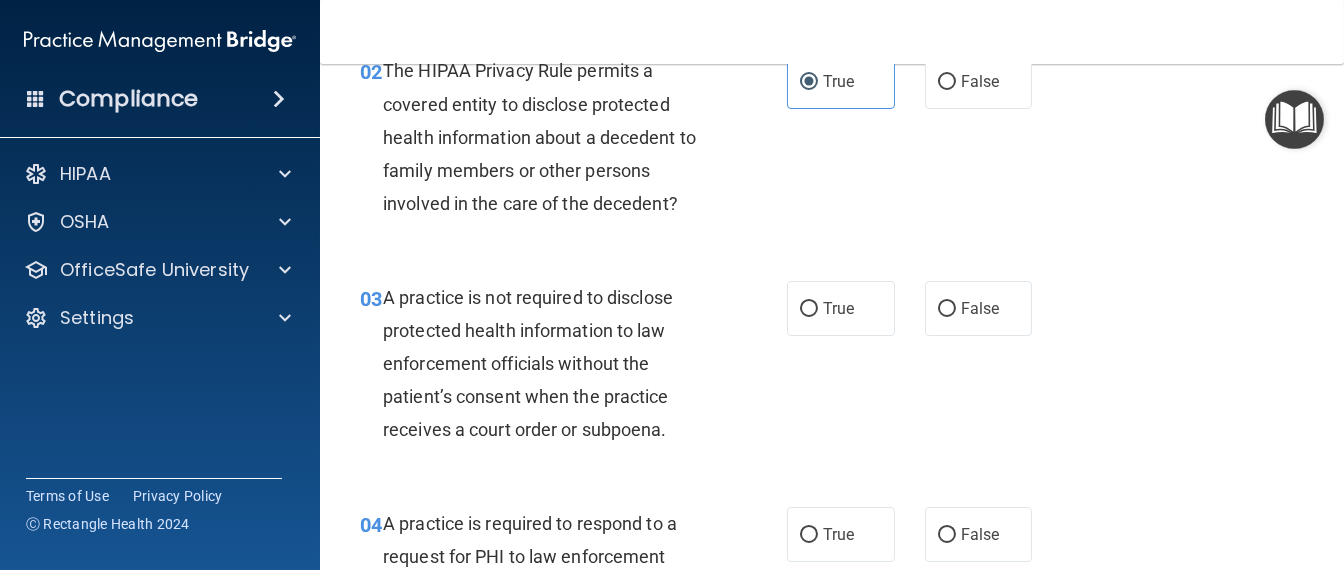 scroll, scrollTop: 374, scrollLeft: 0, axis: vertical 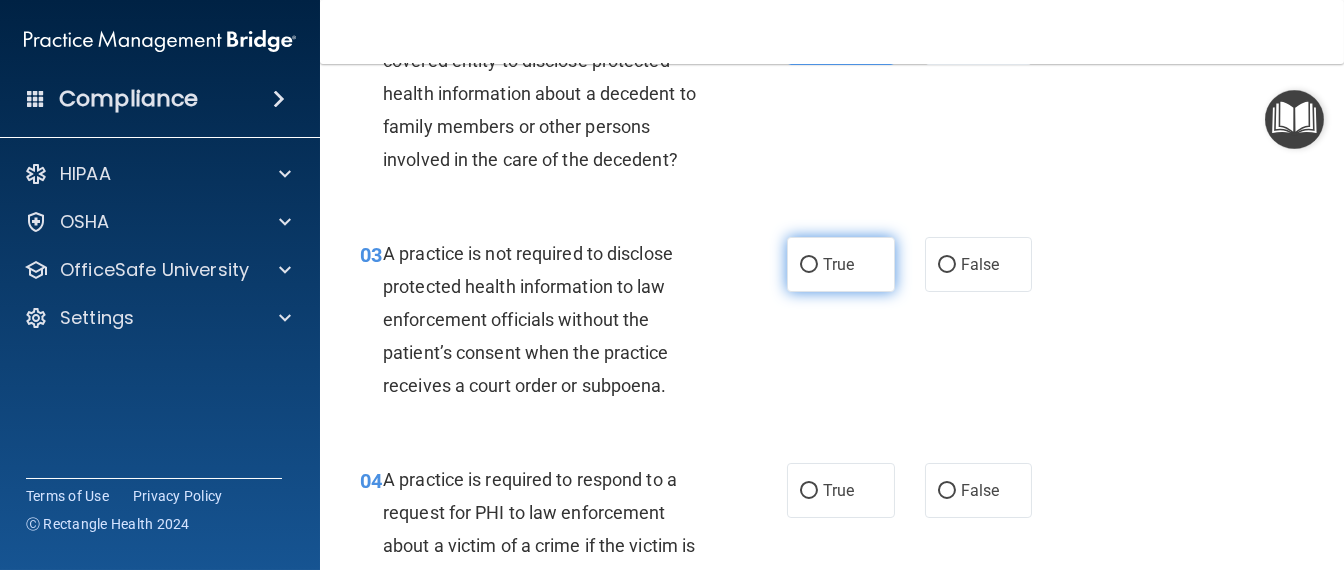click on "True" at bounding box center [838, 264] 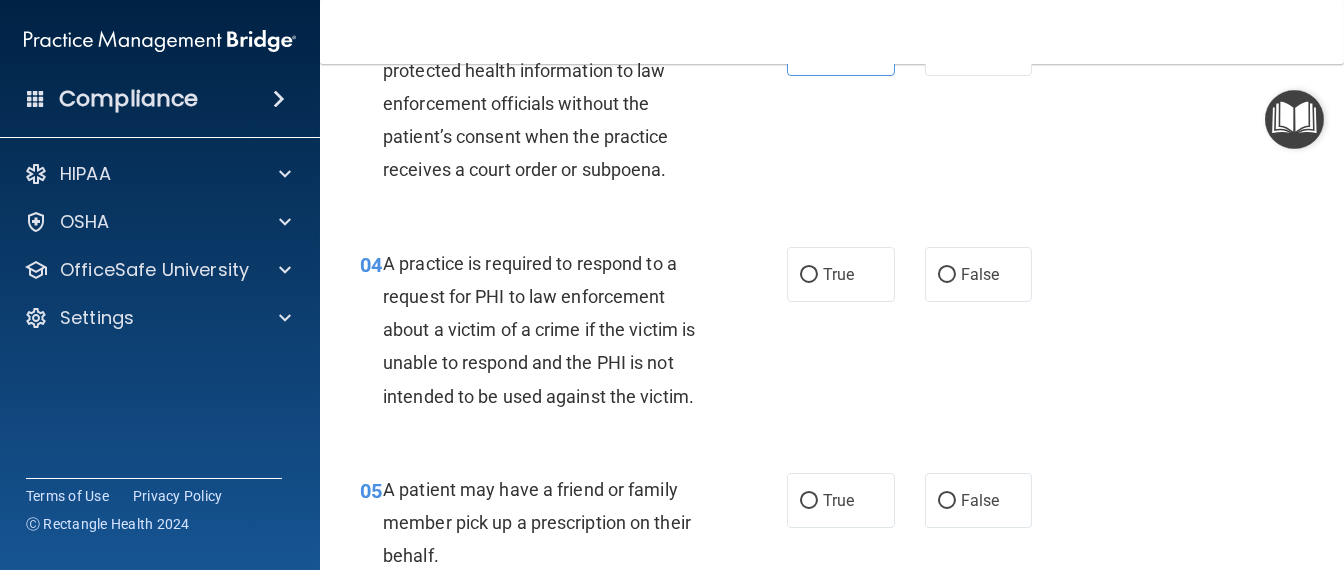 scroll, scrollTop: 625, scrollLeft: 0, axis: vertical 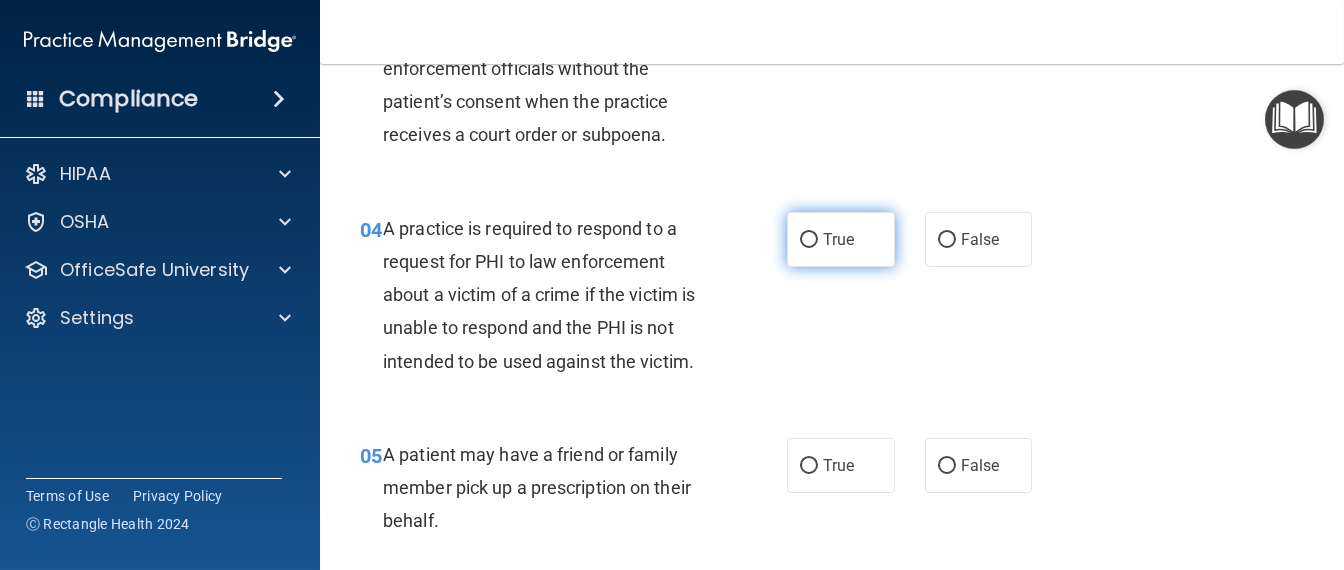 click on "True" at bounding box center (841, 239) 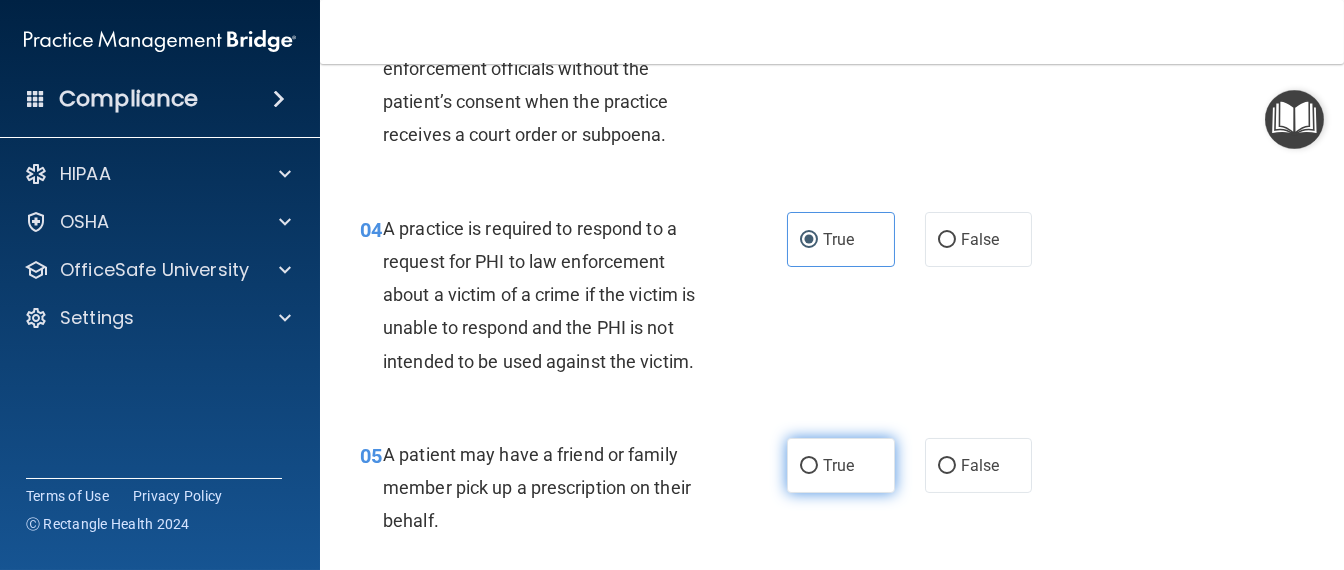 scroll, scrollTop: 749, scrollLeft: 0, axis: vertical 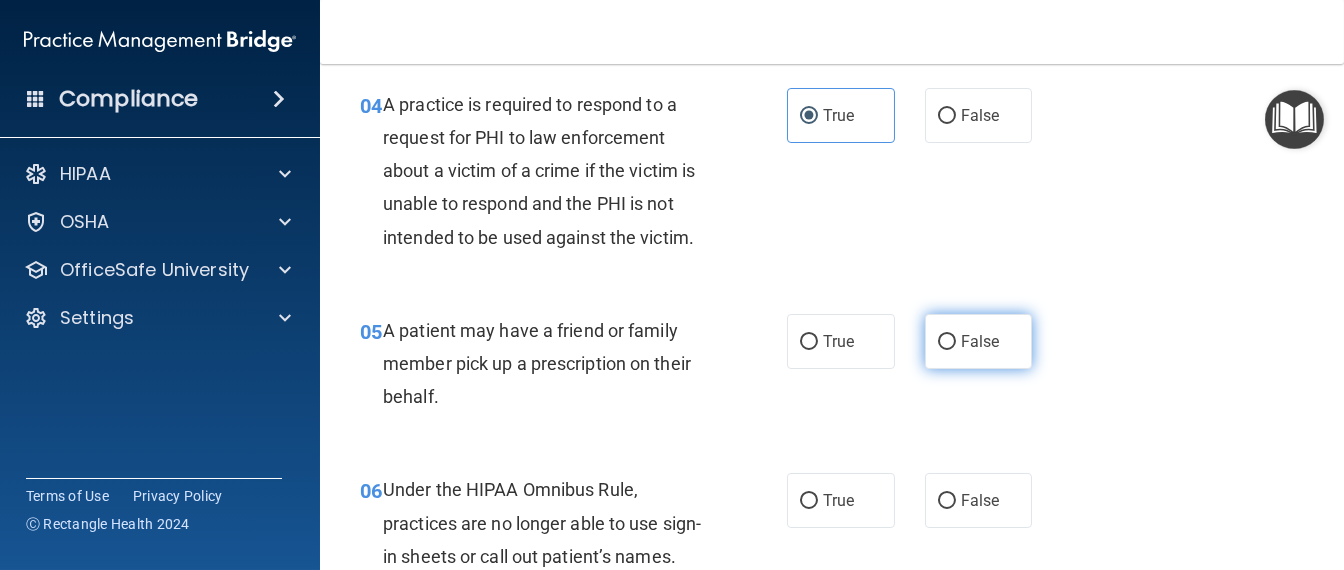 click on "False" at bounding box center [947, 342] 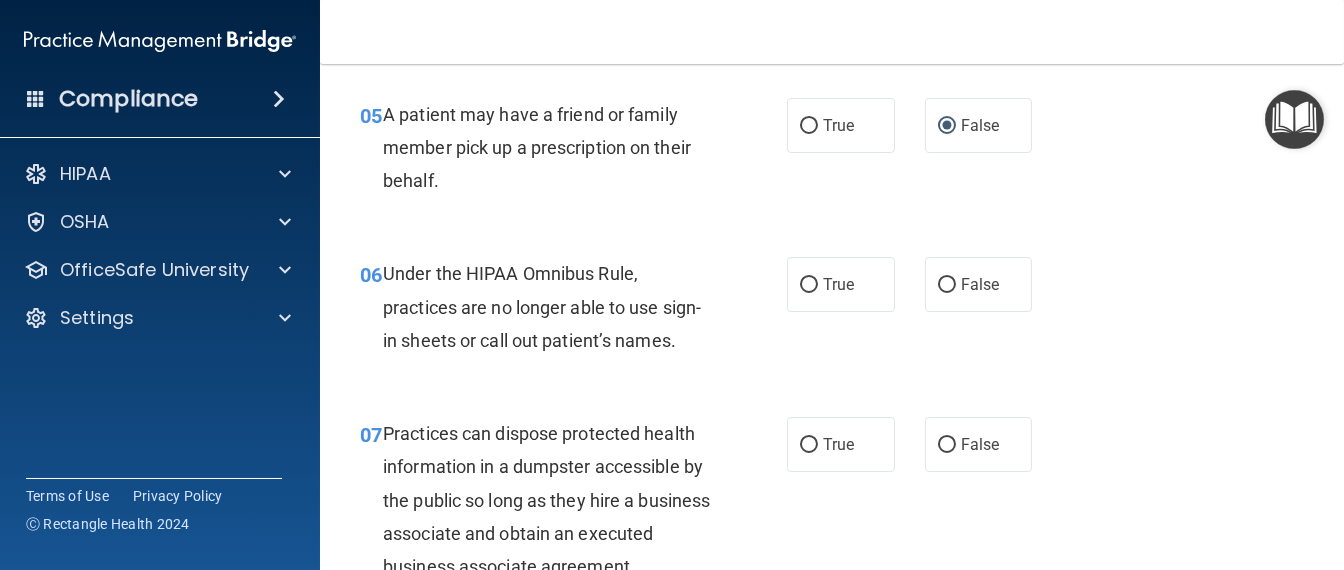 scroll, scrollTop: 1000, scrollLeft: 0, axis: vertical 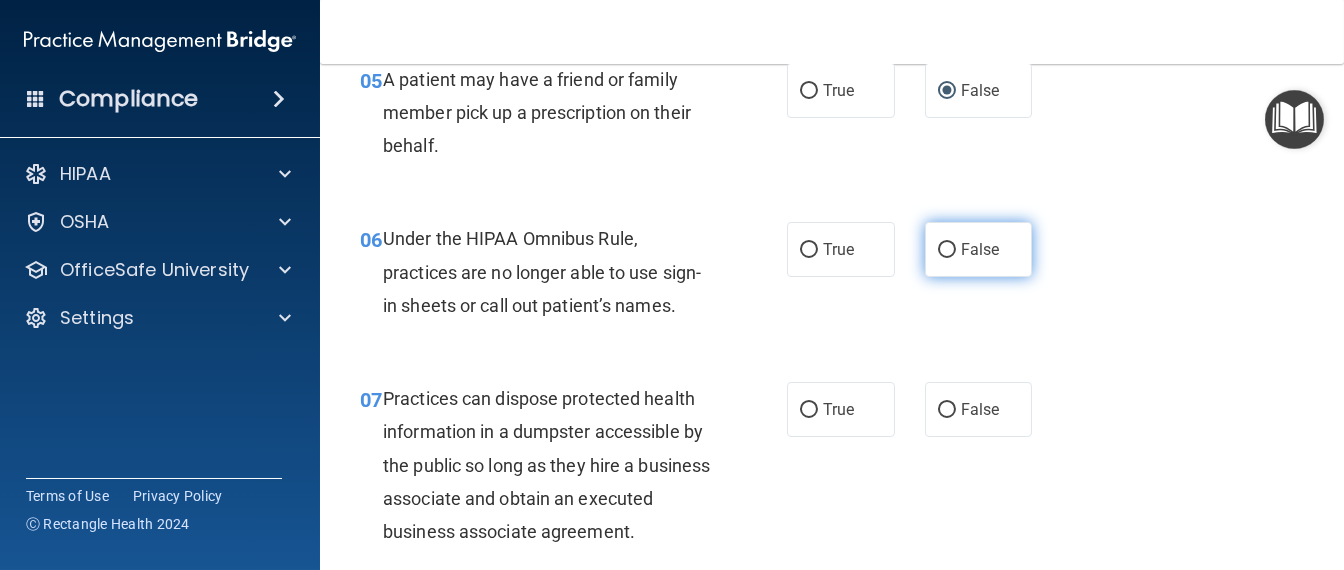 click on "False" at bounding box center [980, 249] 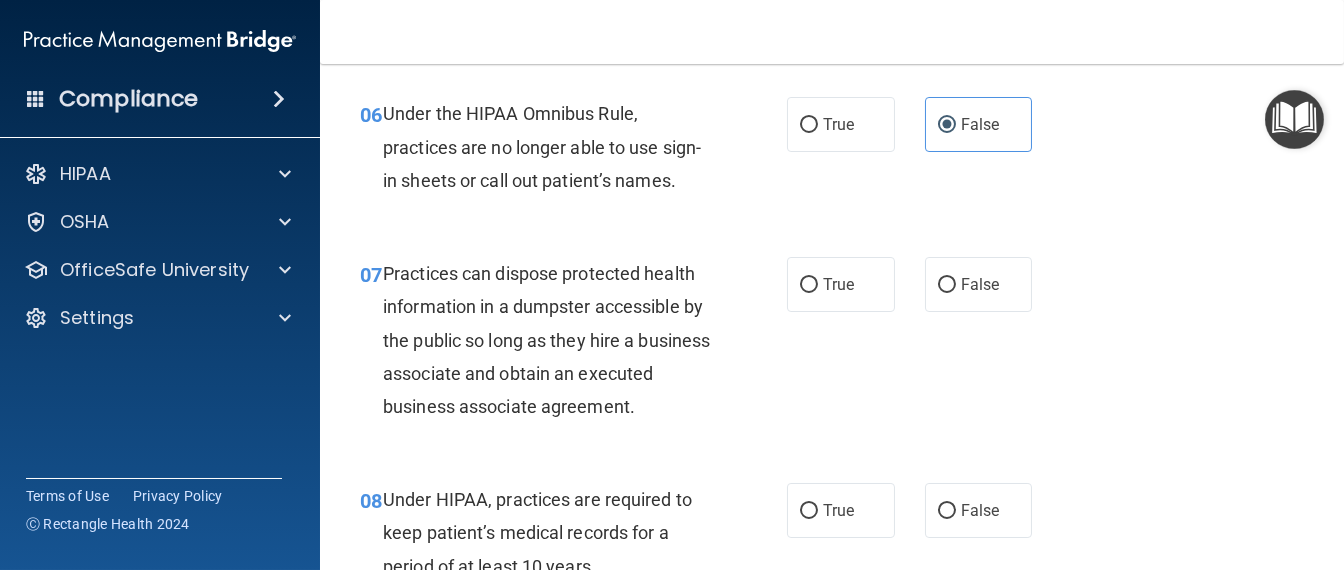scroll, scrollTop: 1249, scrollLeft: 0, axis: vertical 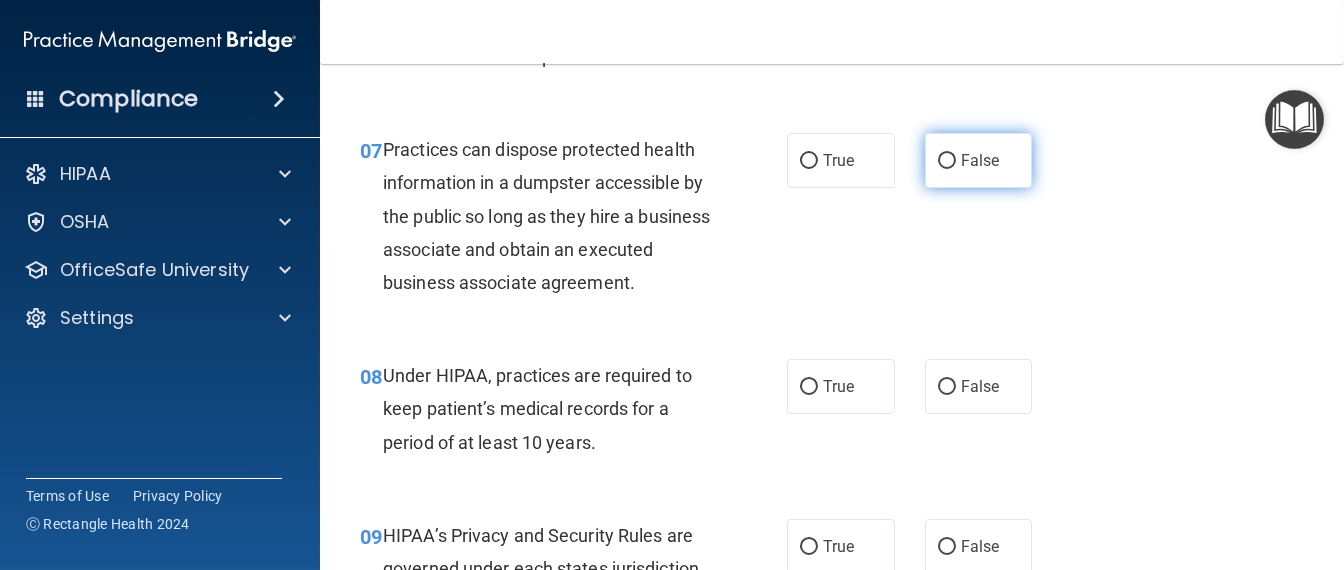 click on "False" at bounding box center [979, 160] 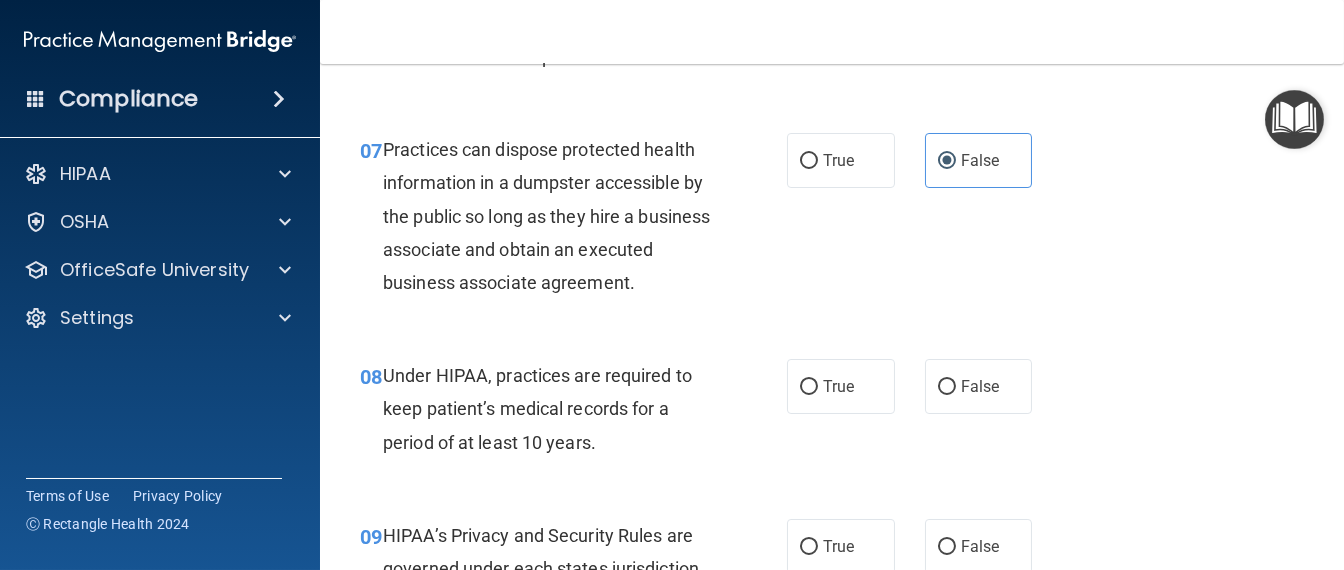 scroll, scrollTop: 1374, scrollLeft: 0, axis: vertical 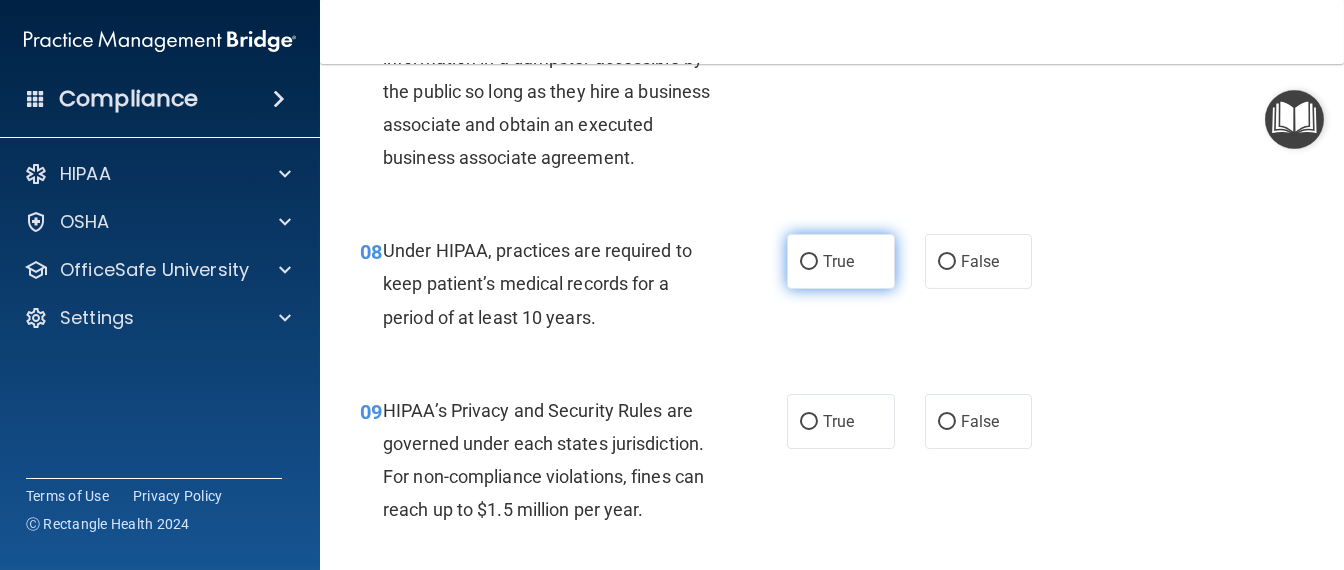 click on "True" at bounding box center [838, 261] 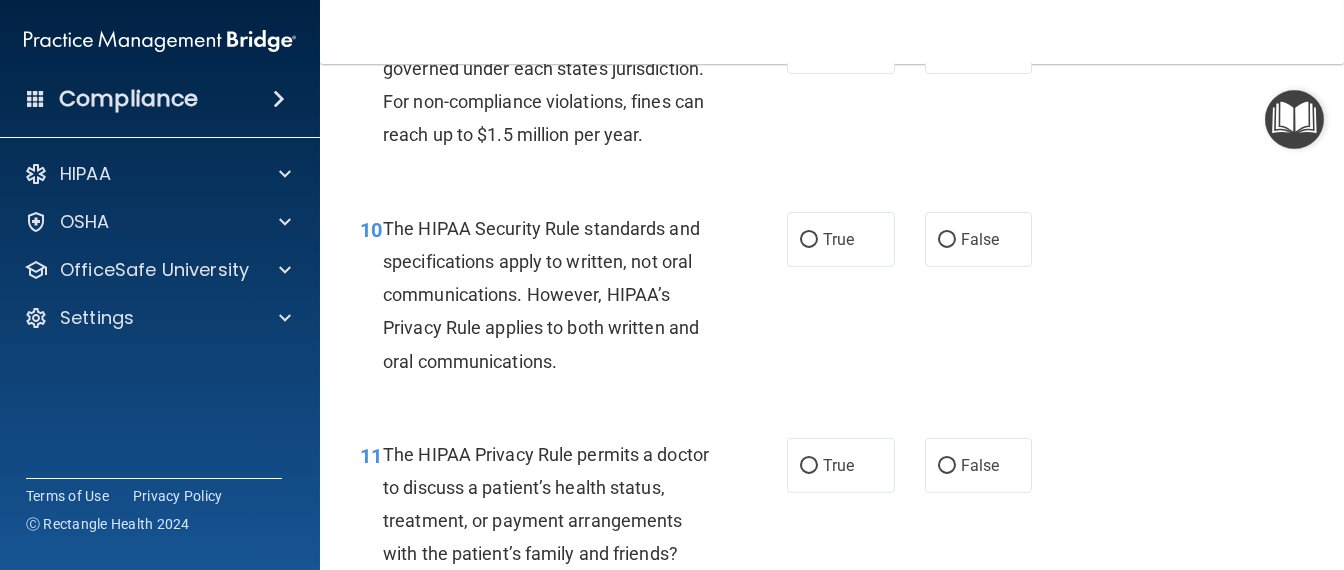 scroll, scrollTop: 1874, scrollLeft: 0, axis: vertical 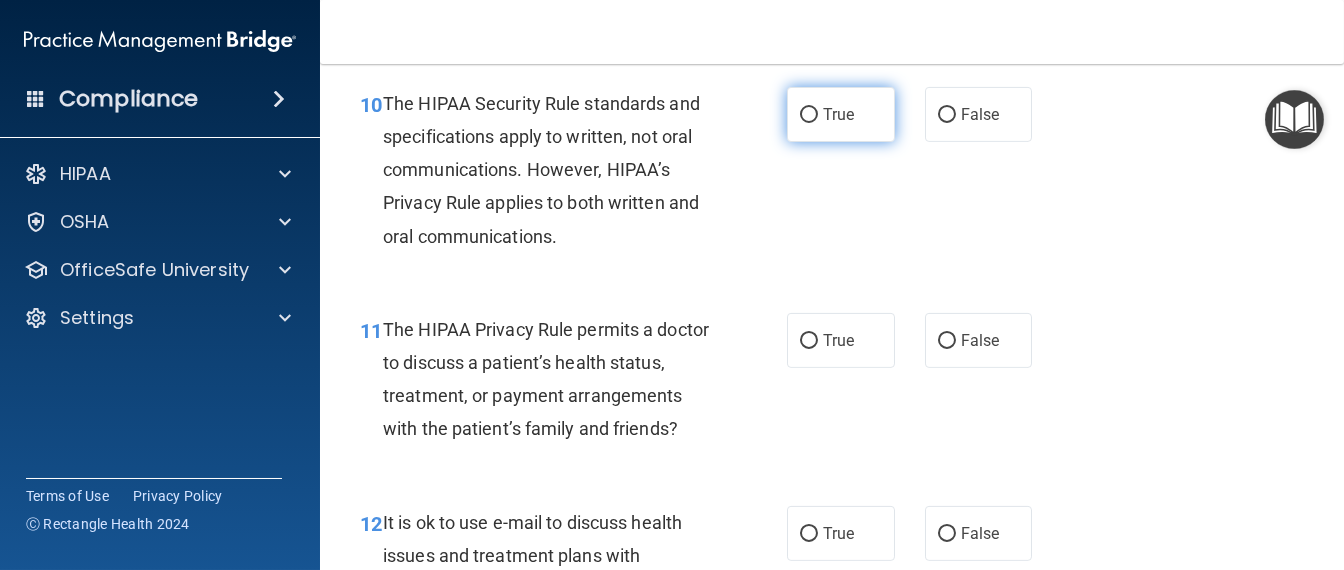 click on "True" at bounding box center (841, 114) 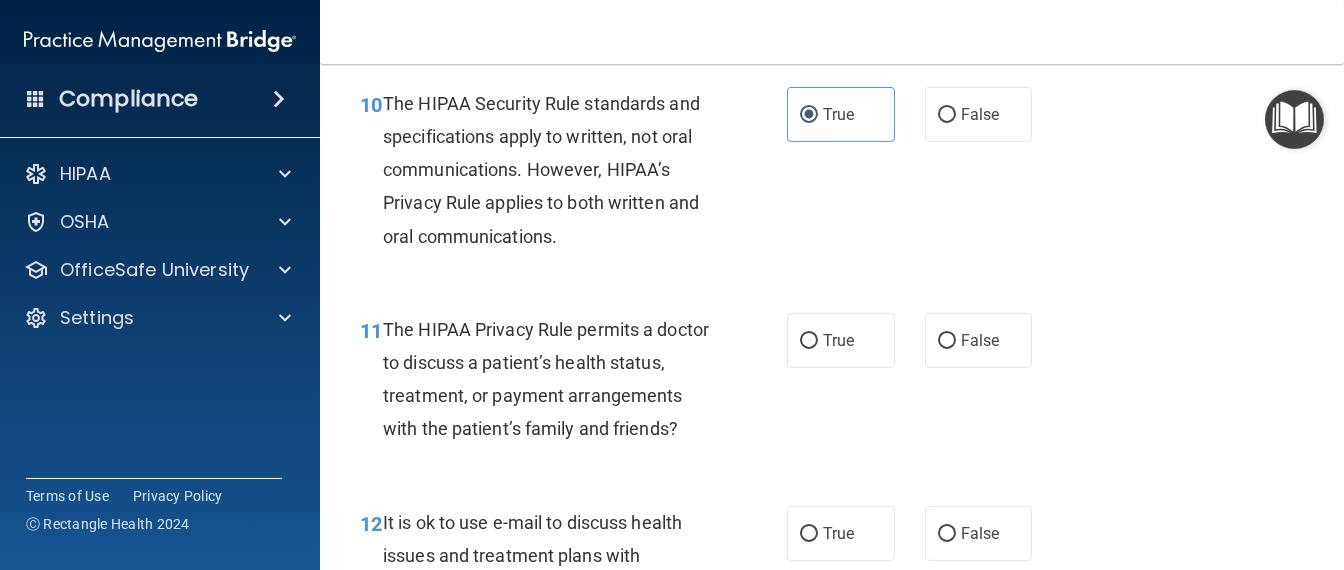 scroll, scrollTop: 2000, scrollLeft: 0, axis: vertical 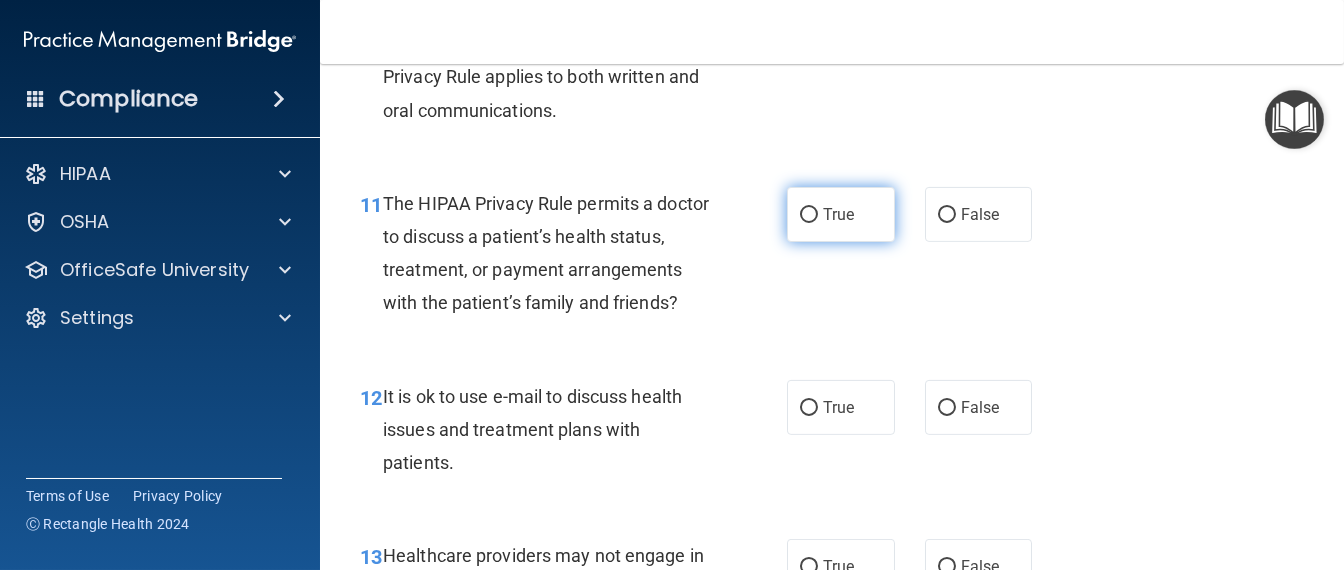 click on "True" at bounding box center [841, 214] 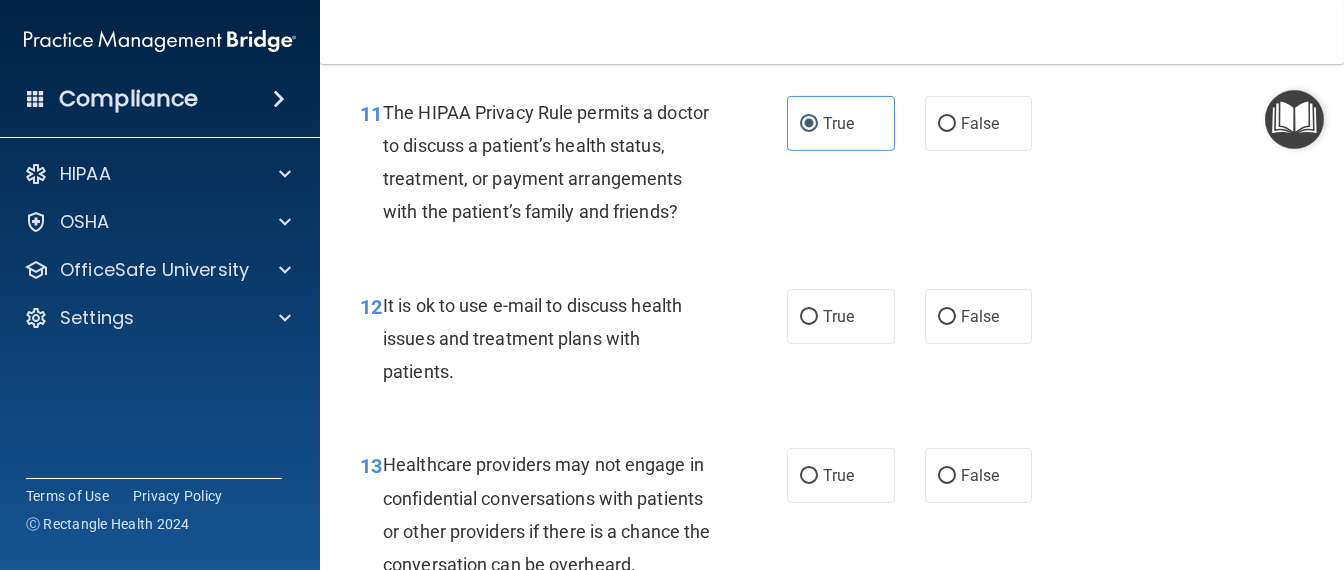scroll, scrollTop: 2125, scrollLeft: 0, axis: vertical 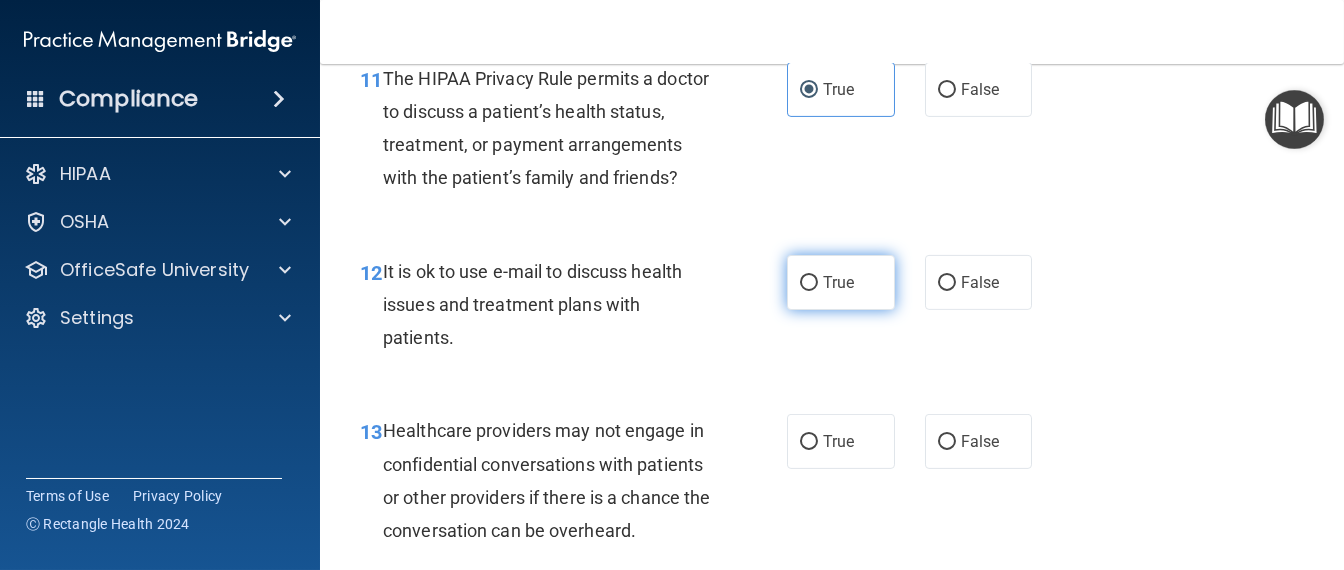 click on "True" at bounding box center [841, 282] 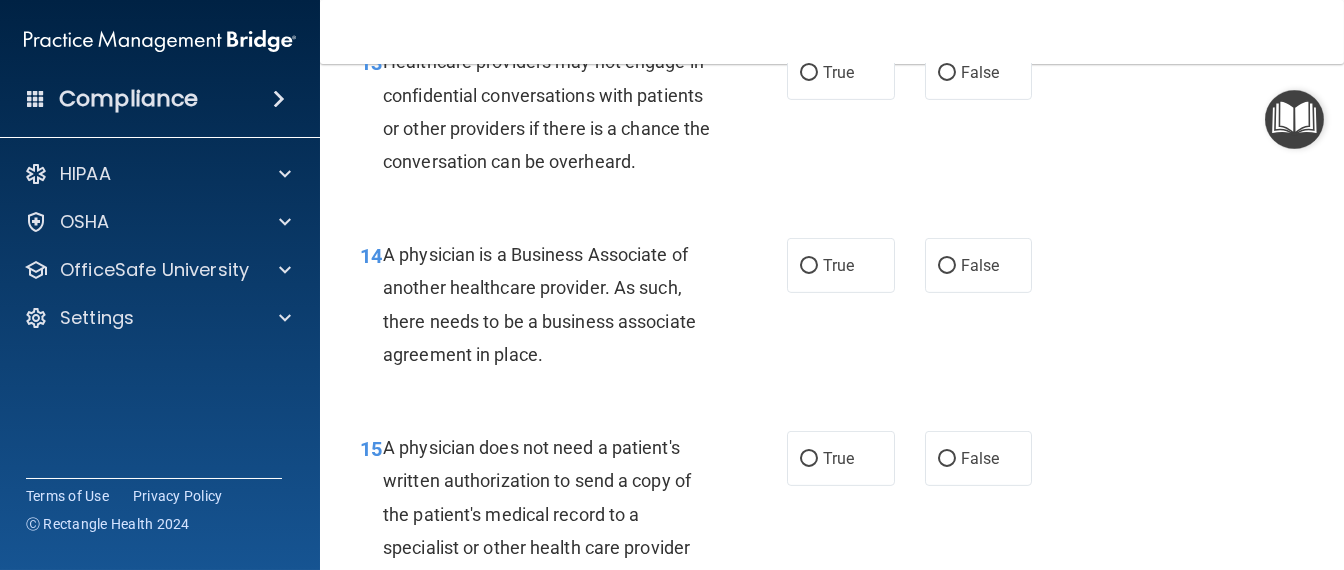 scroll, scrollTop: 2500, scrollLeft: 0, axis: vertical 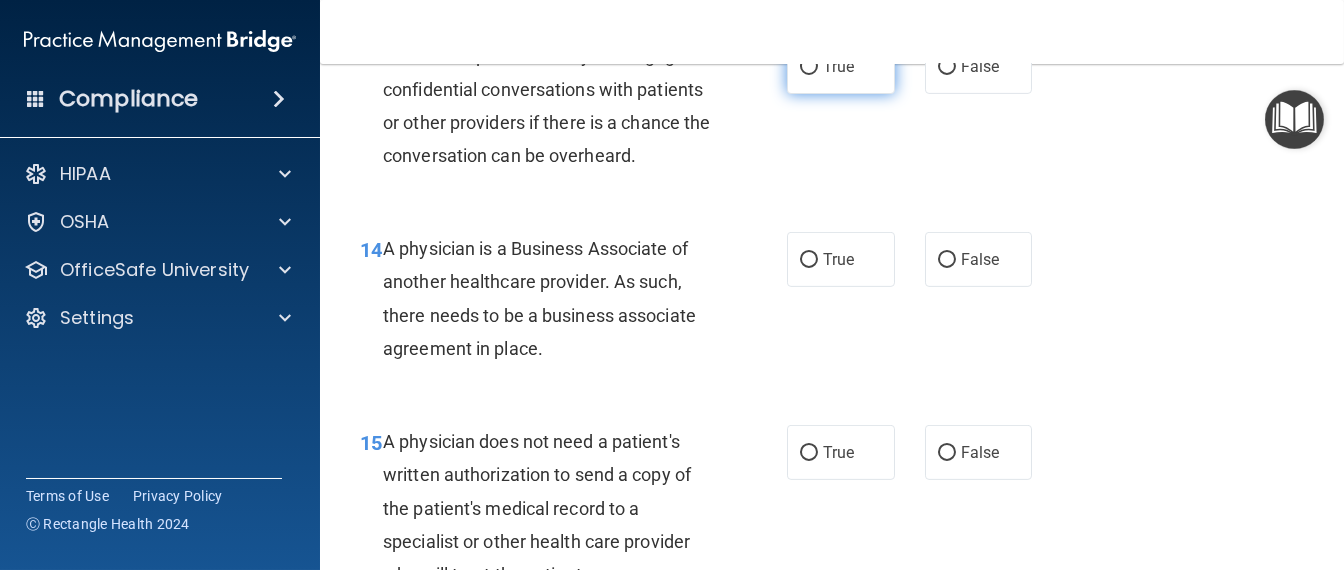 click on "True" at bounding box center (809, 67) 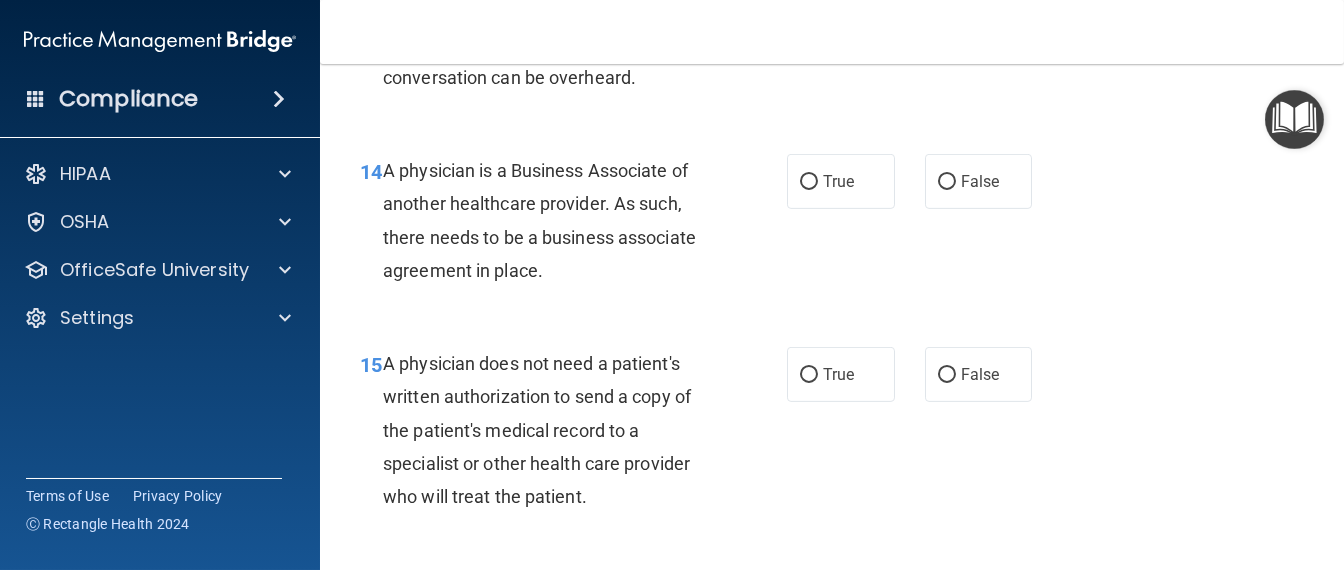 scroll, scrollTop: 2625, scrollLeft: 0, axis: vertical 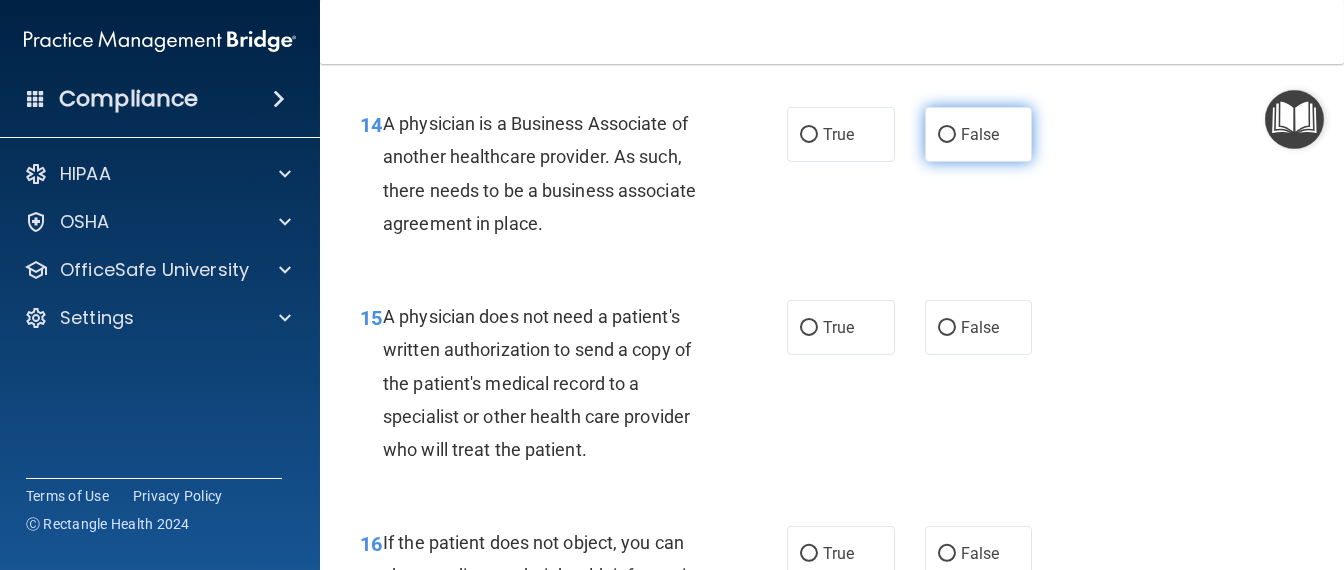 click on "False" at bounding box center (979, 134) 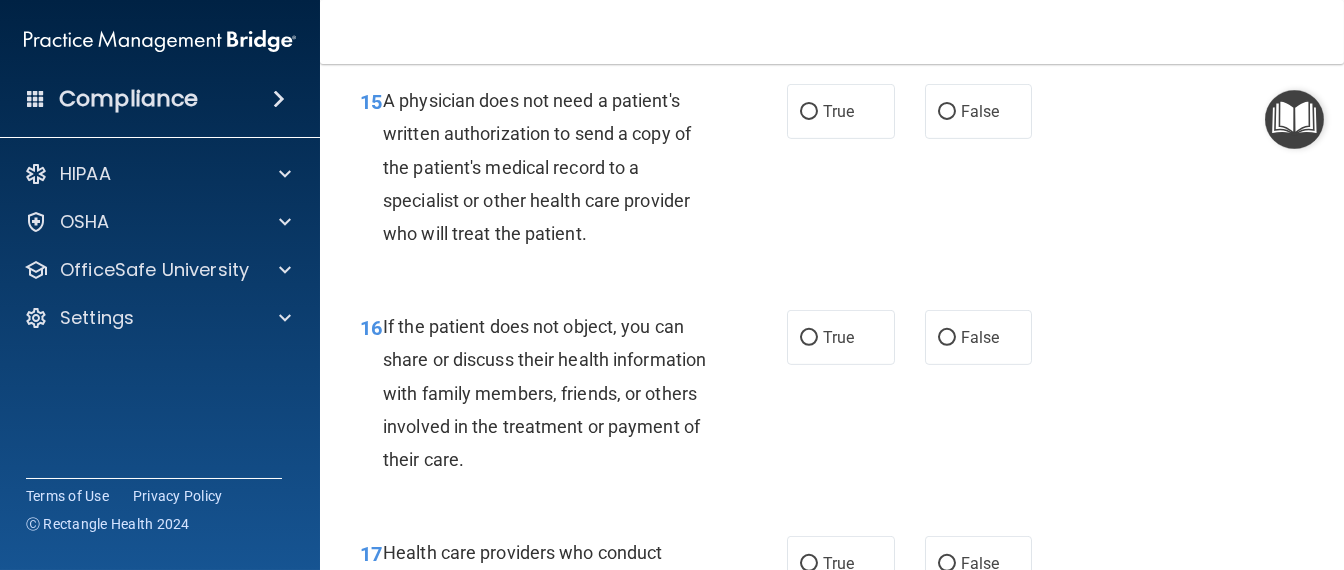 scroll, scrollTop: 2874, scrollLeft: 0, axis: vertical 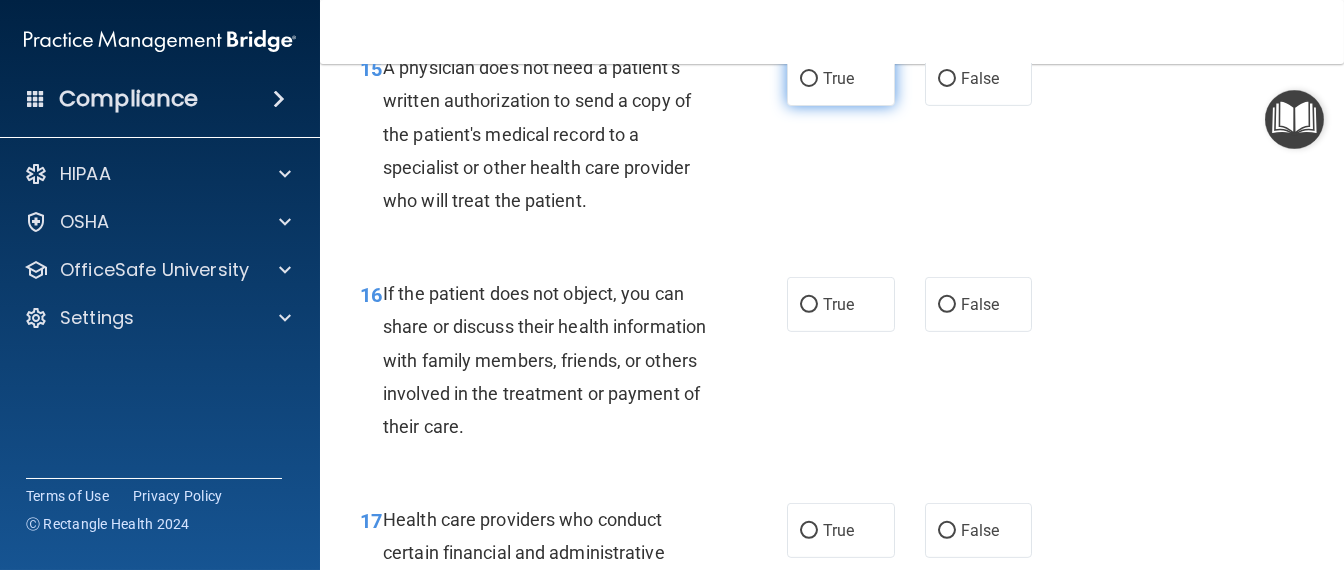 click on "True" at bounding box center [838, 78] 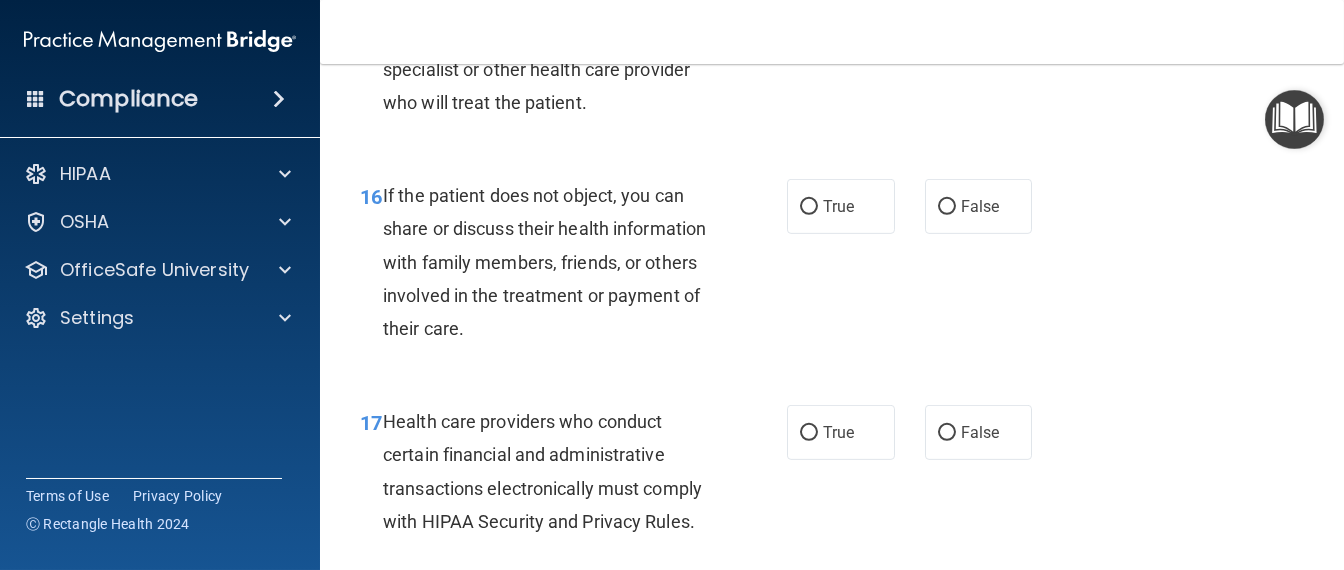 scroll, scrollTop: 3000, scrollLeft: 0, axis: vertical 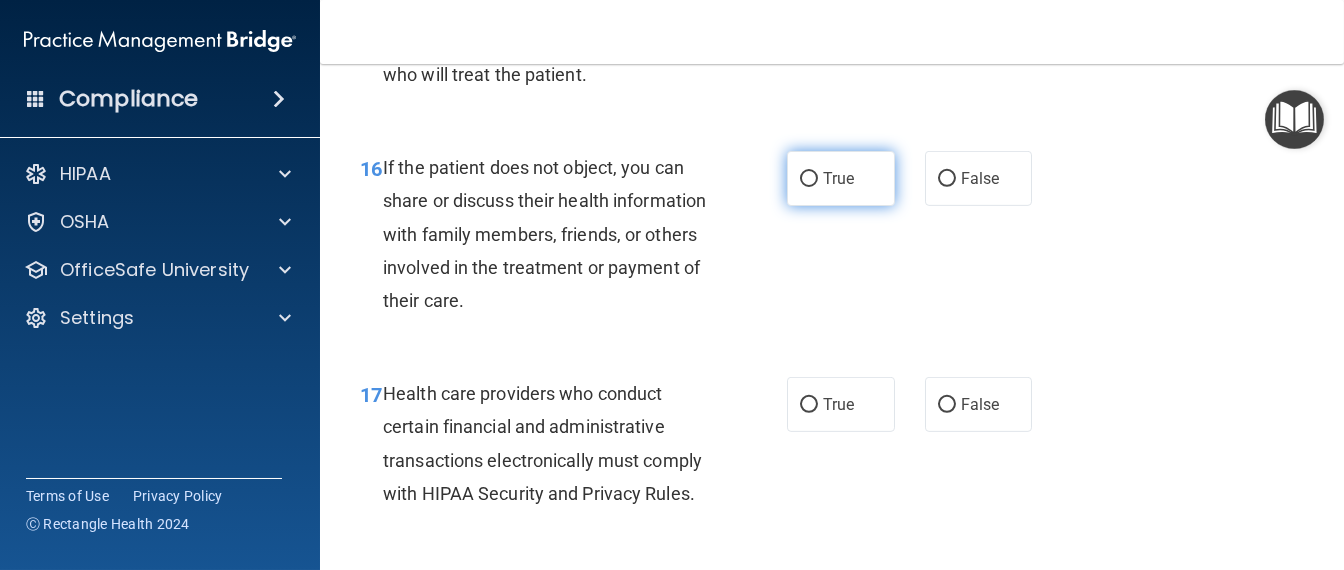 click on "True" at bounding box center [841, 178] 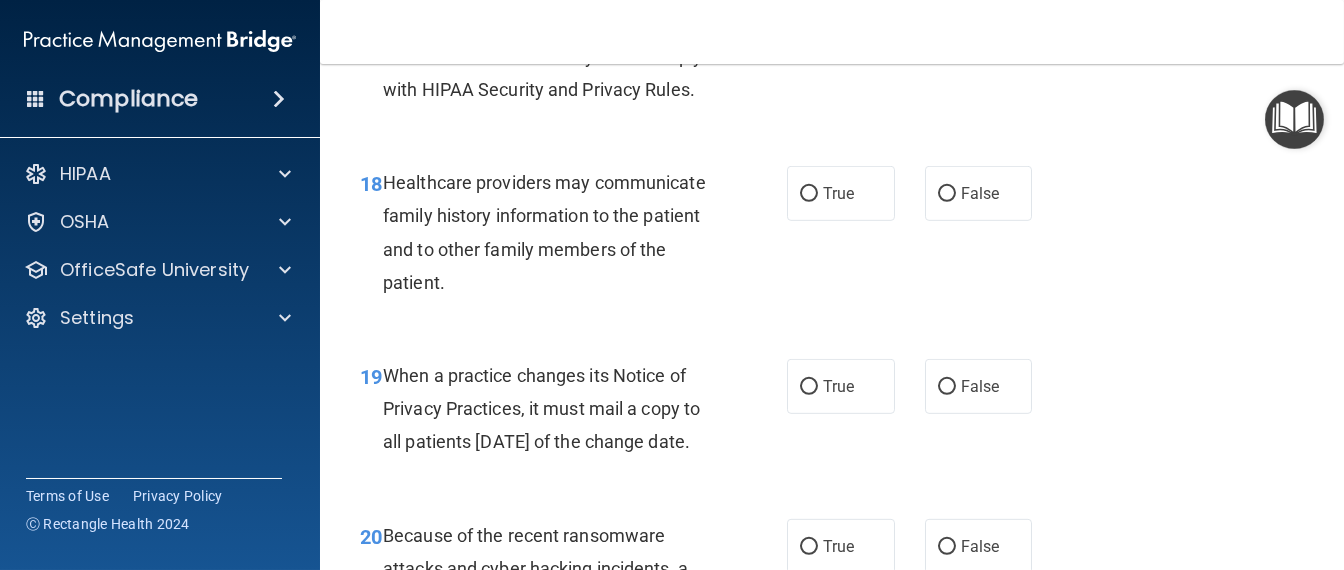 scroll, scrollTop: 3374, scrollLeft: 0, axis: vertical 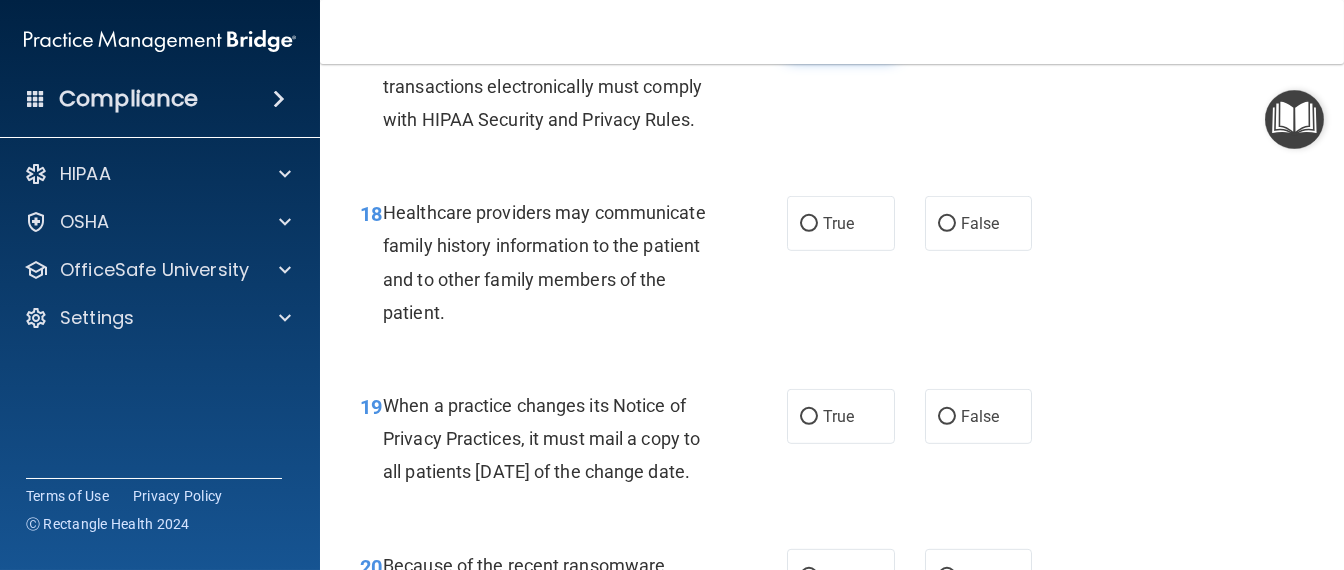 click on "True" at bounding box center [841, 30] 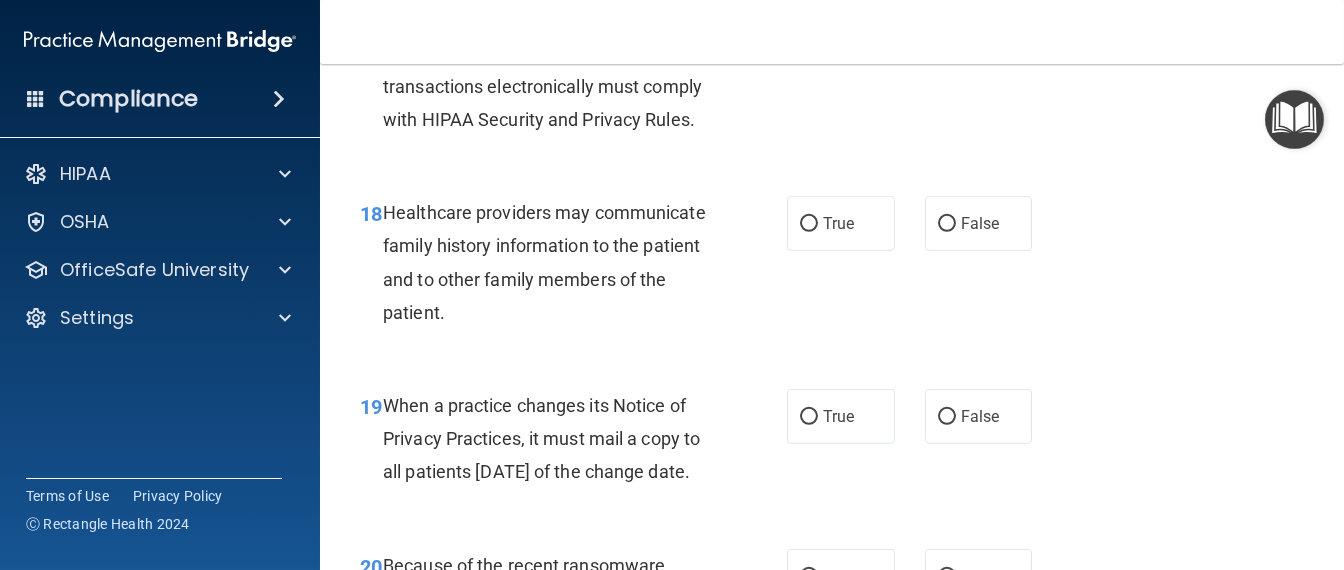 scroll, scrollTop: 3500, scrollLeft: 0, axis: vertical 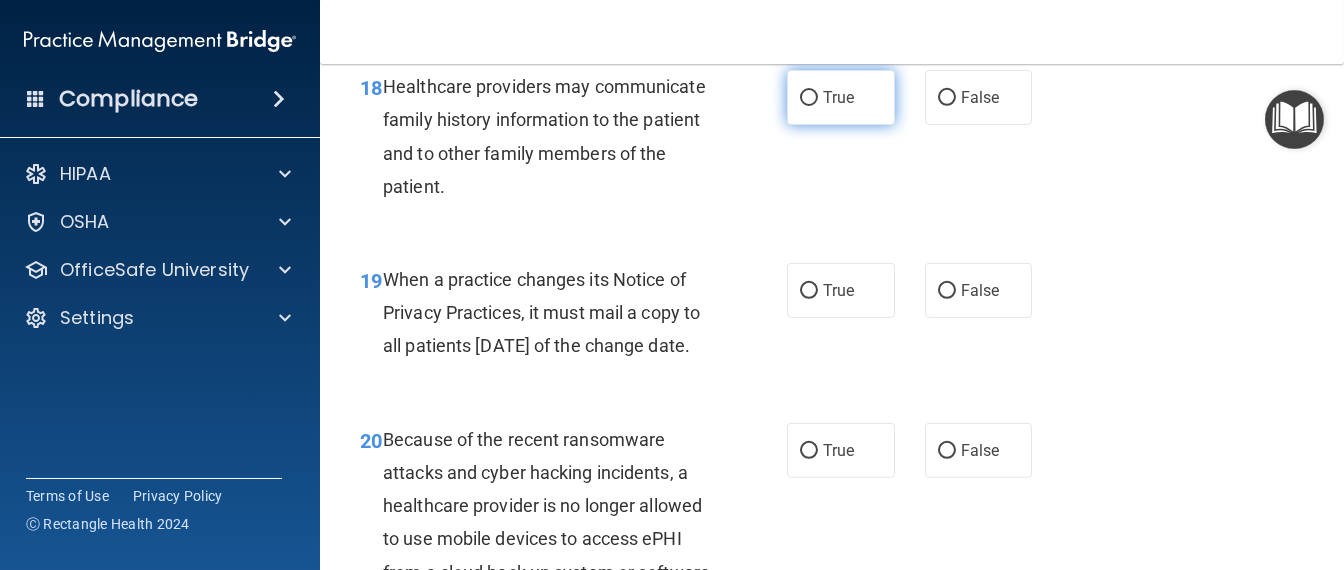 click on "True" at bounding box center (809, 98) 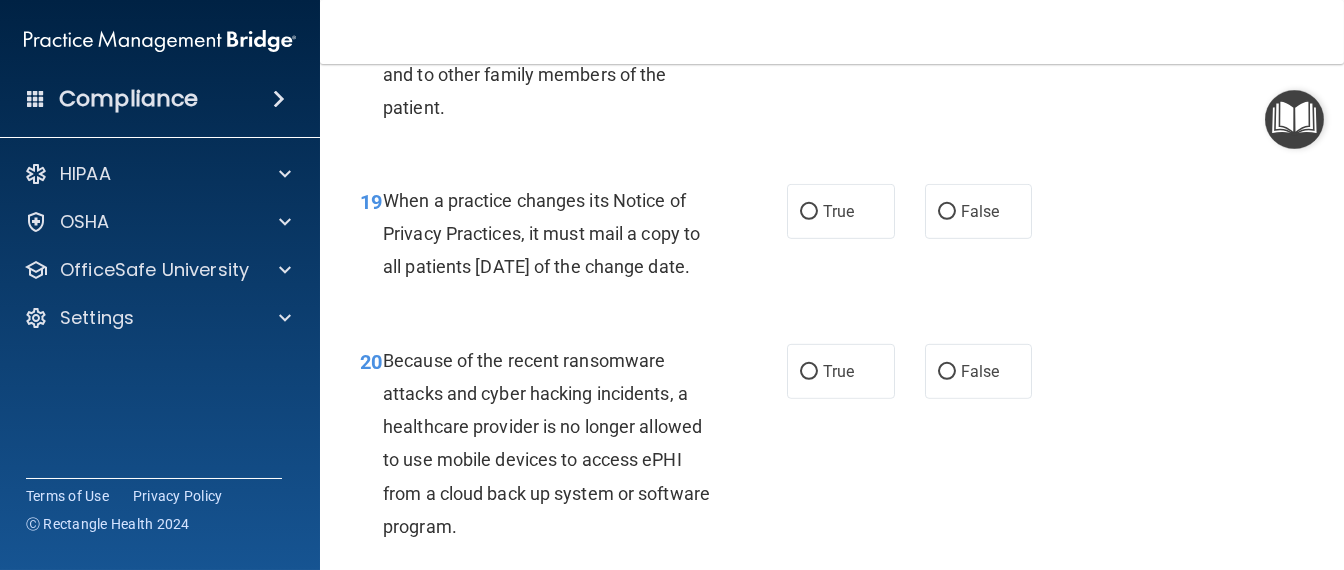 scroll, scrollTop: 3625, scrollLeft: 0, axis: vertical 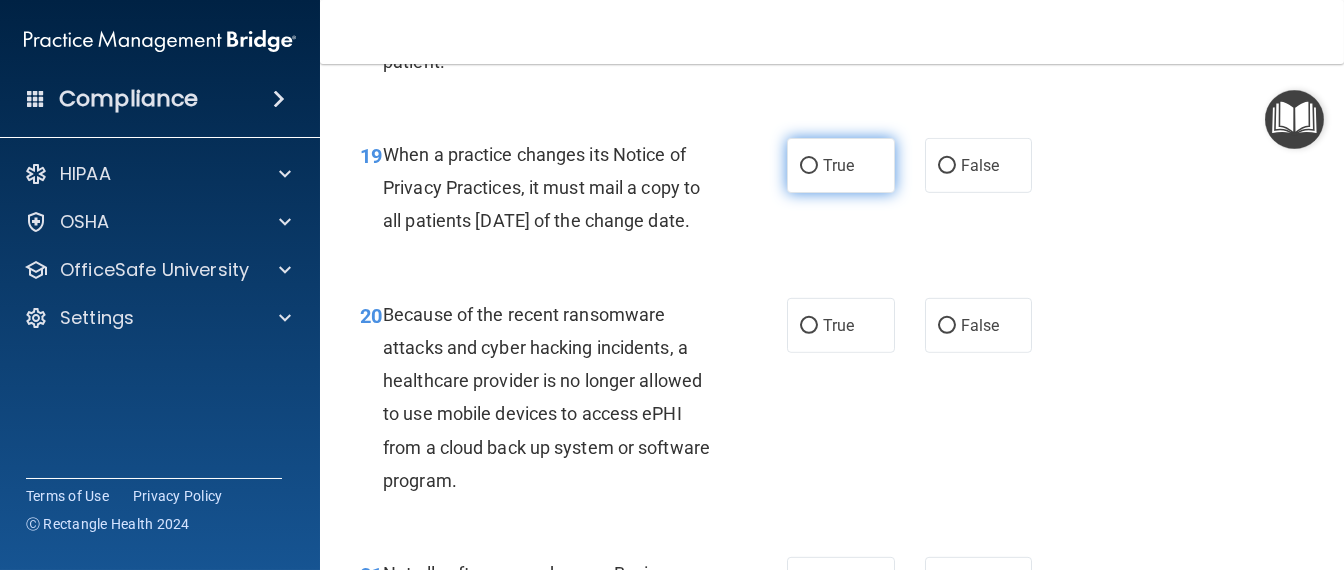 click on "True" at bounding box center [838, 165] 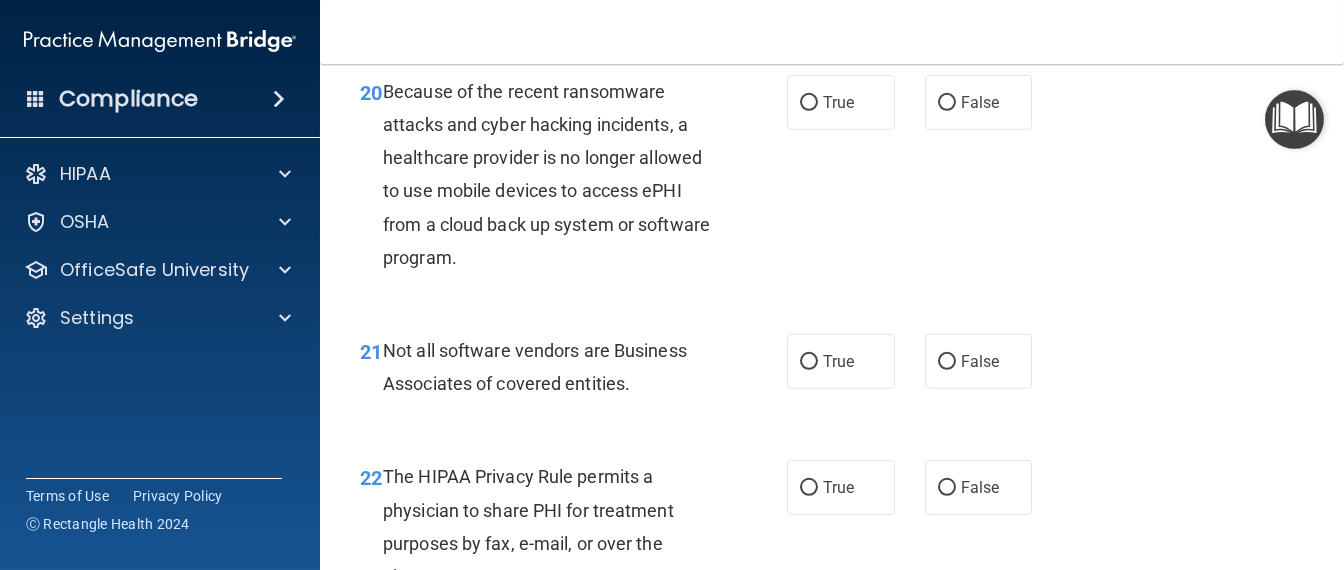 scroll, scrollTop: 3874, scrollLeft: 0, axis: vertical 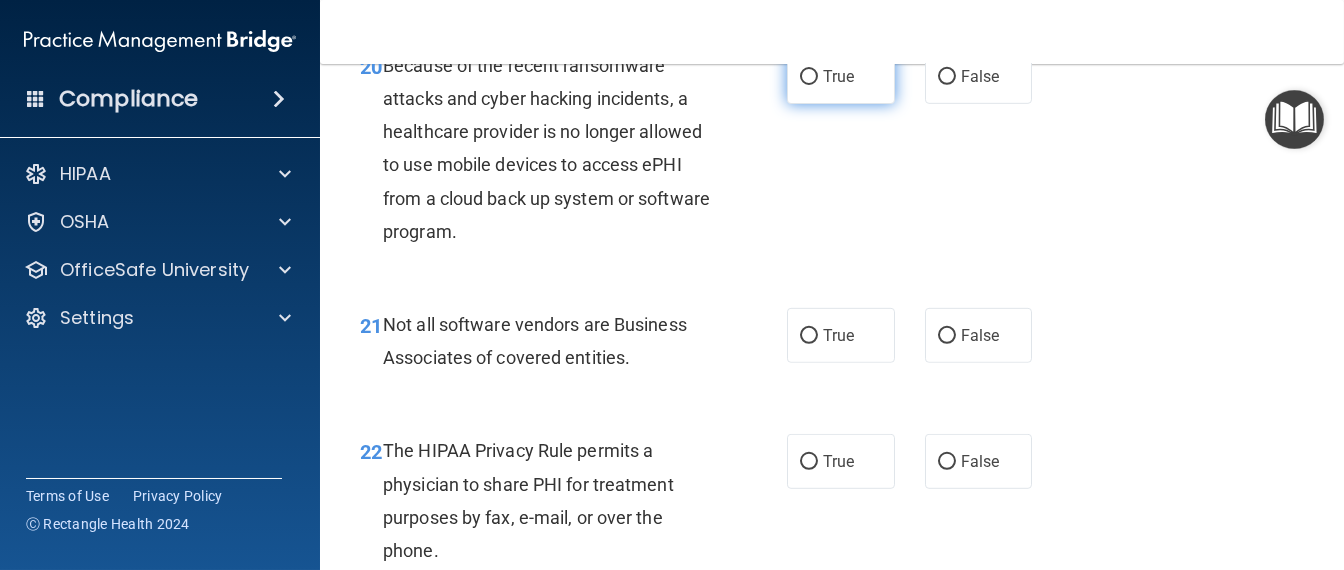 click on "True" at bounding box center (841, 76) 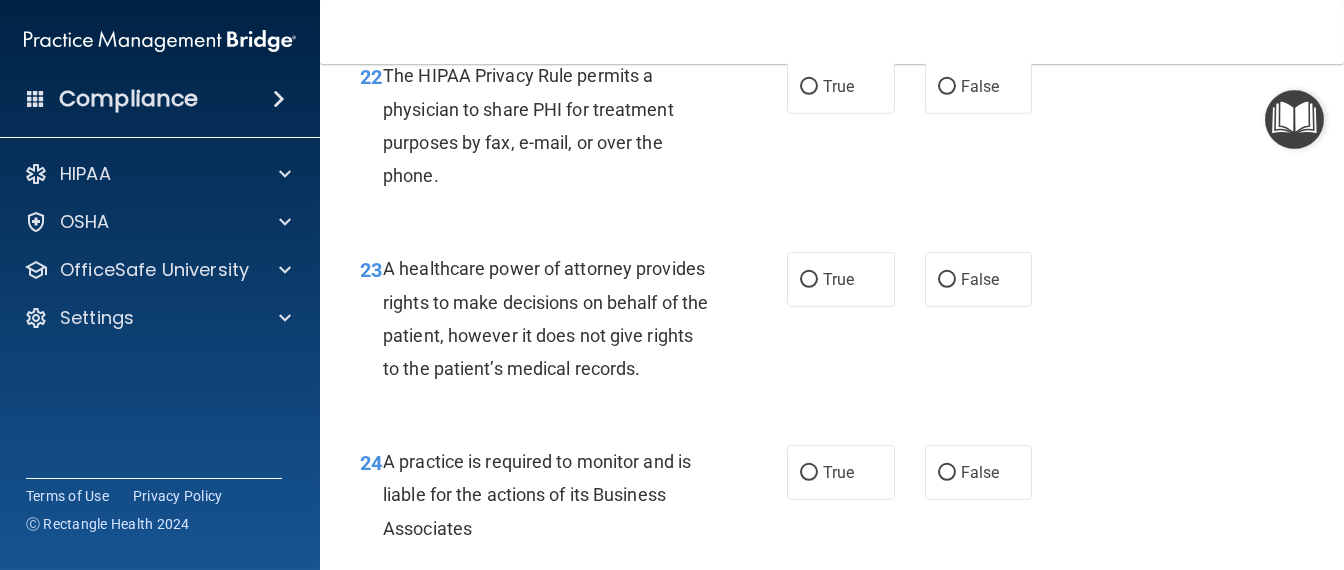 scroll, scrollTop: 4125, scrollLeft: 0, axis: vertical 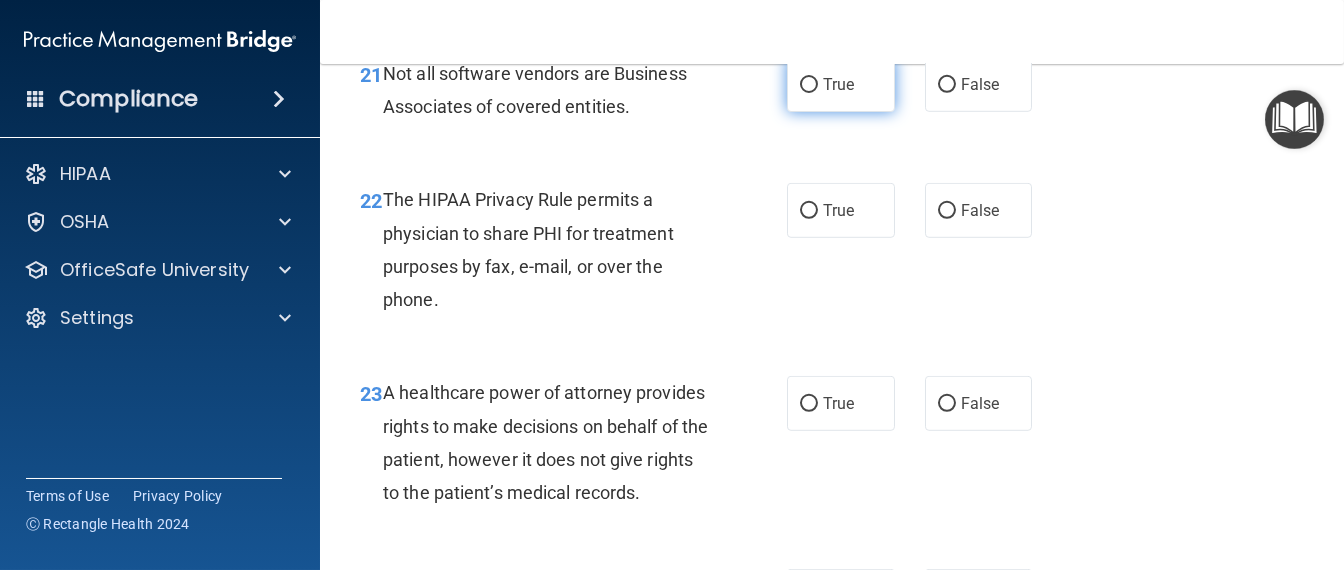 click on "True" at bounding box center (838, 84) 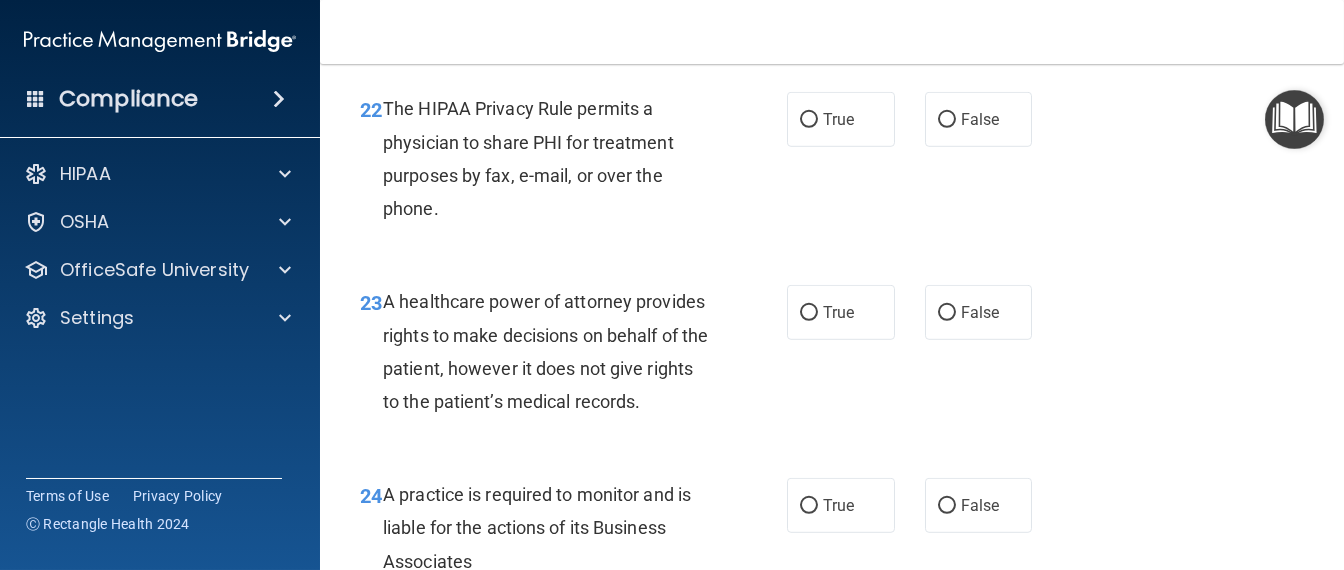 scroll, scrollTop: 4249, scrollLeft: 0, axis: vertical 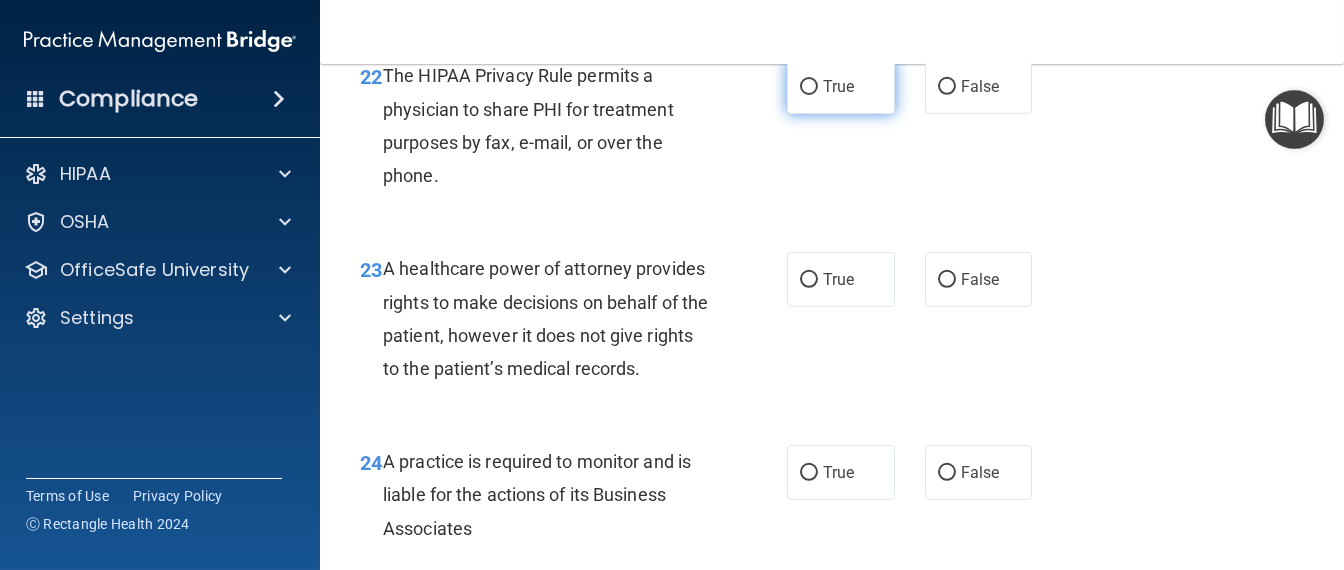 click on "True" at bounding box center [841, 86] 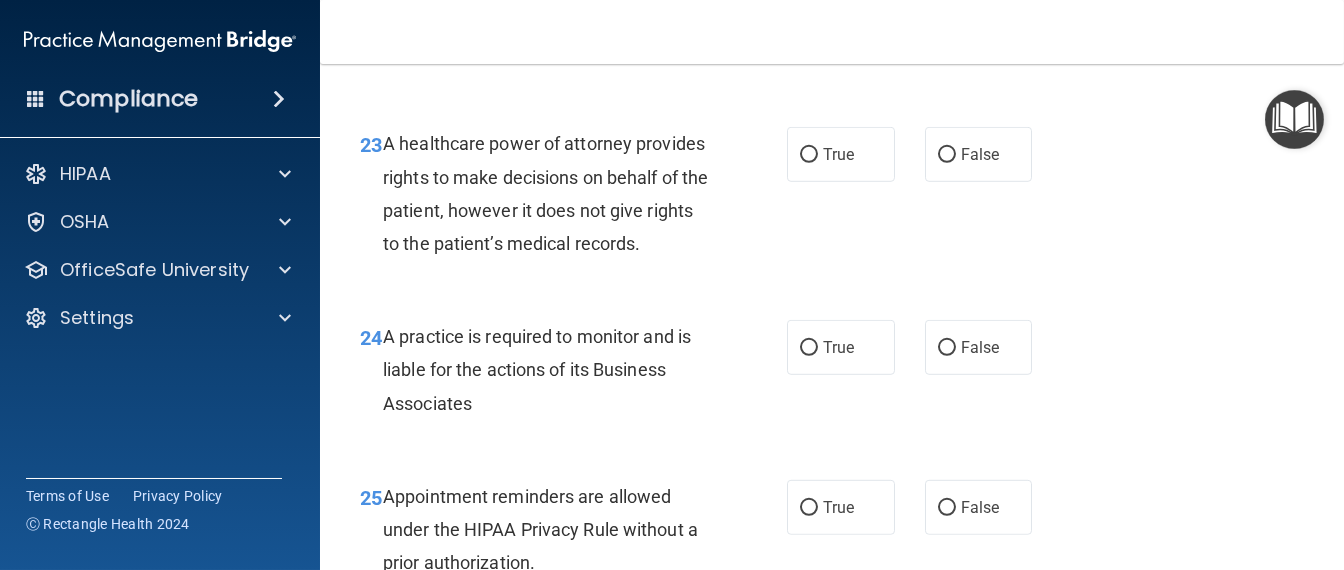 scroll, scrollTop: 4500, scrollLeft: 0, axis: vertical 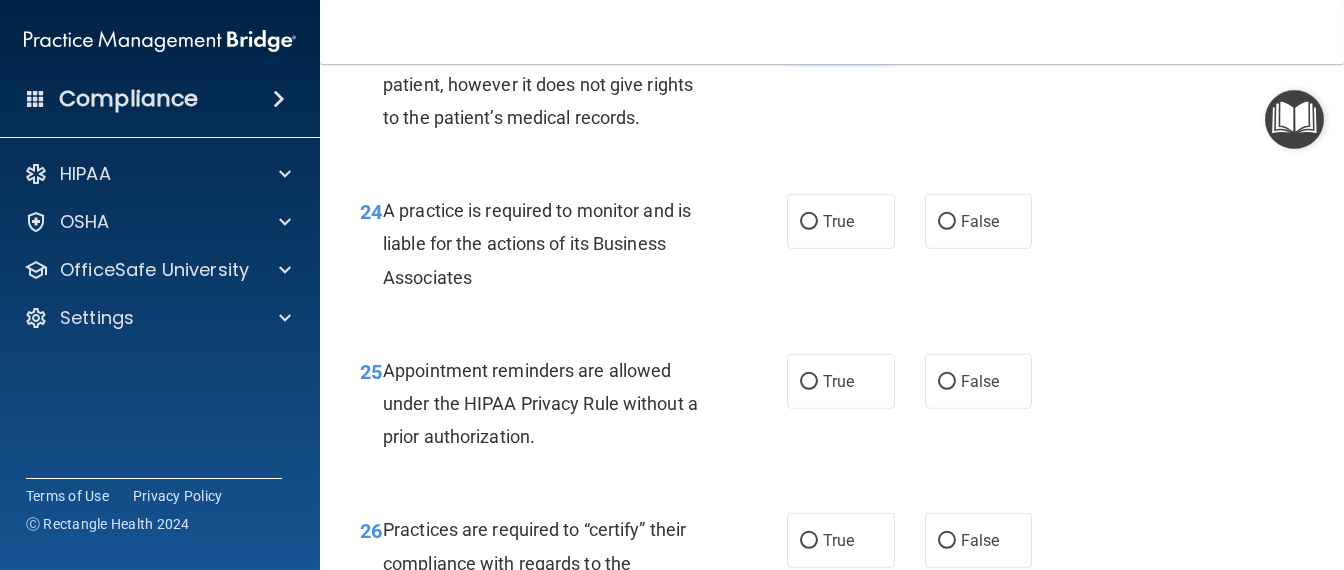 click on "True" at bounding box center (841, 28) 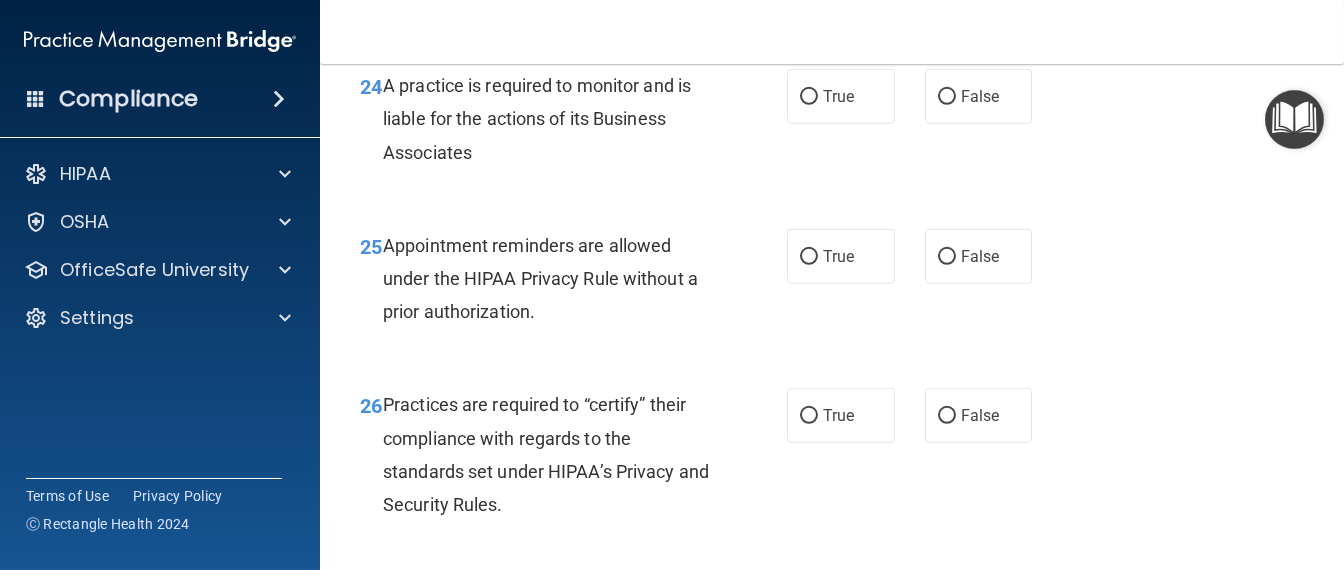 scroll, scrollTop: 4749, scrollLeft: 0, axis: vertical 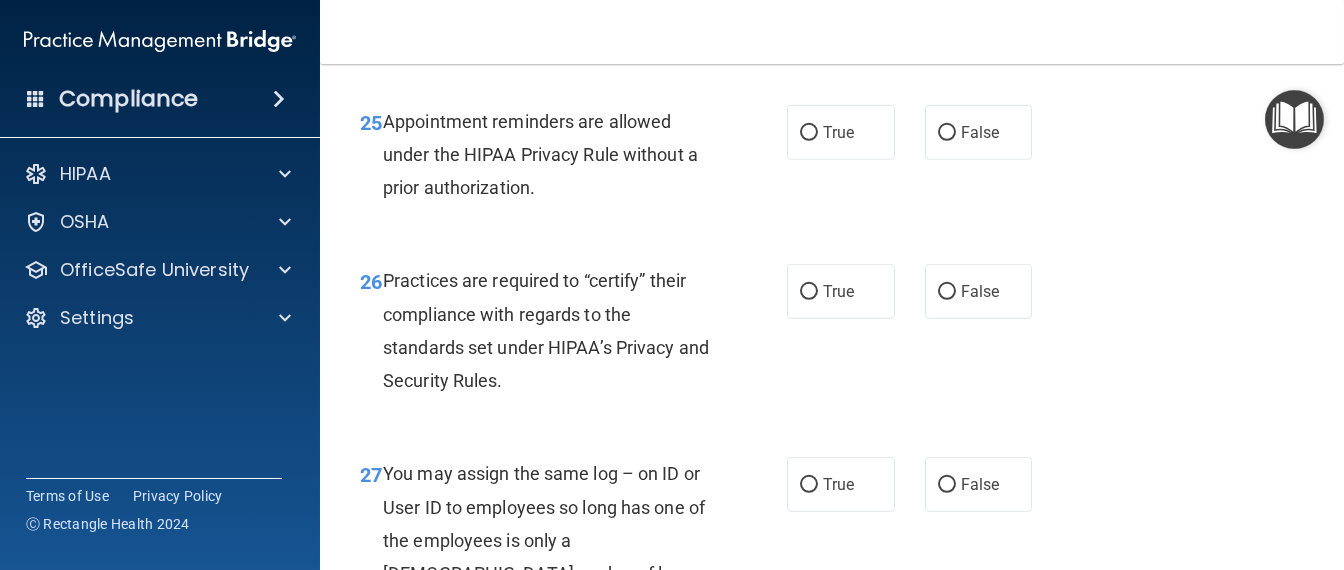 click on "False" at bounding box center [980, -28] 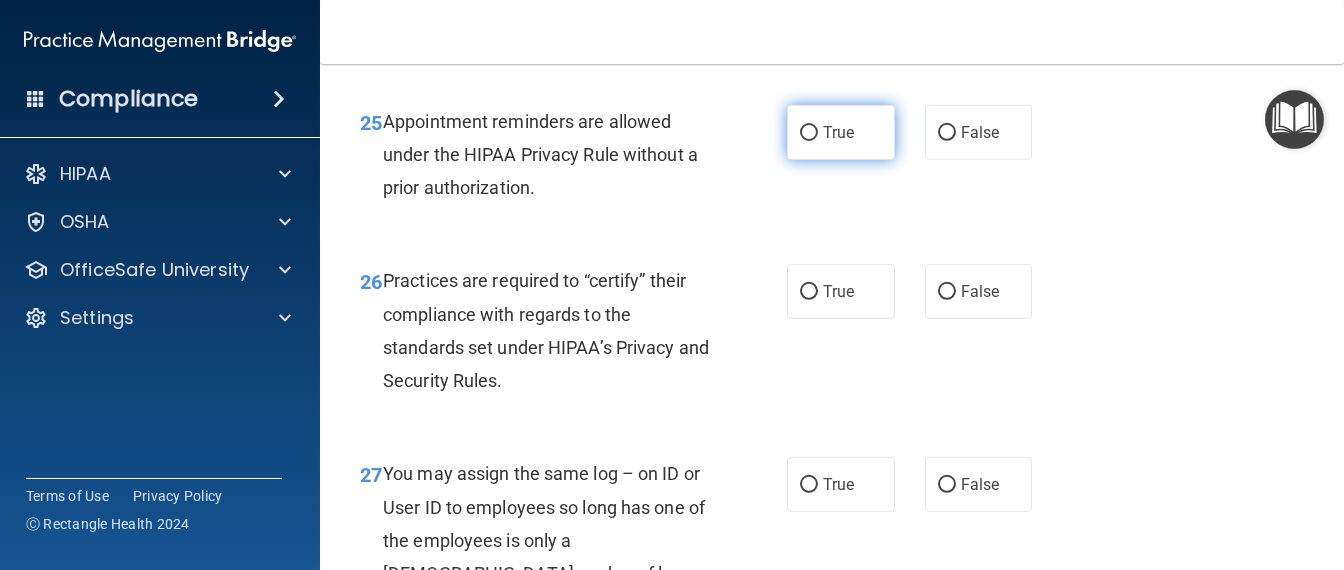 scroll, scrollTop: 4874, scrollLeft: 0, axis: vertical 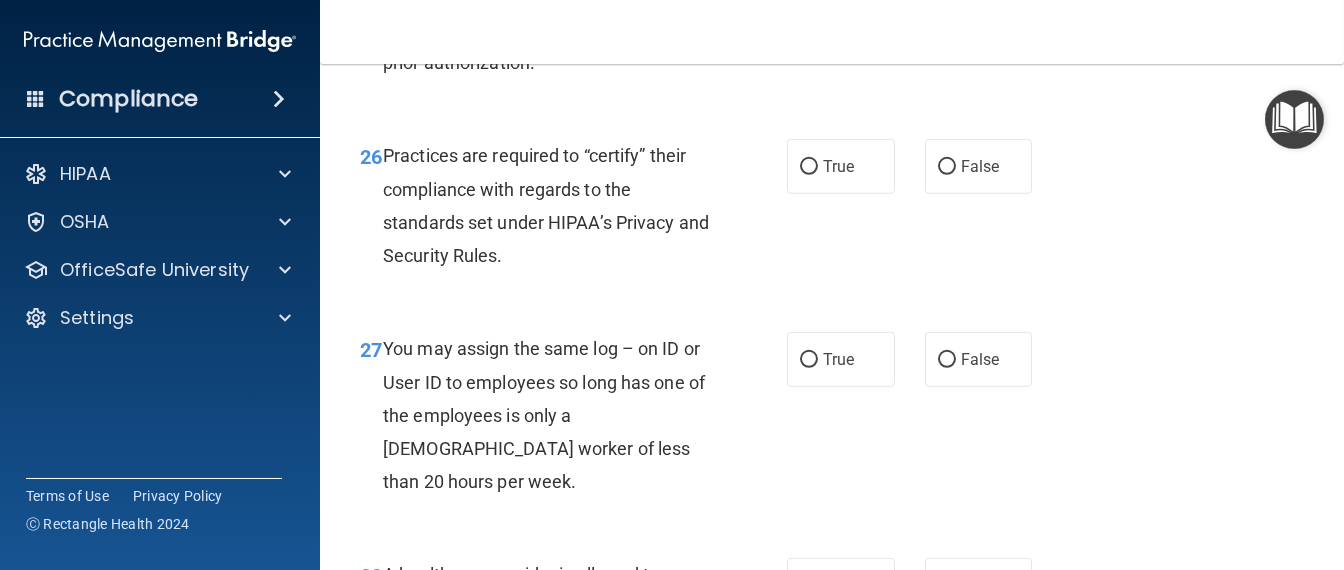 click on "True" at bounding box center (841, 7) 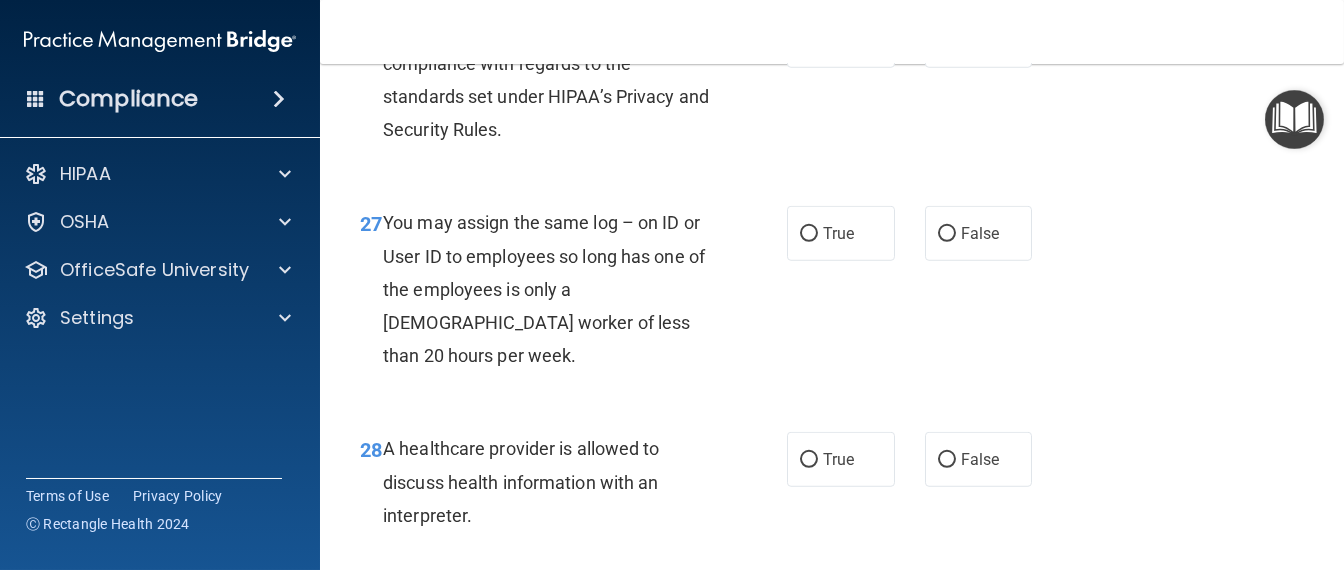 scroll, scrollTop: 5125, scrollLeft: 0, axis: vertical 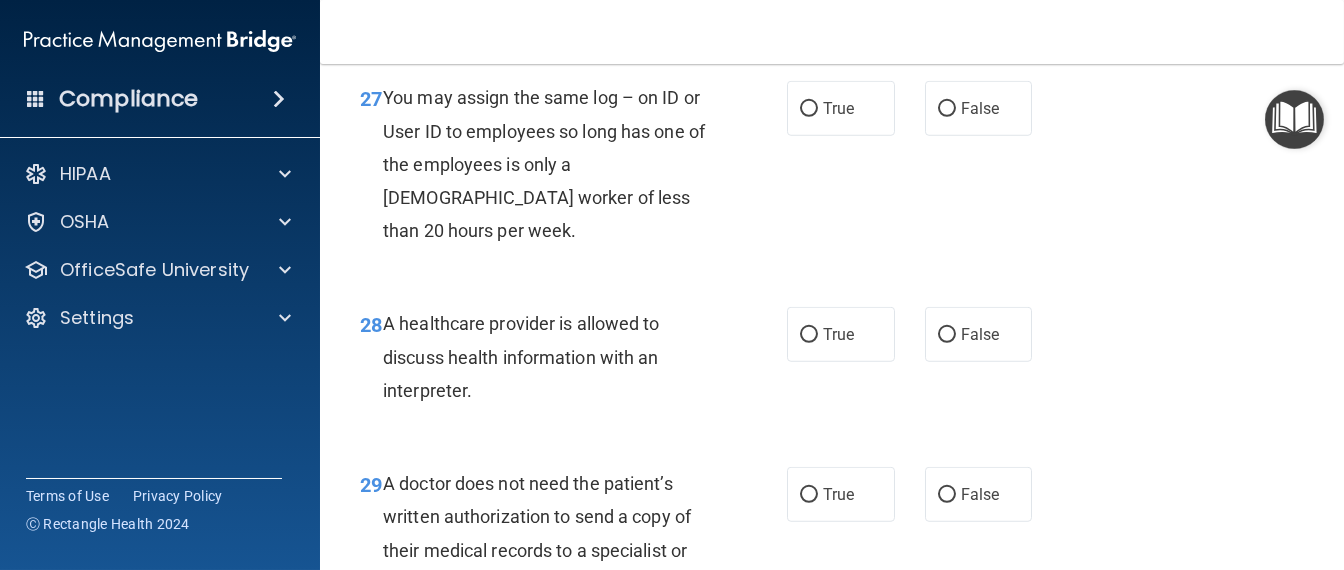 click on "True" at bounding box center [841, -85] 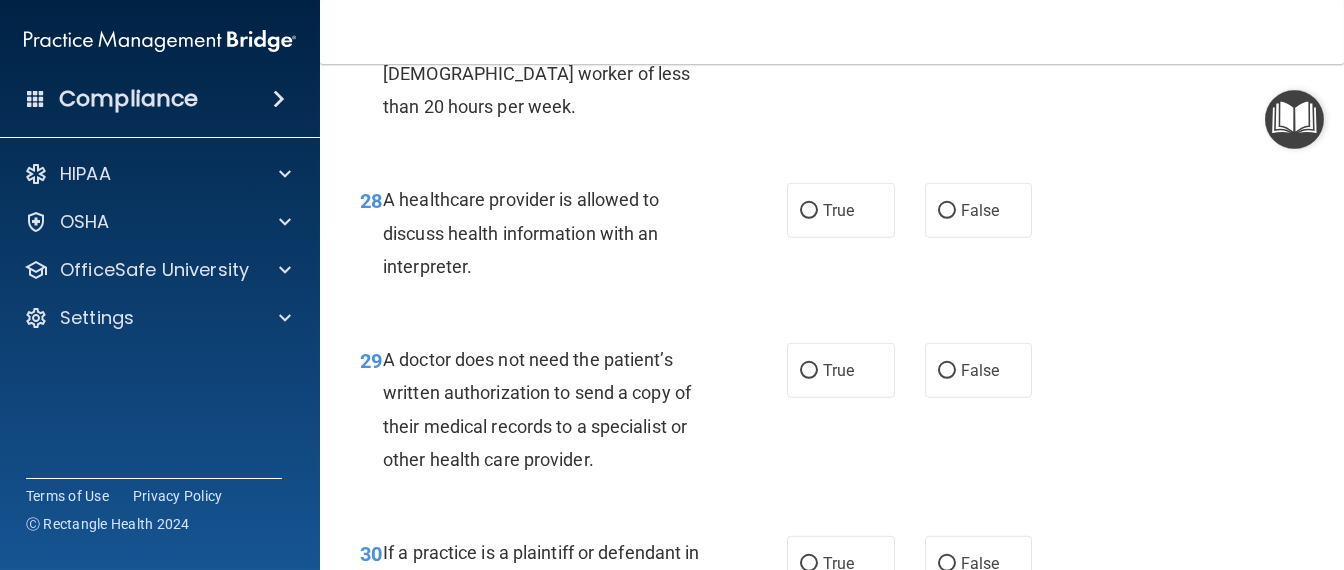 click on "False" at bounding box center [979, -16] 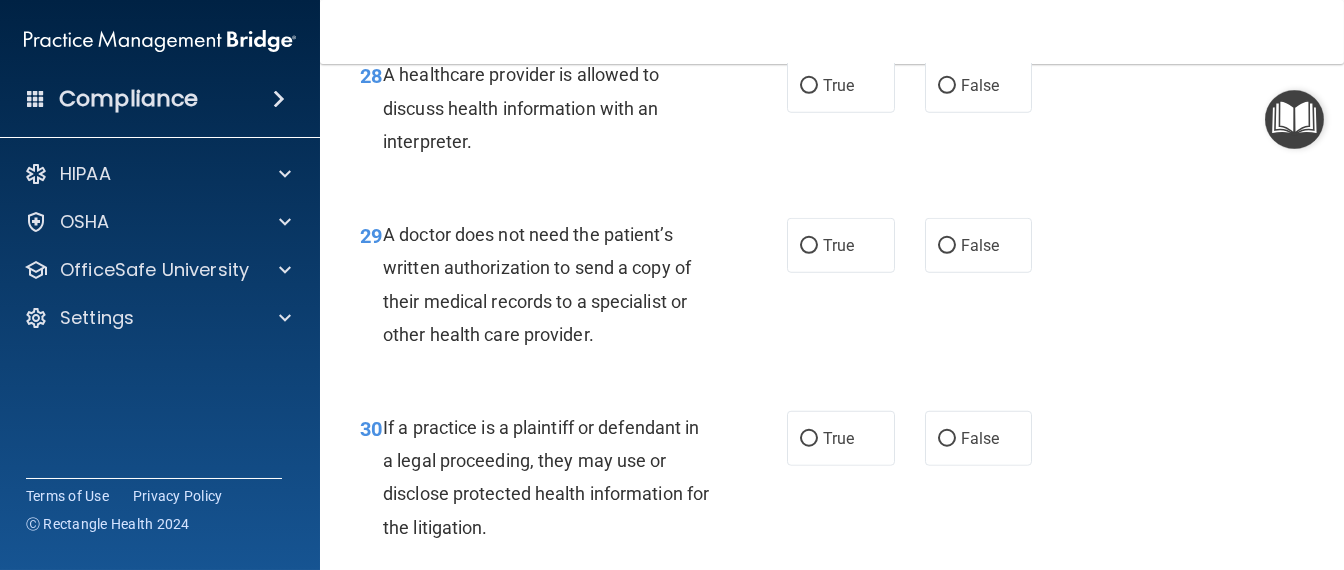scroll, scrollTop: 5500, scrollLeft: 0, axis: vertical 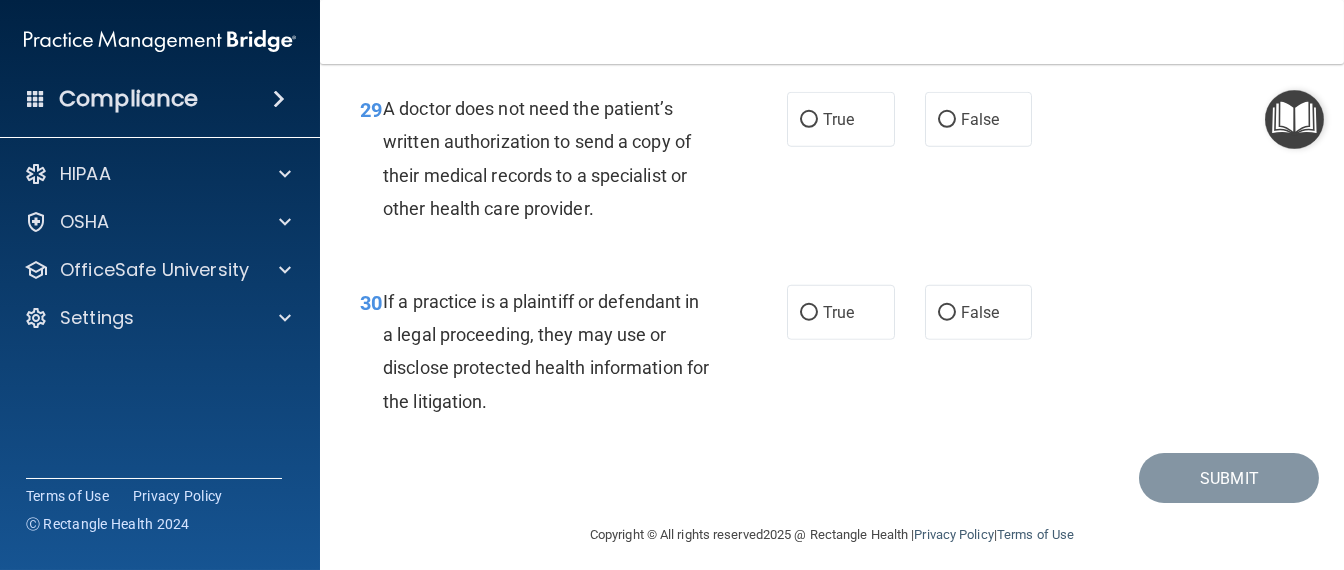 click on "False" at bounding box center [947, -40] 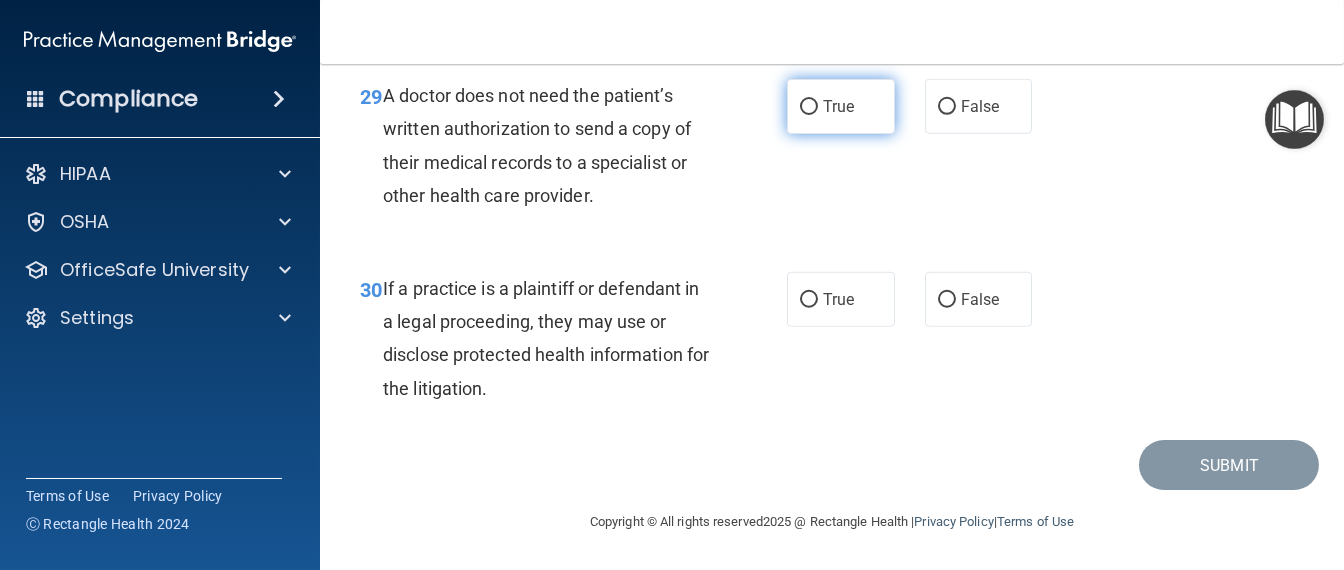 scroll, scrollTop: 5625, scrollLeft: 0, axis: vertical 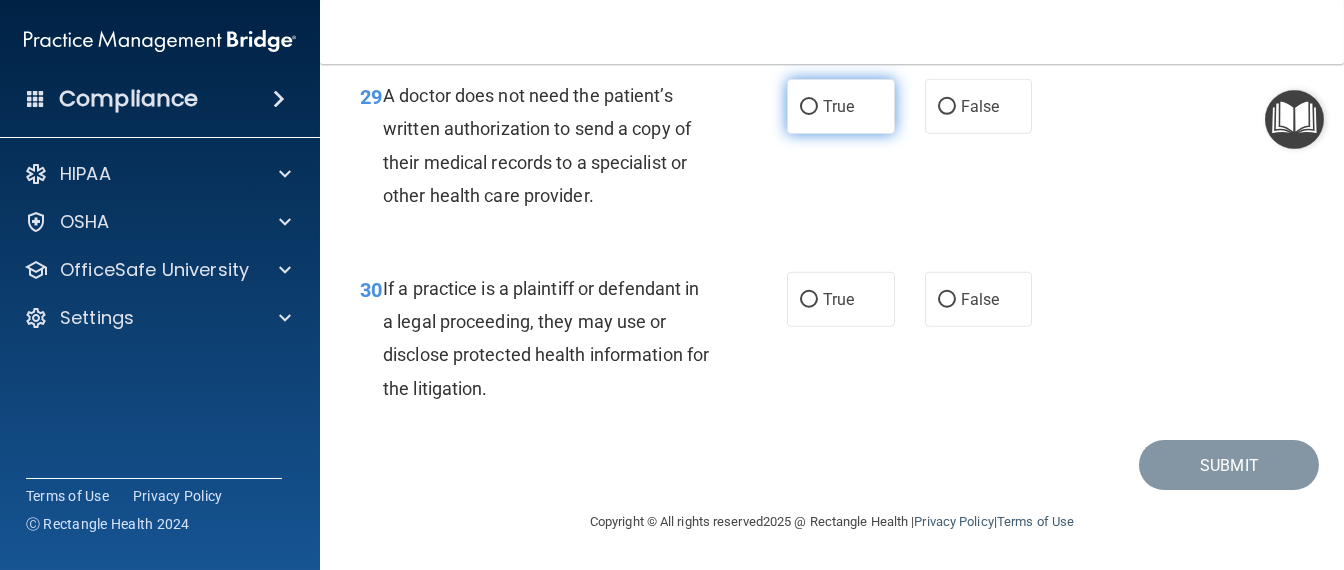 click on "True" at bounding box center (841, 106) 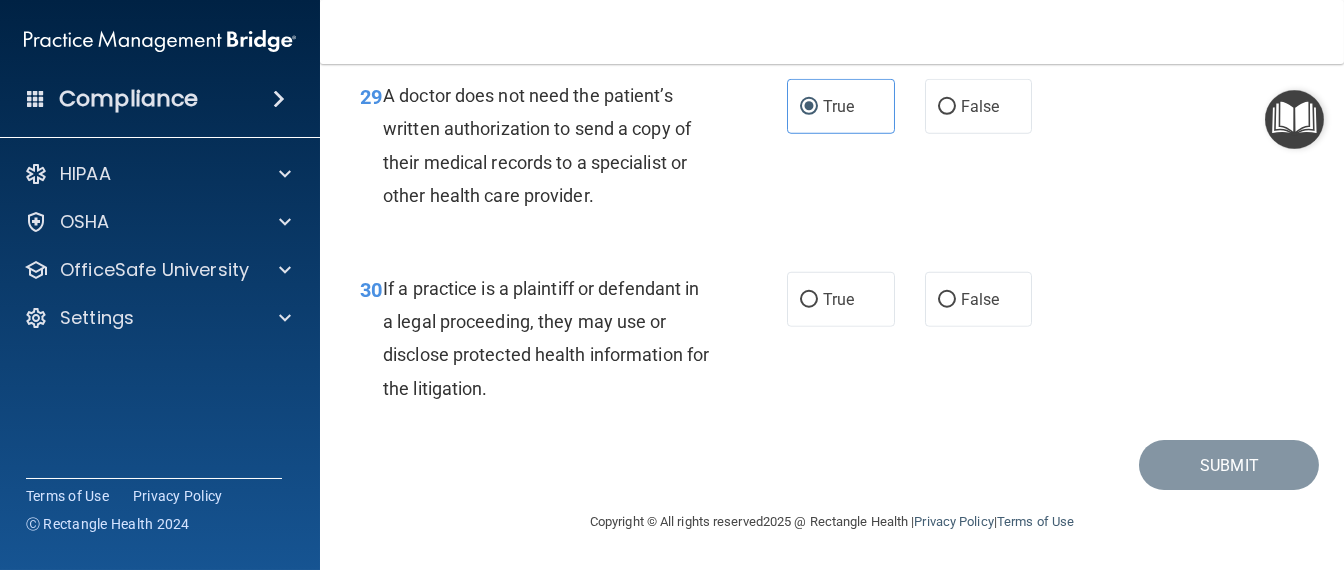 scroll, scrollTop: 5749, scrollLeft: 0, axis: vertical 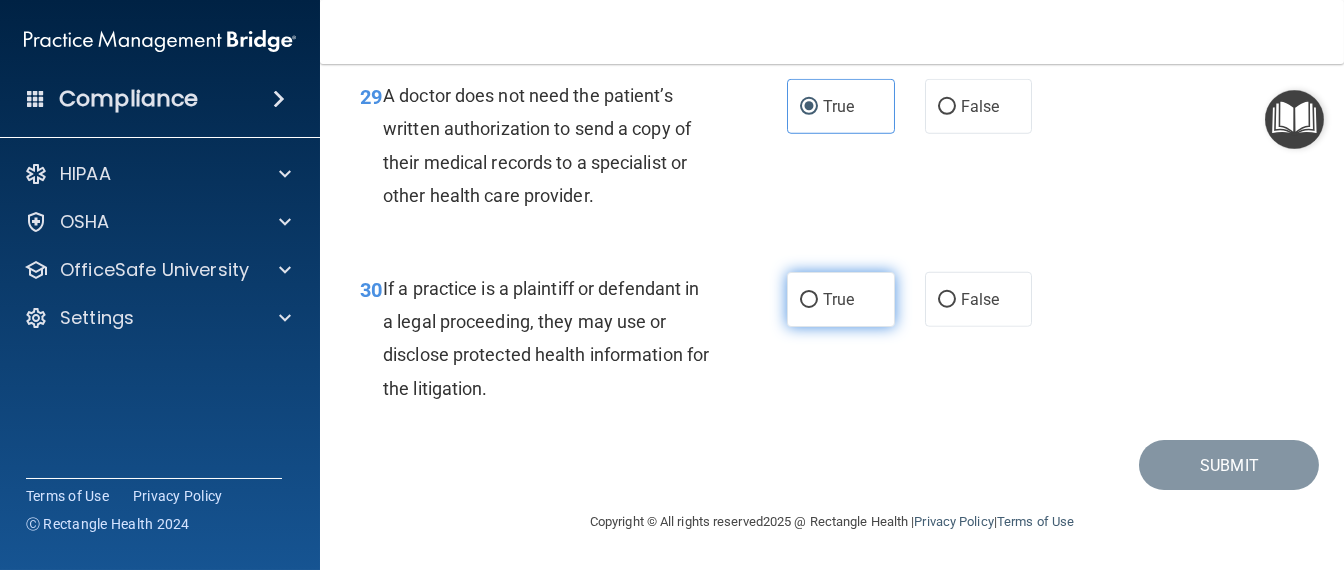 click on "True" at bounding box center [841, 299] 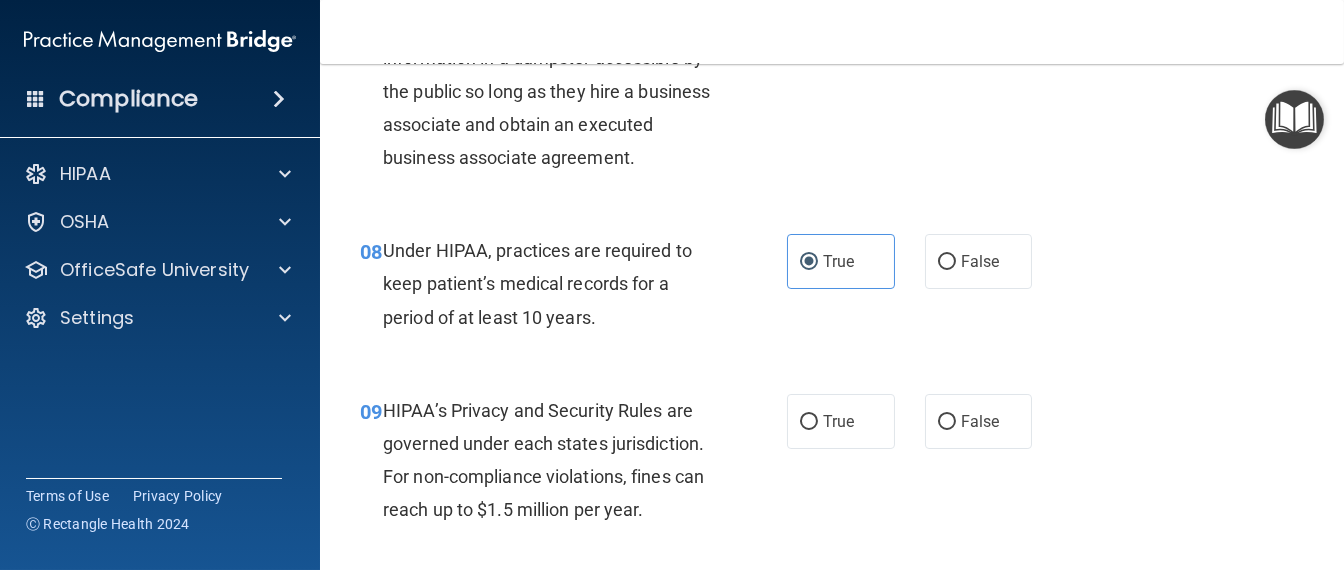 scroll, scrollTop: 1625, scrollLeft: 0, axis: vertical 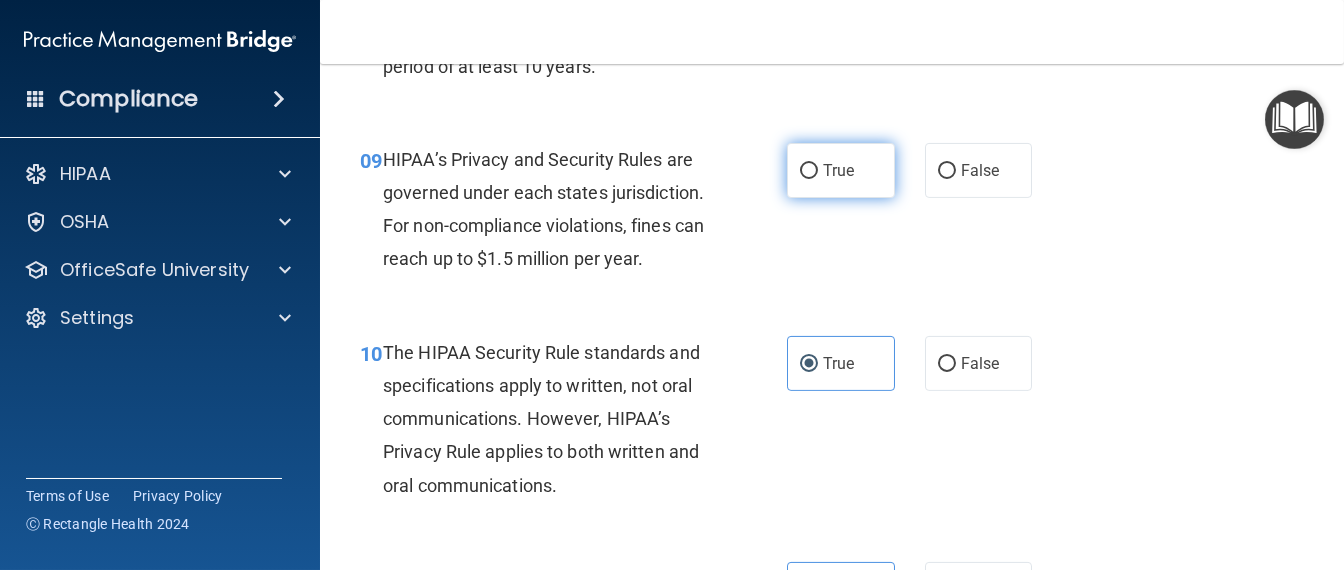 click on "True" at bounding box center [838, 170] 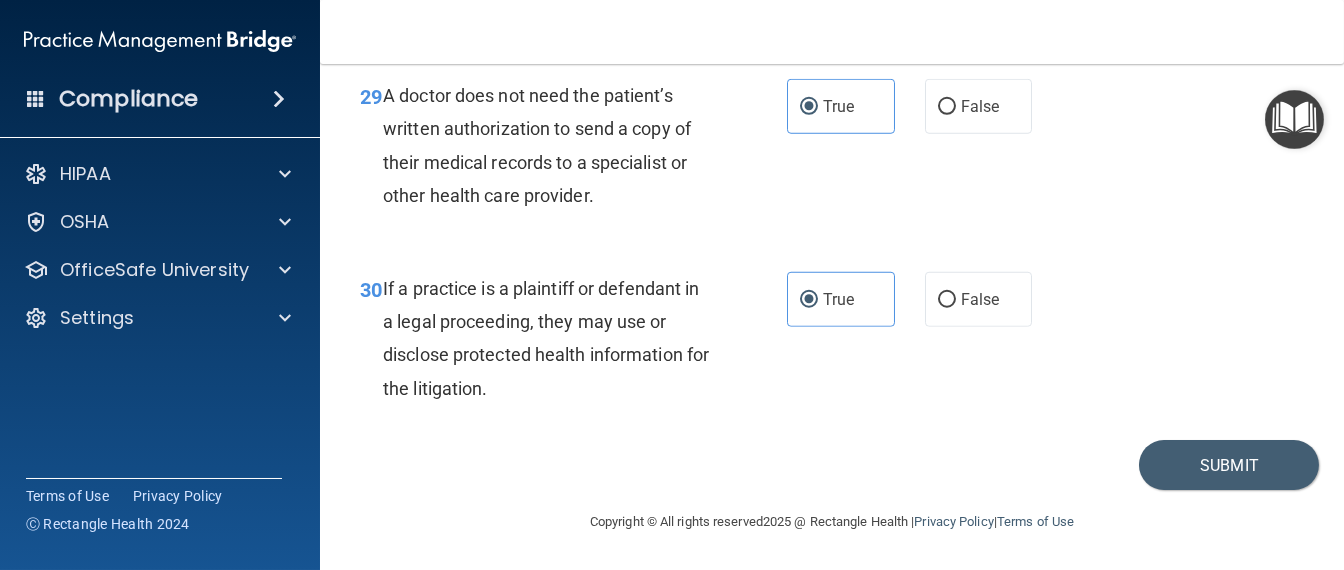 scroll, scrollTop: 5811, scrollLeft: 0, axis: vertical 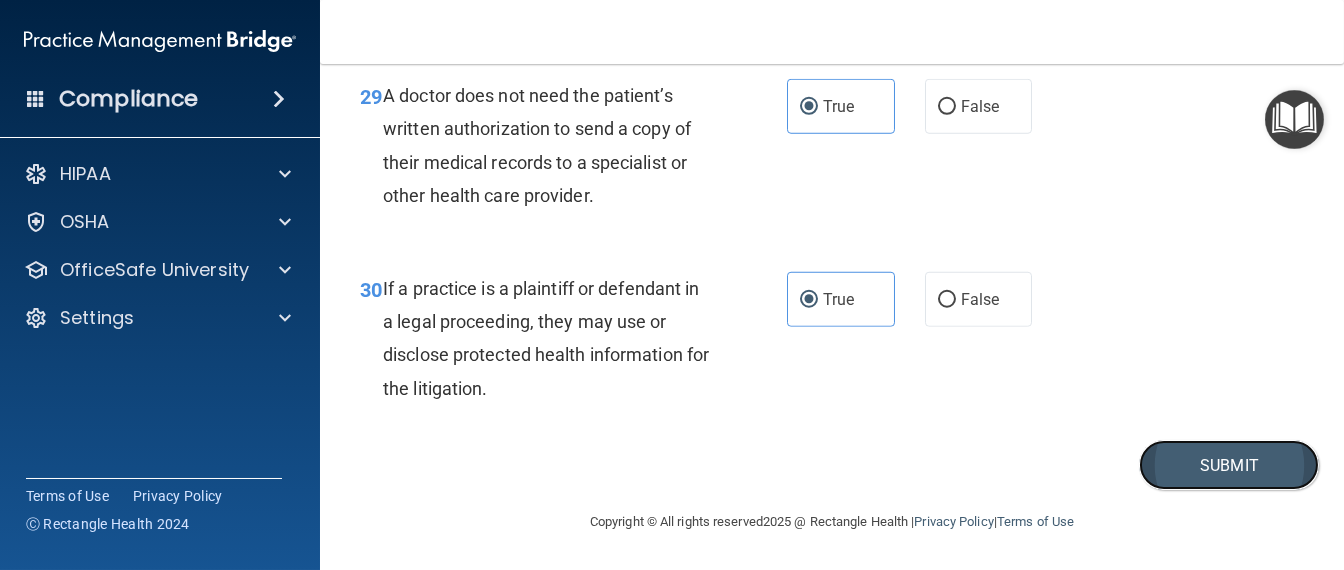 click on "Submit" at bounding box center (1229, 465) 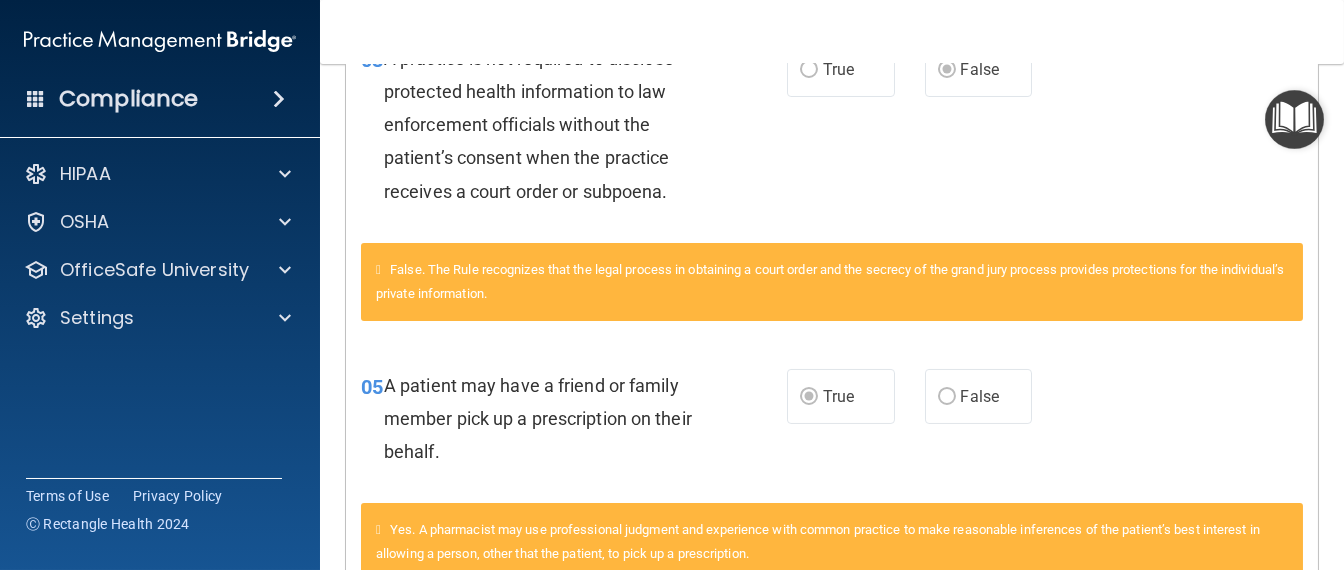scroll, scrollTop: 0, scrollLeft: 0, axis: both 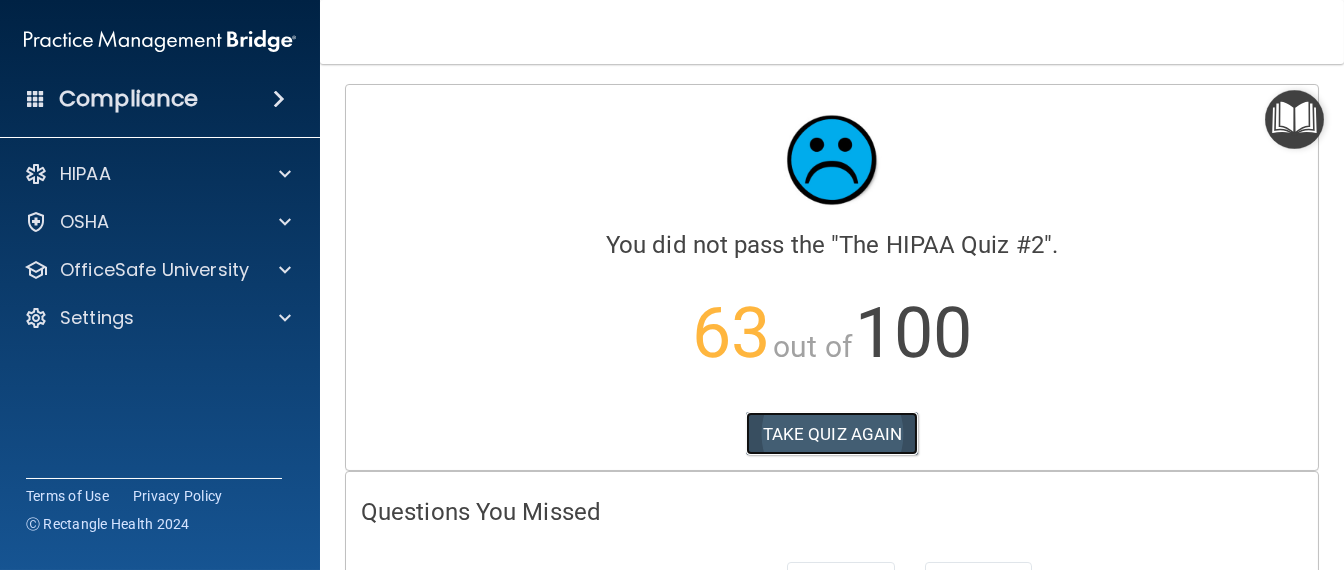 click on "TAKE QUIZ AGAIN" at bounding box center [832, 434] 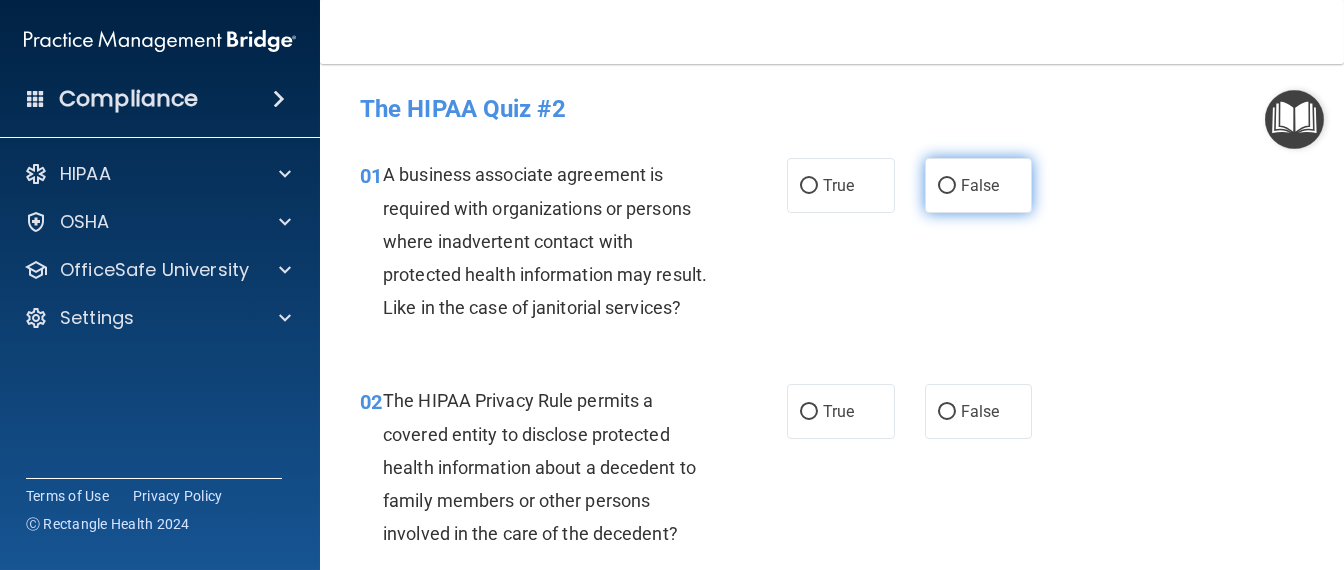 click on "False" at bounding box center [979, 185] 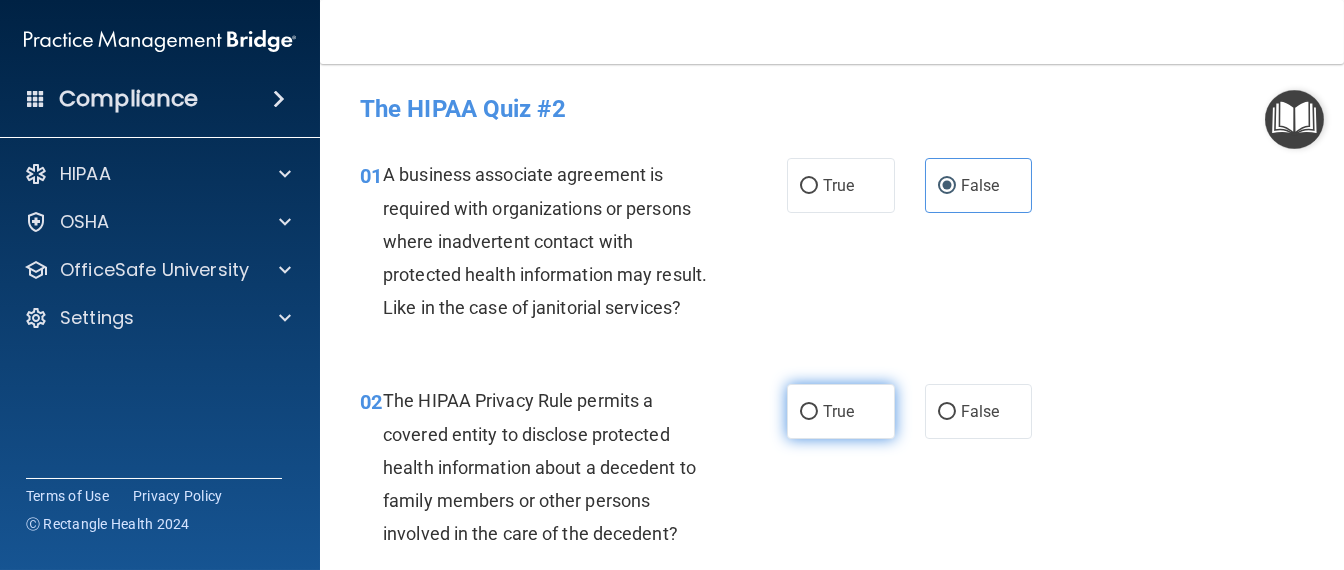 click on "True" at bounding box center [838, 411] 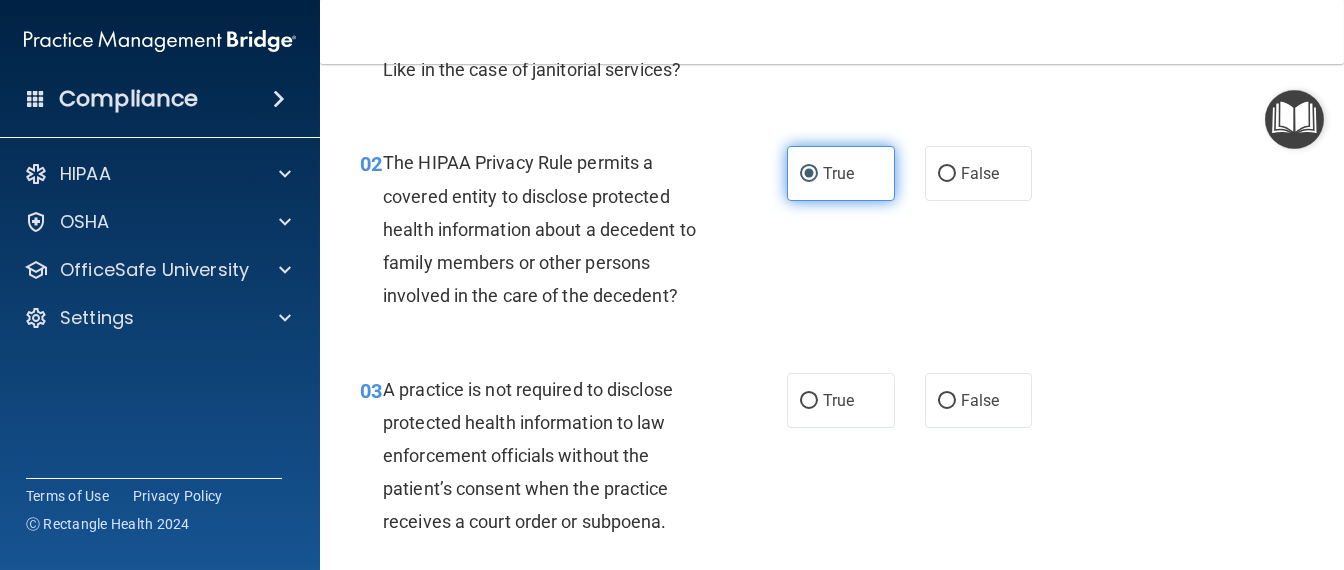 scroll, scrollTop: 249, scrollLeft: 0, axis: vertical 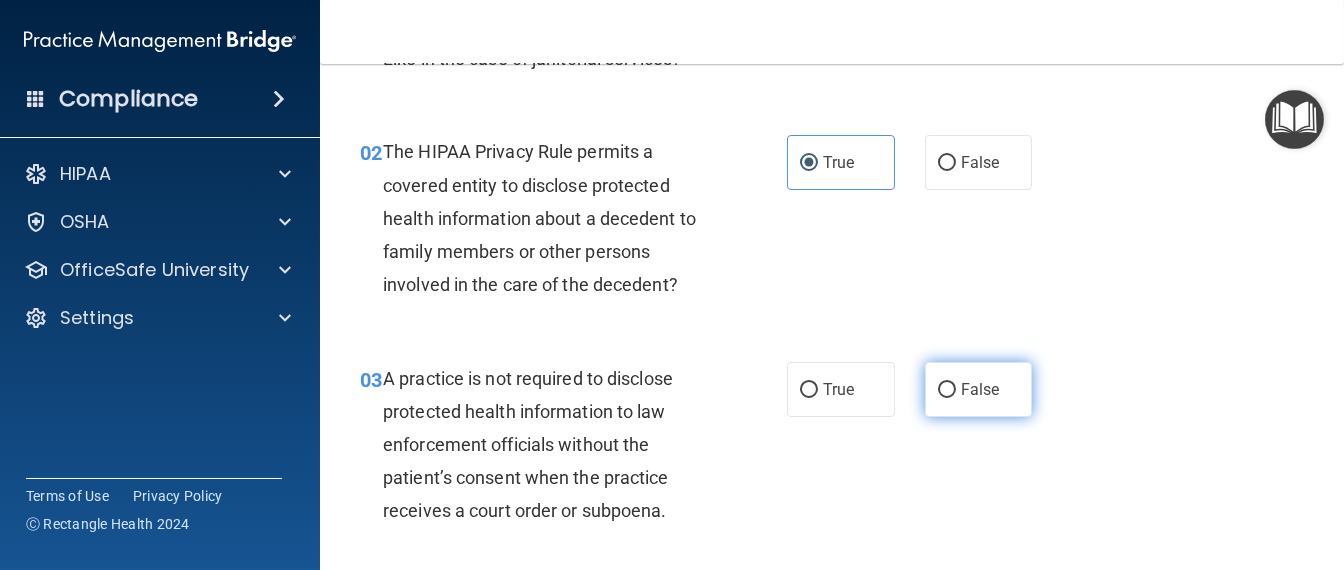 click on "False" at bounding box center (979, 389) 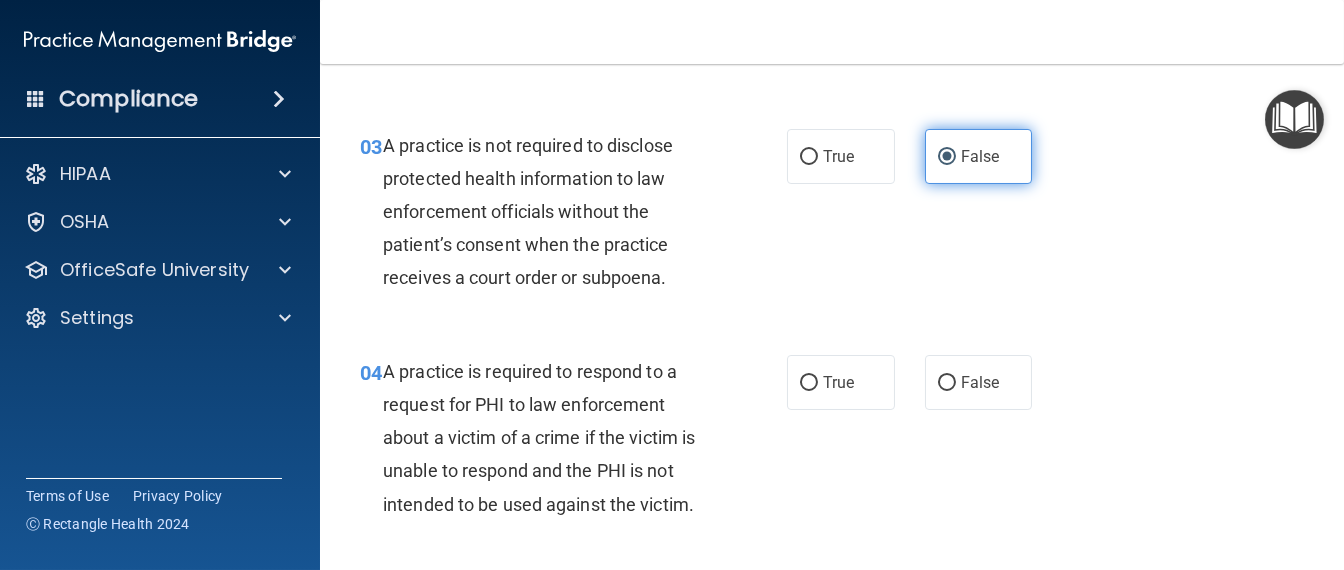 scroll, scrollTop: 500, scrollLeft: 0, axis: vertical 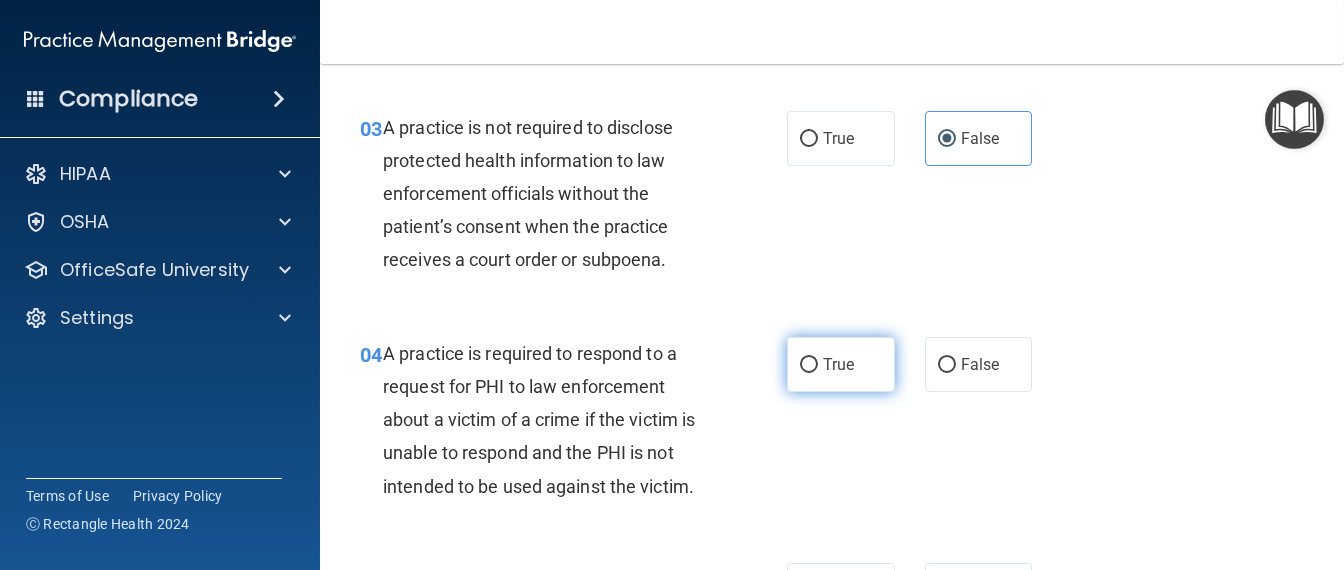 click on "True" at bounding box center (841, 364) 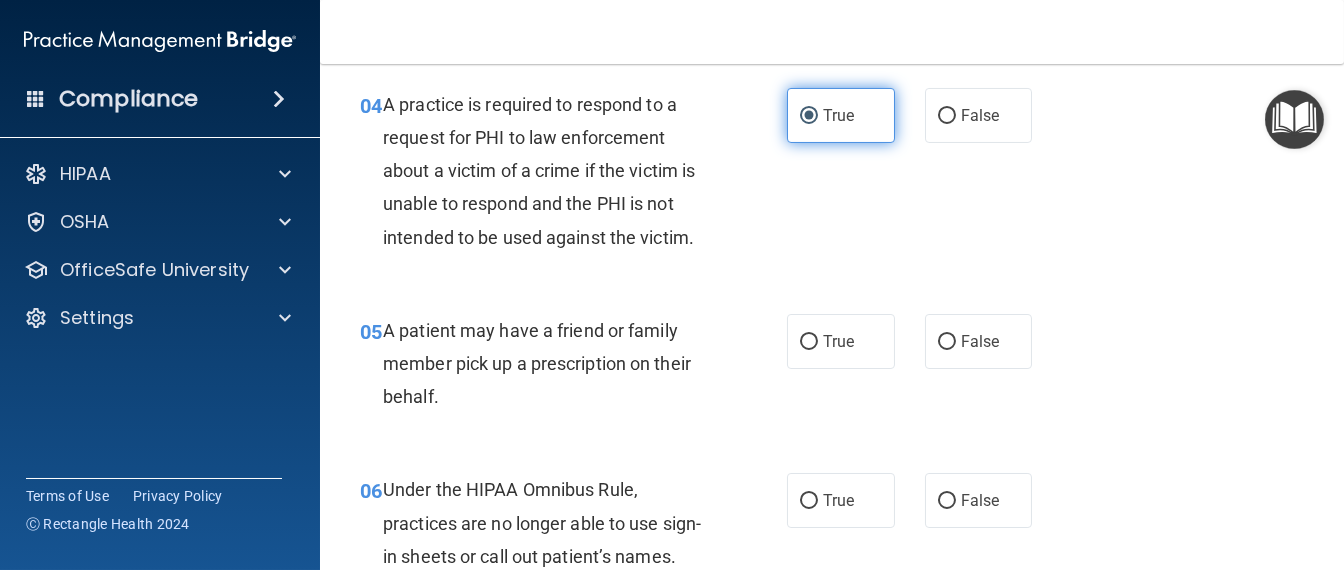 scroll, scrollTop: 874, scrollLeft: 0, axis: vertical 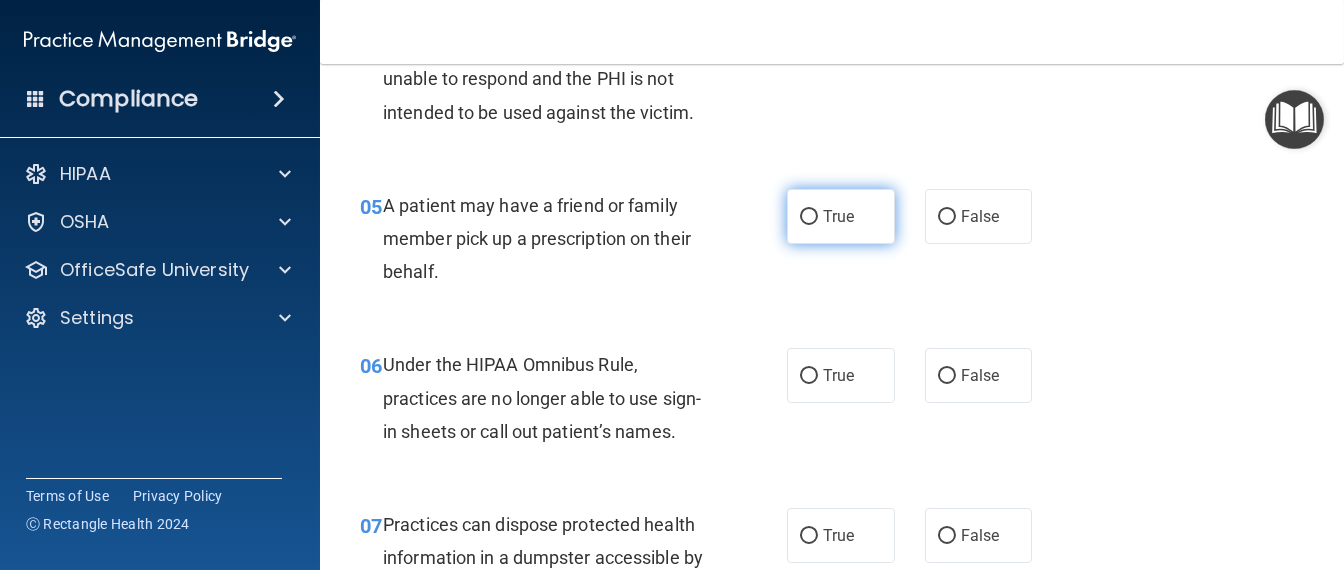 click on "True" at bounding box center [838, 216] 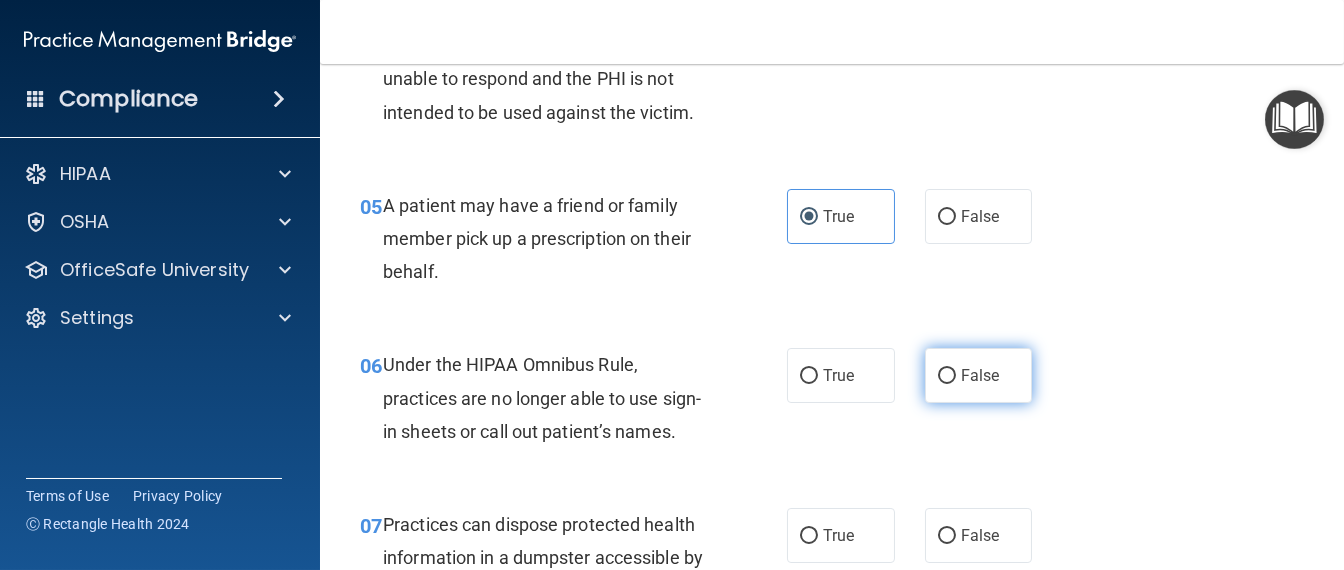 click on "False" at bounding box center (947, 376) 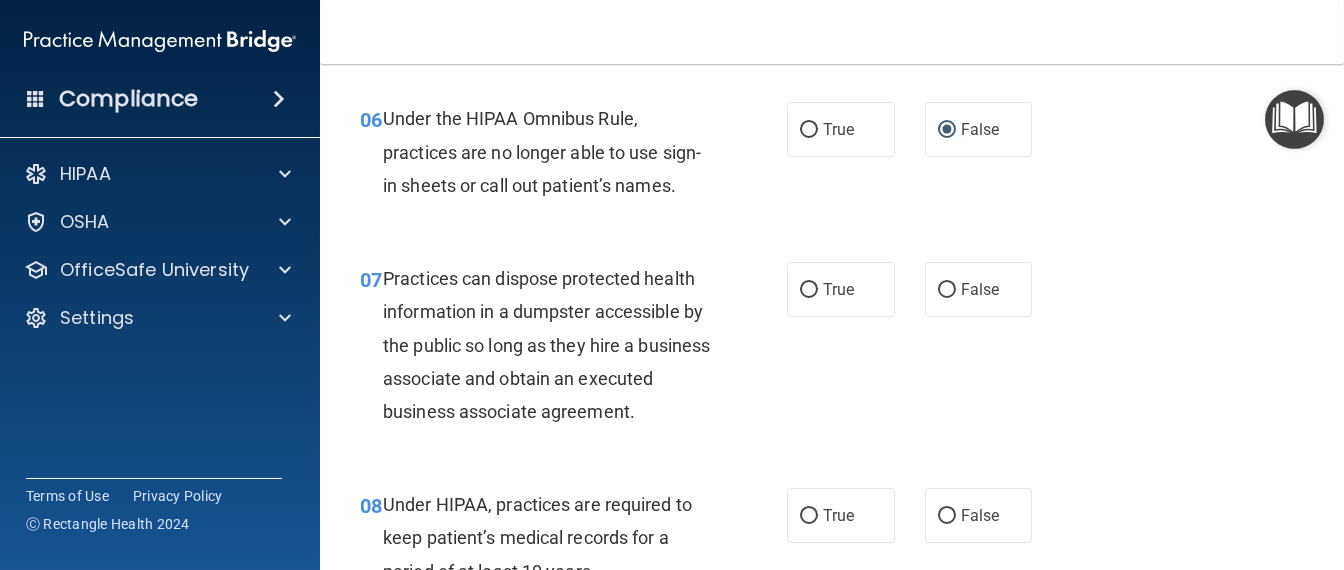 scroll, scrollTop: 1125, scrollLeft: 0, axis: vertical 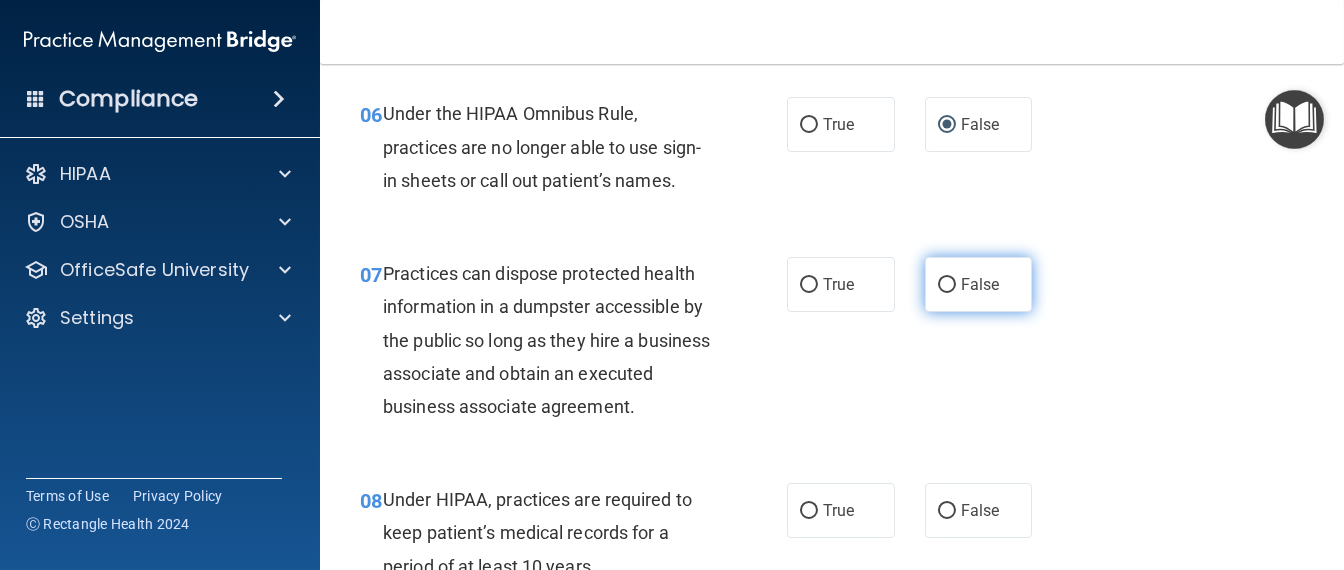 click on "False" at bounding box center [979, 284] 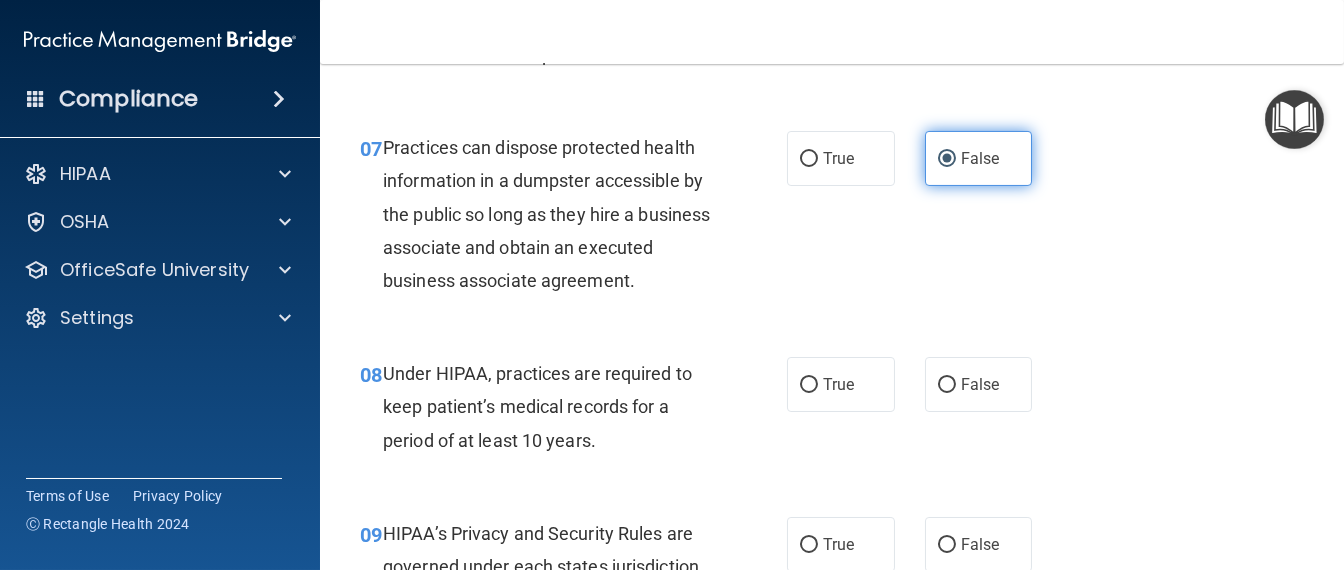scroll, scrollTop: 1374, scrollLeft: 0, axis: vertical 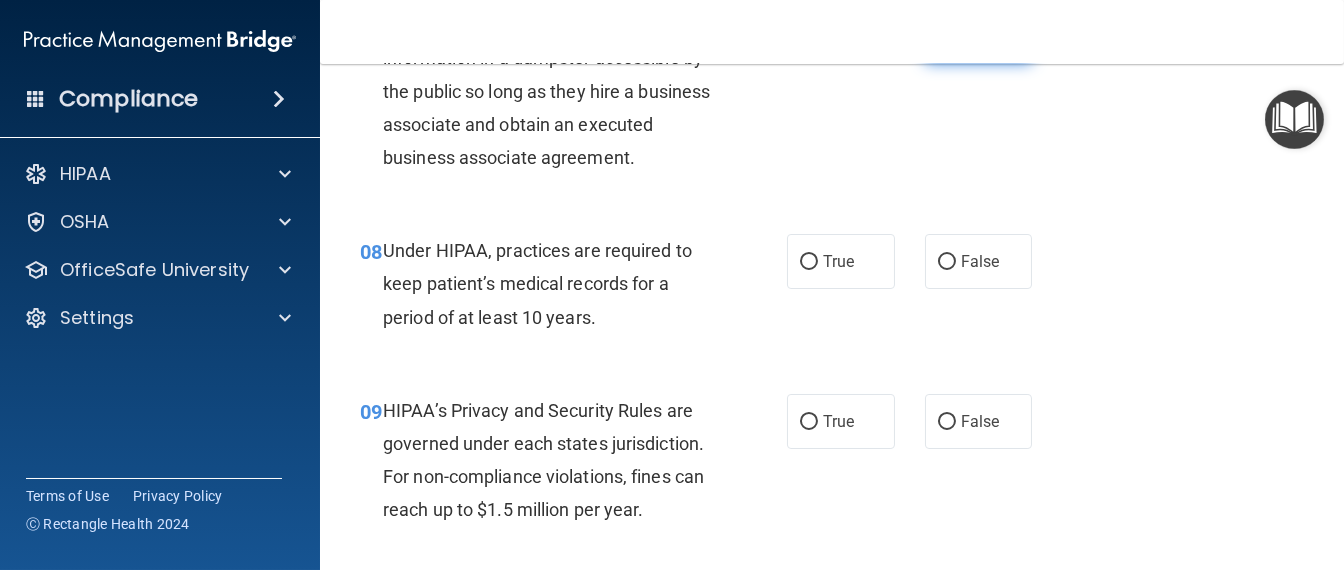 click on "False" at bounding box center [979, 261] 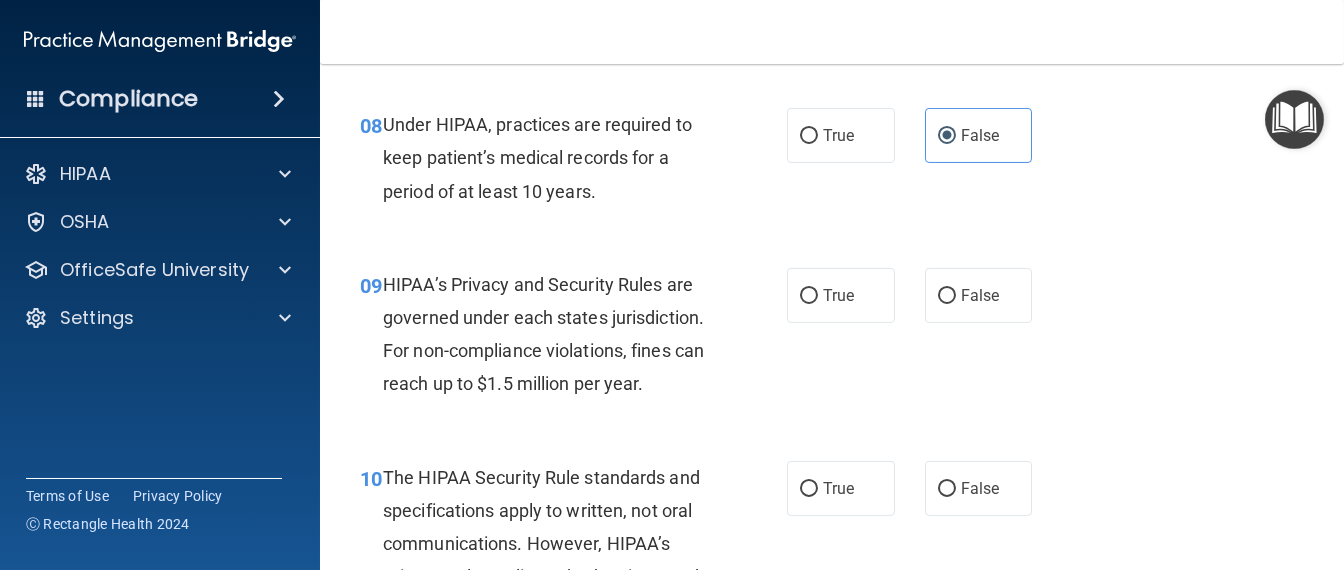 scroll, scrollTop: 1625, scrollLeft: 0, axis: vertical 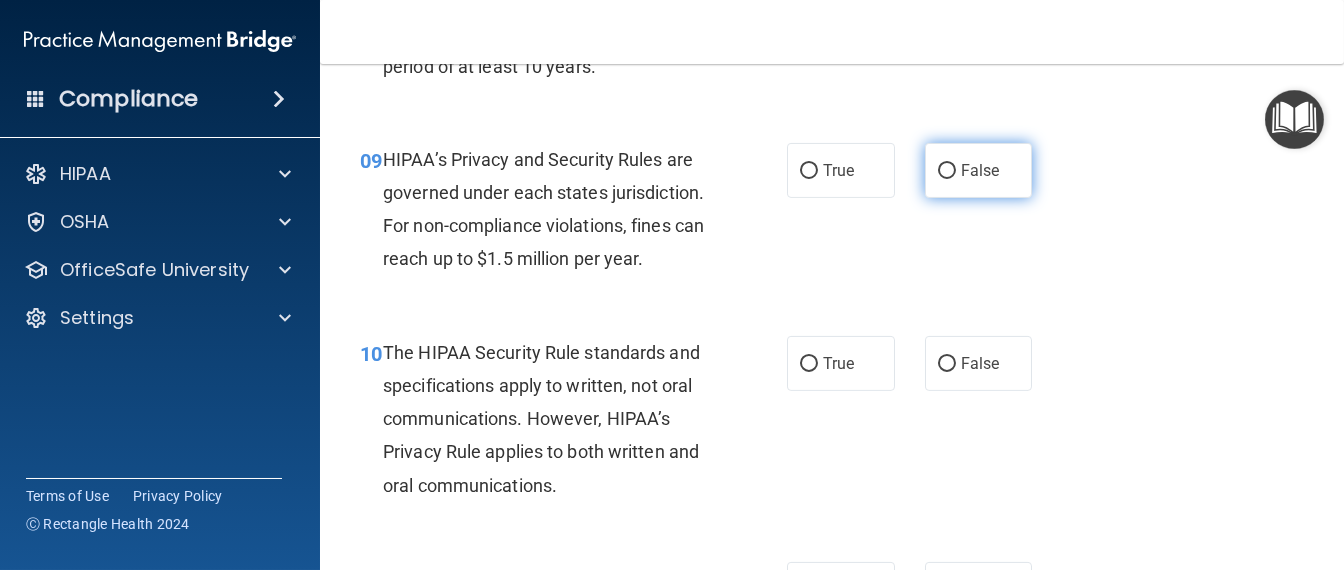 click on "False" at bounding box center (947, 171) 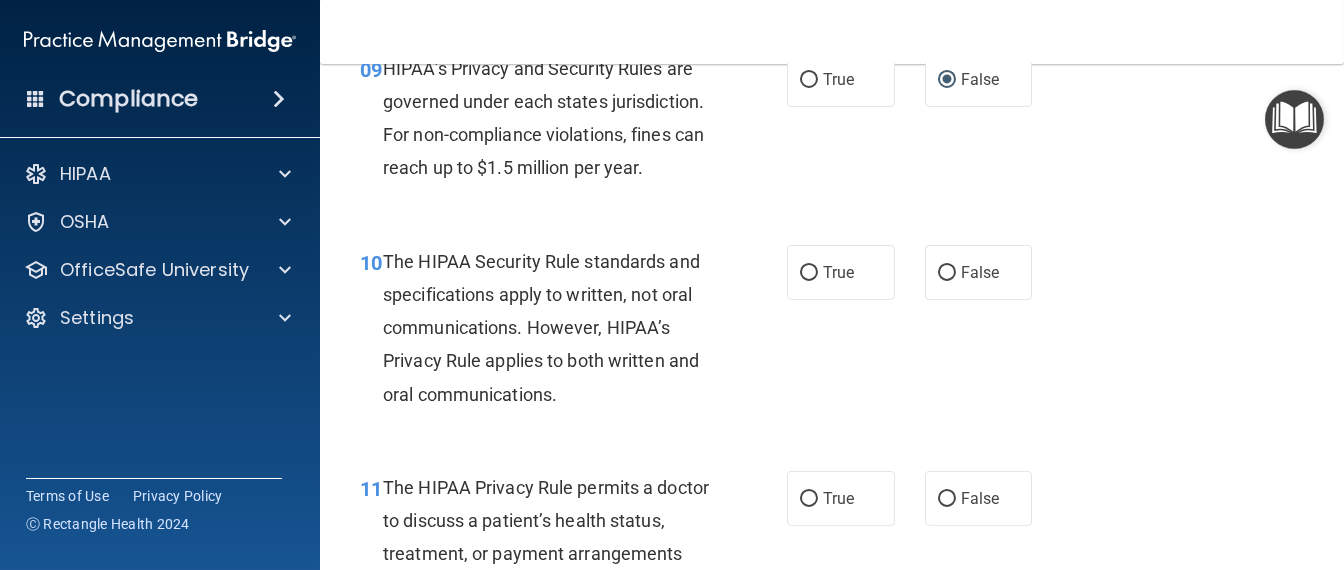 scroll, scrollTop: 1749, scrollLeft: 0, axis: vertical 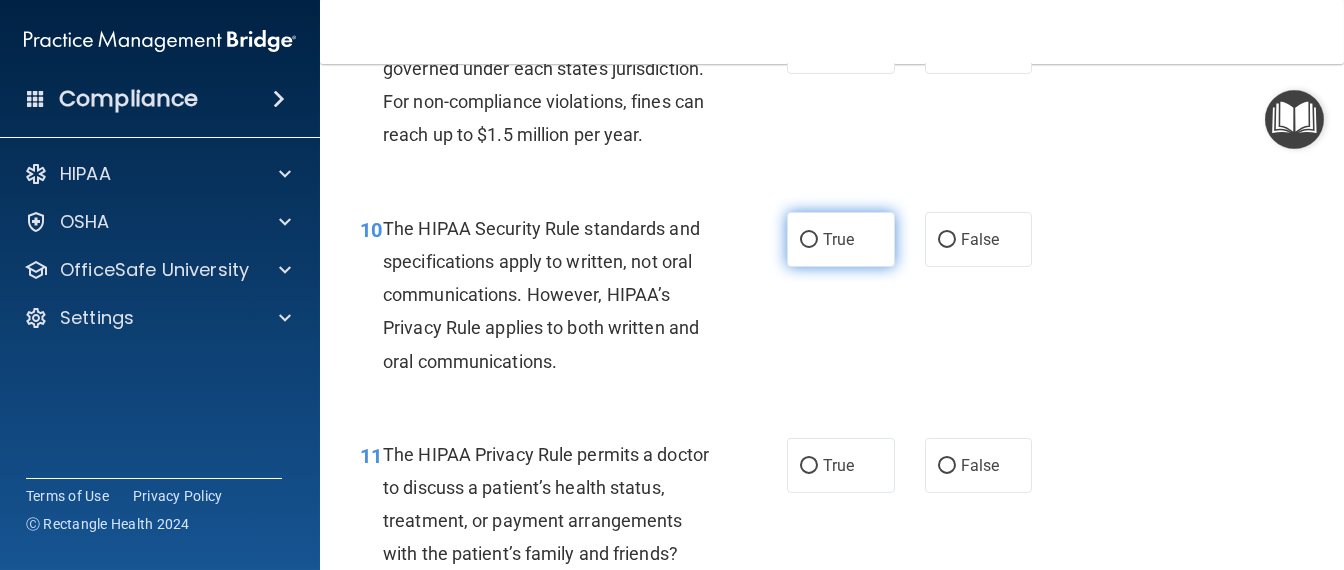 click on "True" at bounding box center (841, 239) 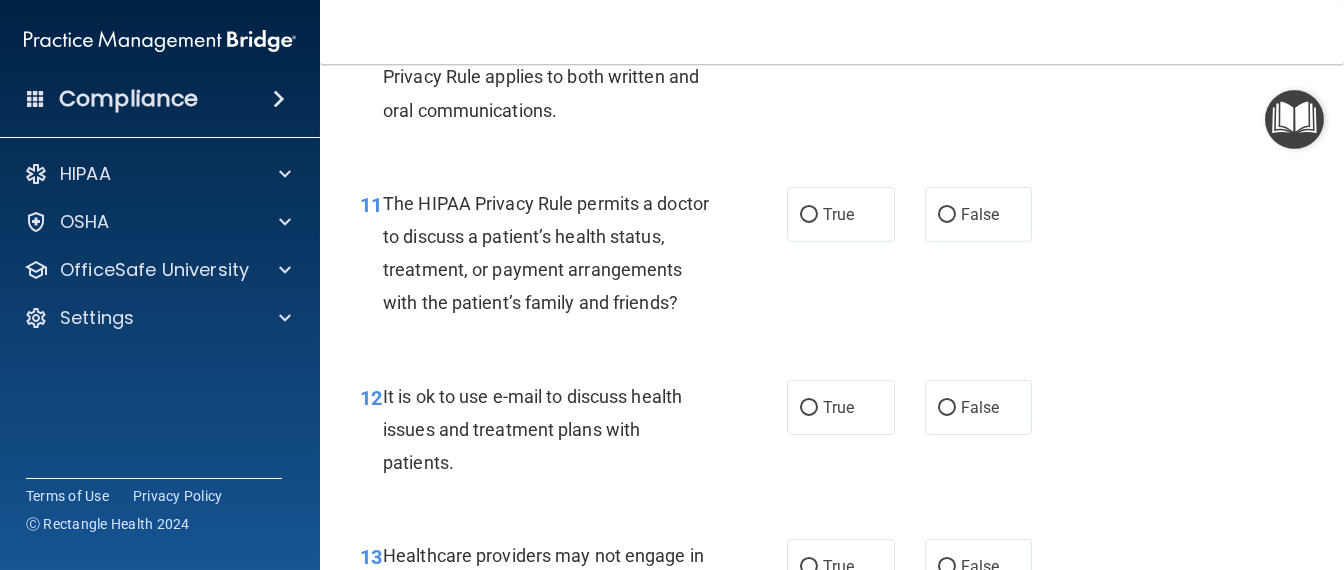 scroll, scrollTop: 2125, scrollLeft: 0, axis: vertical 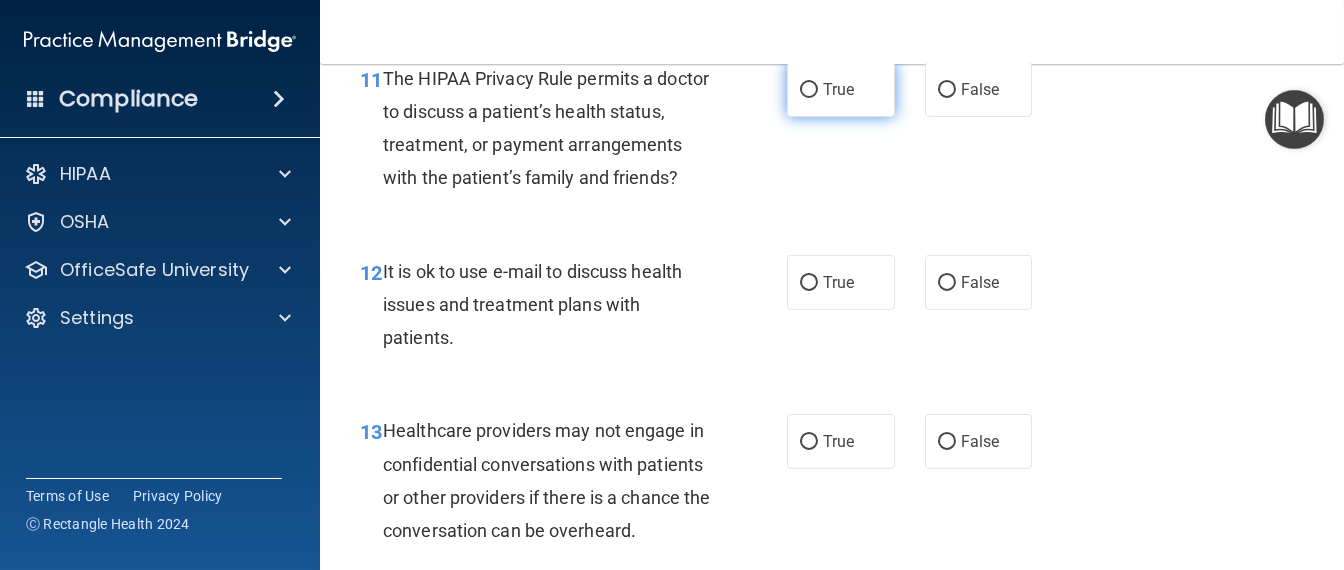 click on "True" at bounding box center (838, 89) 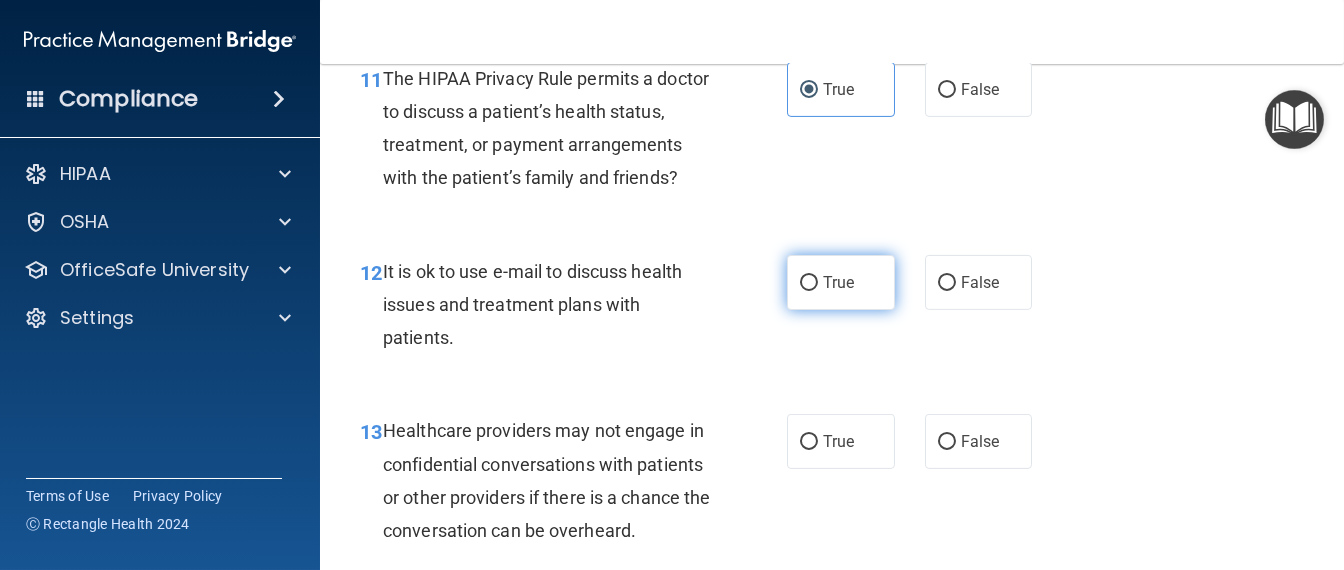 click on "True" at bounding box center [838, 282] 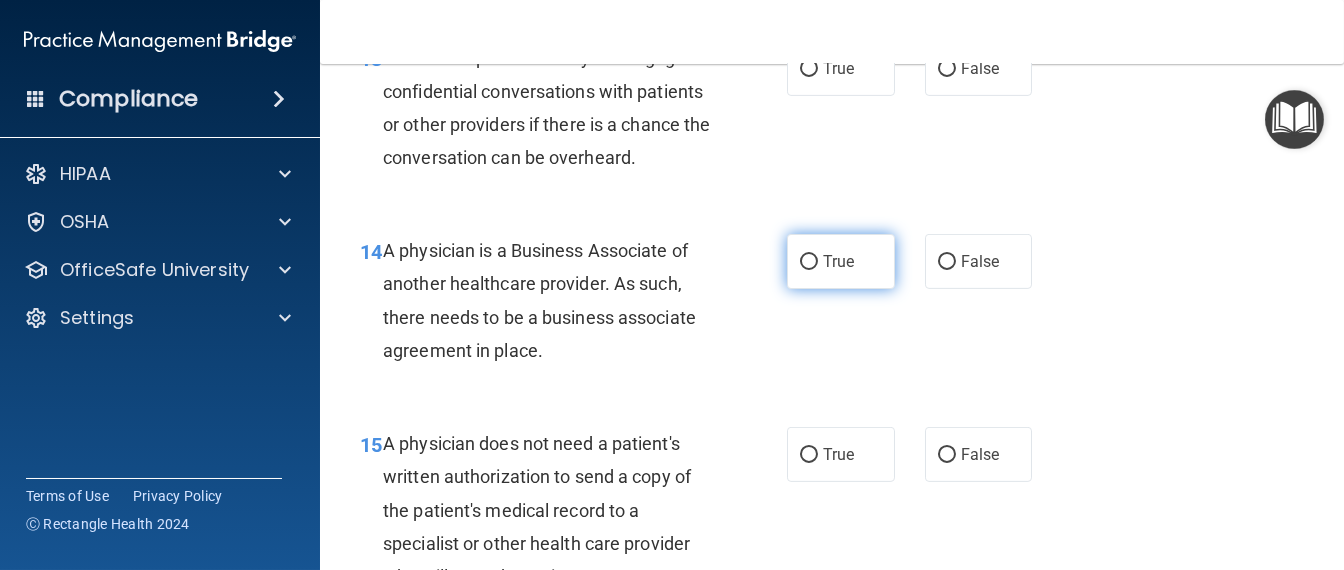 scroll, scrollTop: 2500, scrollLeft: 0, axis: vertical 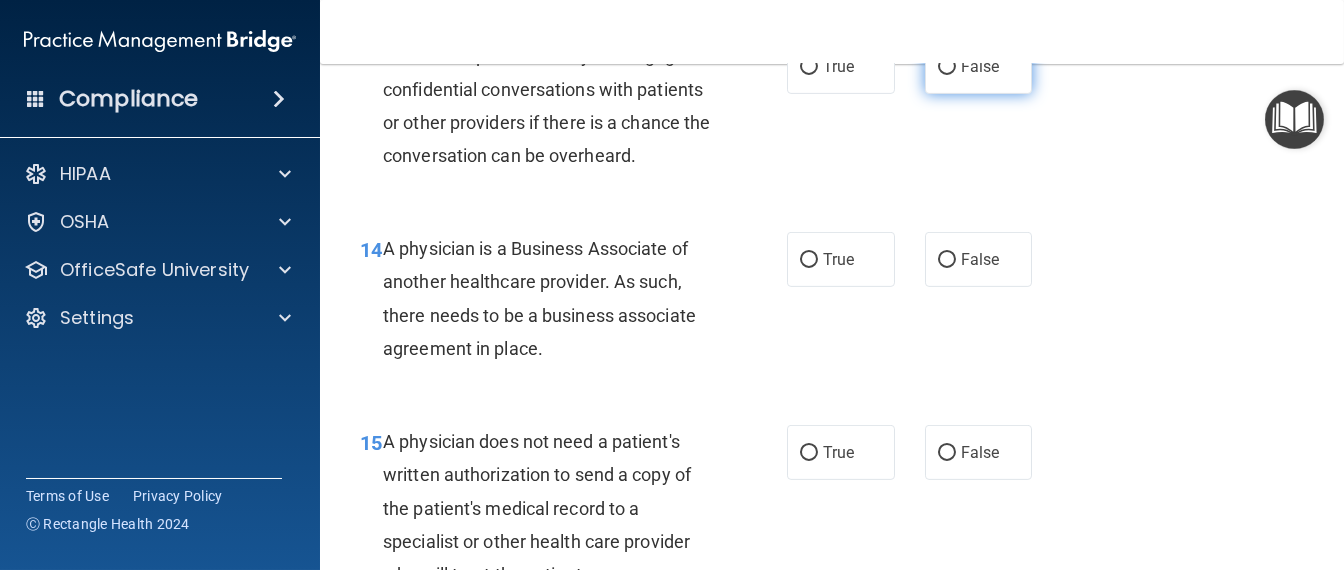 click on "False" at bounding box center [947, 67] 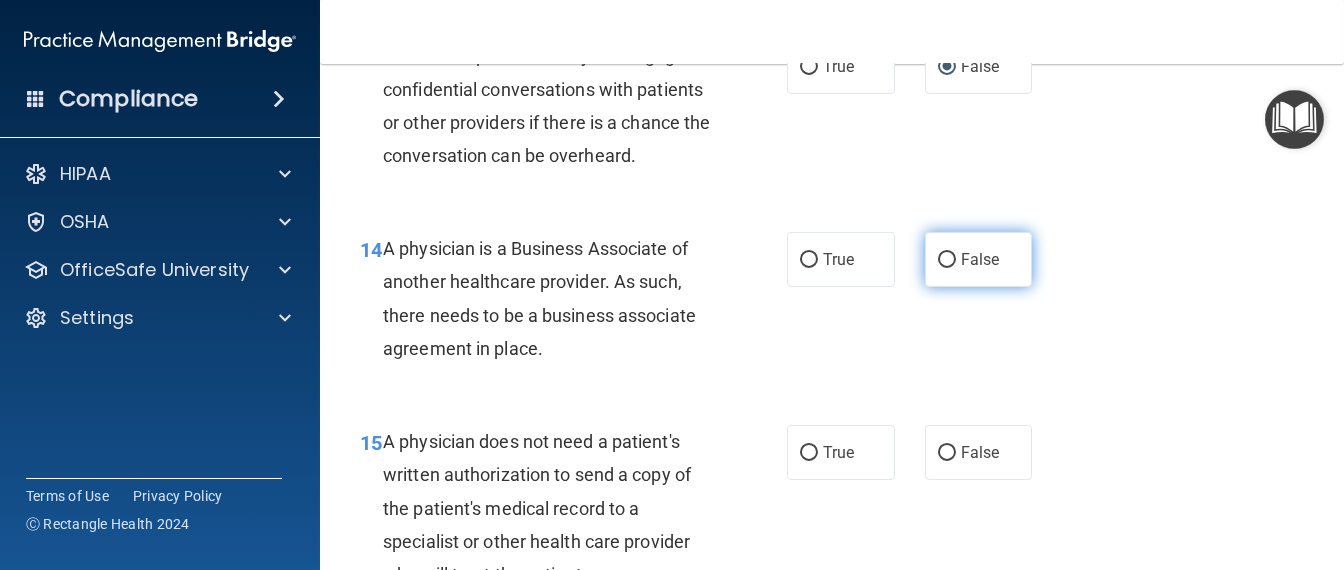 click on "False" at bounding box center [979, 259] 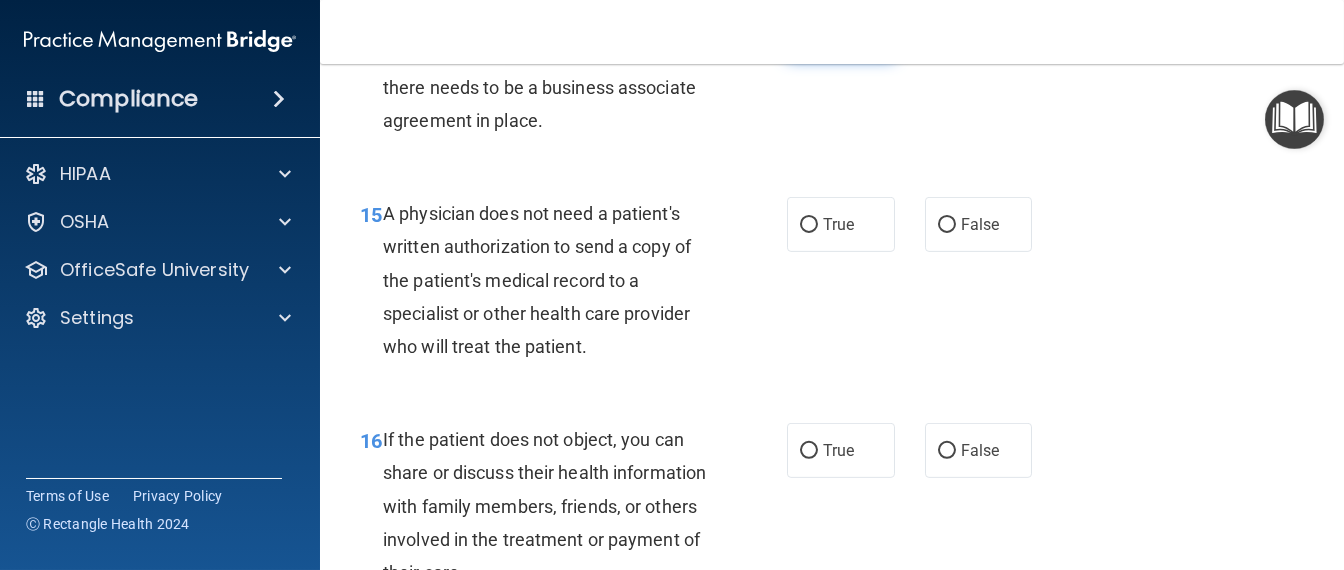 scroll, scrollTop: 2749, scrollLeft: 0, axis: vertical 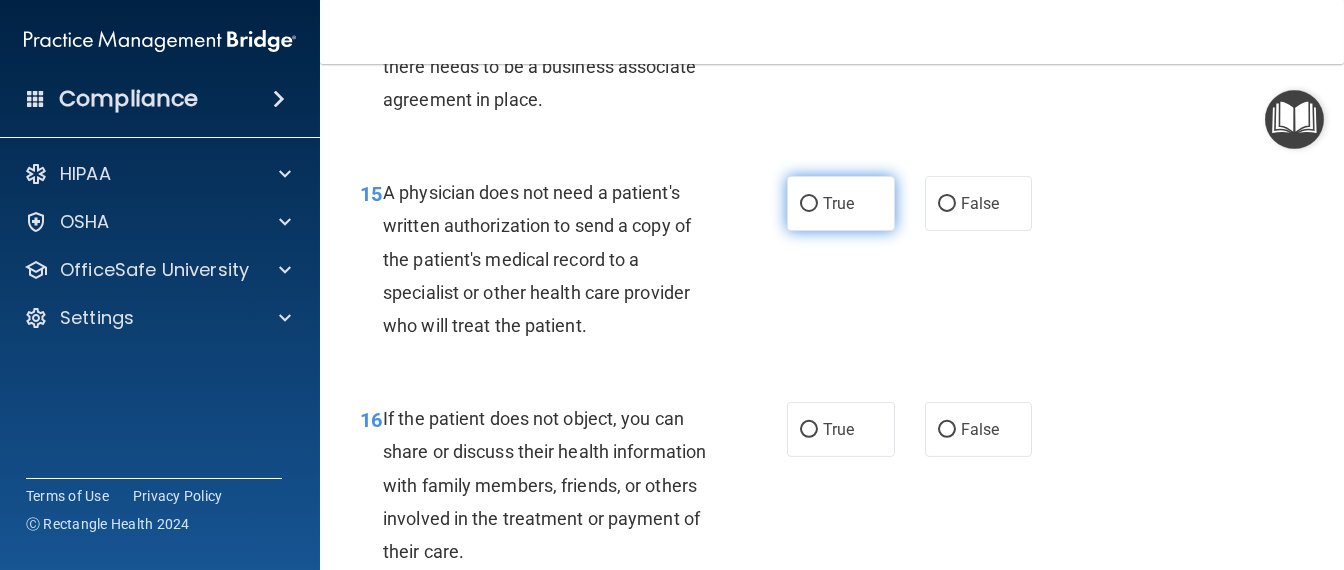click on "True" at bounding box center [838, 203] 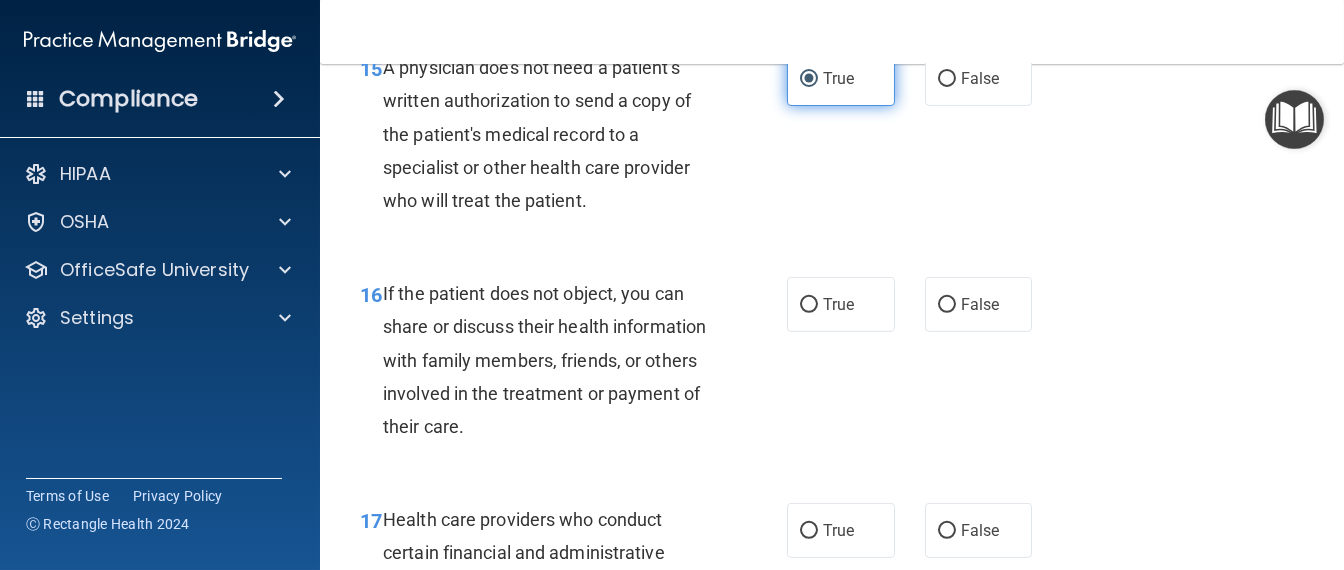 scroll, scrollTop: 3000, scrollLeft: 0, axis: vertical 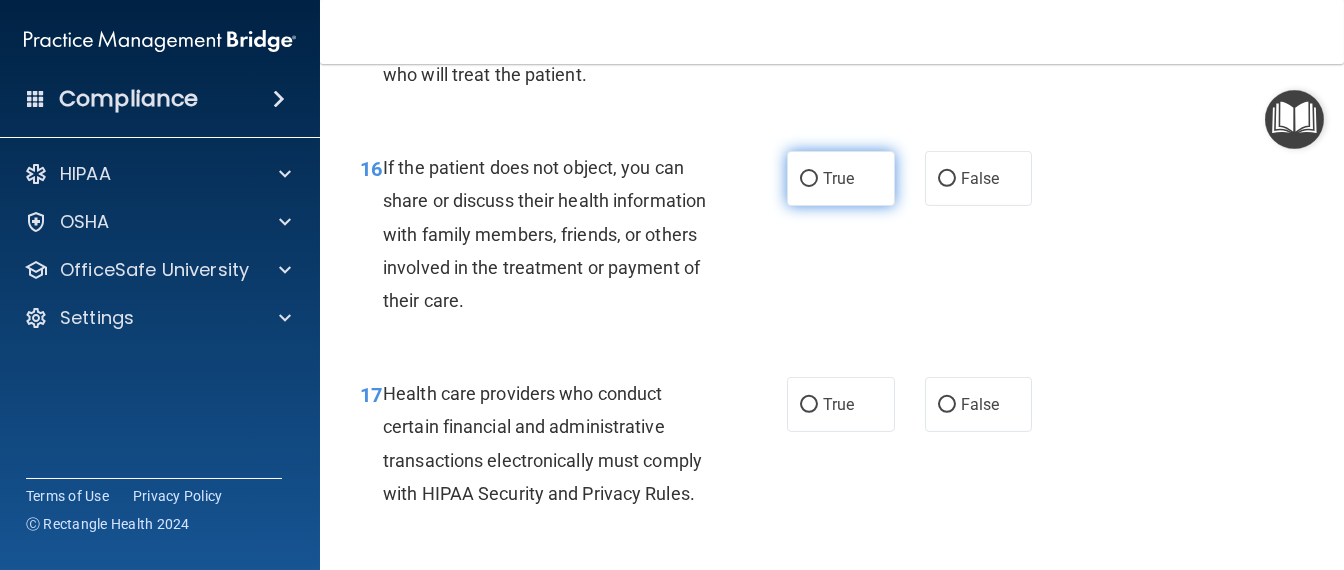 click on "True" at bounding box center (838, 178) 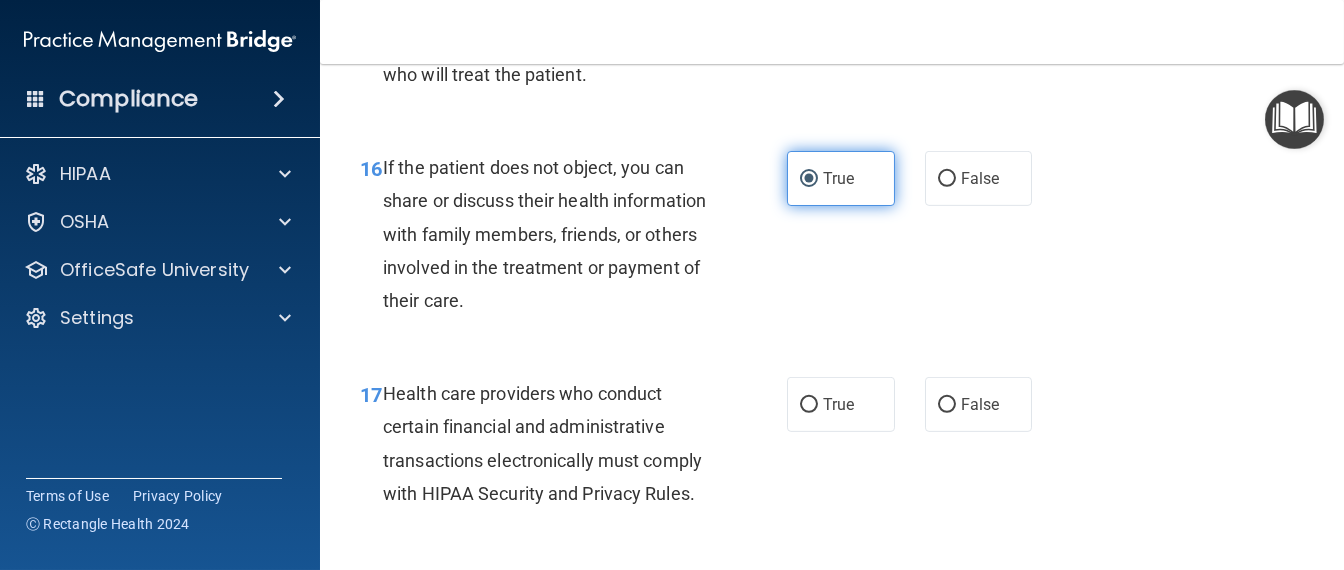 scroll, scrollTop: 3125, scrollLeft: 0, axis: vertical 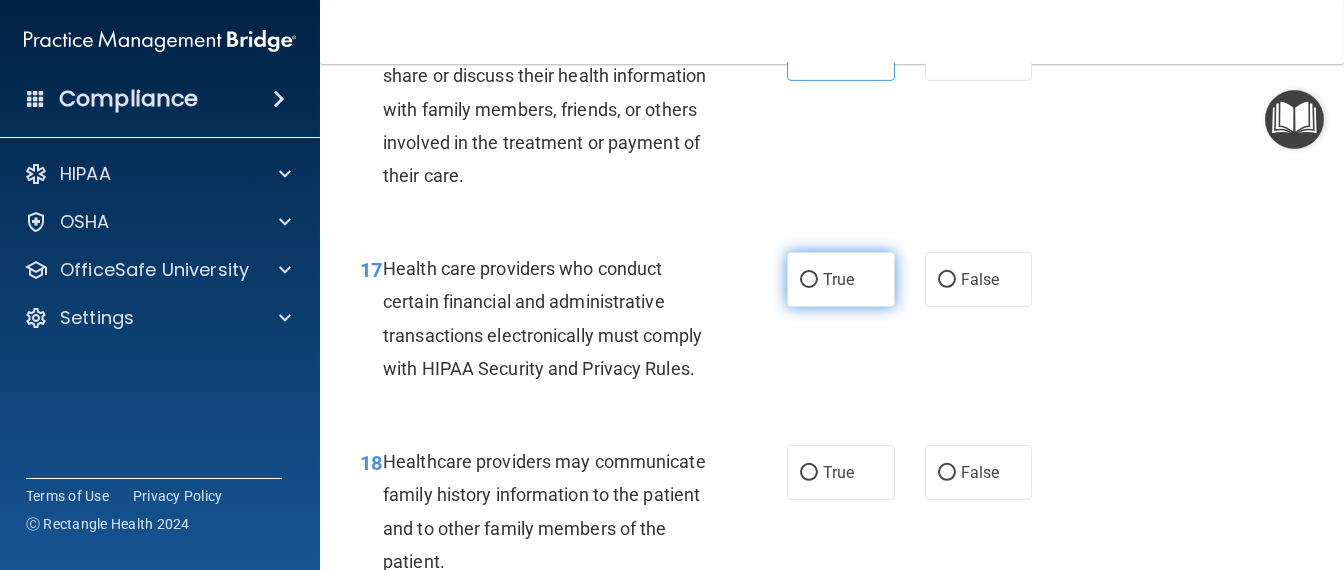 click on "True" at bounding box center (838, 279) 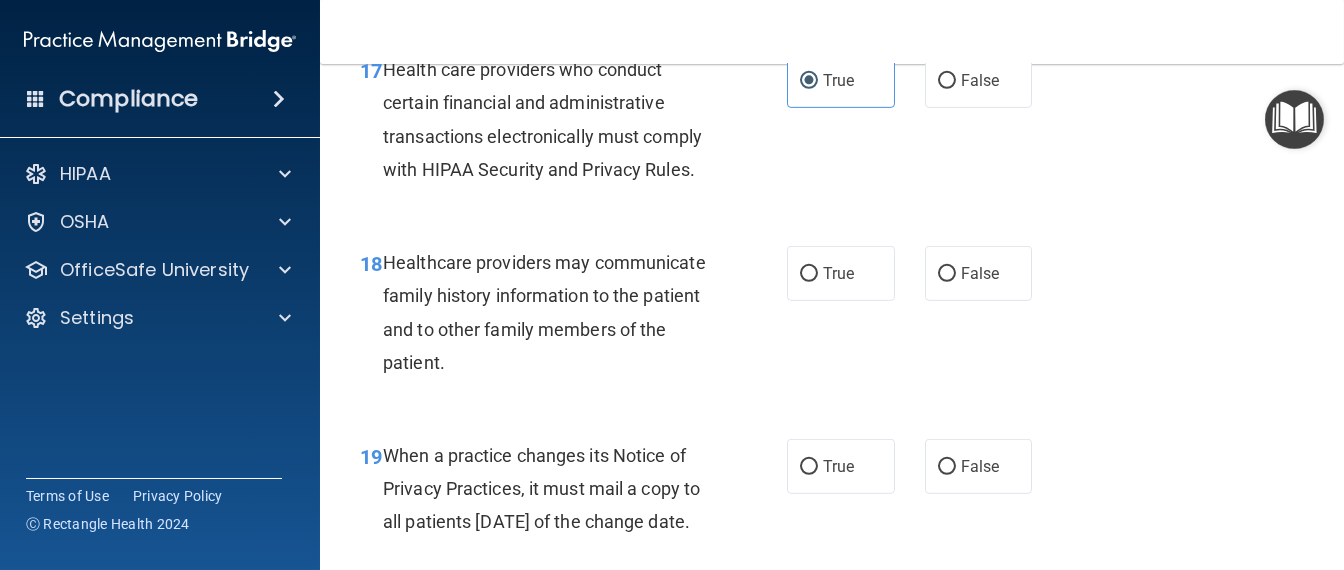 scroll, scrollTop: 3374, scrollLeft: 0, axis: vertical 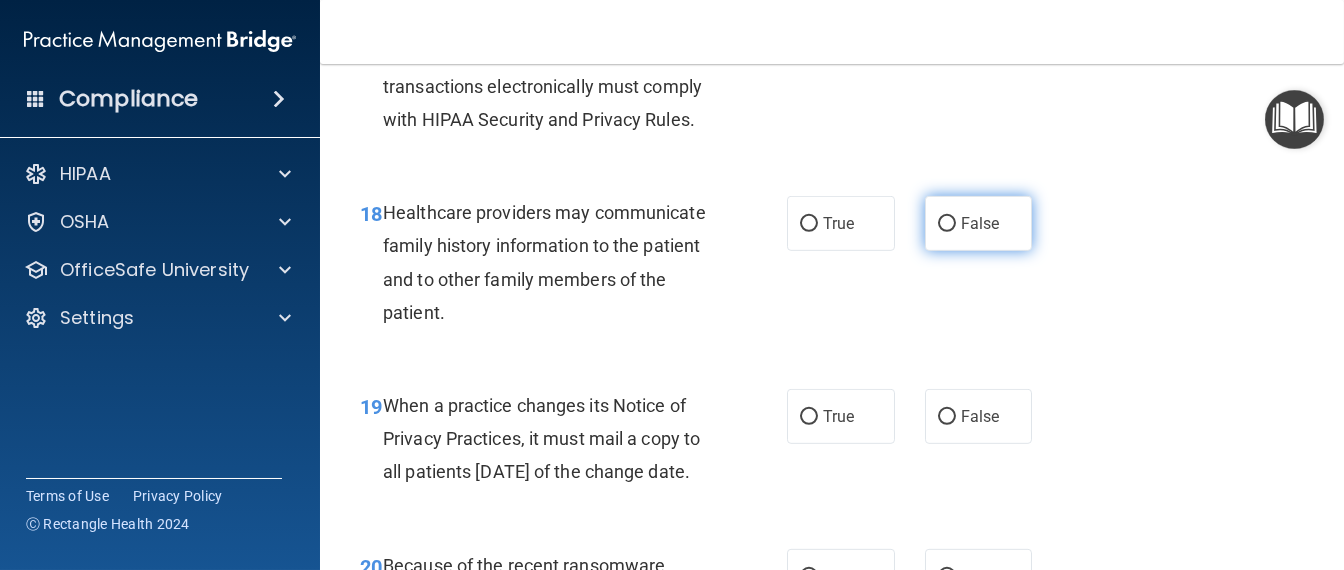 click on "False" at bounding box center (947, 224) 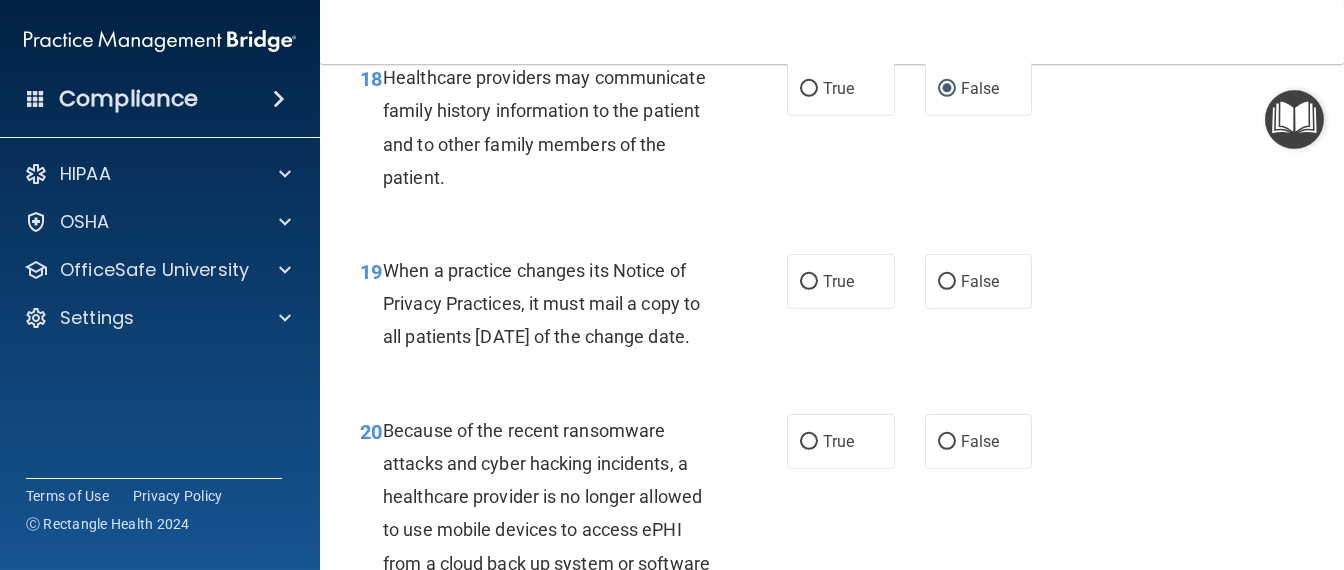 scroll, scrollTop: 3625, scrollLeft: 0, axis: vertical 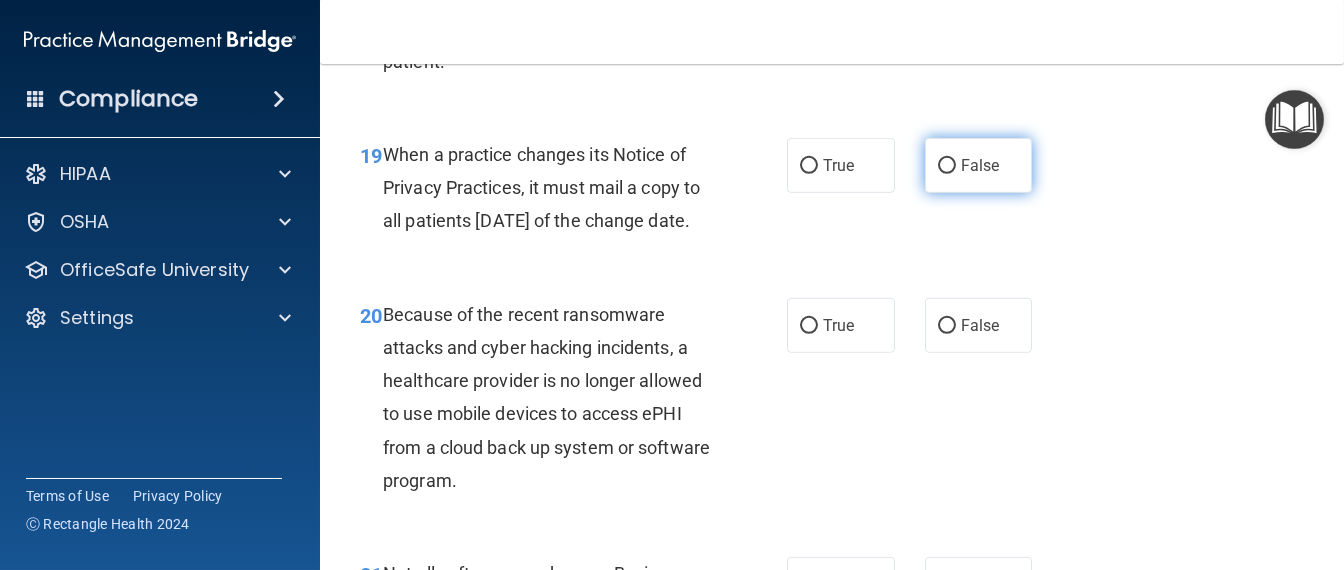 click on "False" at bounding box center [979, 165] 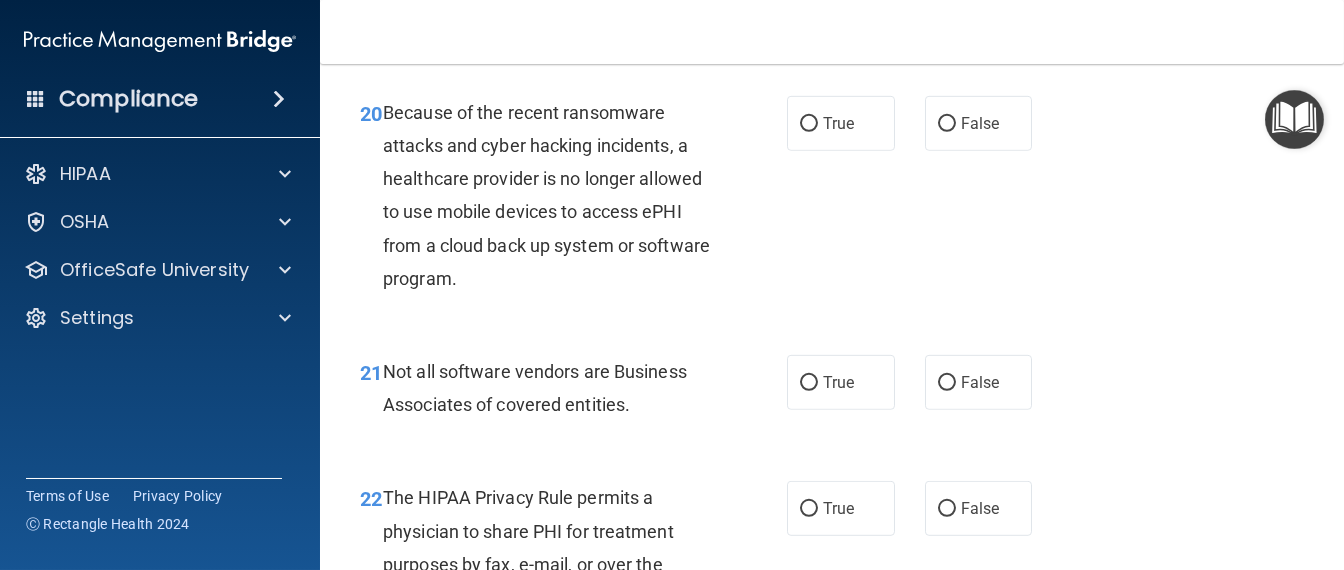 scroll, scrollTop: 3874, scrollLeft: 0, axis: vertical 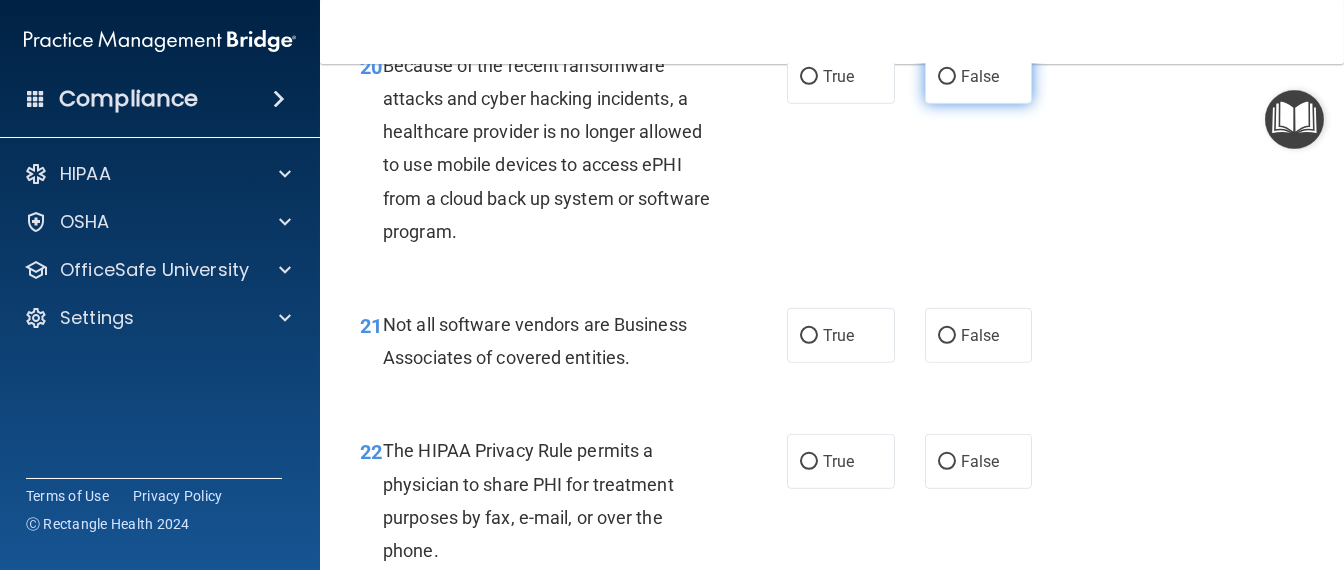 click on "False" at bounding box center (947, 77) 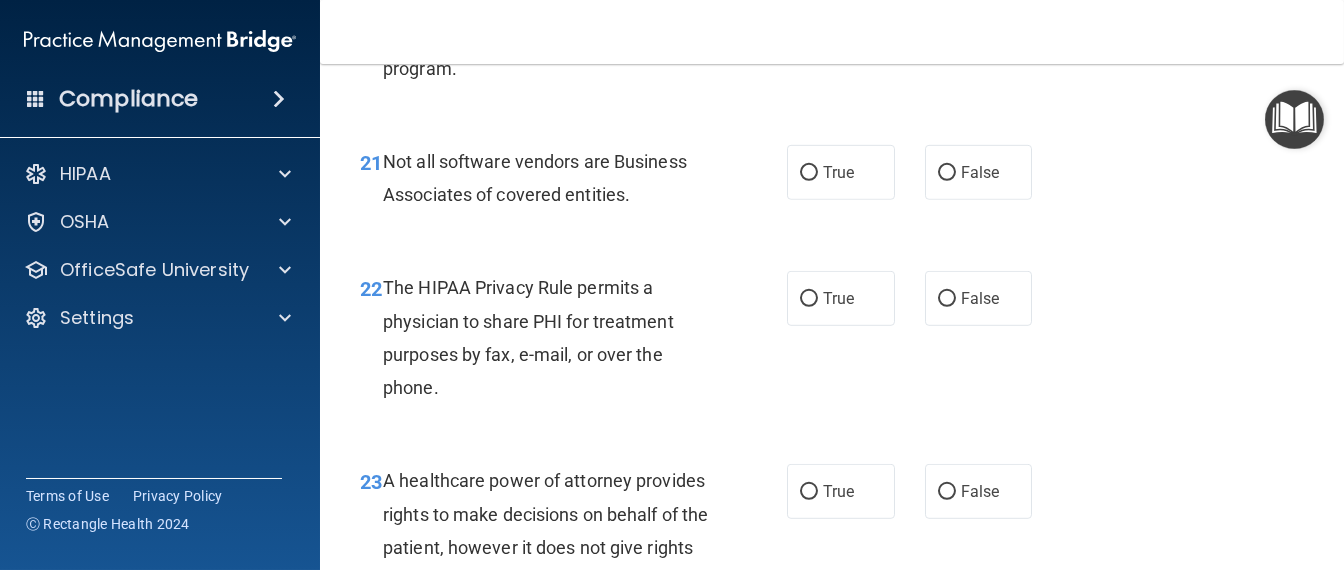 scroll, scrollTop: 4125, scrollLeft: 0, axis: vertical 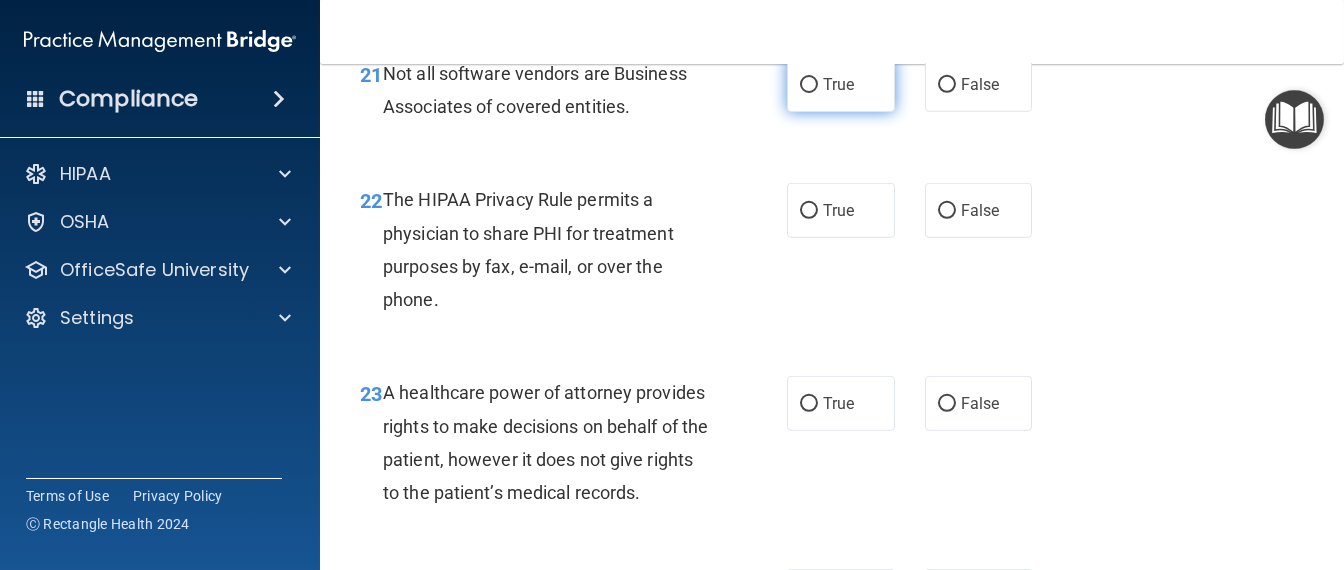 click on "True" at bounding box center [841, 84] 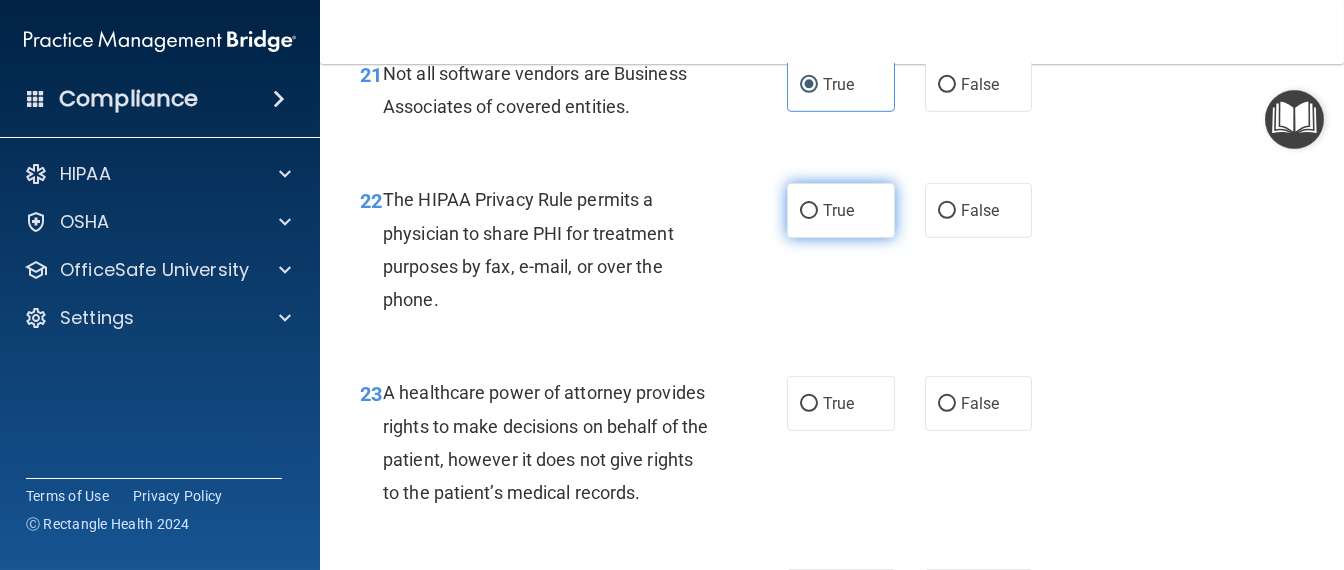 click on "True" at bounding box center (841, 210) 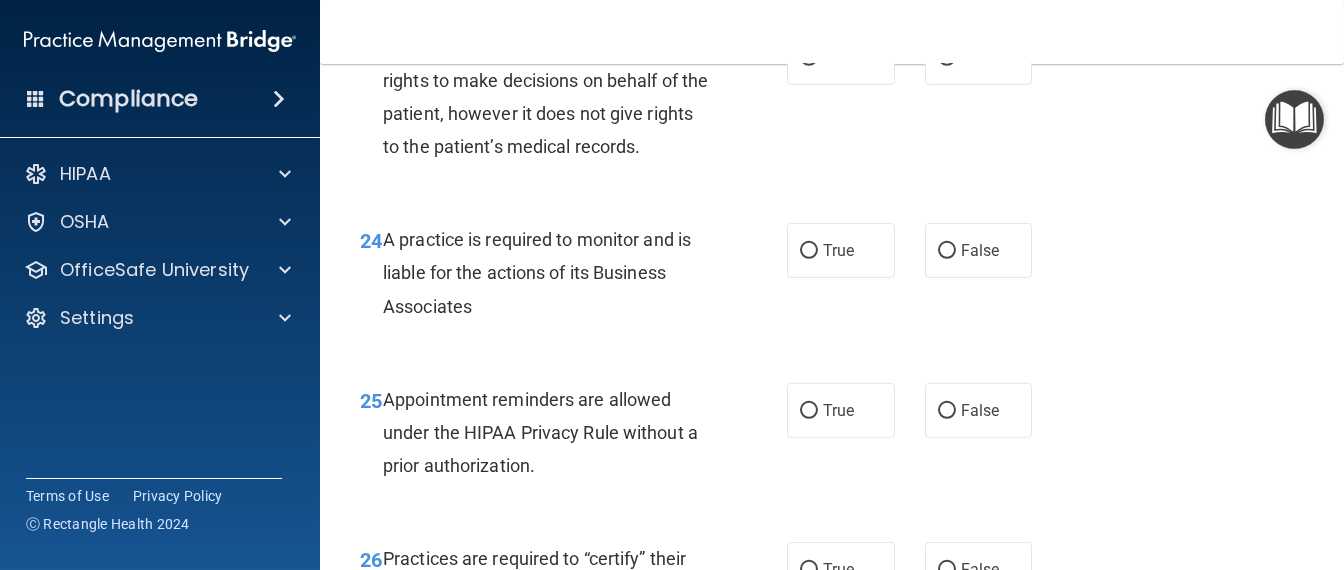 scroll, scrollTop: 4500, scrollLeft: 0, axis: vertical 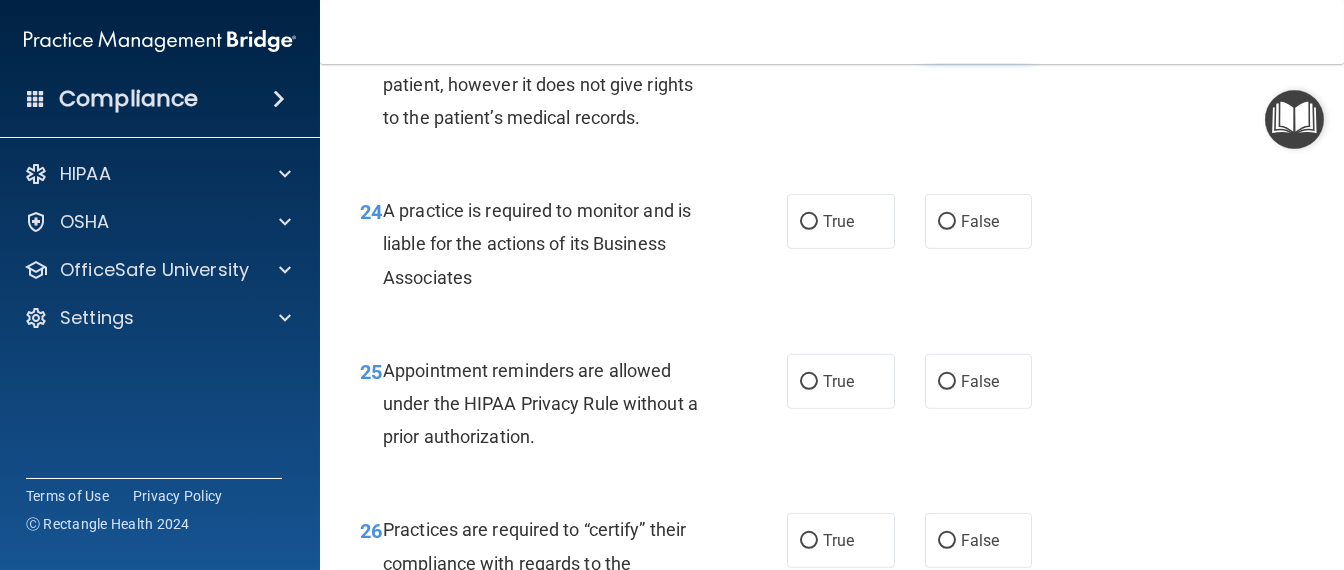 click on "False" at bounding box center [980, 28] 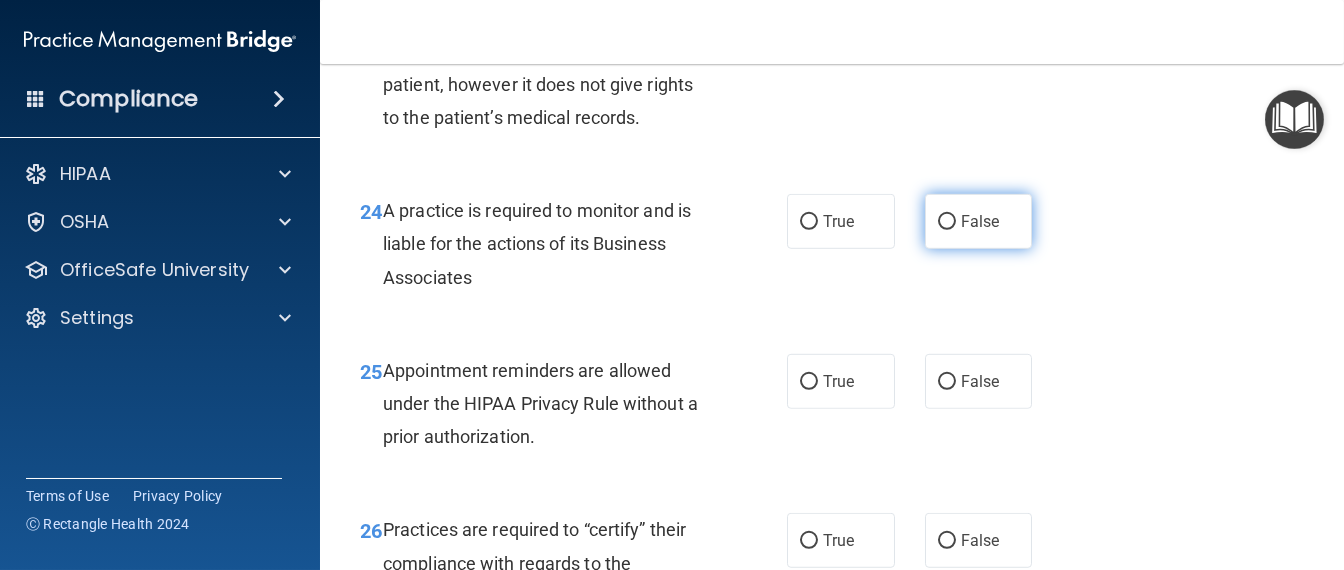 click on "False" at bounding box center (979, 221) 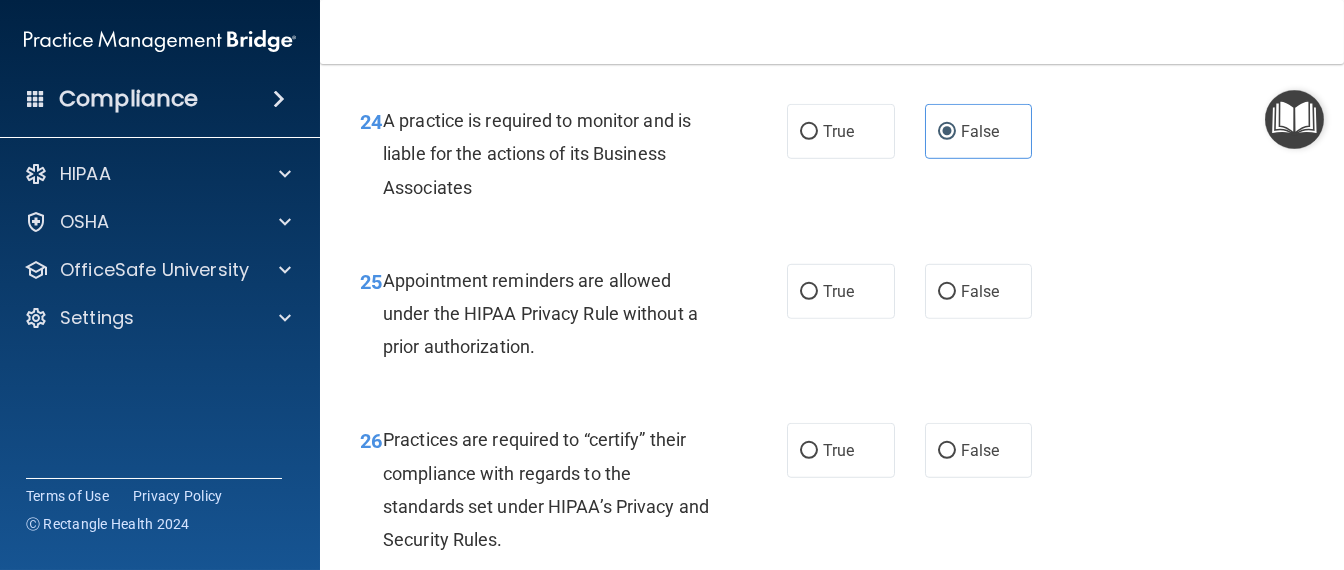 scroll, scrollTop: 4749, scrollLeft: 0, axis: vertical 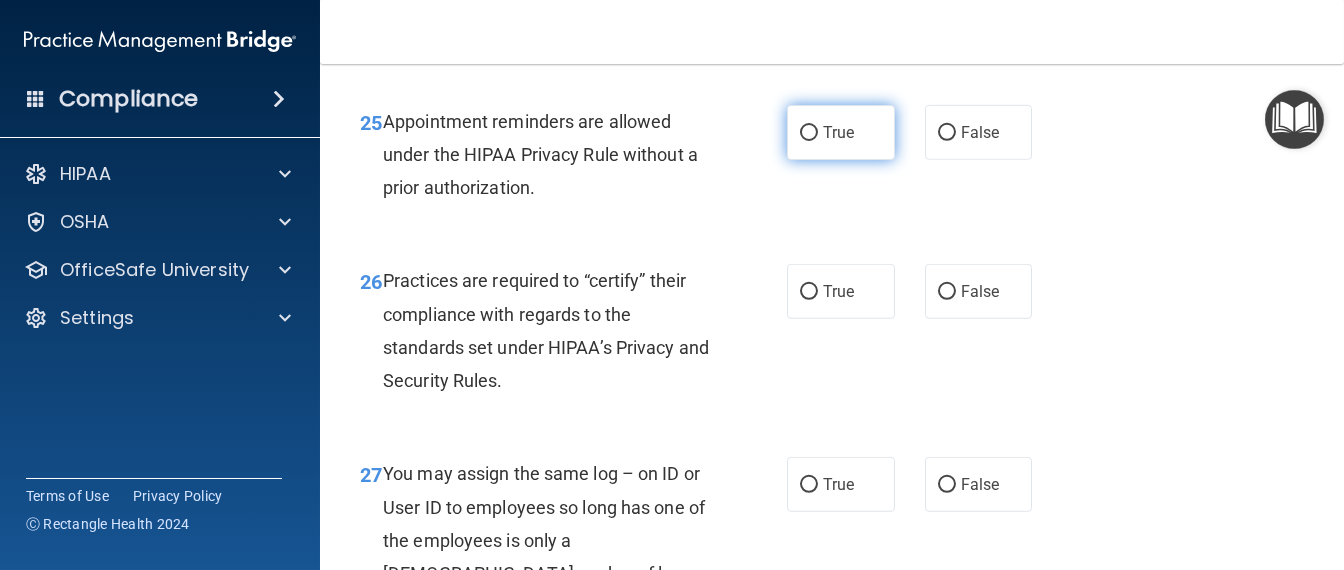 click on "True" at bounding box center (841, 132) 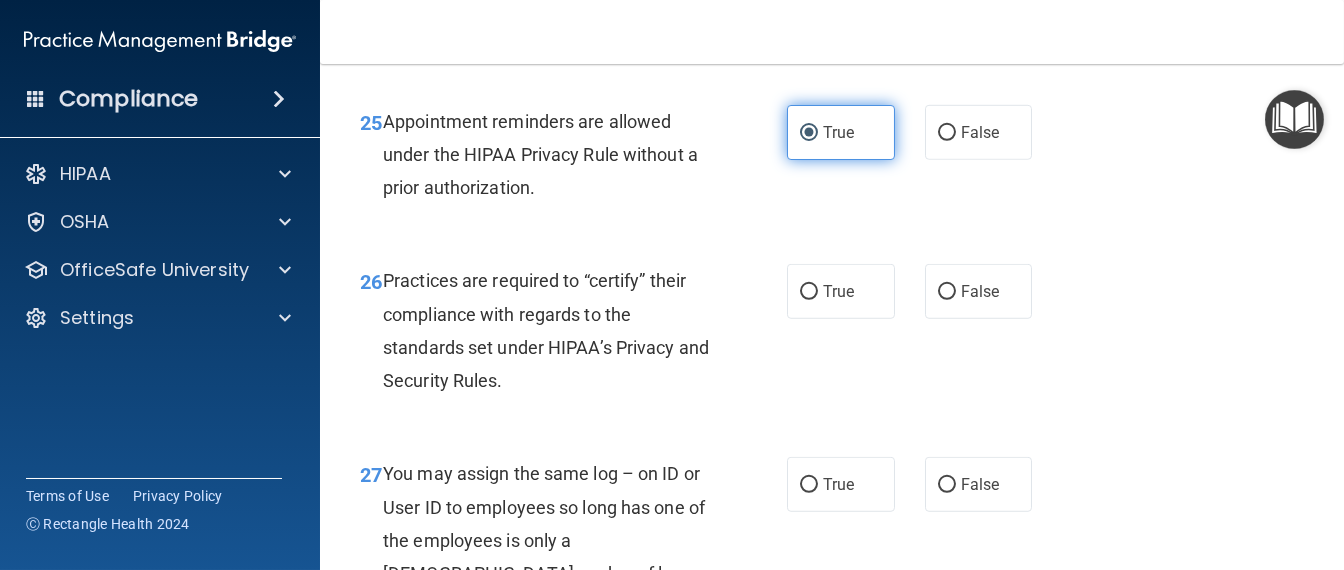 scroll, scrollTop: 5000, scrollLeft: 0, axis: vertical 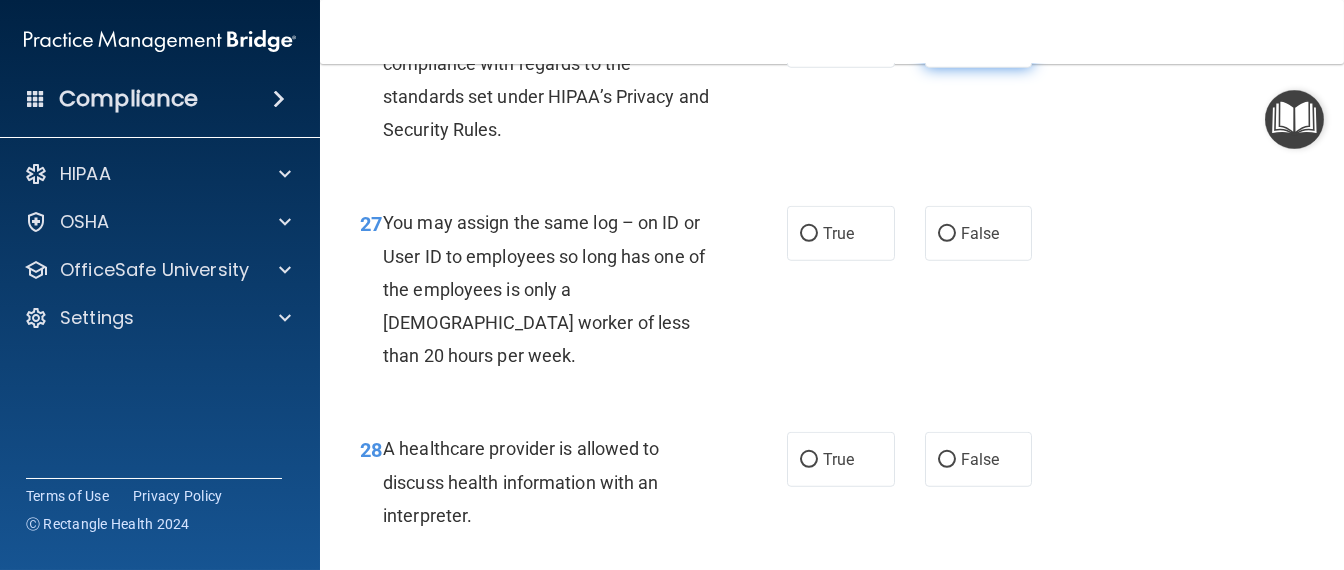 click on "False" at bounding box center [947, 41] 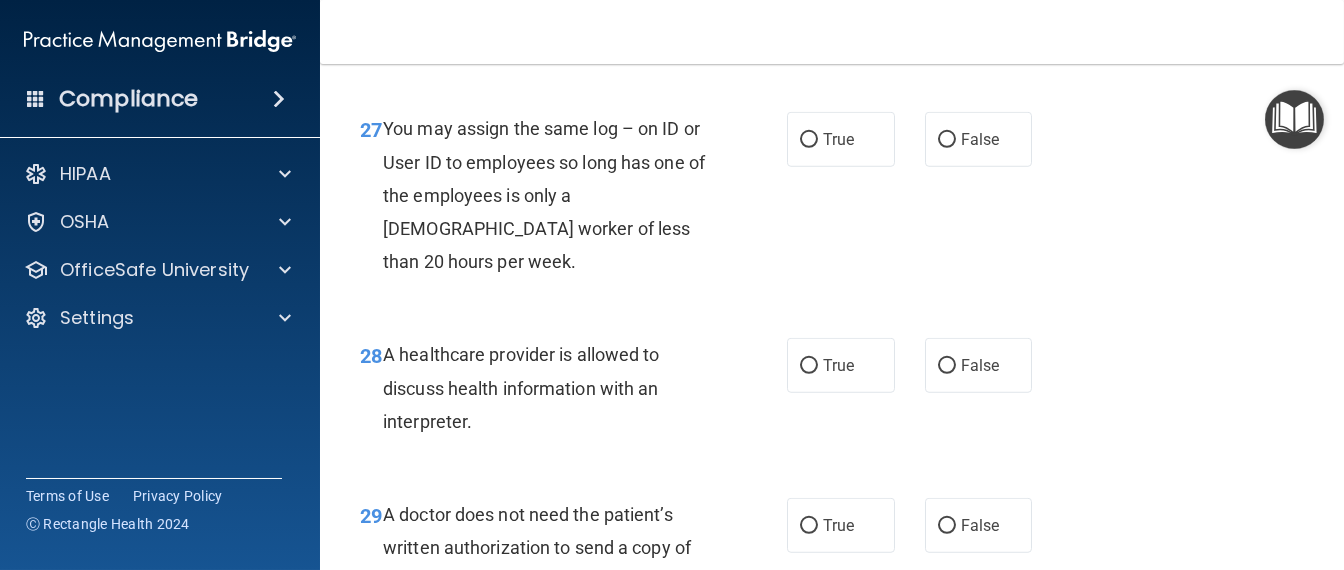 scroll, scrollTop: 5125, scrollLeft: 0, axis: vertical 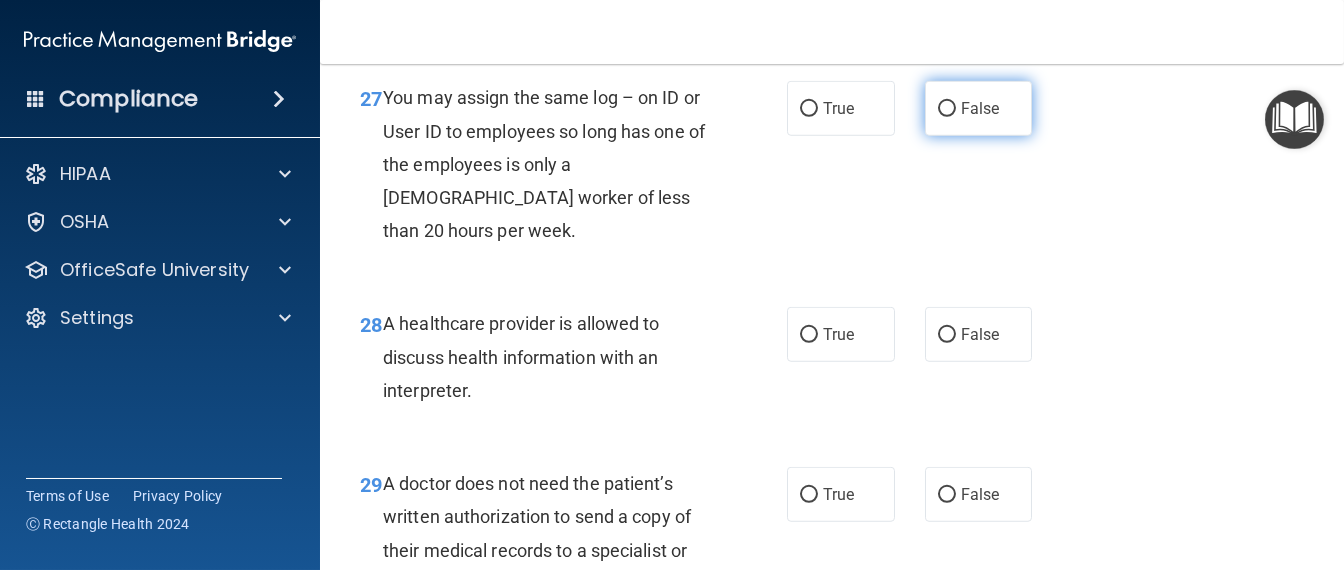 click on "False" at bounding box center (980, 108) 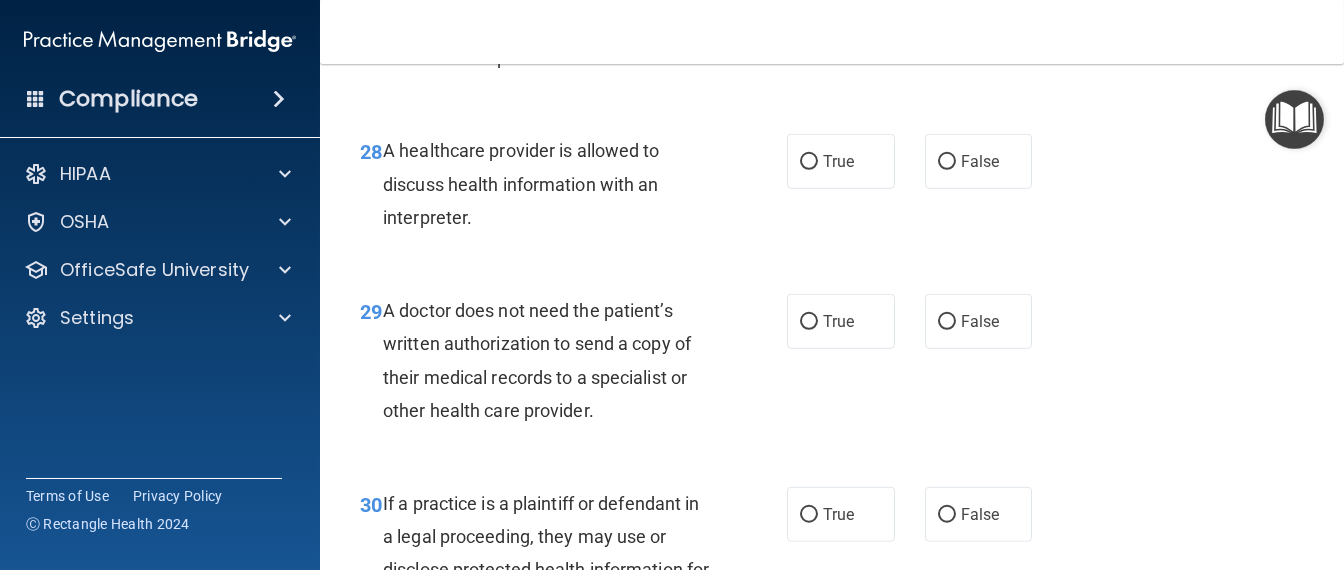 scroll, scrollTop: 5374, scrollLeft: 0, axis: vertical 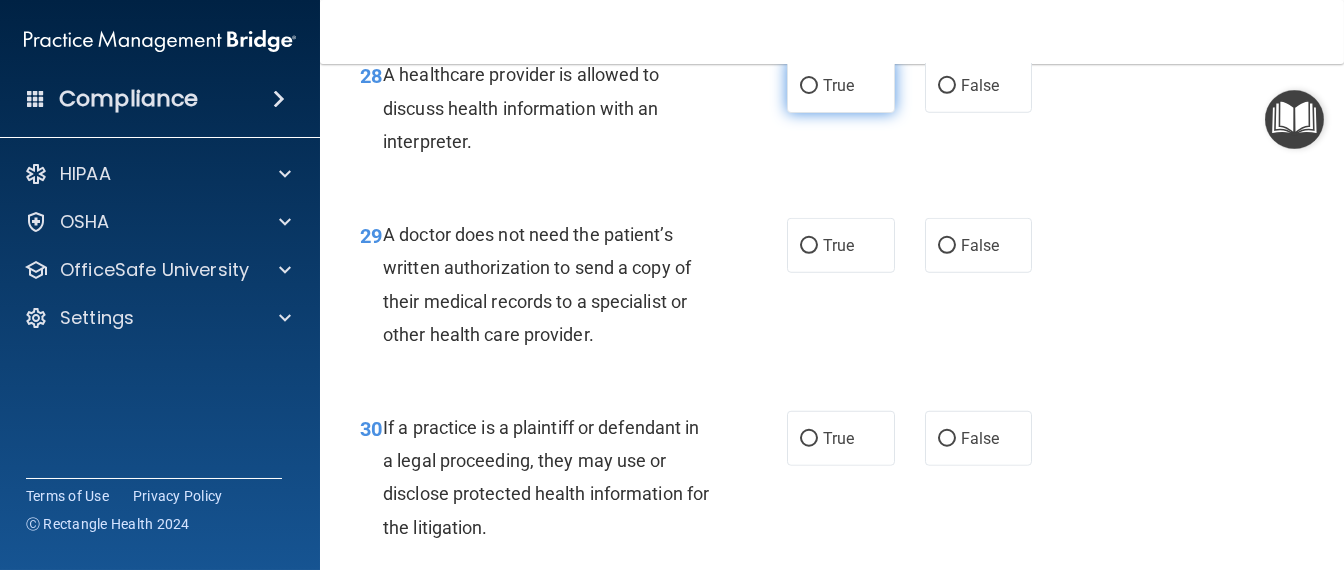 click on "True" at bounding box center [841, 85] 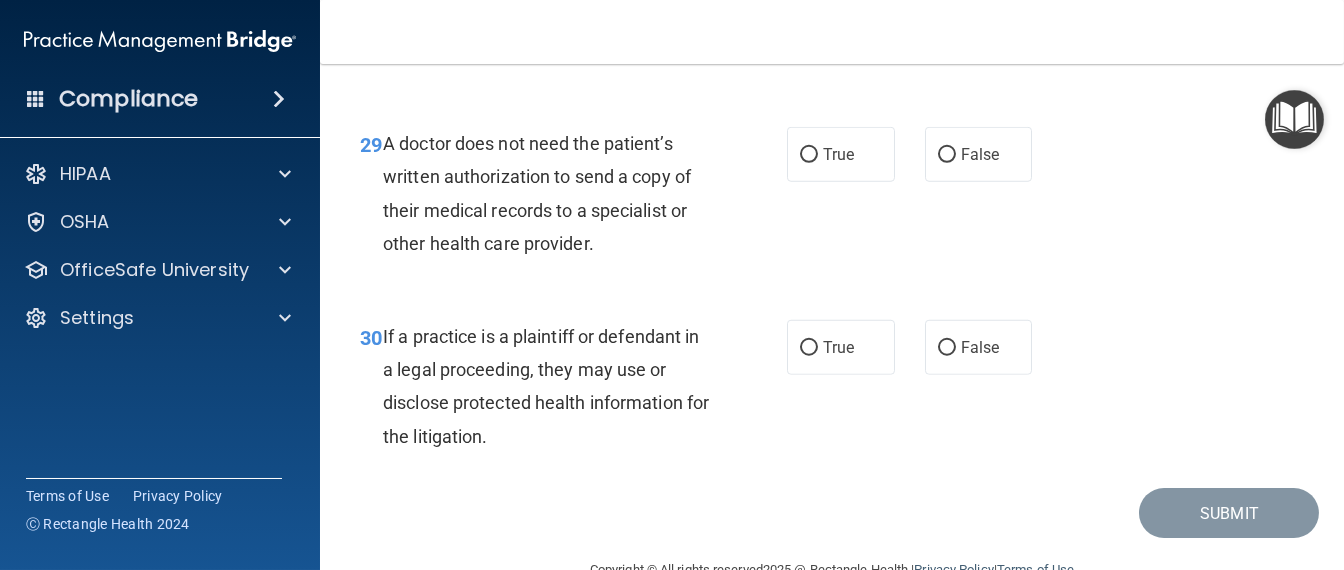 scroll, scrollTop: 5500, scrollLeft: 0, axis: vertical 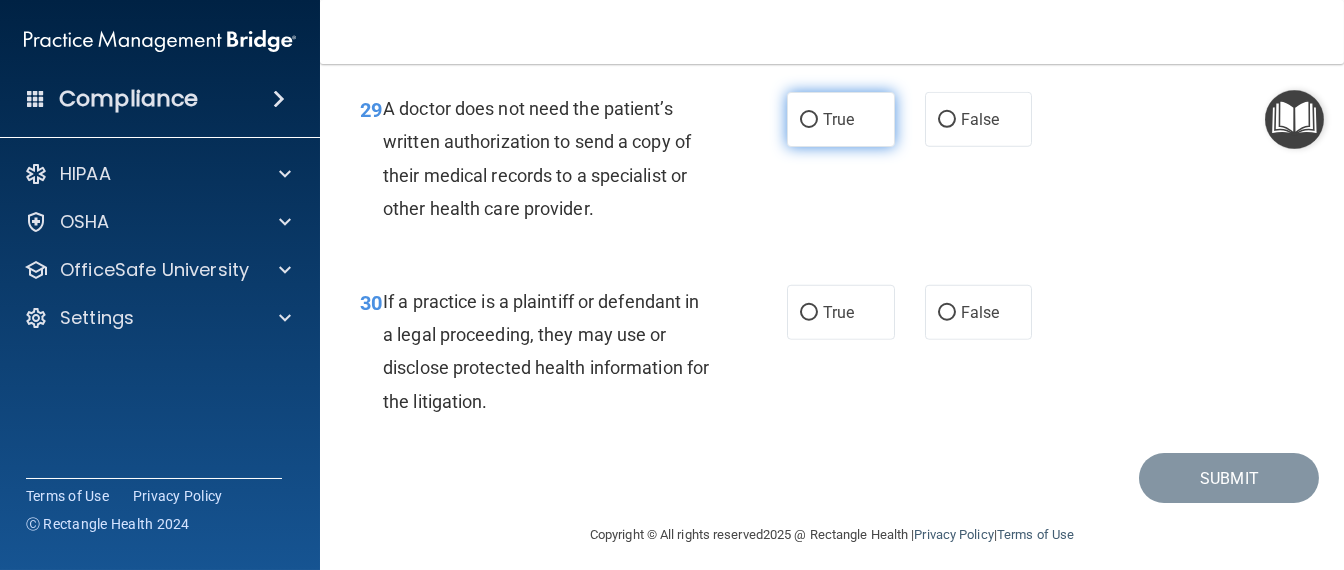 click on "True" at bounding box center [841, 119] 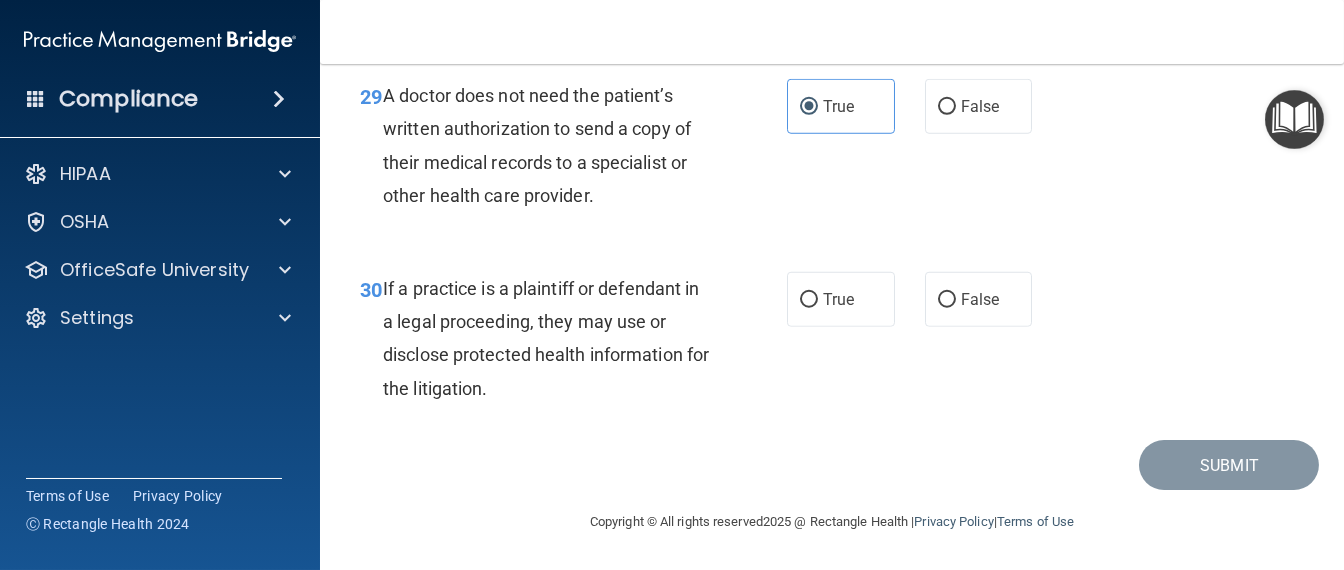 scroll, scrollTop: 5749, scrollLeft: 0, axis: vertical 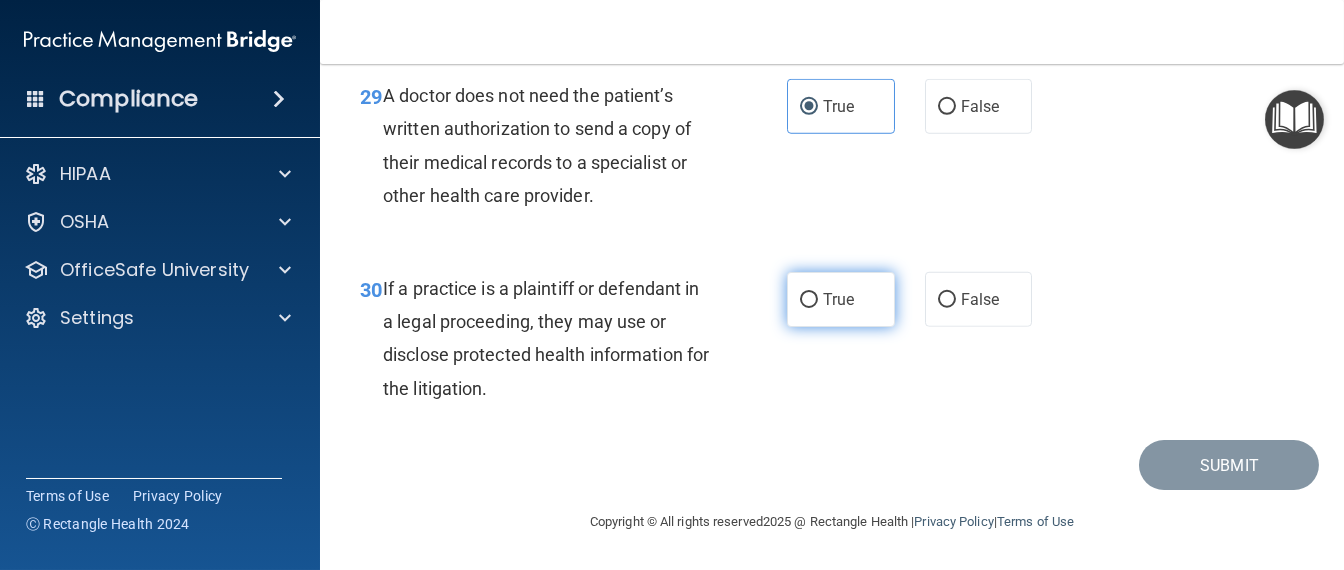 click on "True" at bounding box center (838, 299) 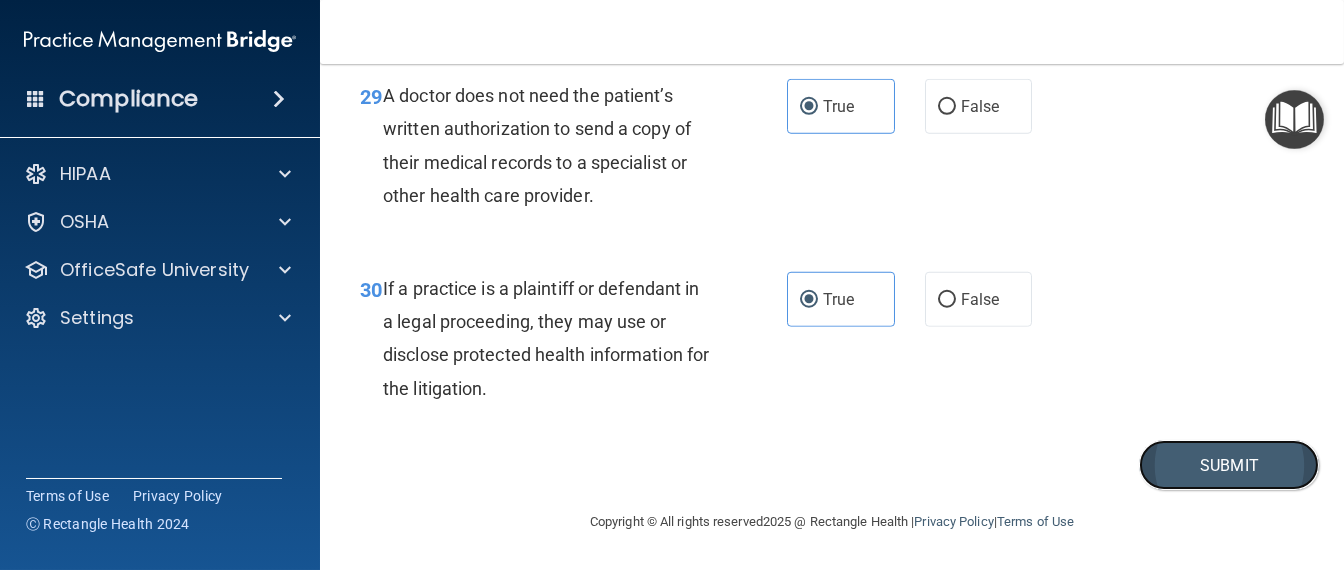 click on "Submit" at bounding box center [1229, 465] 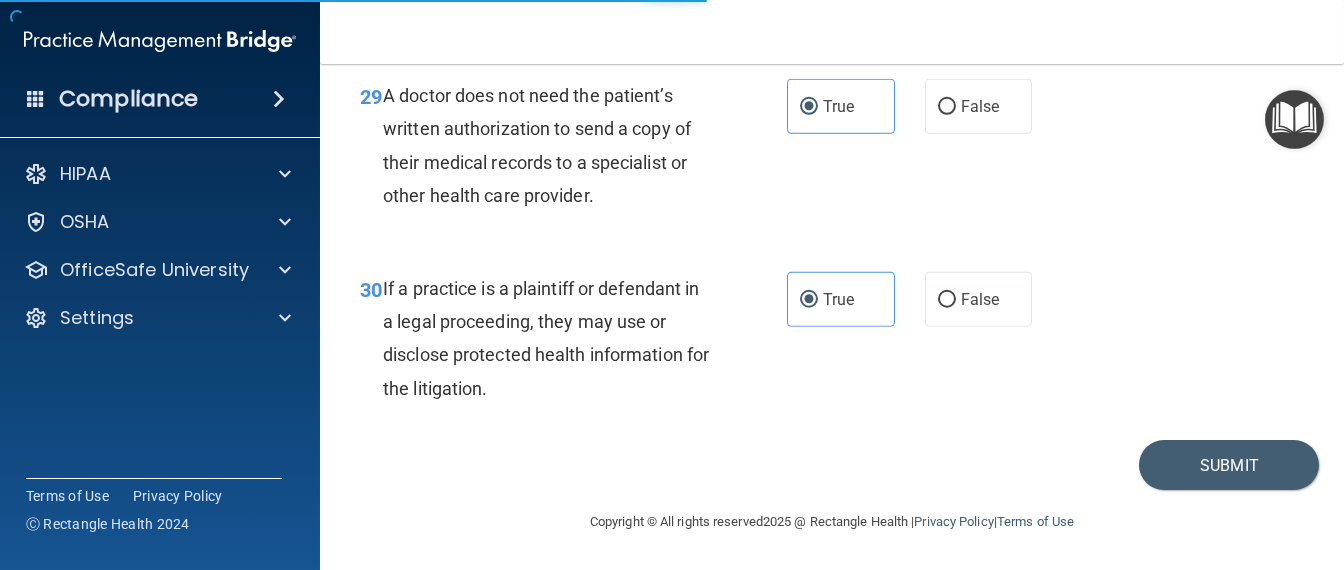 scroll, scrollTop: 0, scrollLeft: 0, axis: both 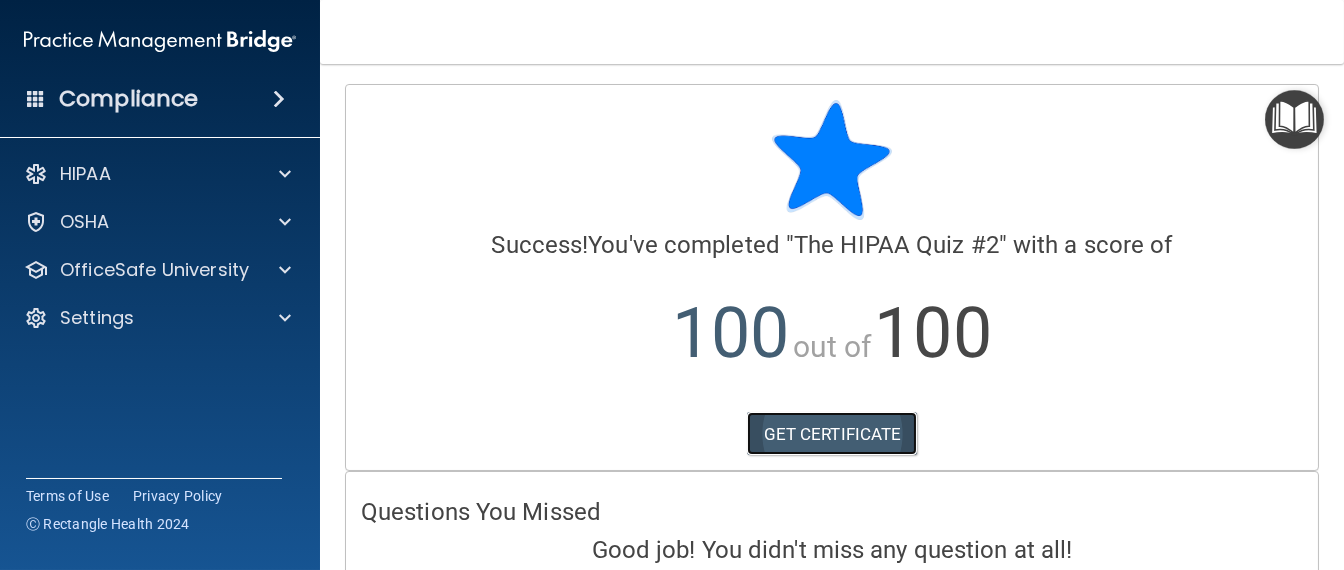click on "GET CERTIFICATE" at bounding box center [832, 434] 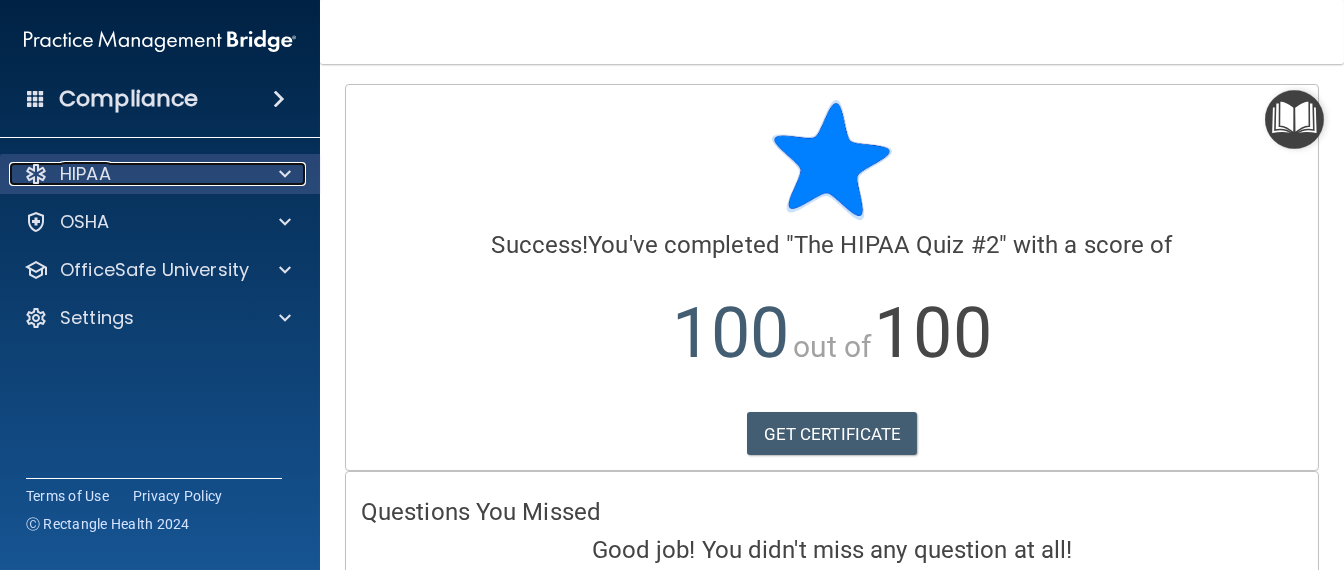 click at bounding box center (285, 174) 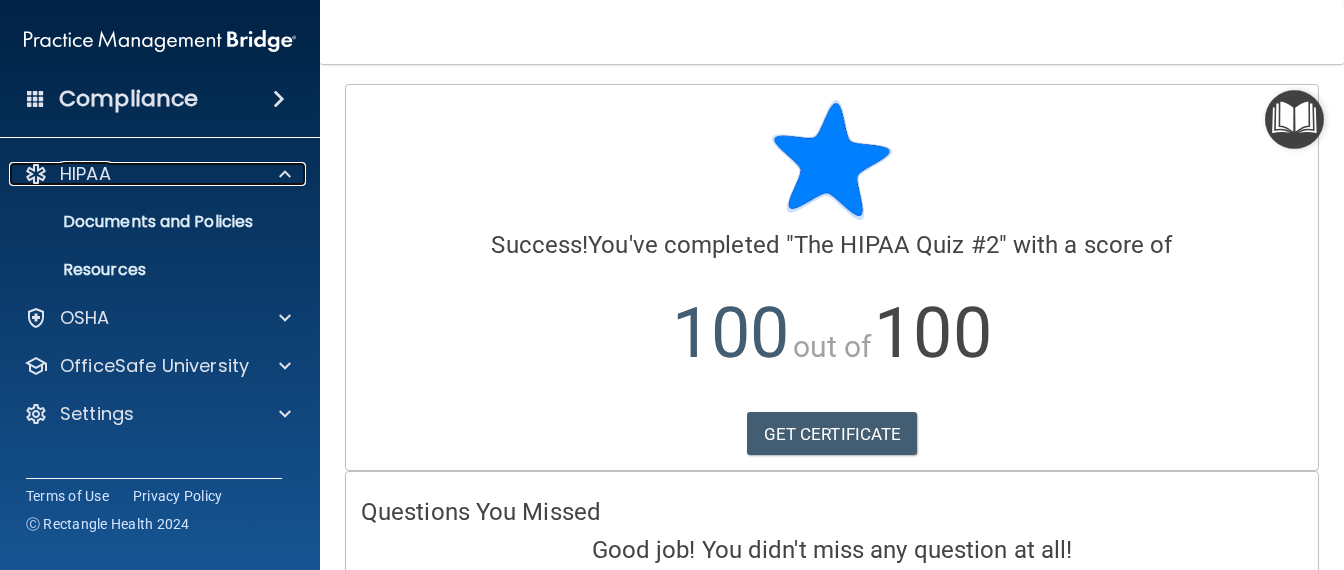 scroll, scrollTop: 98, scrollLeft: 0, axis: vertical 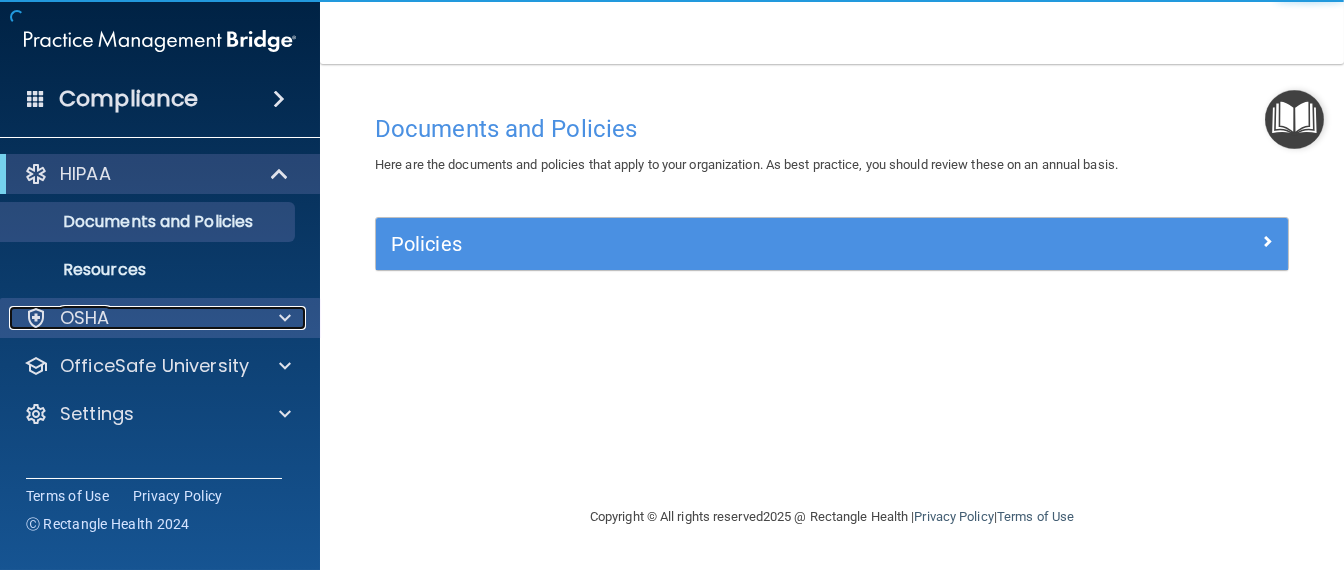 click at bounding box center (285, 318) 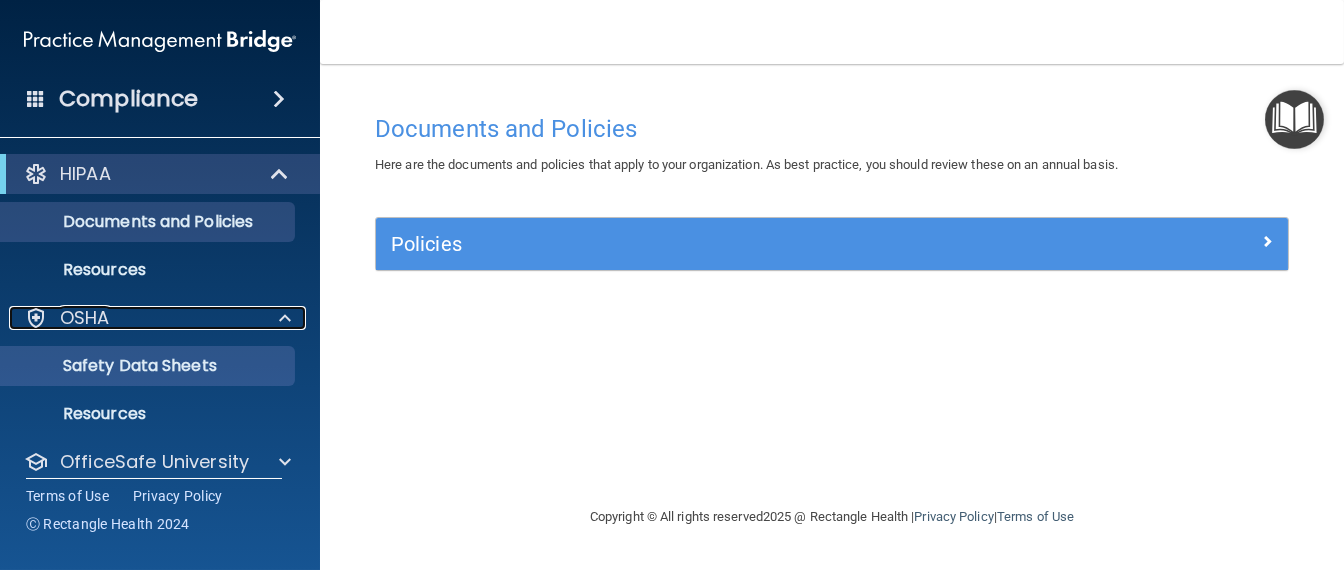 scroll, scrollTop: 67, scrollLeft: 0, axis: vertical 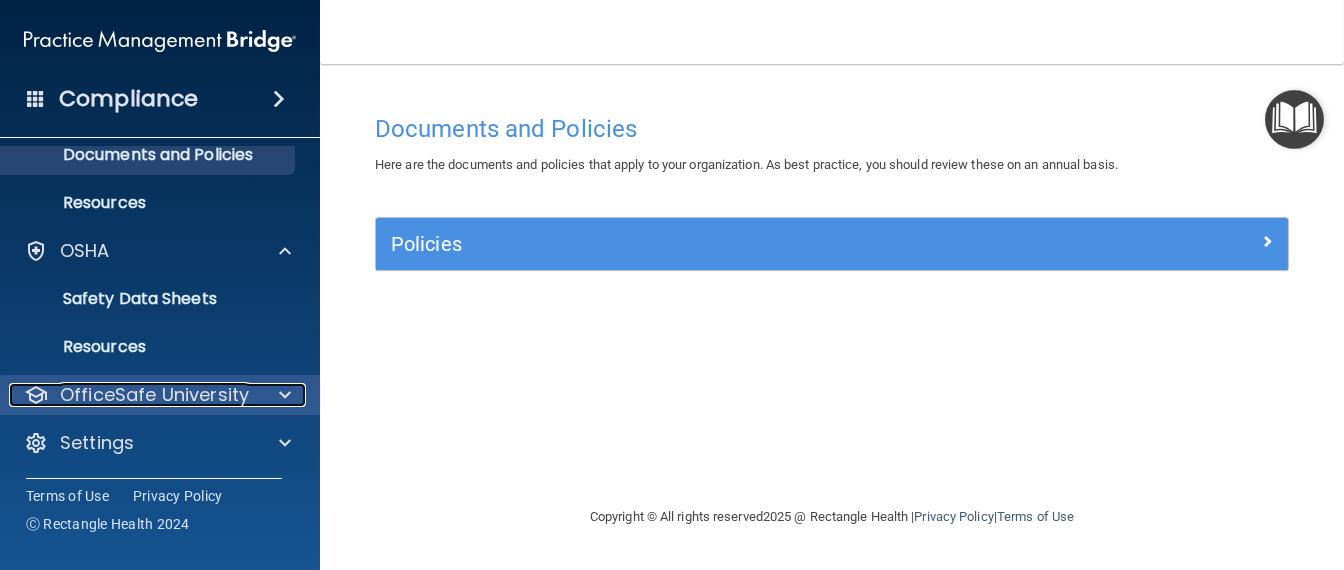 click at bounding box center [285, 395] 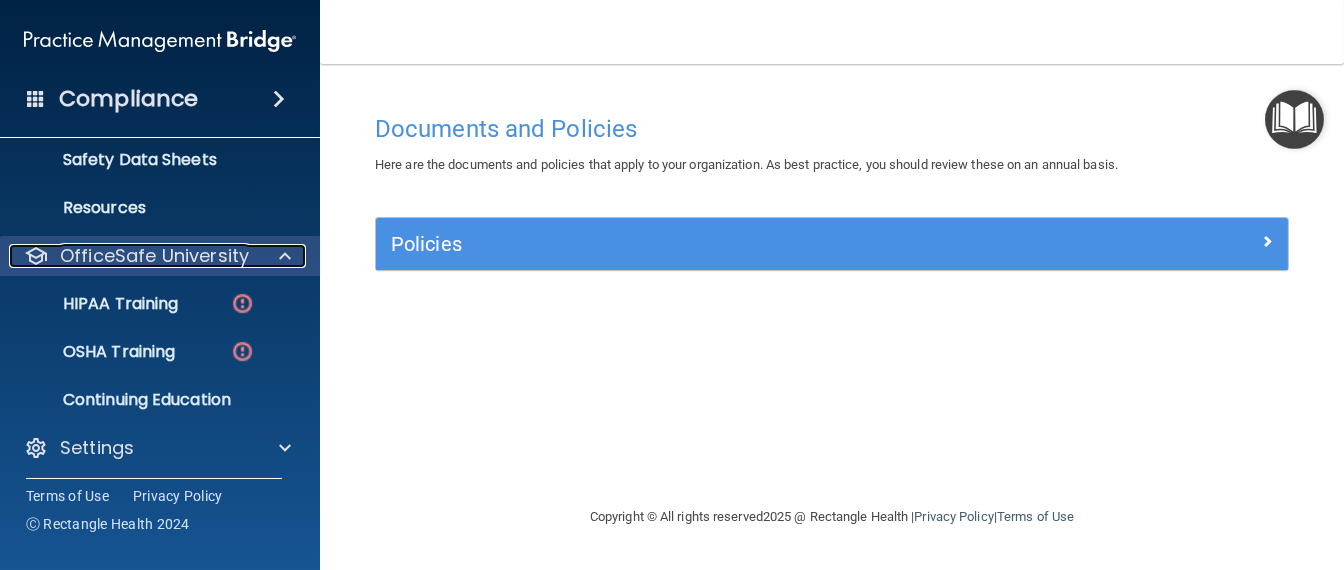 scroll, scrollTop: 211, scrollLeft: 0, axis: vertical 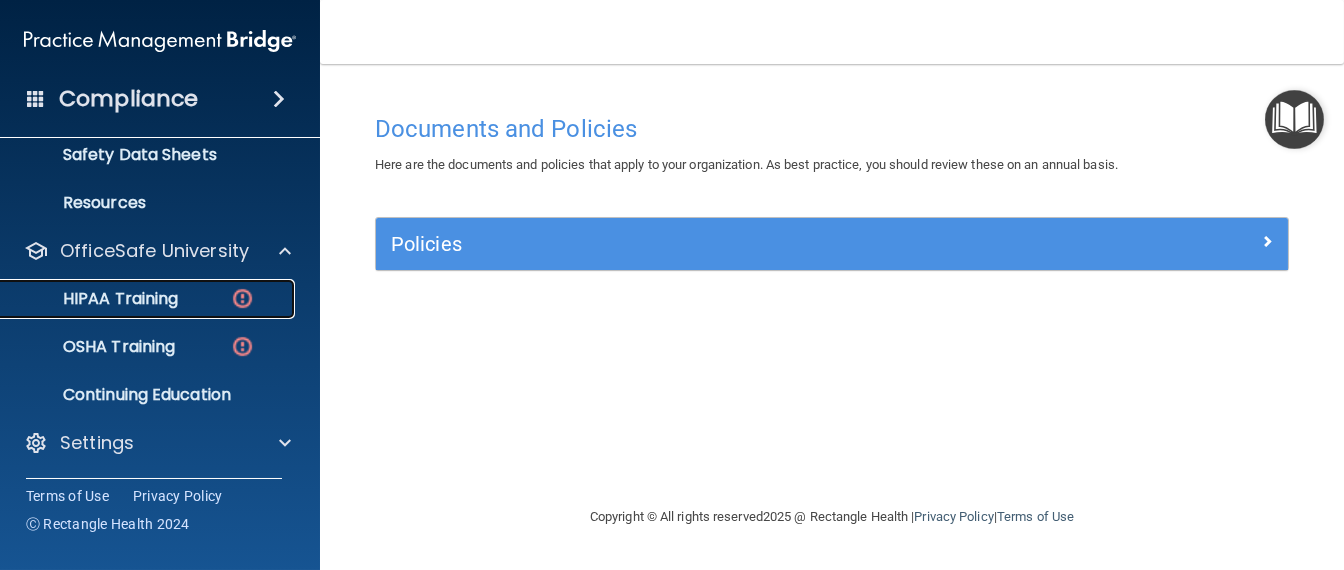click at bounding box center [242, 298] 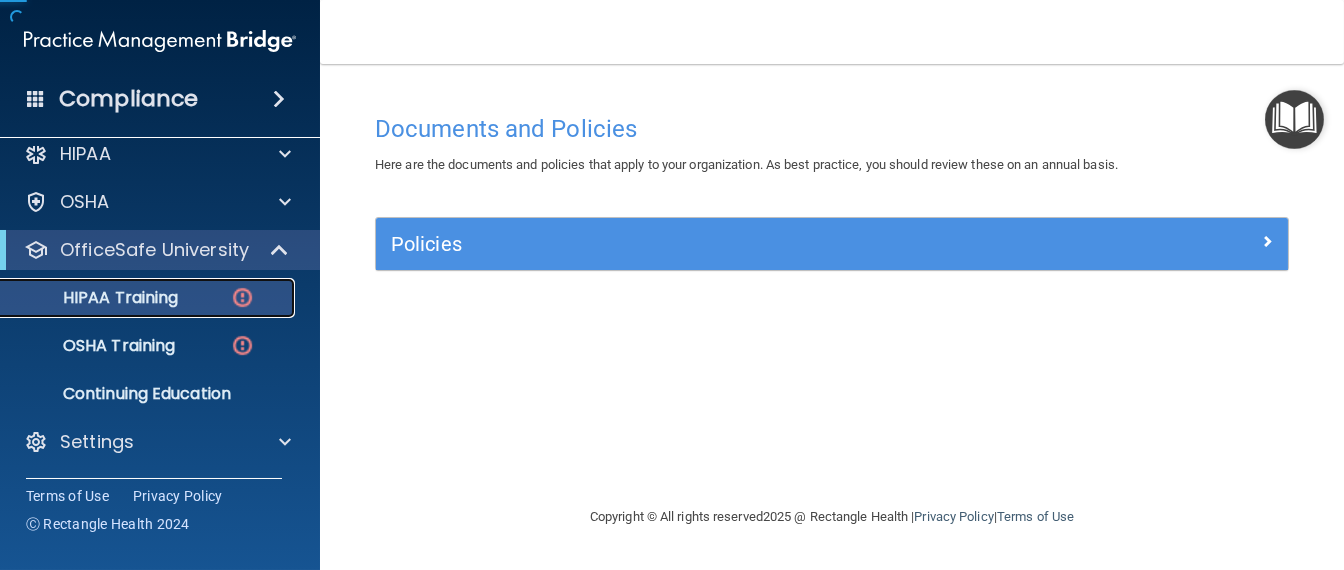 scroll, scrollTop: 18, scrollLeft: 0, axis: vertical 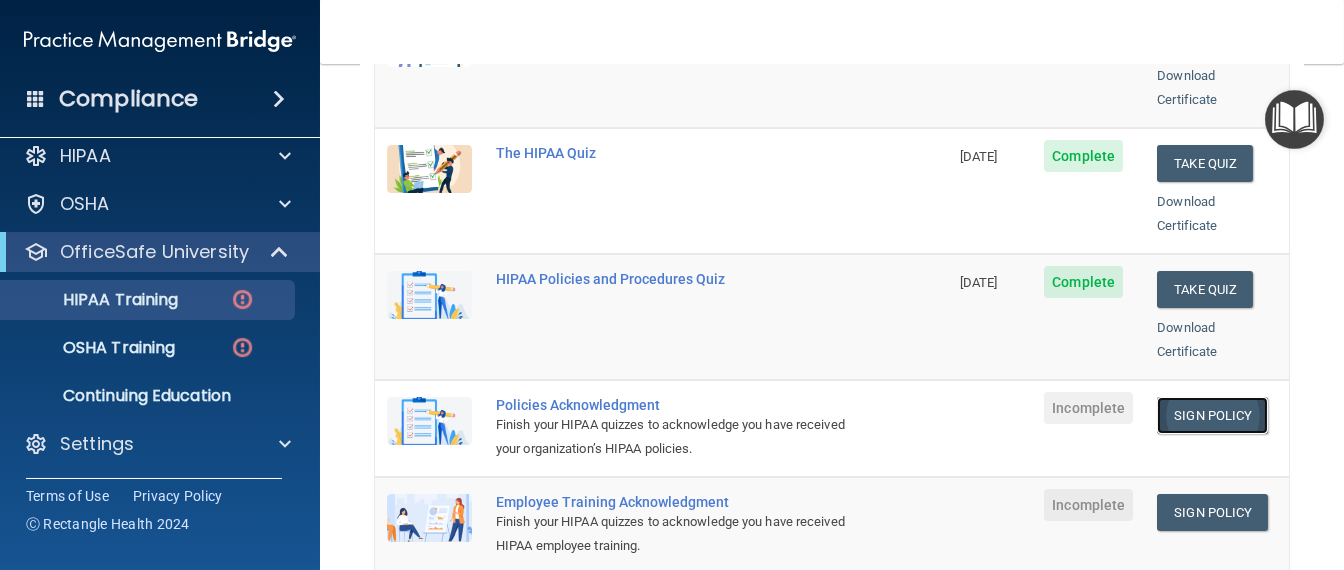 click on "Sign Policy" at bounding box center [1212, 415] 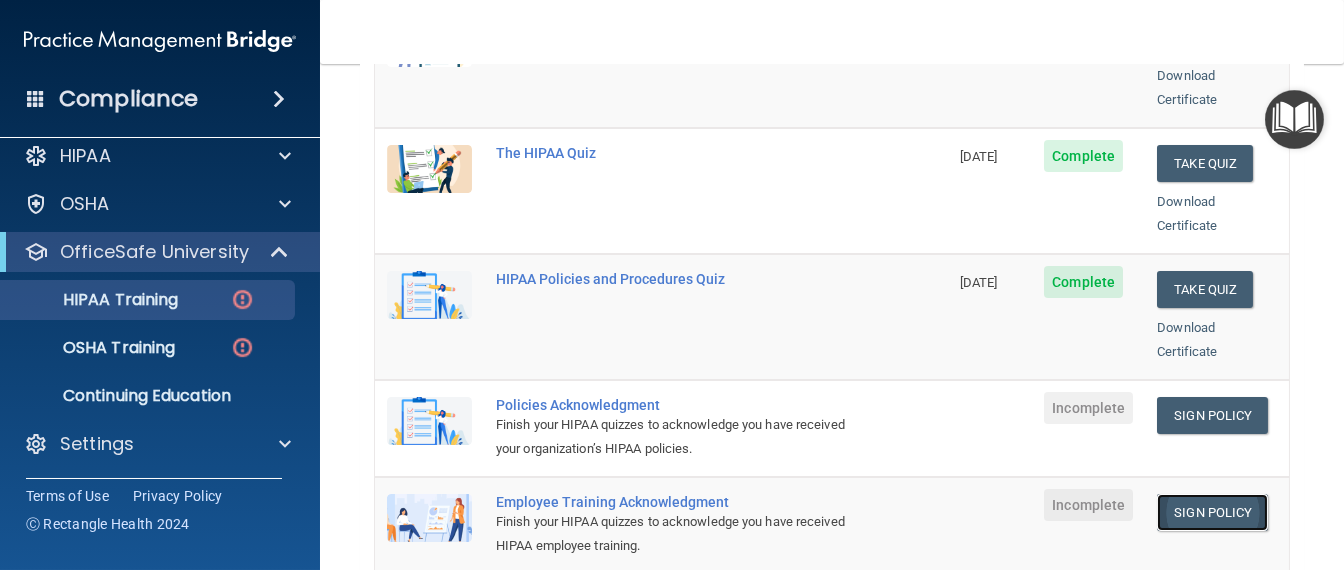 click on "Sign Policy" at bounding box center (1212, 512) 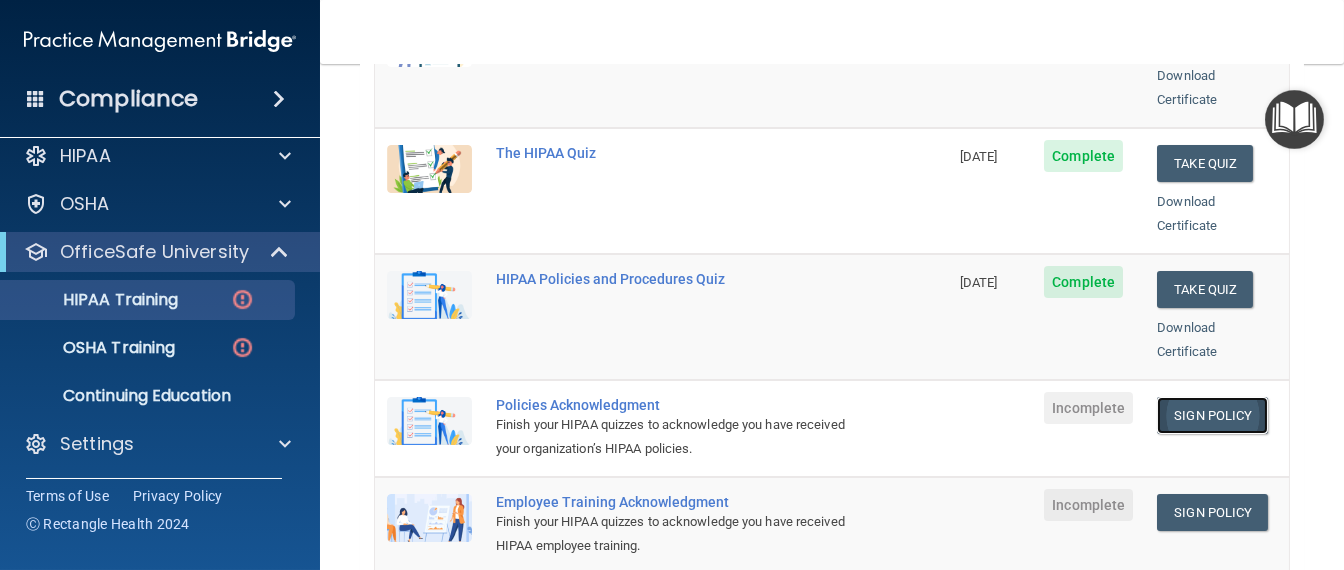 click on "Sign Policy" at bounding box center [1212, 415] 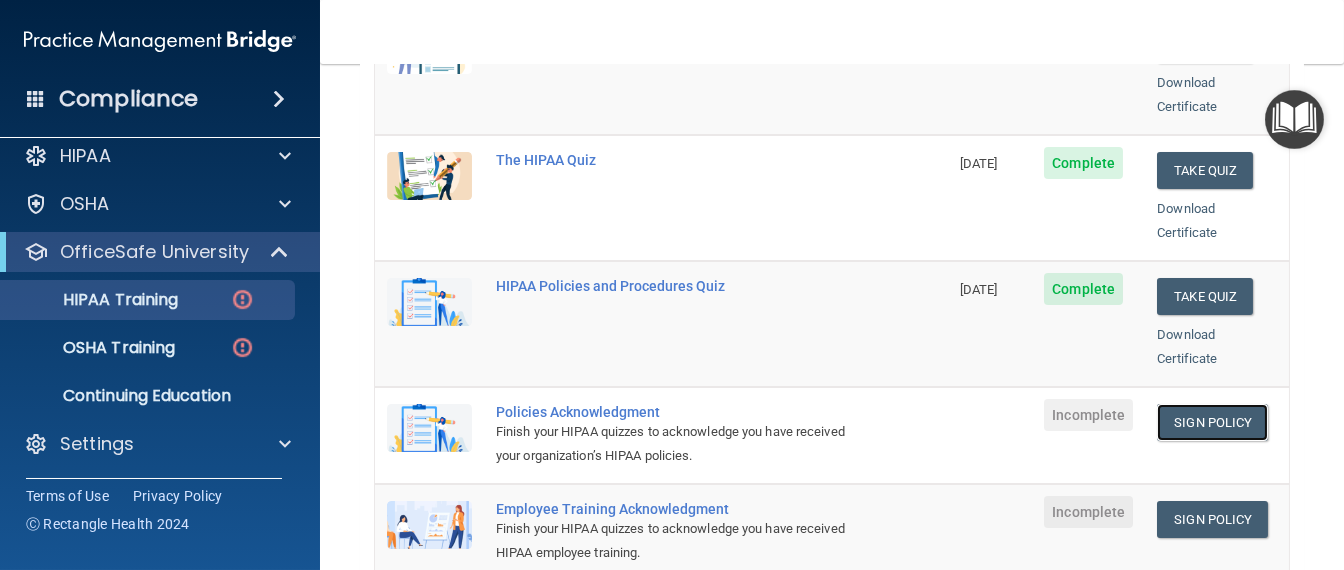 scroll, scrollTop: 493, scrollLeft: 0, axis: vertical 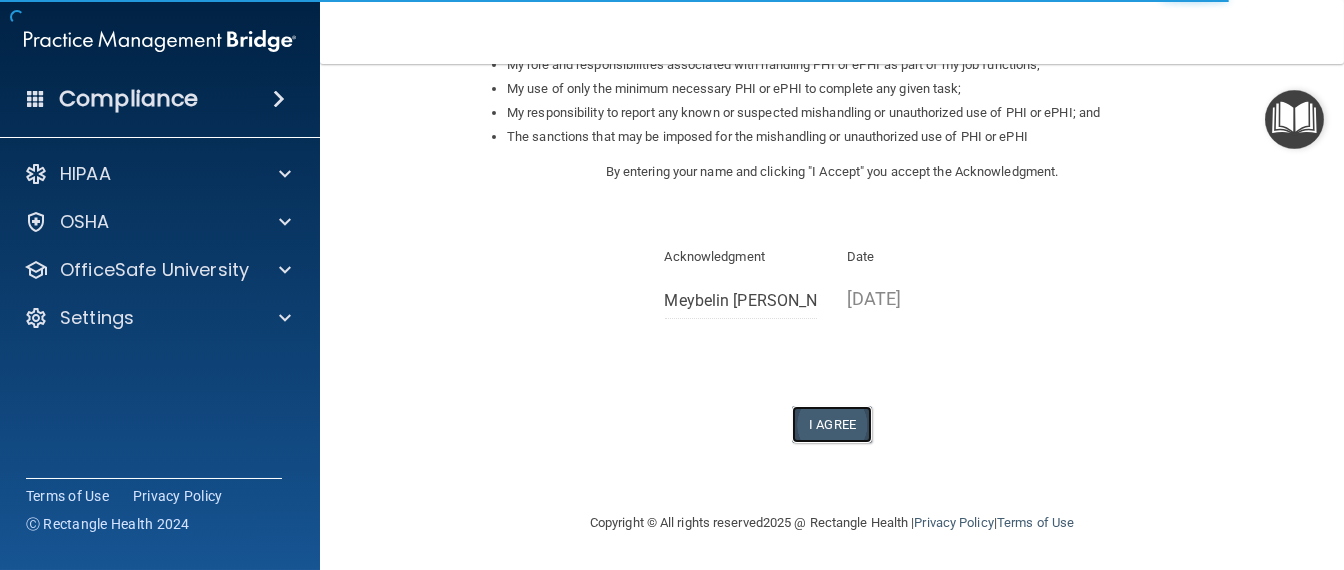click on "I Agree" at bounding box center (832, 424) 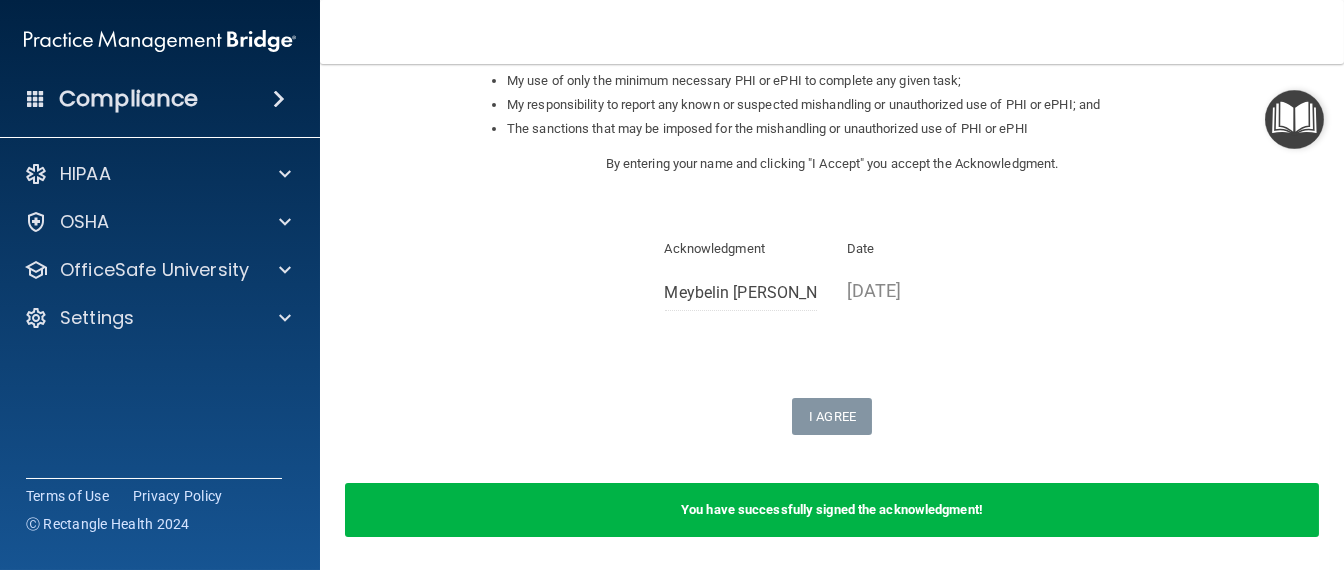 scroll, scrollTop: 423, scrollLeft: 0, axis: vertical 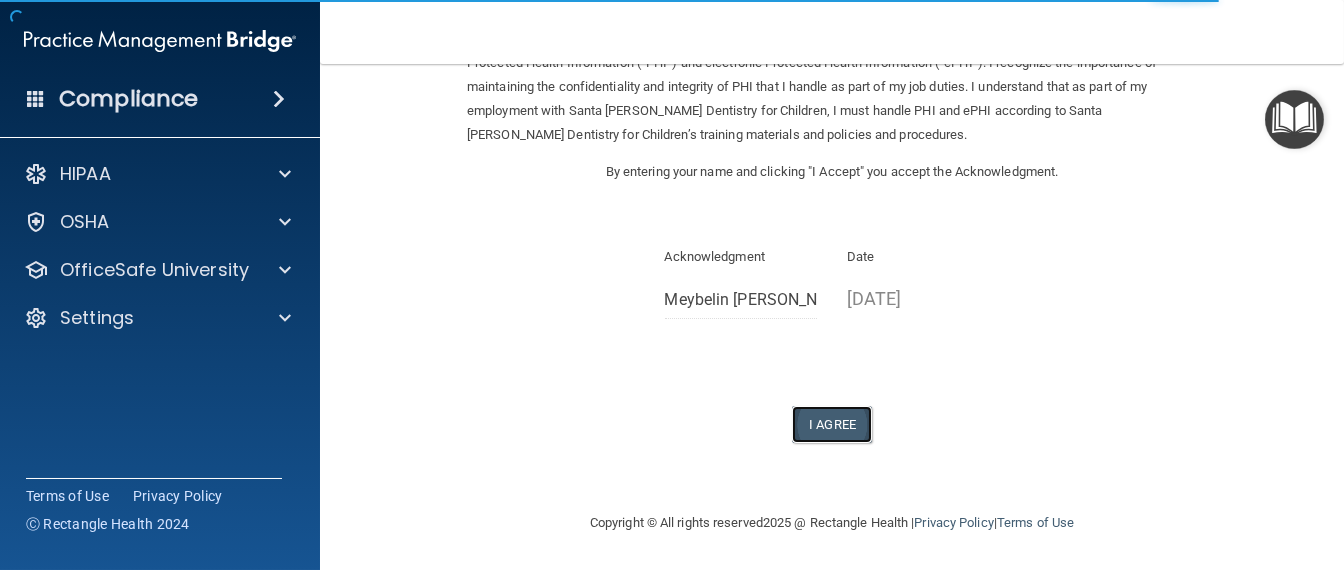 click on "I Agree" at bounding box center (832, 424) 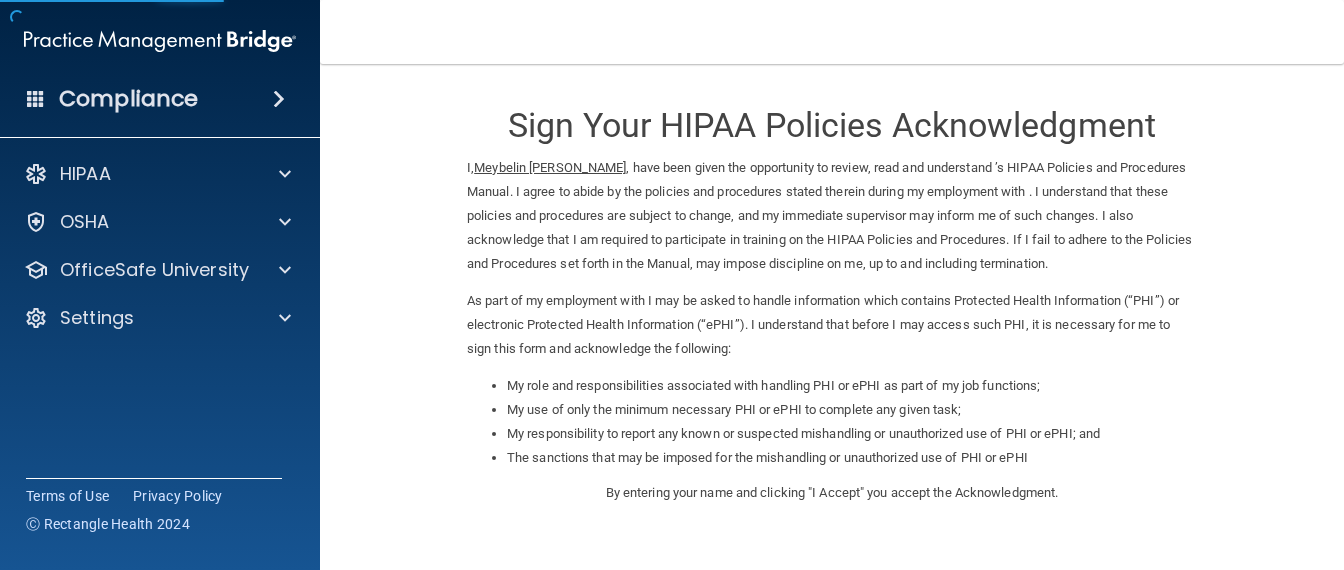 scroll, scrollTop: 0, scrollLeft: 0, axis: both 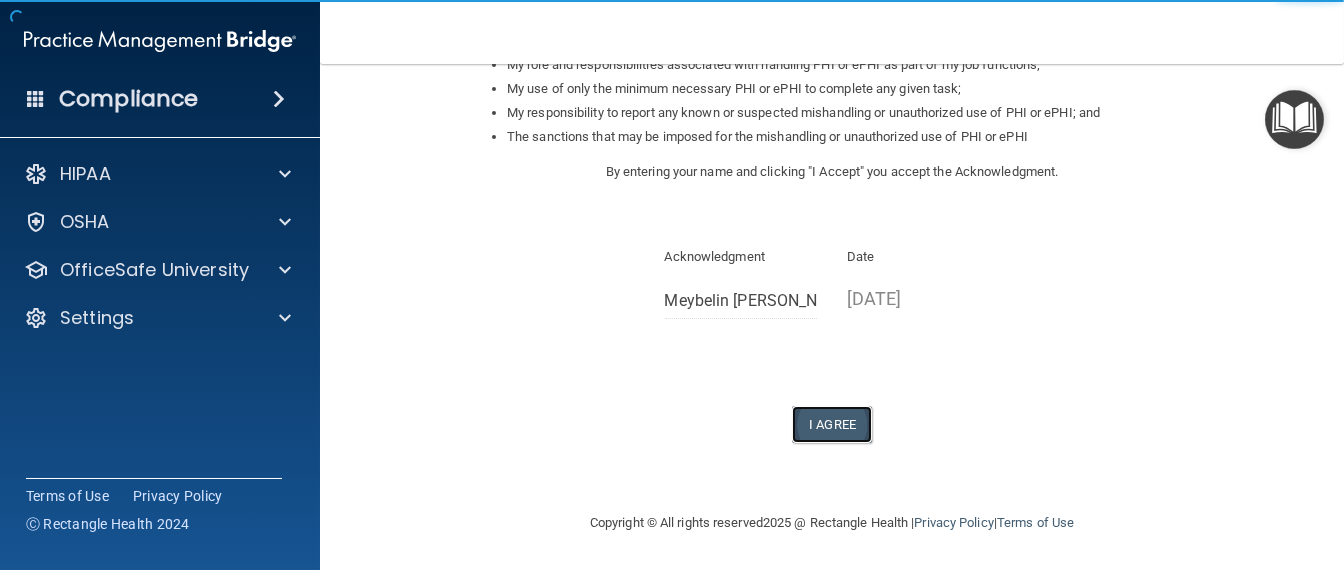 click on "I Agree" at bounding box center [832, 424] 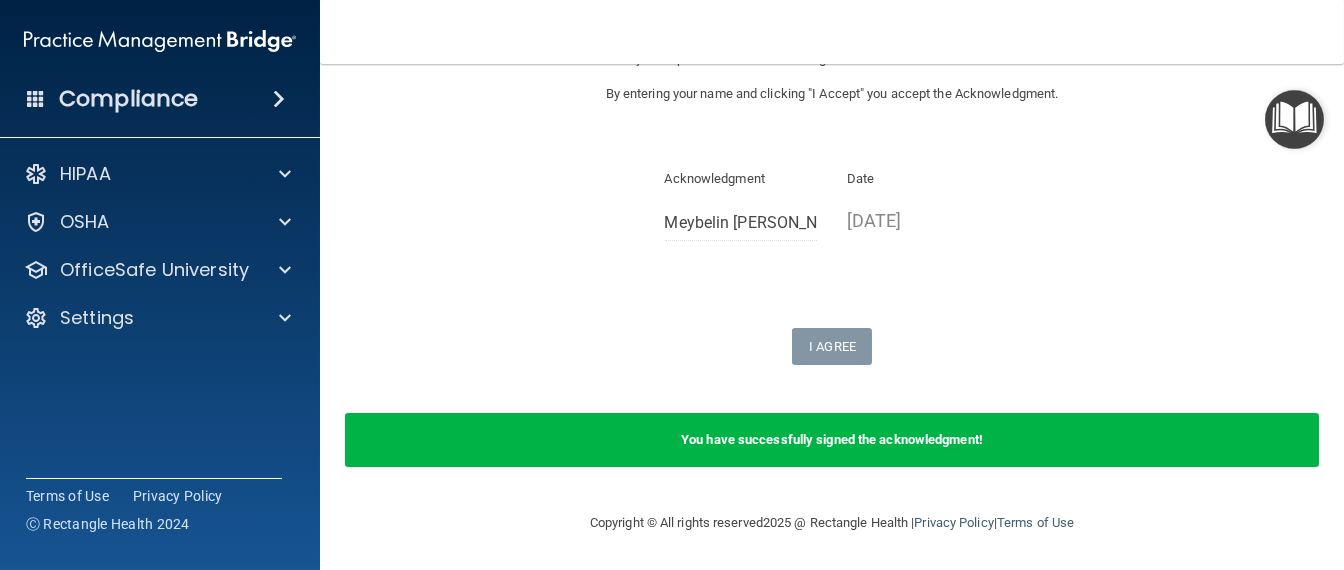 scroll, scrollTop: 0, scrollLeft: 0, axis: both 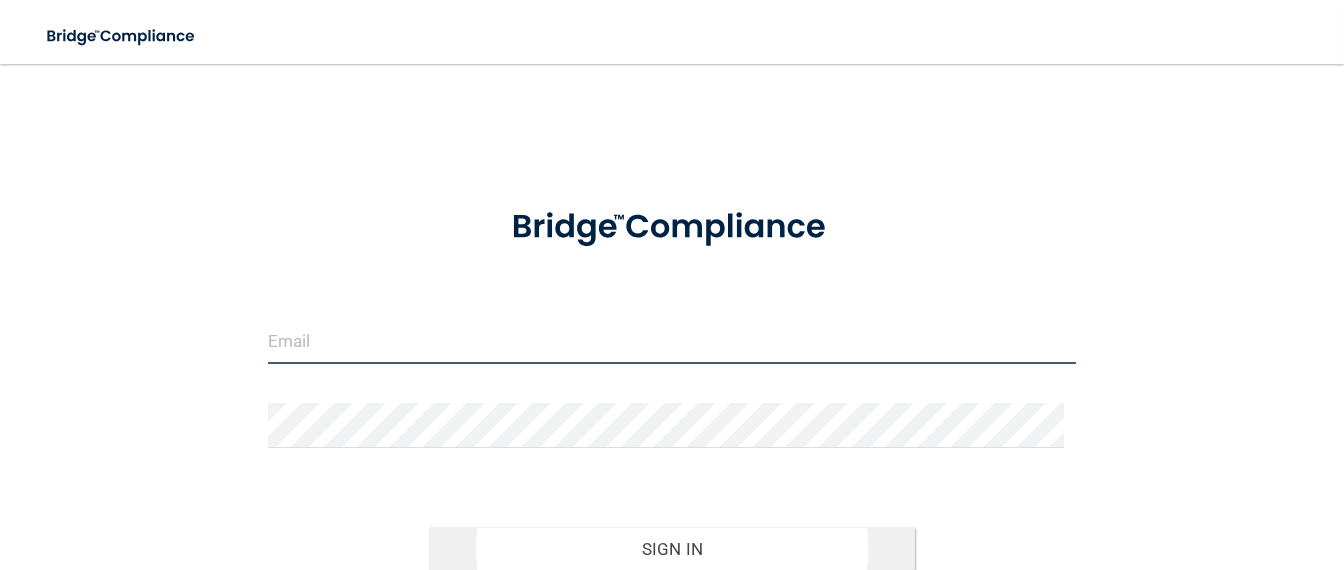 type on "[EMAIL_ADDRESS][DOMAIN_NAME]" 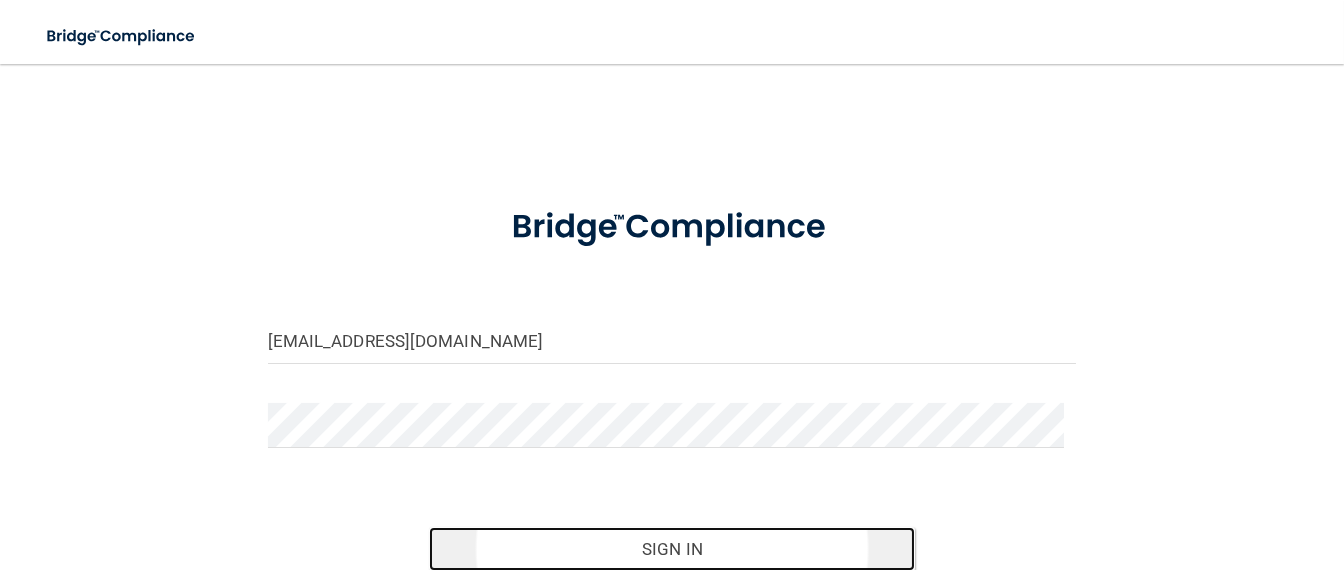 click on "Sign In" at bounding box center (671, 549) 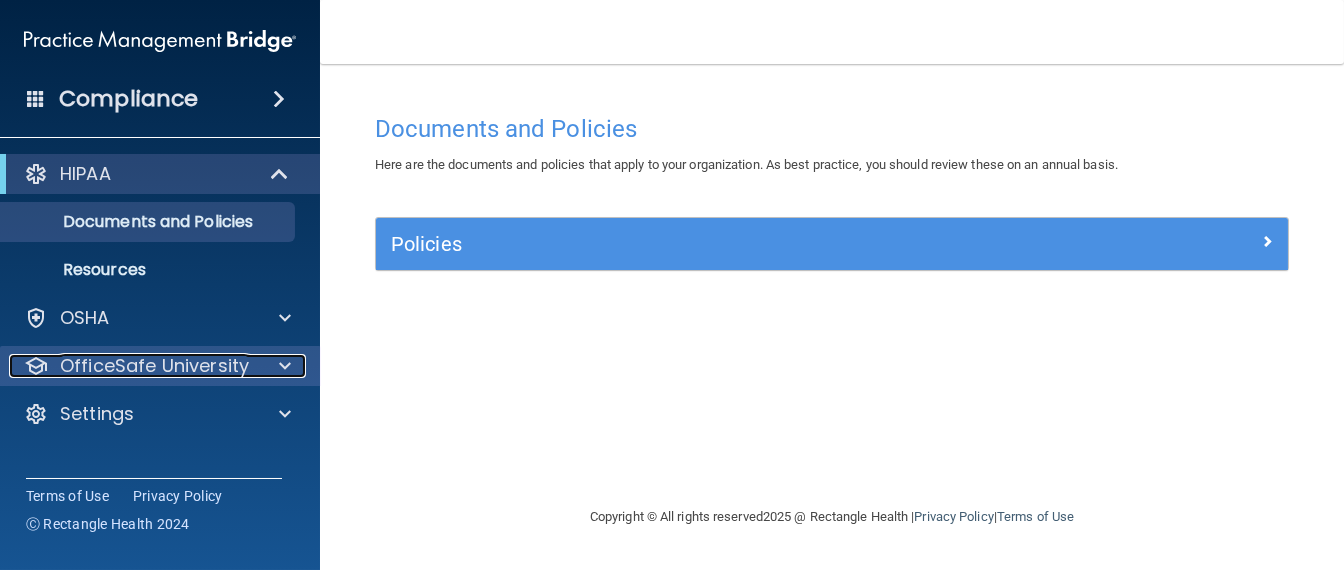 click at bounding box center [285, 366] 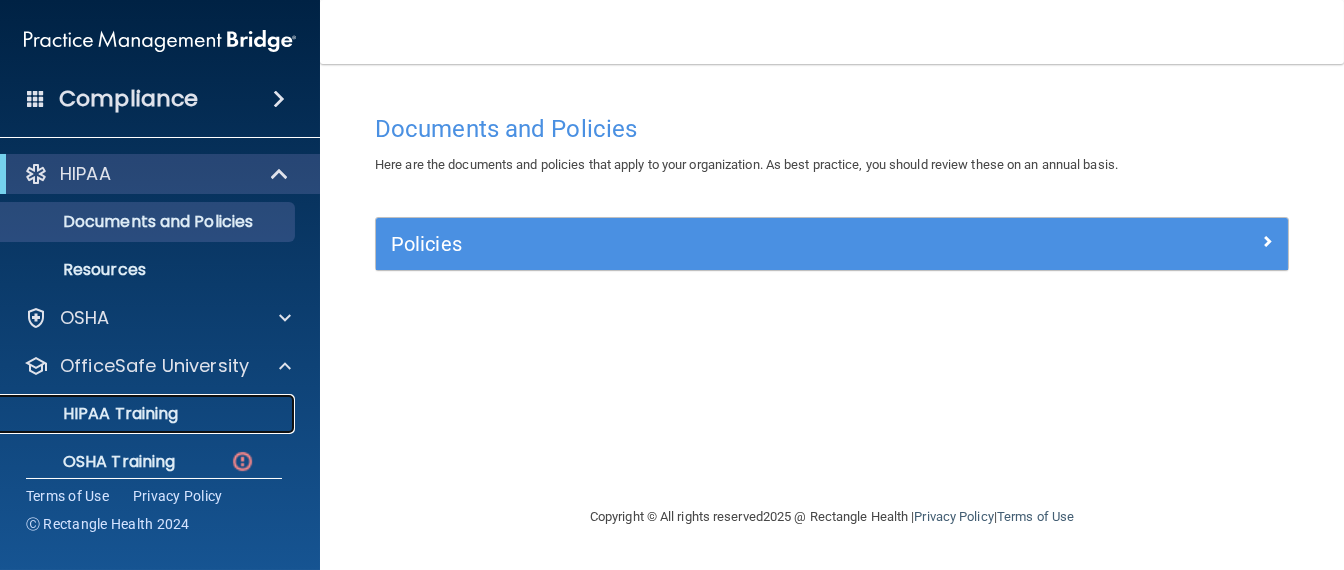 click on "HIPAA Training" at bounding box center (149, 414) 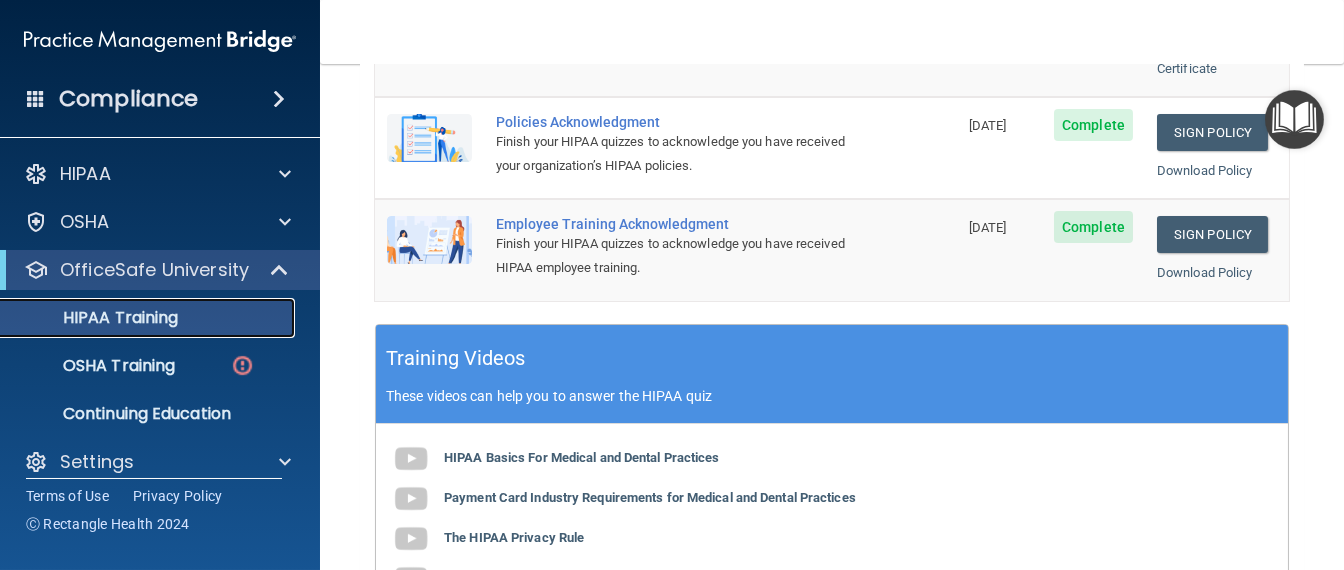 scroll, scrollTop: 500, scrollLeft: 0, axis: vertical 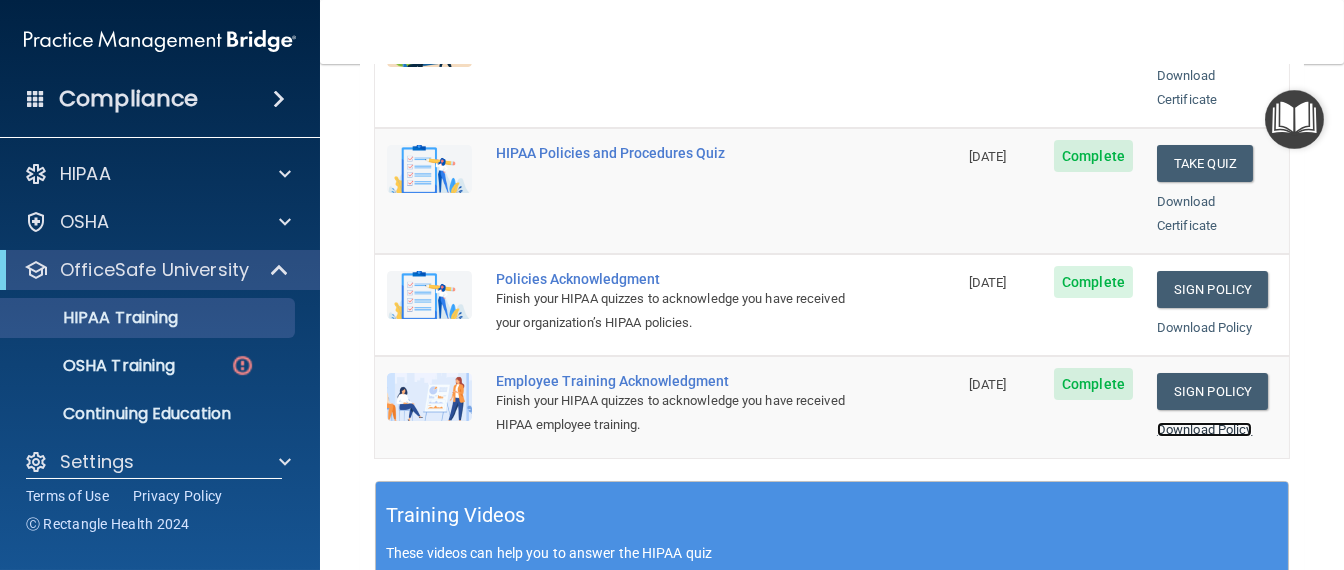 click on "Download Policy" at bounding box center [1205, 429] 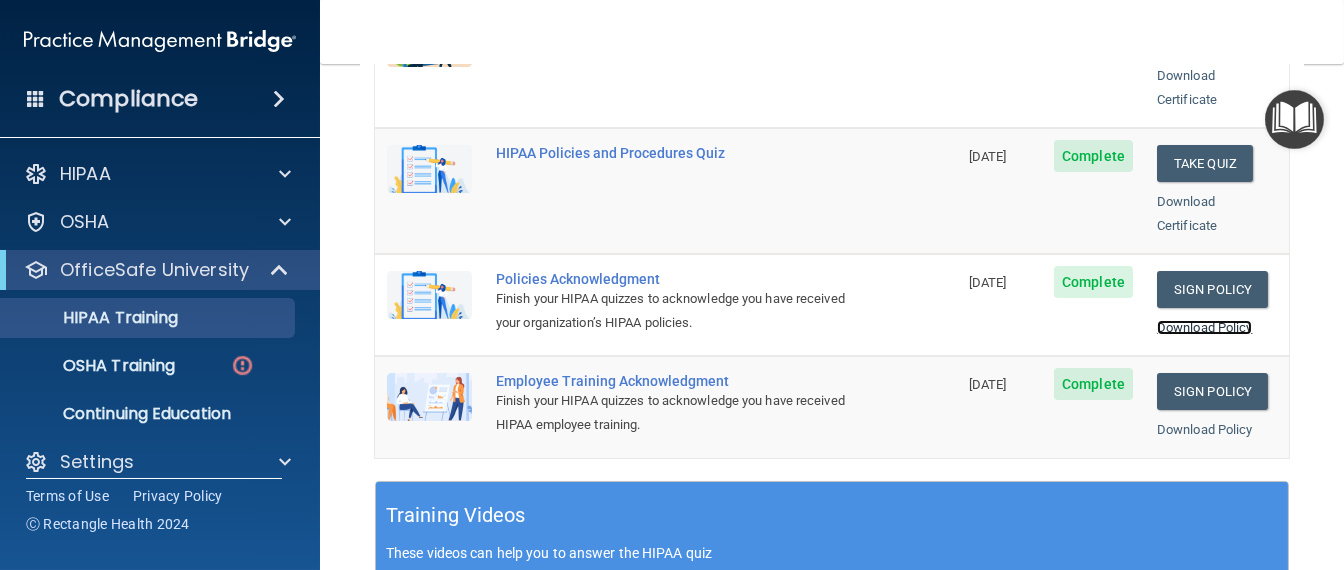 click on "Download Policy" at bounding box center (1205, 327) 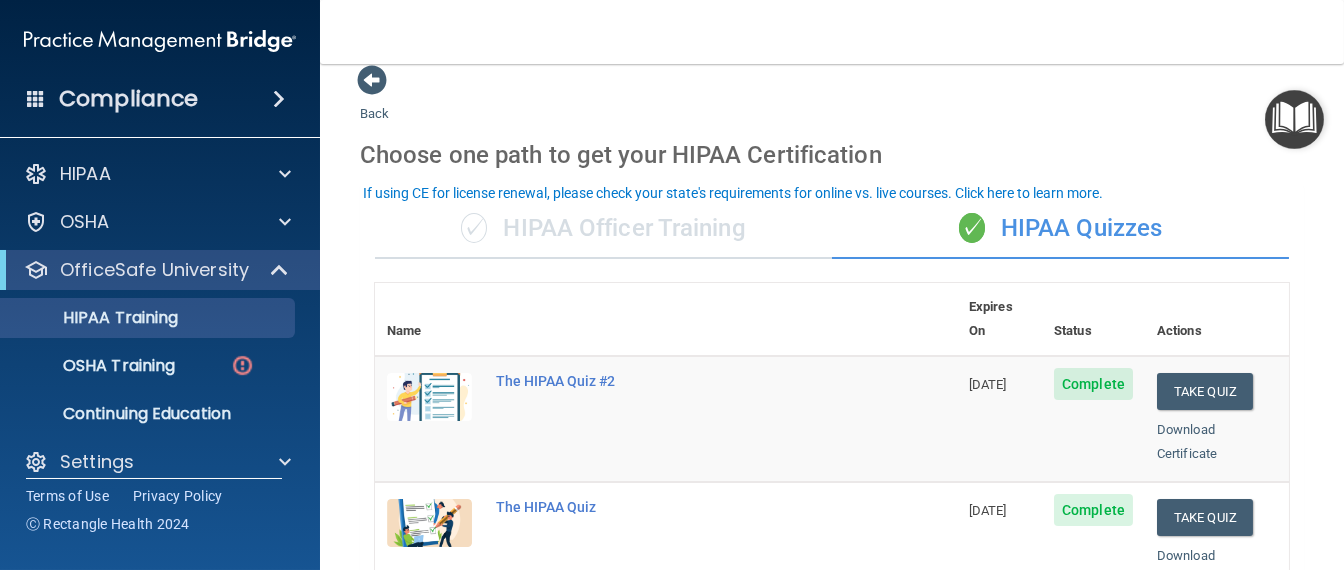 scroll, scrollTop: 0, scrollLeft: 0, axis: both 